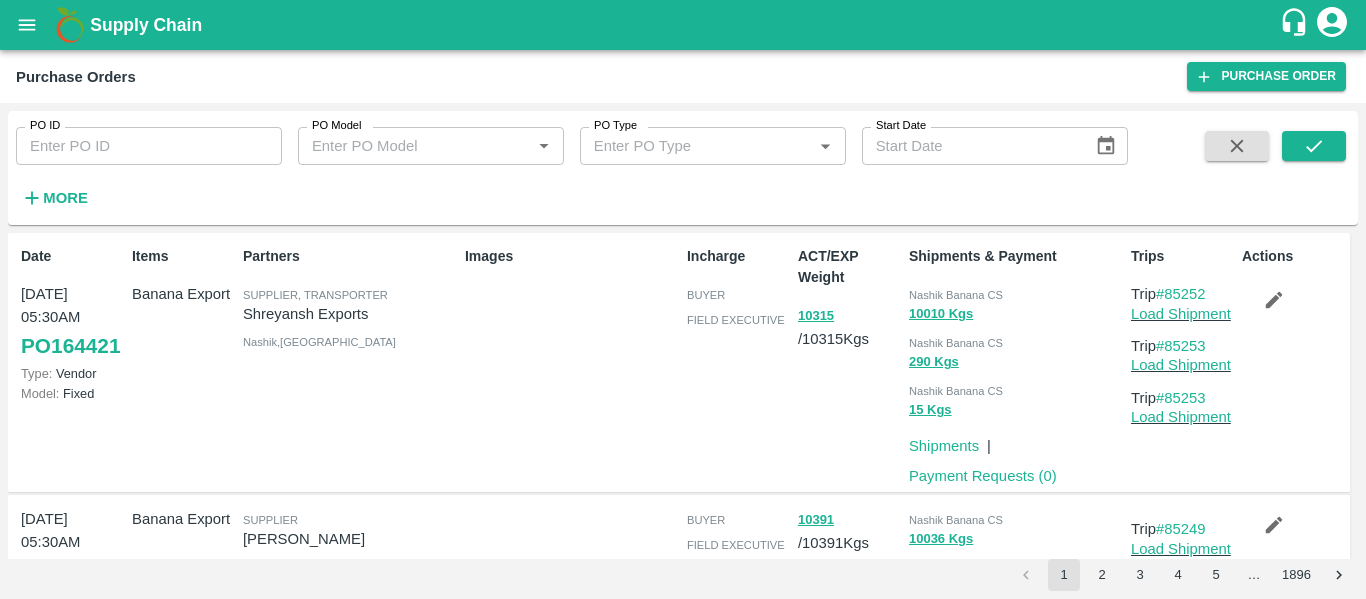 scroll, scrollTop: 0, scrollLeft: 0, axis: both 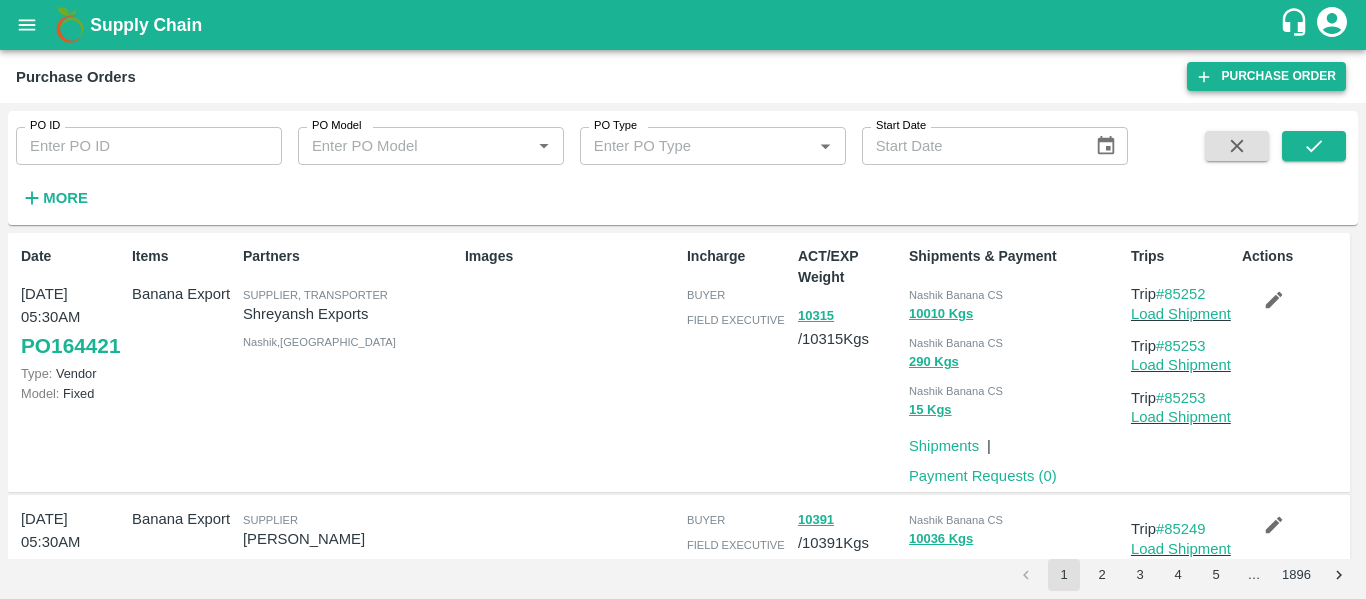 click on "Purchase Order" at bounding box center [1266, 76] 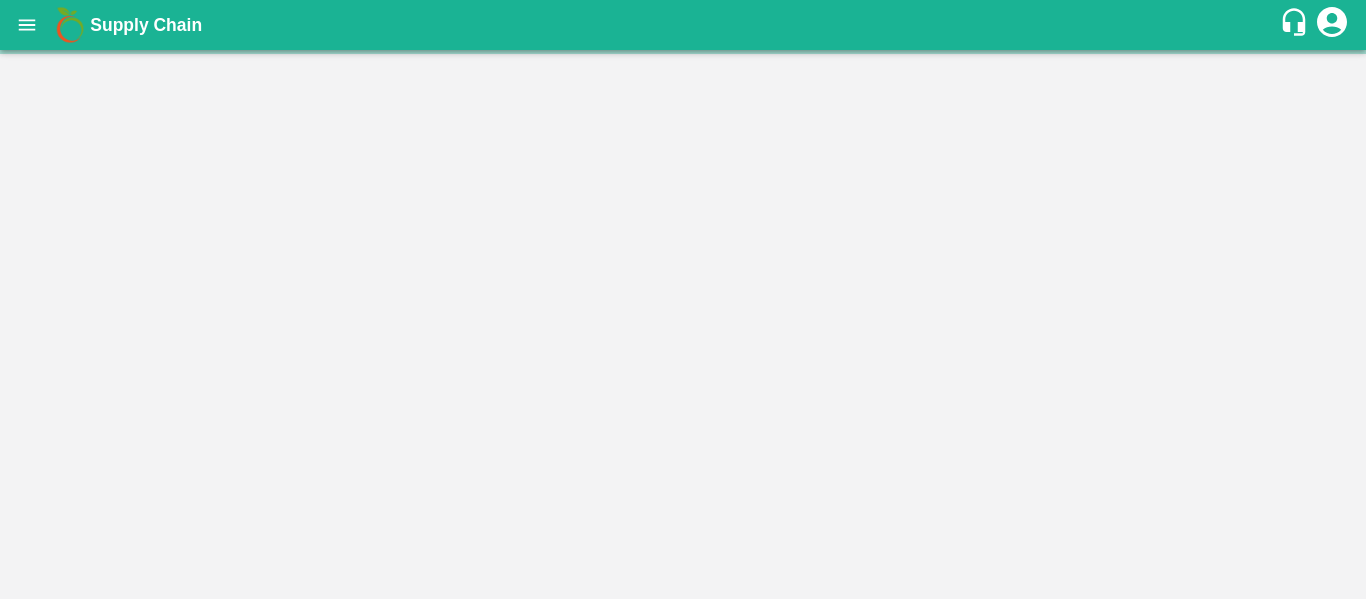 scroll, scrollTop: 0, scrollLeft: 0, axis: both 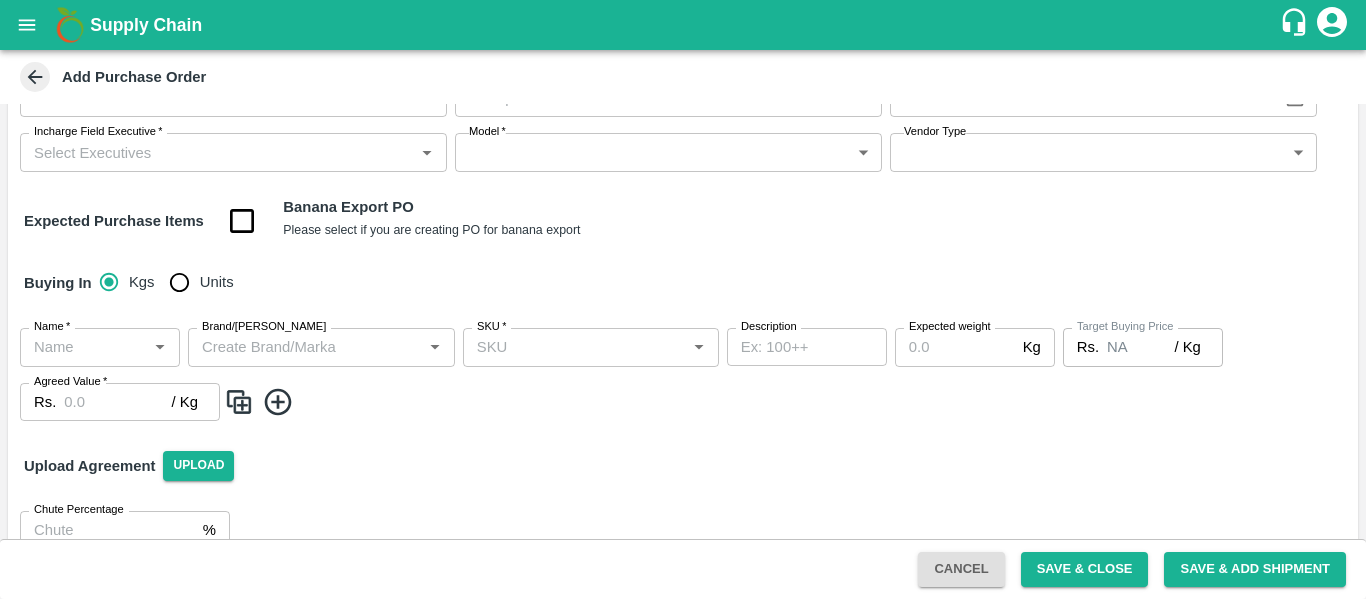 click on "SKU   *" at bounding box center [574, 347] 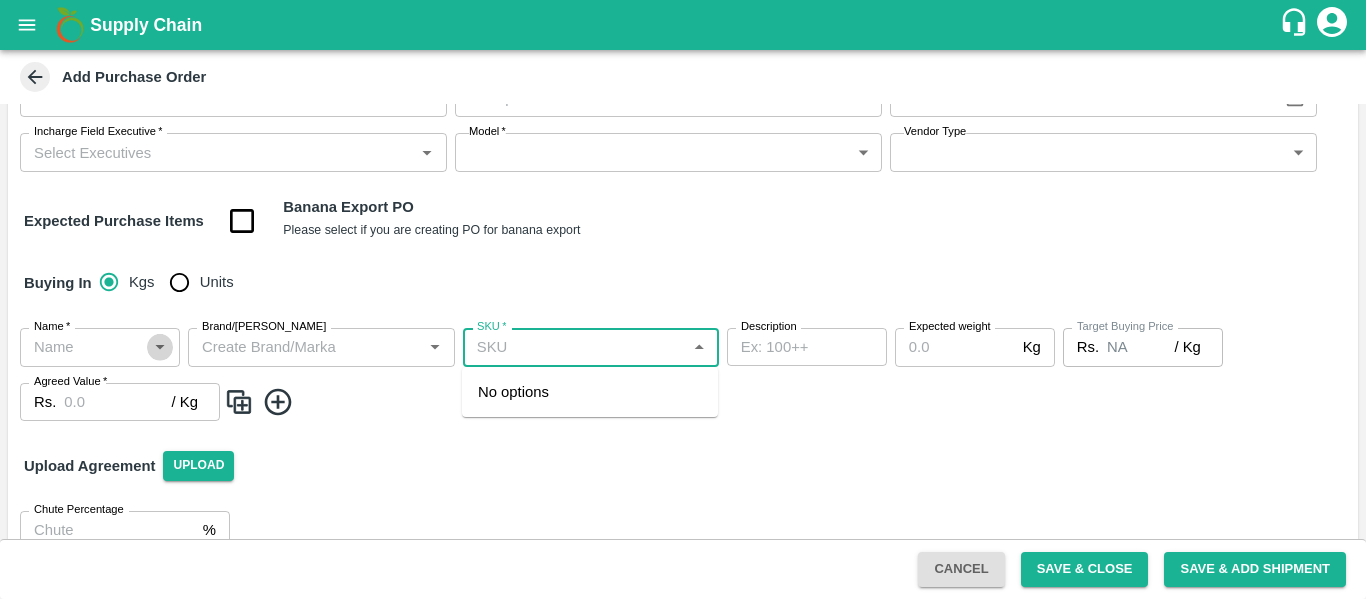 click 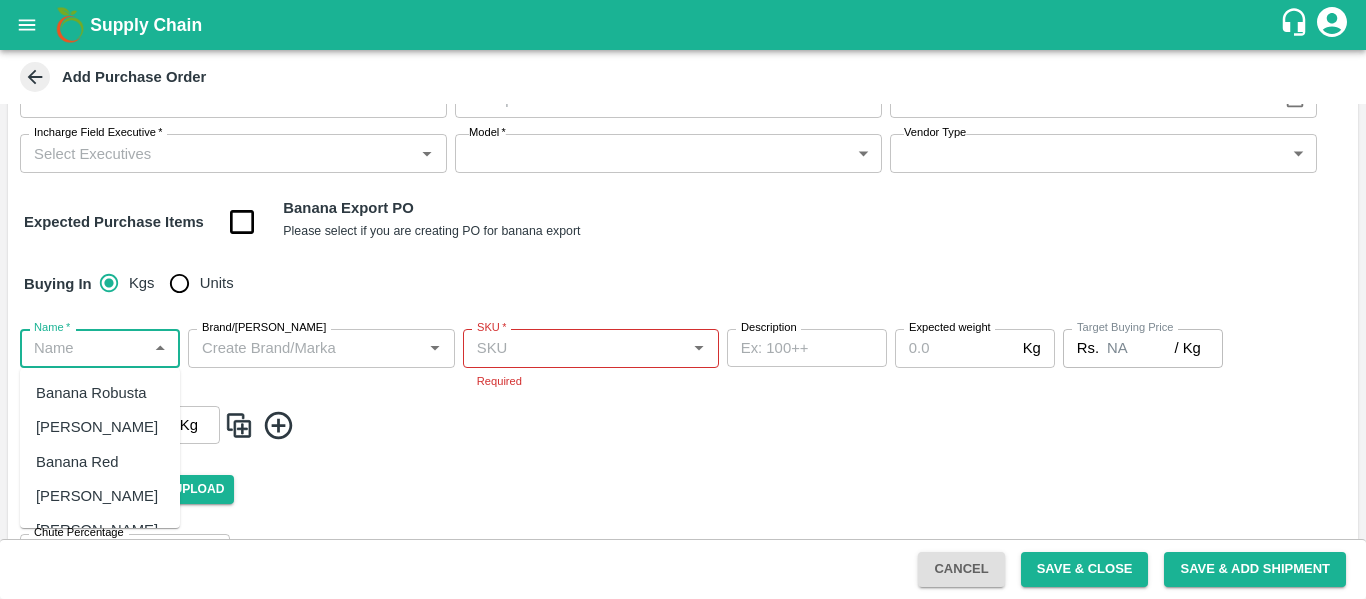 scroll, scrollTop: 136, scrollLeft: 0, axis: vertical 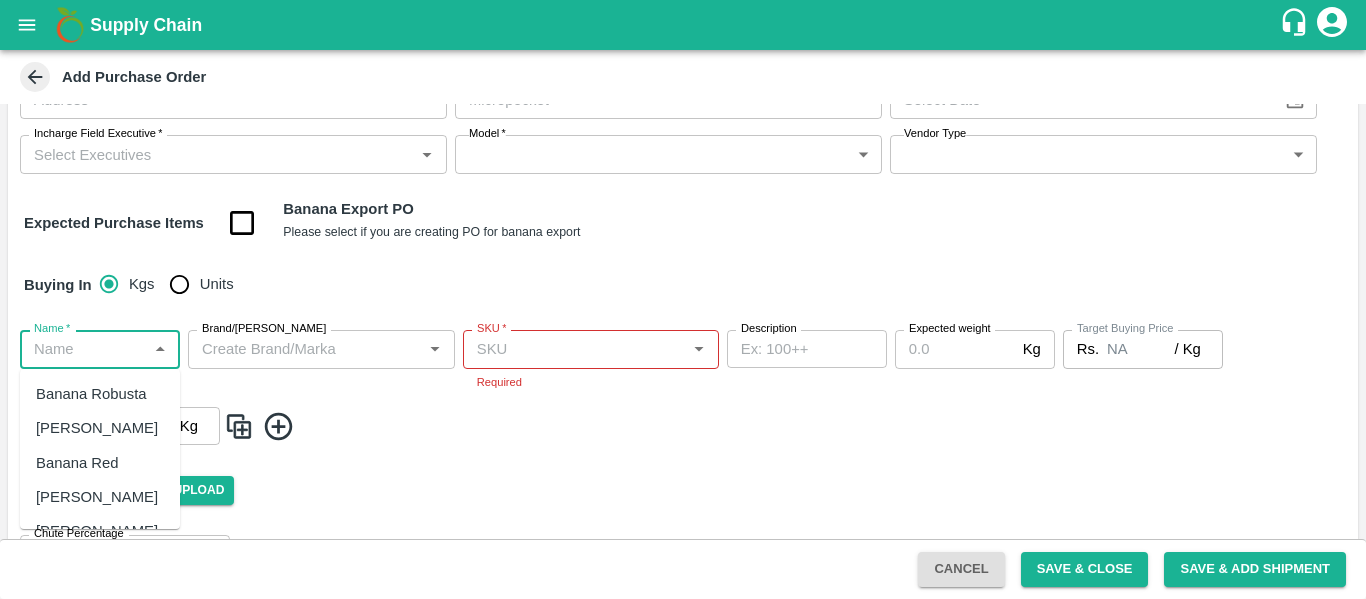 click on "SKU   *" at bounding box center (574, 349) 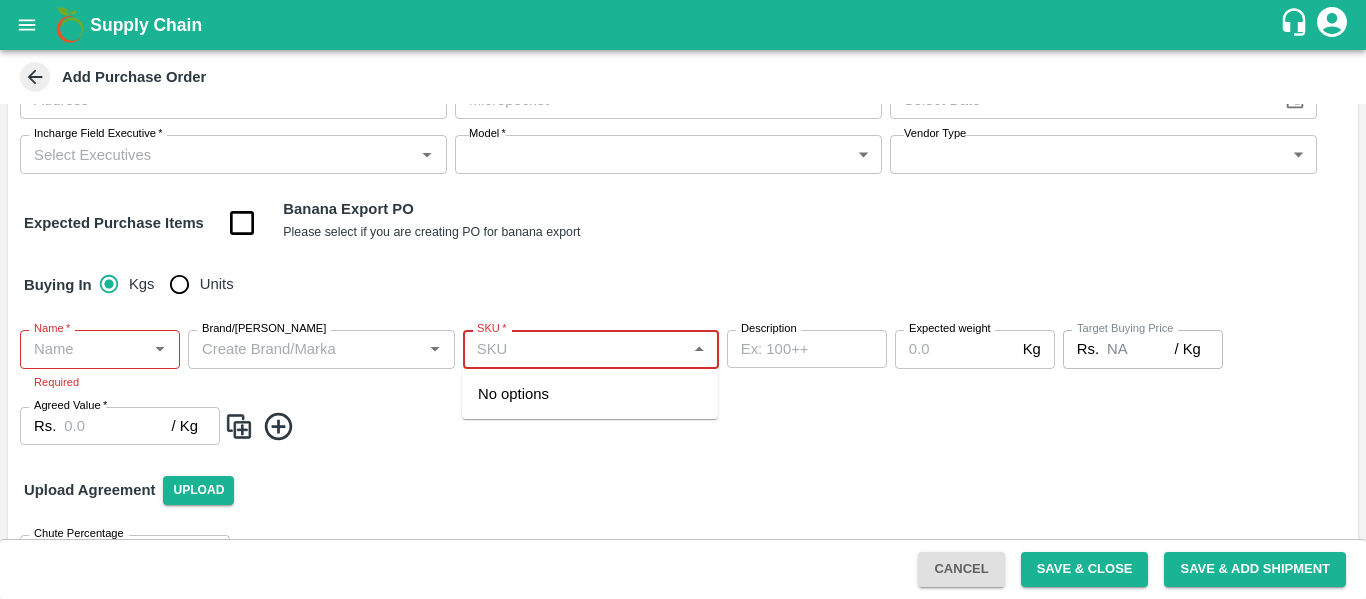 click on "Name   *" at bounding box center (83, 349) 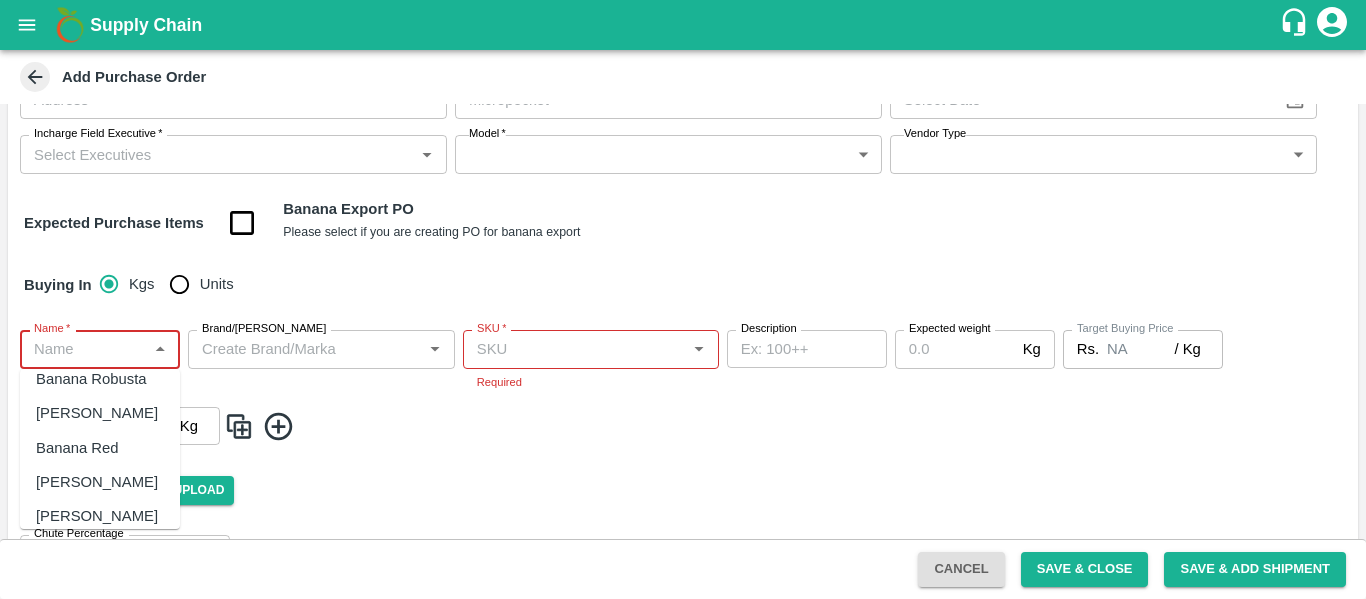 scroll, scrollTop: 0, scrollLeft: 0, axis: both 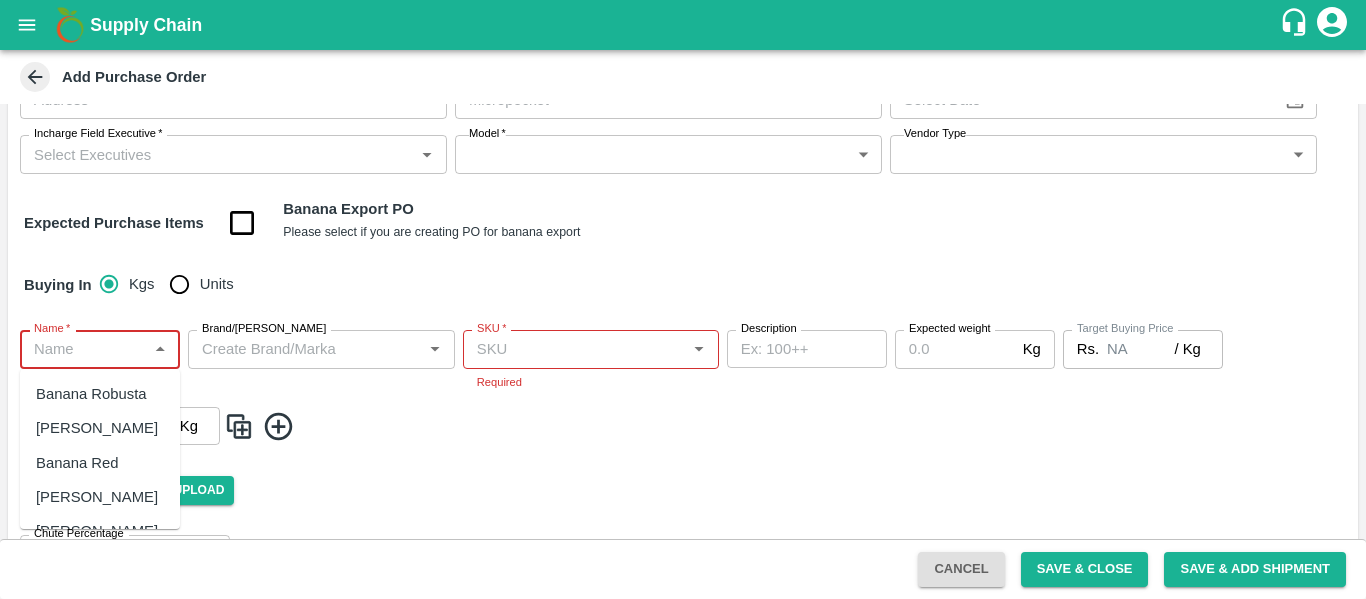 click on "Name   * Name   * Required Brand/Marka Brand/Marka SKU   * SKU   * Required Description x Description Expected weight Kg Expected weight Target Buying Price Rs. NA / Kg Target Buying Price Agreed Value   * Rs. / Kg Agreed Value" at bounding box center [683, 387] 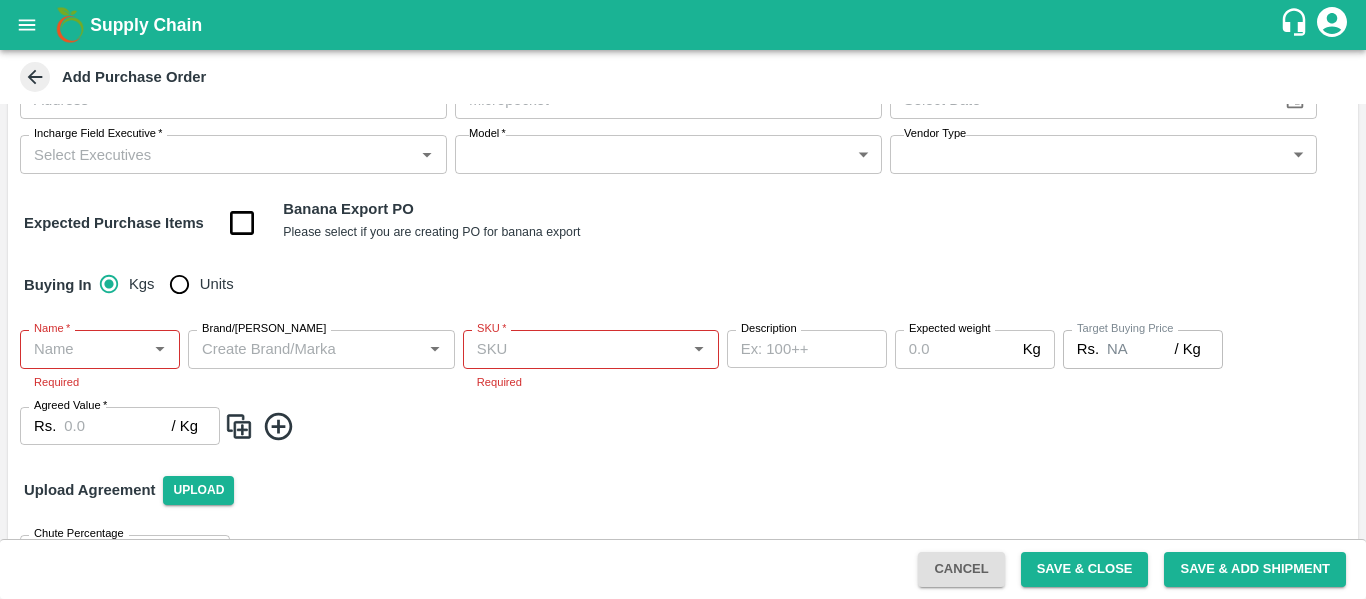 click at bounding box center (242, 223) 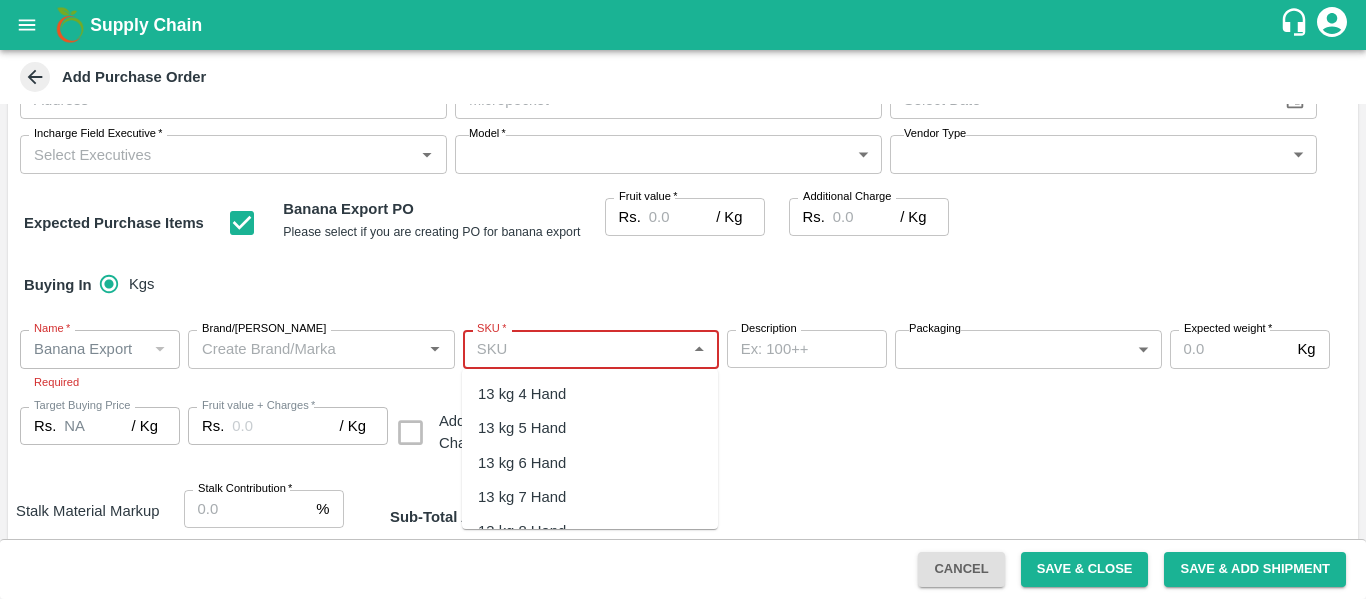 click on "SKU   *" at bounding box center (574, 349) 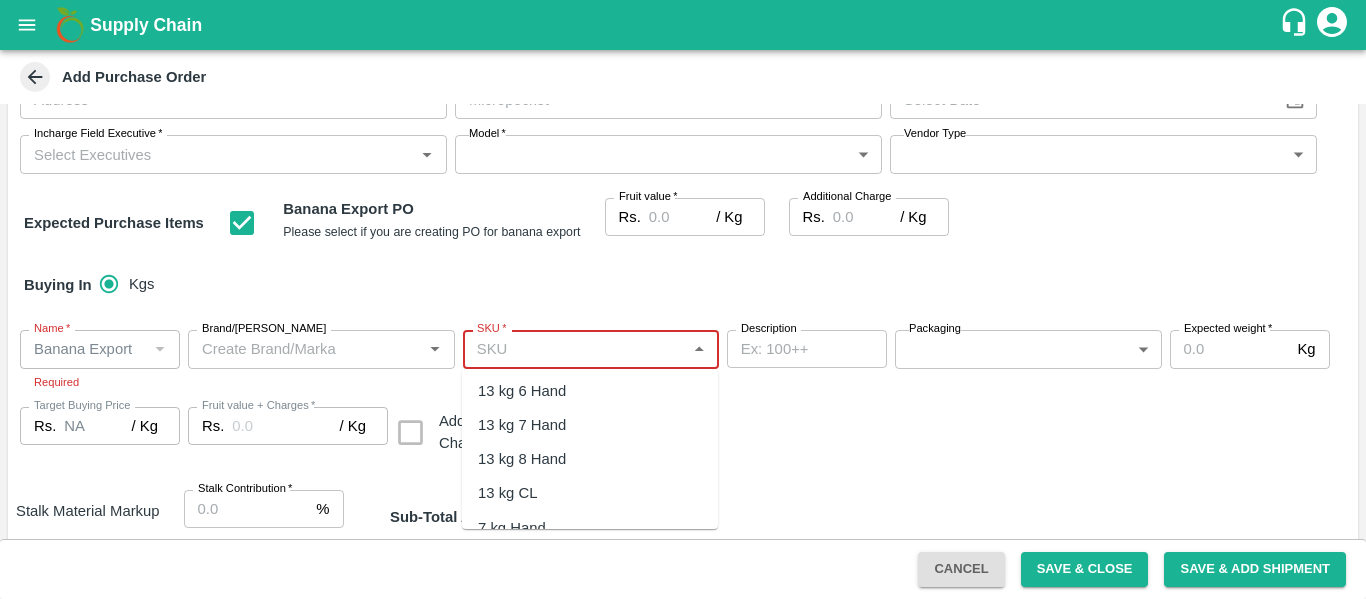 scroll, scrollTop: 71, scrollLeft: 0, axis: vertical 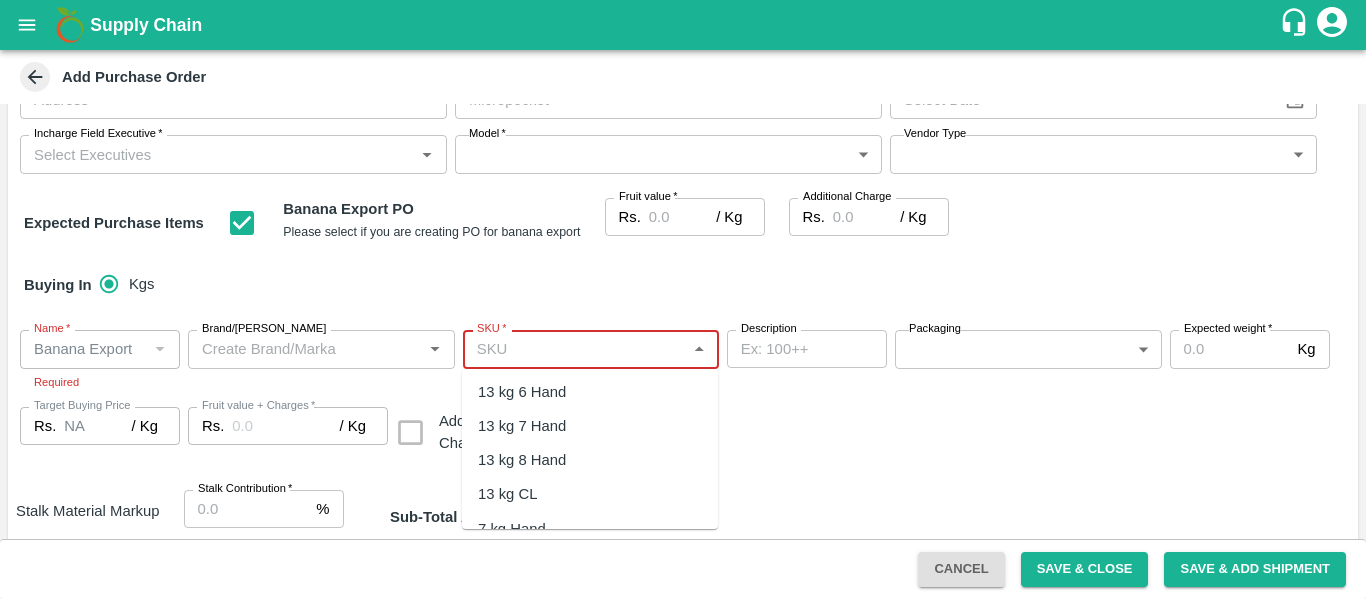 click on "13 kg 6 Hand" at bounding box center (522, 392) 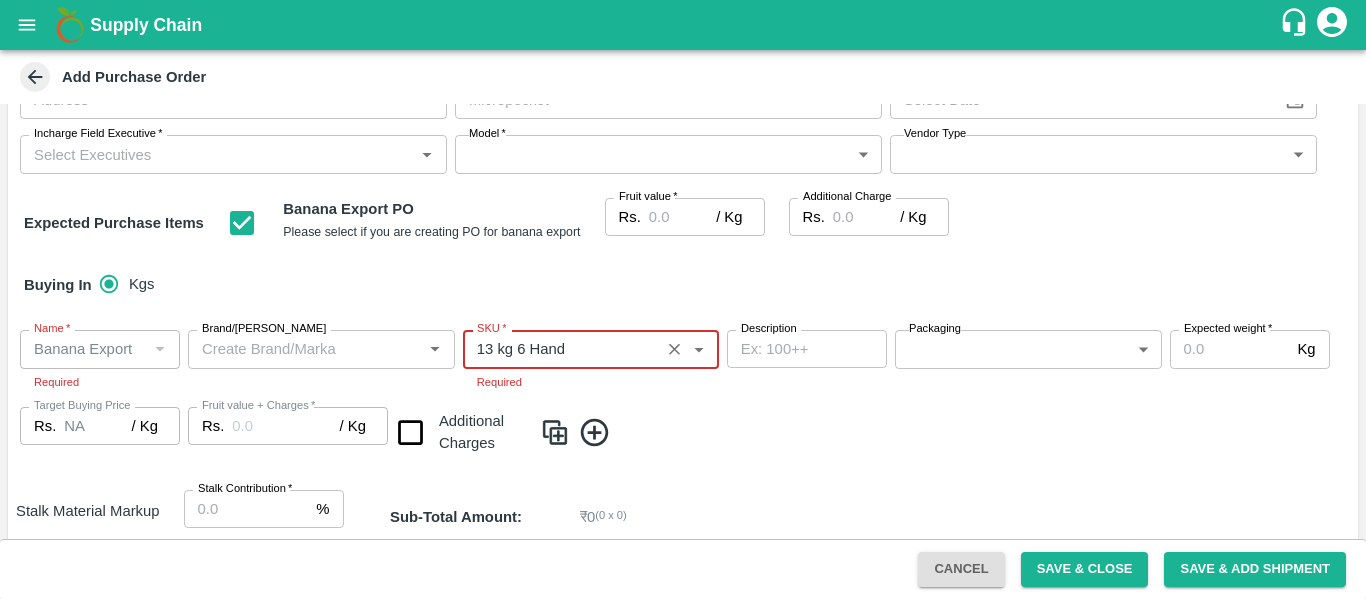 click on "Supply Chain Add Purchase Order PO Type   * ​ PO Type Buyers   * Buyers   * Supplier   * Supplier   * Add Vendor Add Farmer Address   * Address Micropocket   * Micropocket   * Purchase Date   * Purchase Date Incharge Field Executive   * Incharge Field Executive   * Model   * ​ Model Vendor Type ​ Vendor Type Expected Purchase Items Banana Export PO Please select if you are creating PO for banana export Fruit value   * Rs. / Kg Fruit value Additional Charge Rs. / Kg Additional Charge Buying In Kgs Name   * Name   * Required Brand/Marka Brand/Marka SKU   * SKU   * Required Description x Description Packaging ​ Packaging Expected weight   * Kg Expected weight Target Buying Price Rs. NA / Kg Target Buying Price Fruit value + Charges   * Rs. / Kg Fruit value + Charges Additional Charges Stalk Material Markup Stalk Contribution   * % Stalk Contribution Sub-Total Amount : ₹ 0 ( 0 x 0 ) Stalk Mark-up ₹ 0     Total Amount  ₹ 0 Upload Agreement Upload % Cancel" at bounding box center [683, 299] 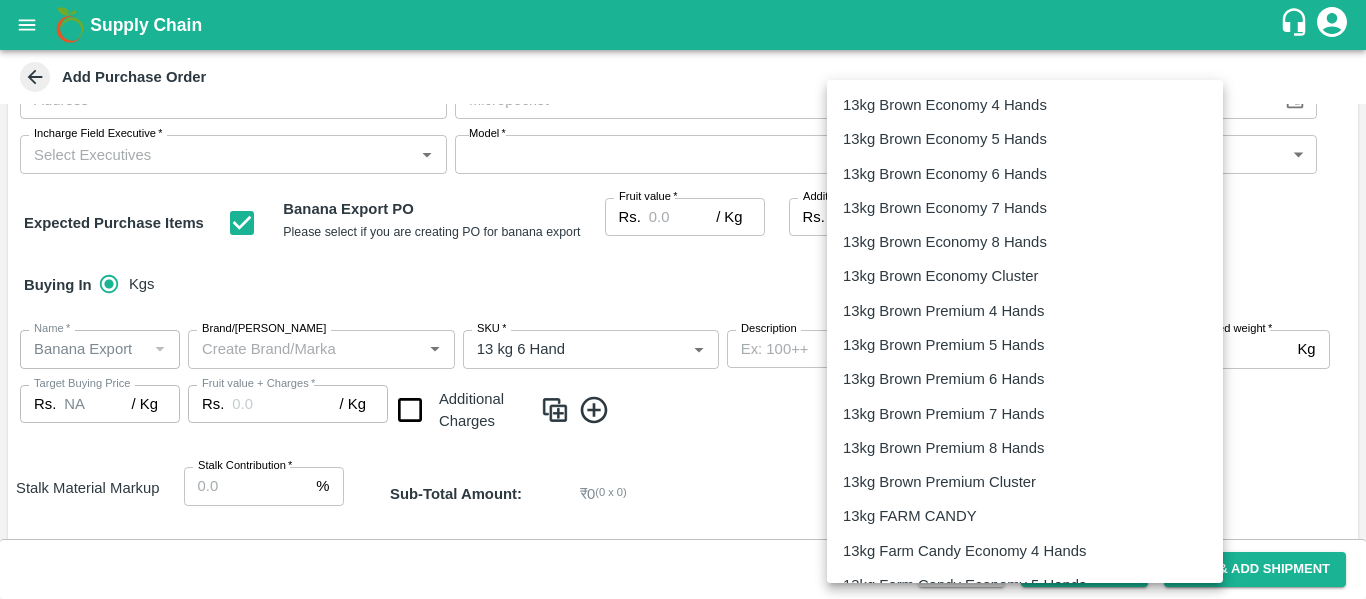 click at bounding box center [683, 299] 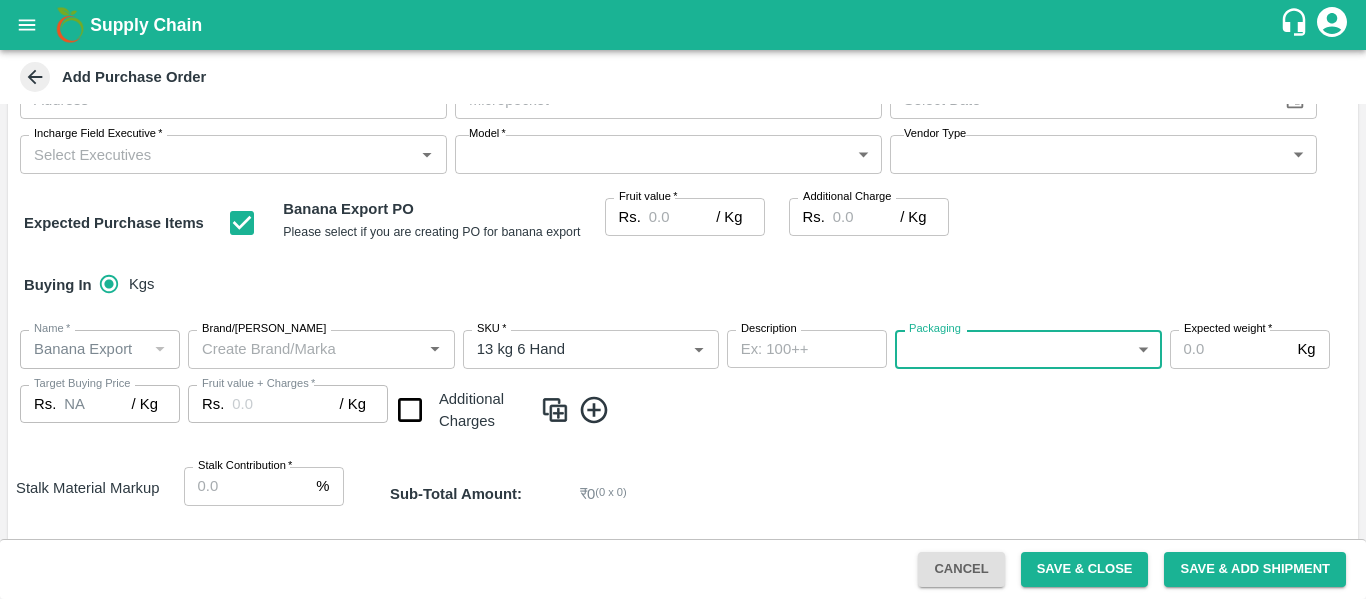 scroll, scrollTop: 0, scrollLeft: 0, axis: both 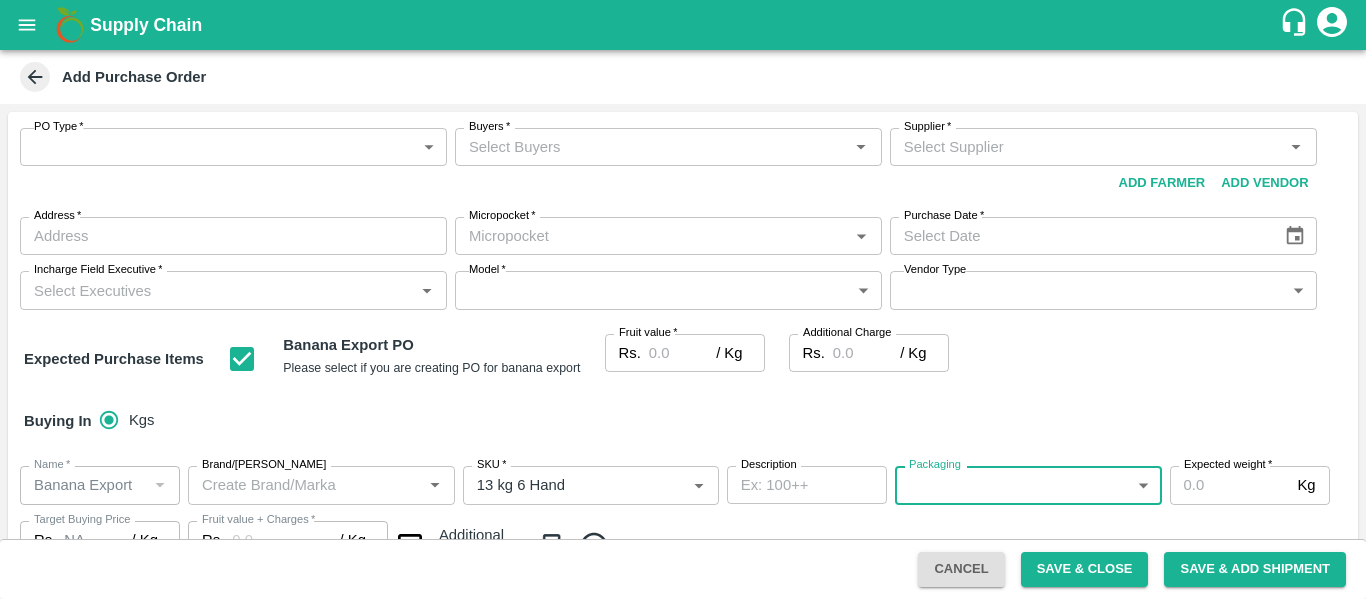 click on "Supply Chain Add Purchase Order PO Type   * ​ PO Type Buyers   * Buyers   * Supplier   * Supplier   * Add Vendor Add Farmer Address   * Address Micropocket   * Micropocket   * Purchase Date   * Purchase Date Incharge Field Executive   * Incharge Field Executive   * Model   * ​ Model Vendor Type ​ Vendor Type Expected Purchase Items Banana Export PO Please select if you are creating PO for banana export Fruit value   * Rs. / Kg Fruit value Additional Charge Rs. / Kg Additional Charge Buying In Kgs Name   * Name   * Brand/Marka Brand/Marka SKU   * SKU   * Description x Description Packaging ​ Packaging Expected weight   * Kg Expected weight Target Buying Price Rs. NA / Kg Target Buying Price Fruit value + Charges   * Rs. / Kg Fruit value + Charges Additional Charges Stalk Material Markup Stalk Contribution   * % Stalk Contribution Sub-Total Amount : ₹ 0 ( 0 x 0 ) Stalk Mark-up ₹ 0     Total Amount  ₹ 0 Upload Agreement Upload Chute Percentage % Cancel Logout" at bounding box center (683, 299) 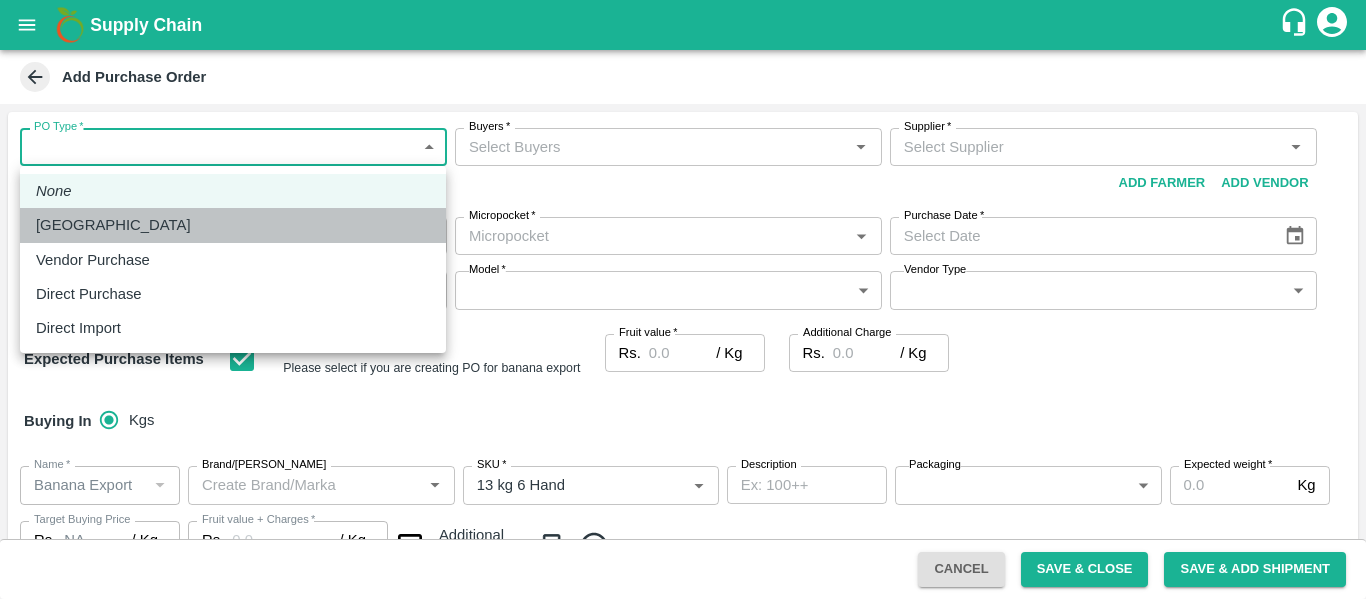 click on "Farm Gate" at bounding box center [233, 225] 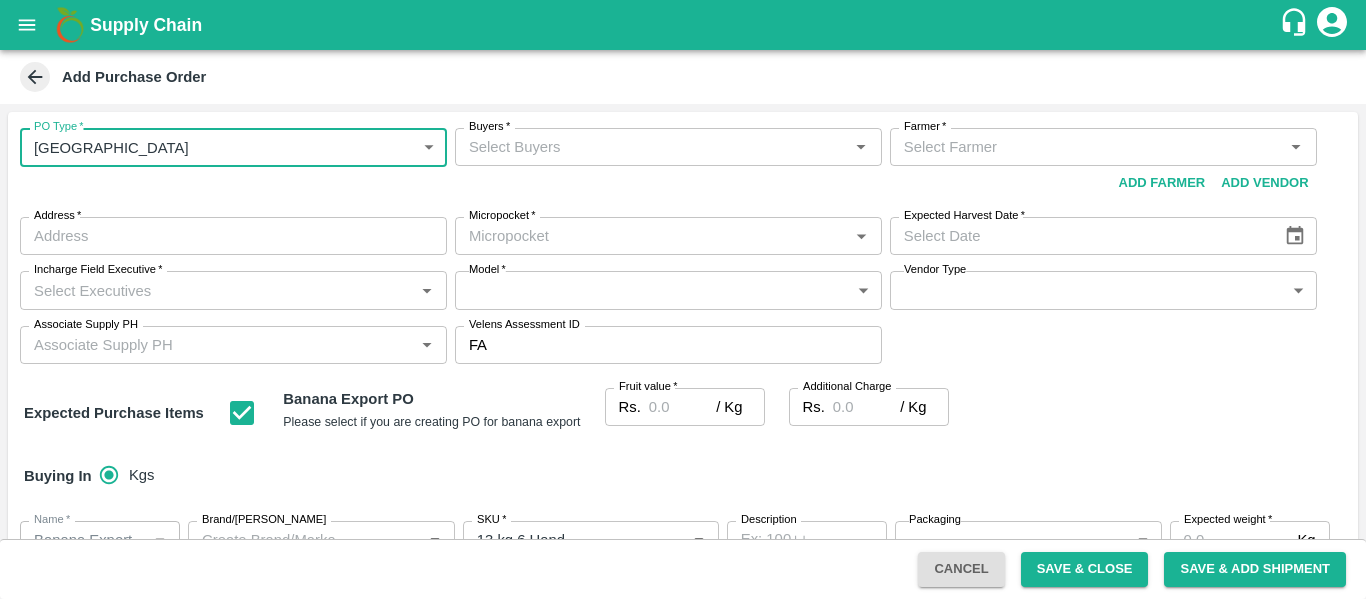 click on "Buyers   *" at bounding box center [652, 147] 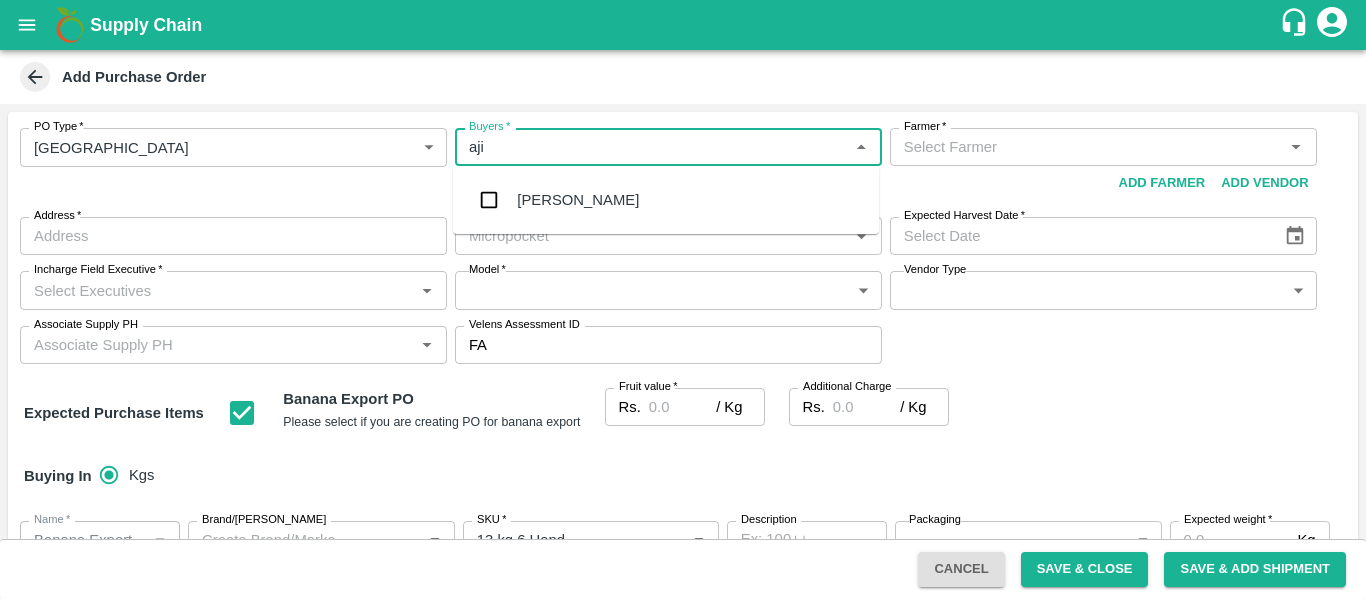type on "ajit" 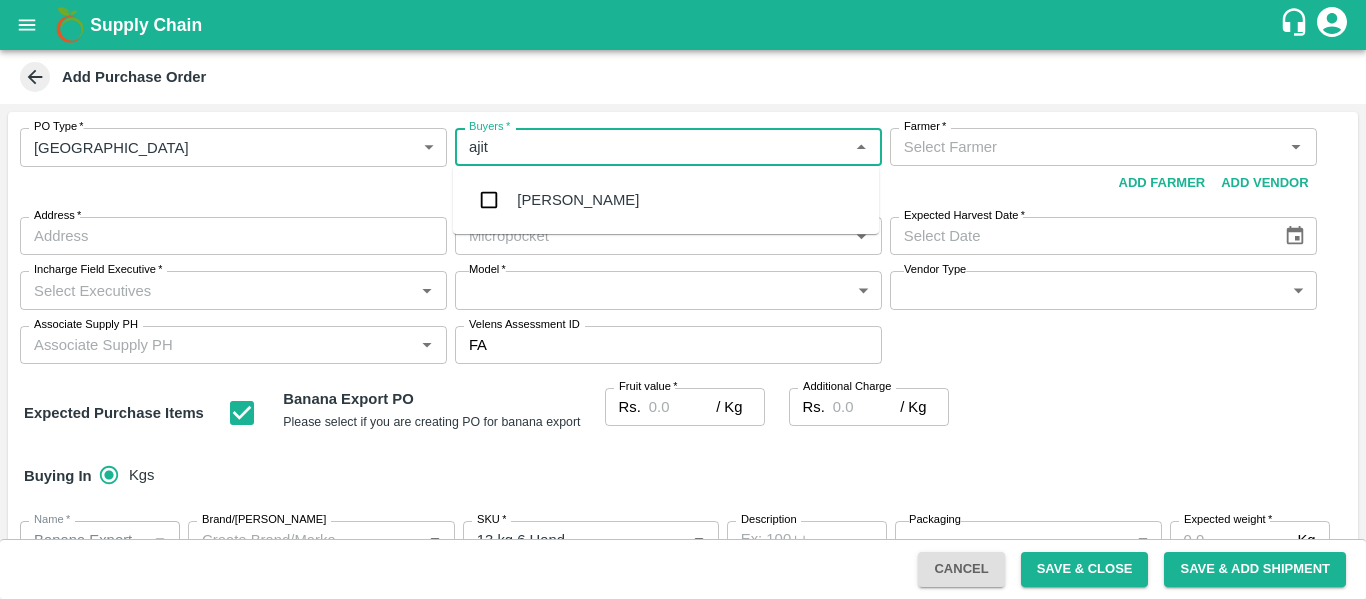 click on "Ajit Otari" at bounding box center [578, 200] 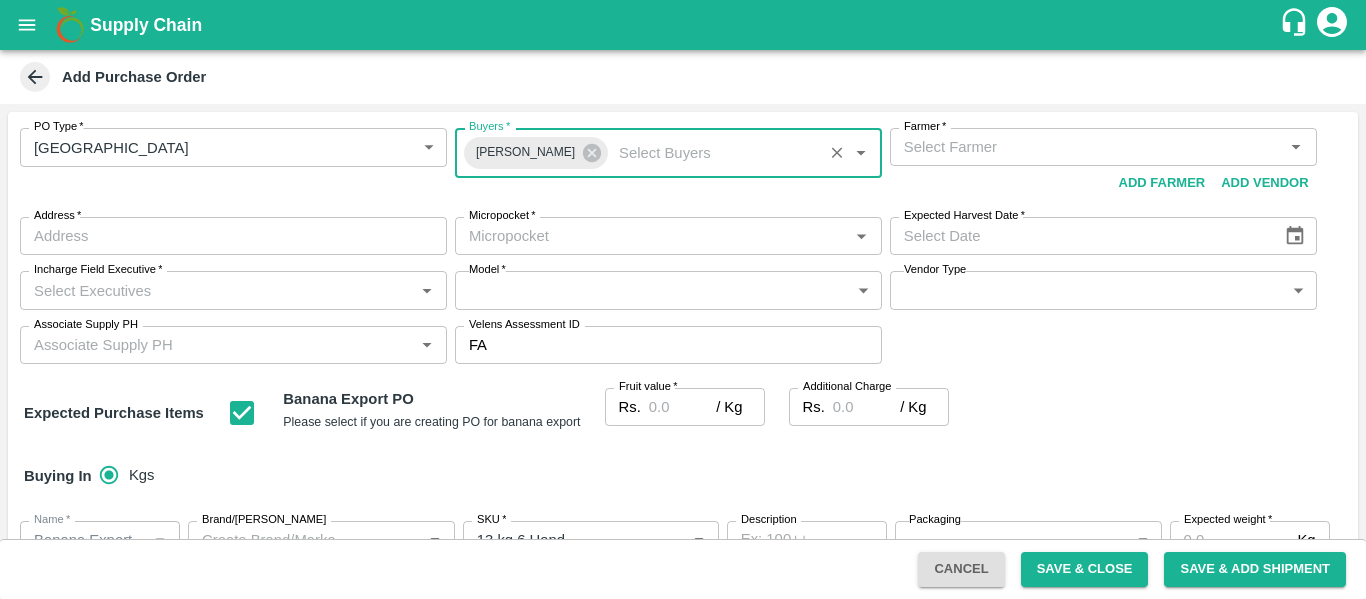 click on "Farmer   *" at bounding box center (1087, 147) 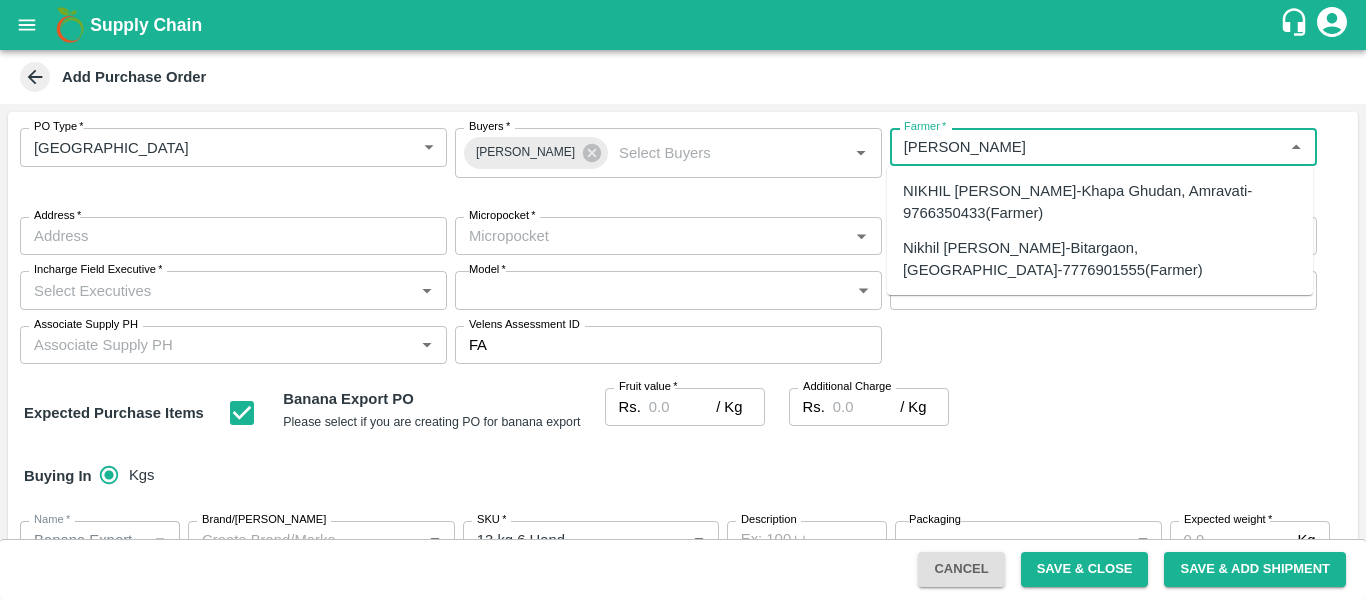 click on "Nikhil Bhagvat Patil-Bitargaon, Solapur-7776901555(Farmer)" at bounding box center [1100, 259] 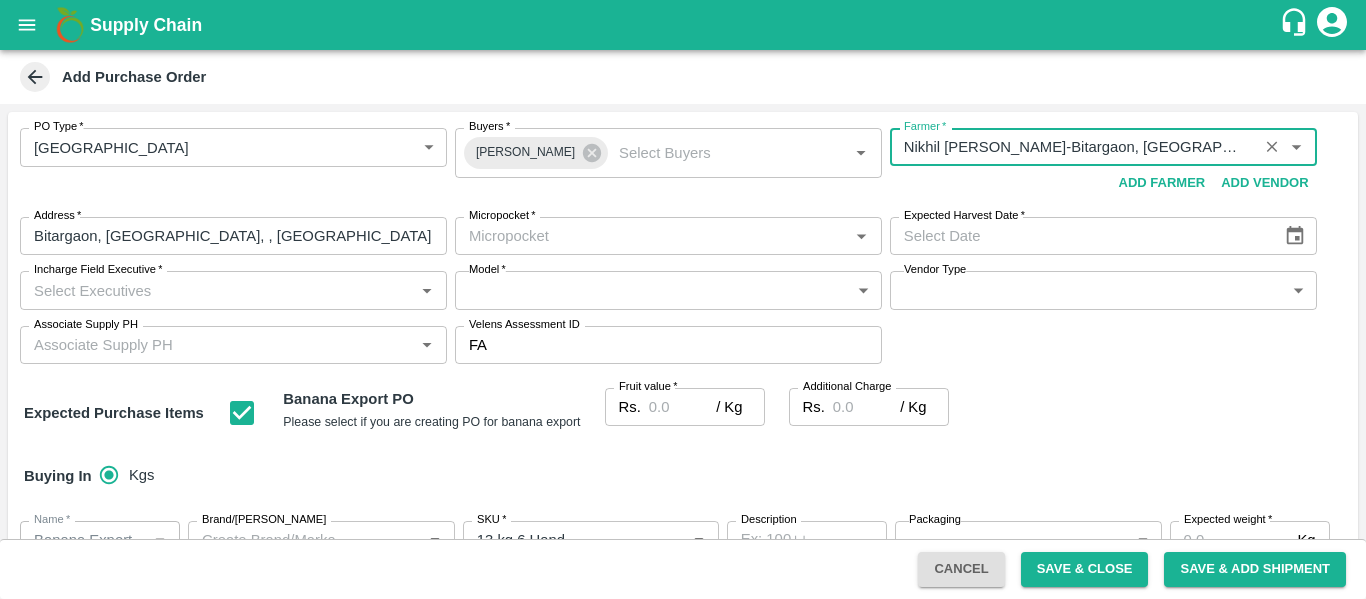 click on "Micropocket   *" at bounding box center (668, 236) 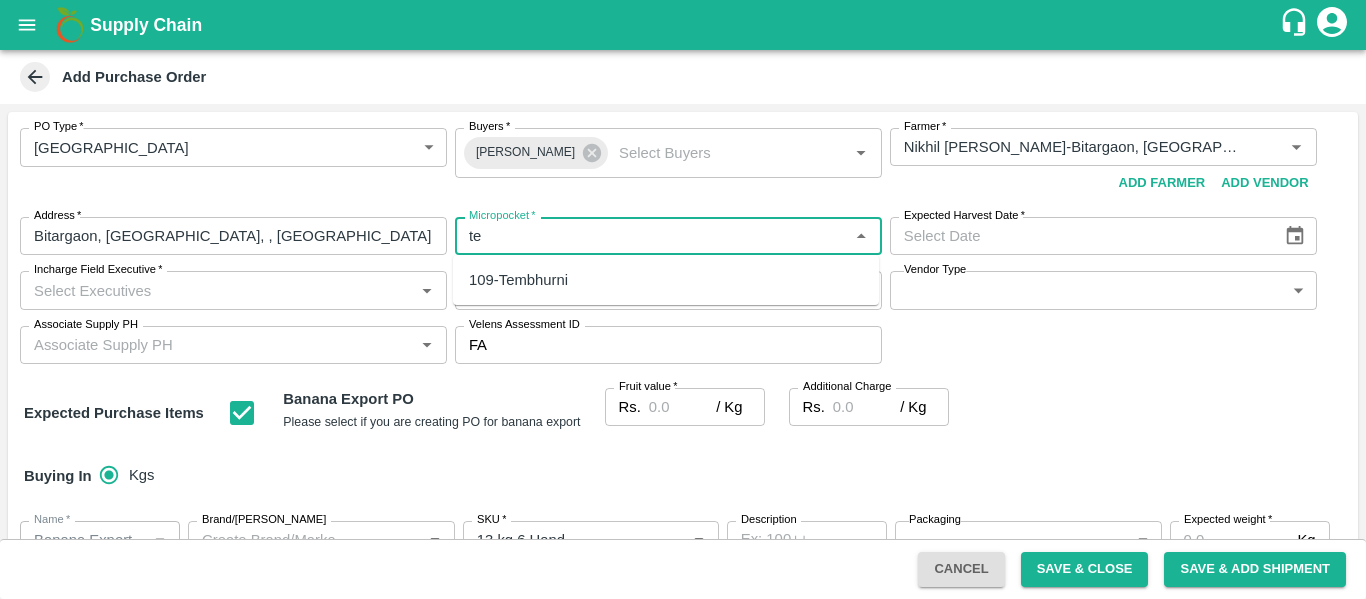 click on "109-Tembhurni" at bounding box center (666, 280) 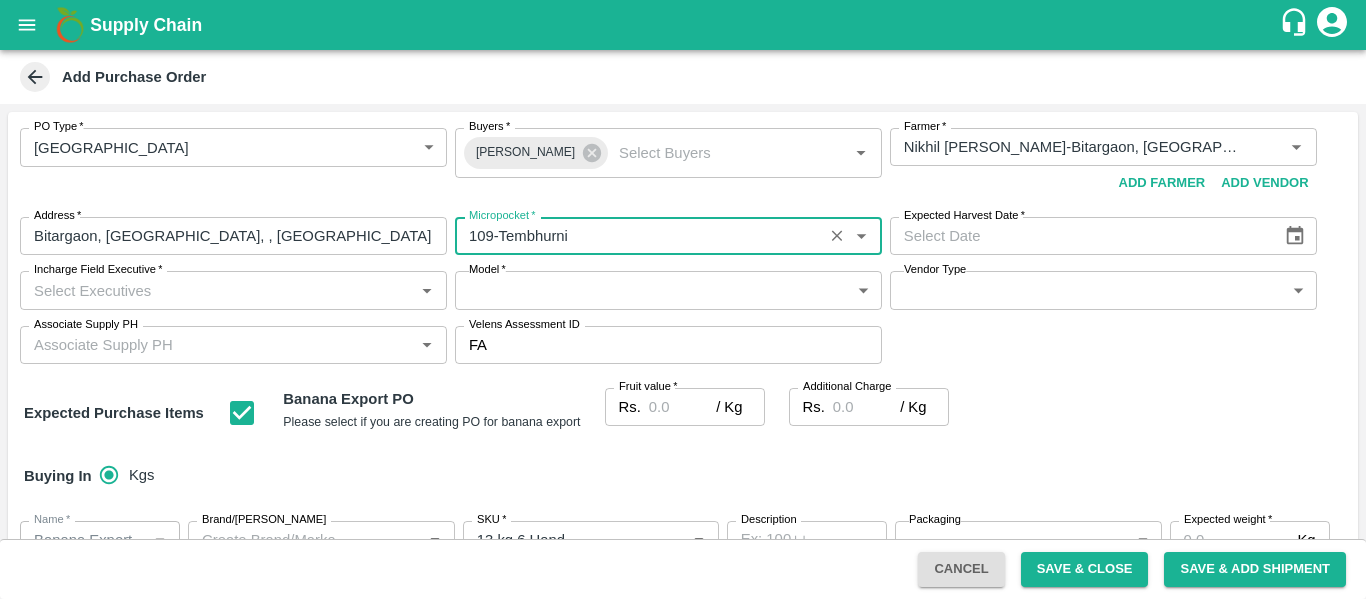 type on "109-Tembhurni" 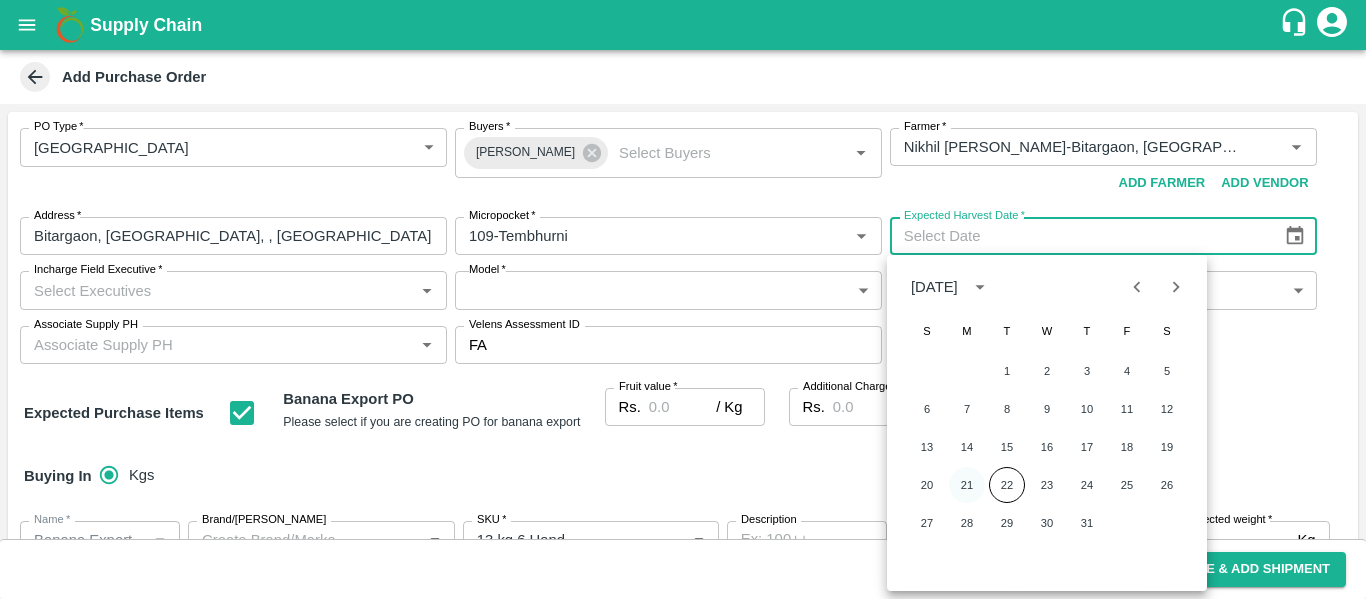 click on "21" at bounding box center (967, 485) 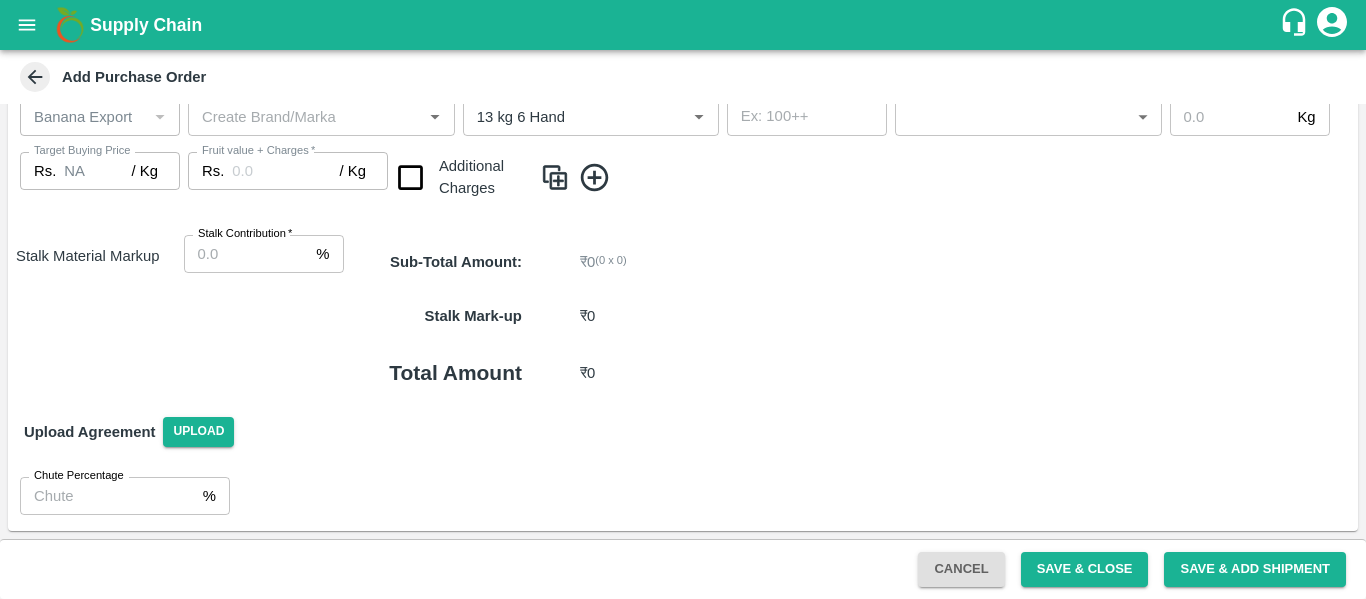 scroll, scrollTop: 0, scrollLeft: 0, axis: both 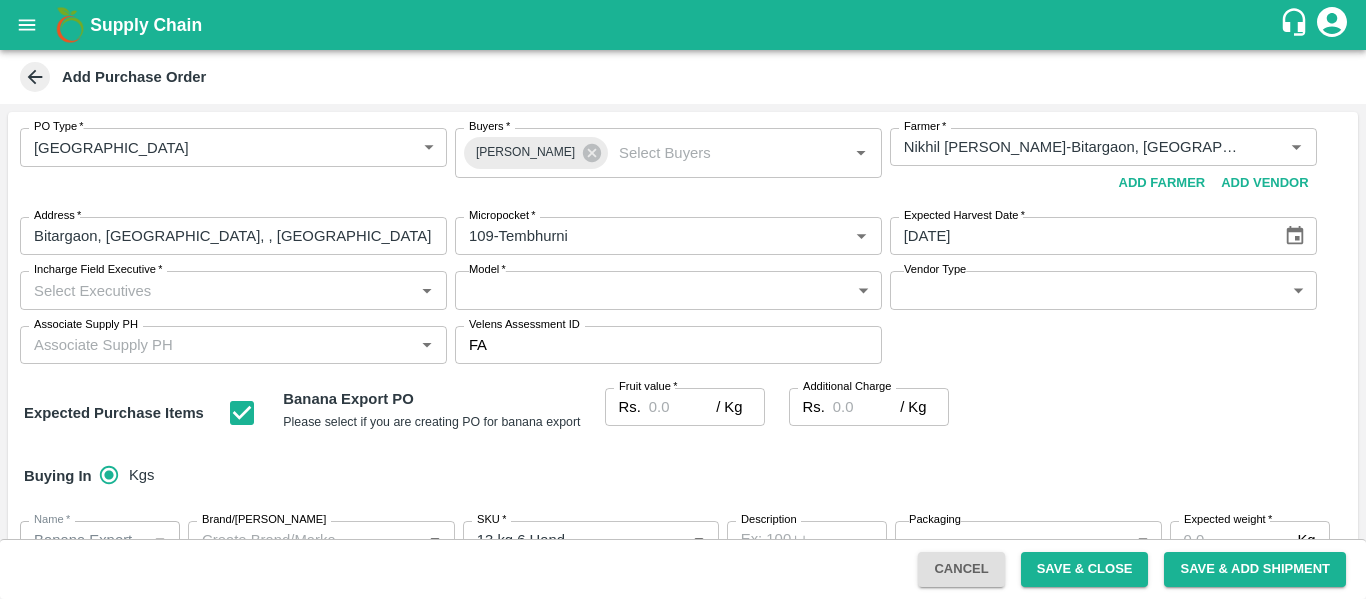 click at bounding box center (27, 25) 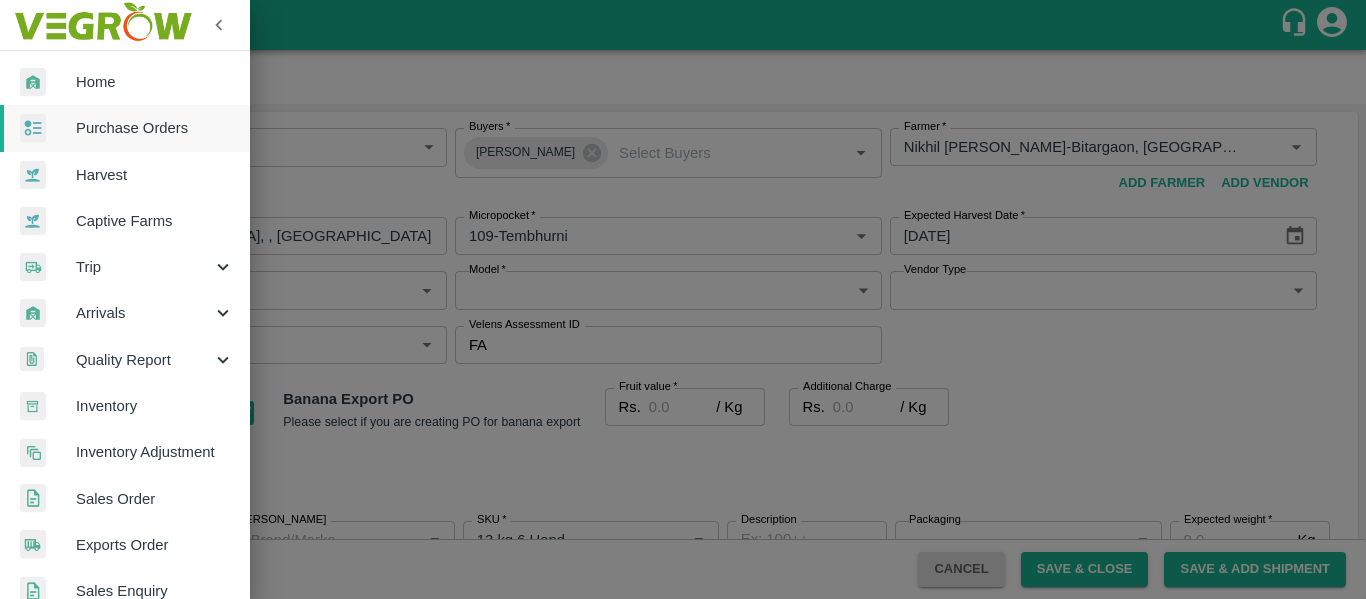 click on "Purchase Orders" at bounding box center (155, 128) 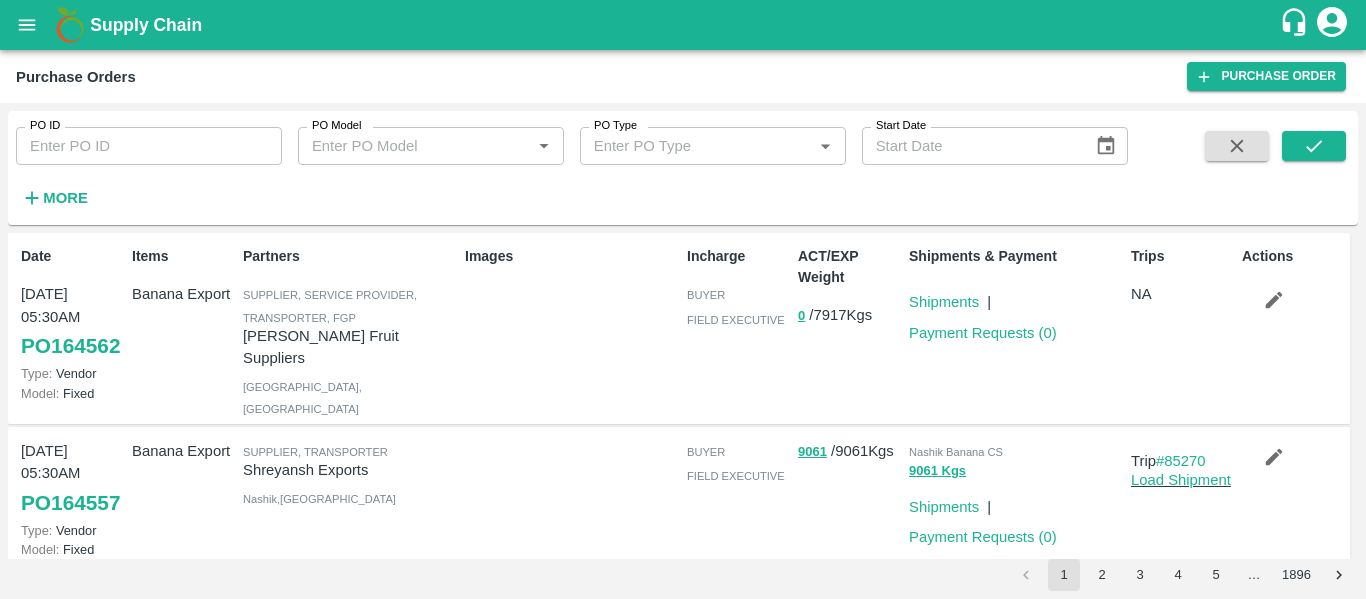 click on "PO ID" at bounding box center [149, 146] 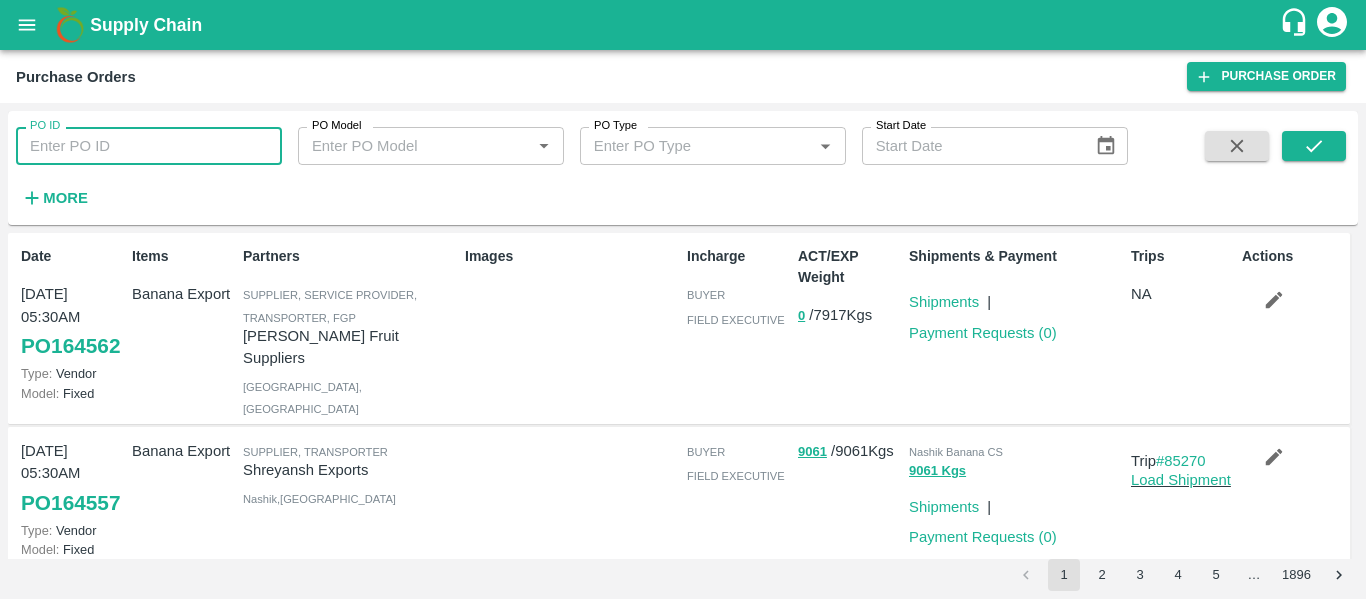 paste on "164137" 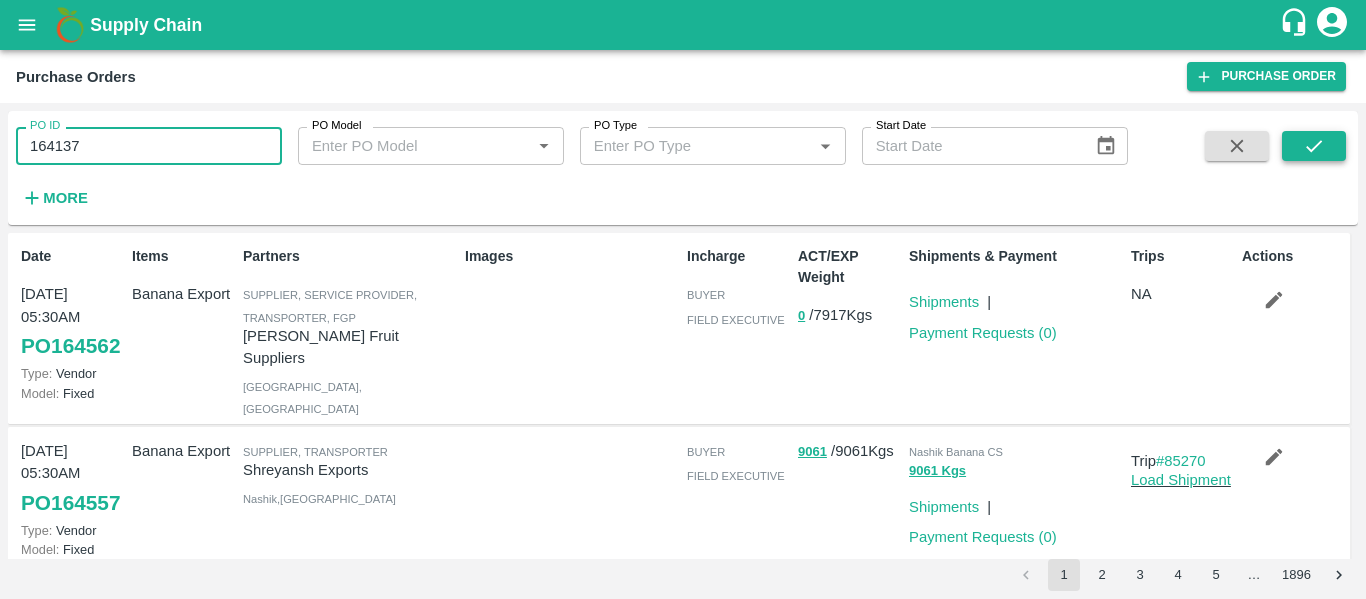 click 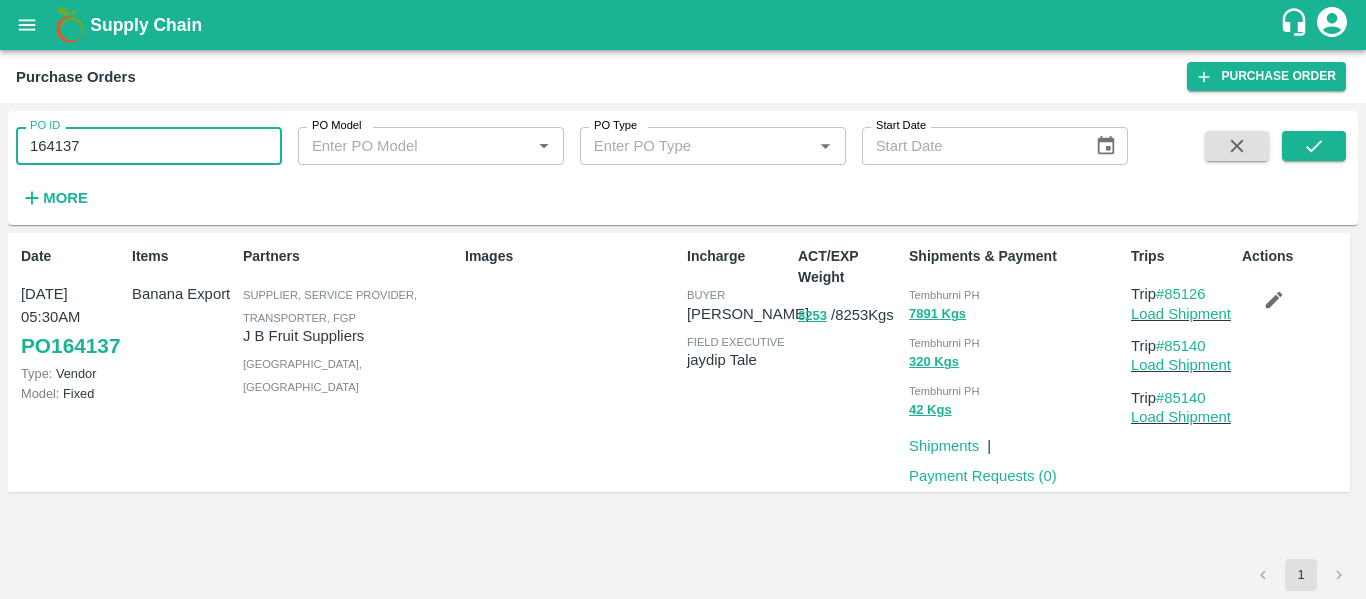 click on "164137" at bounding box center [149, 146] 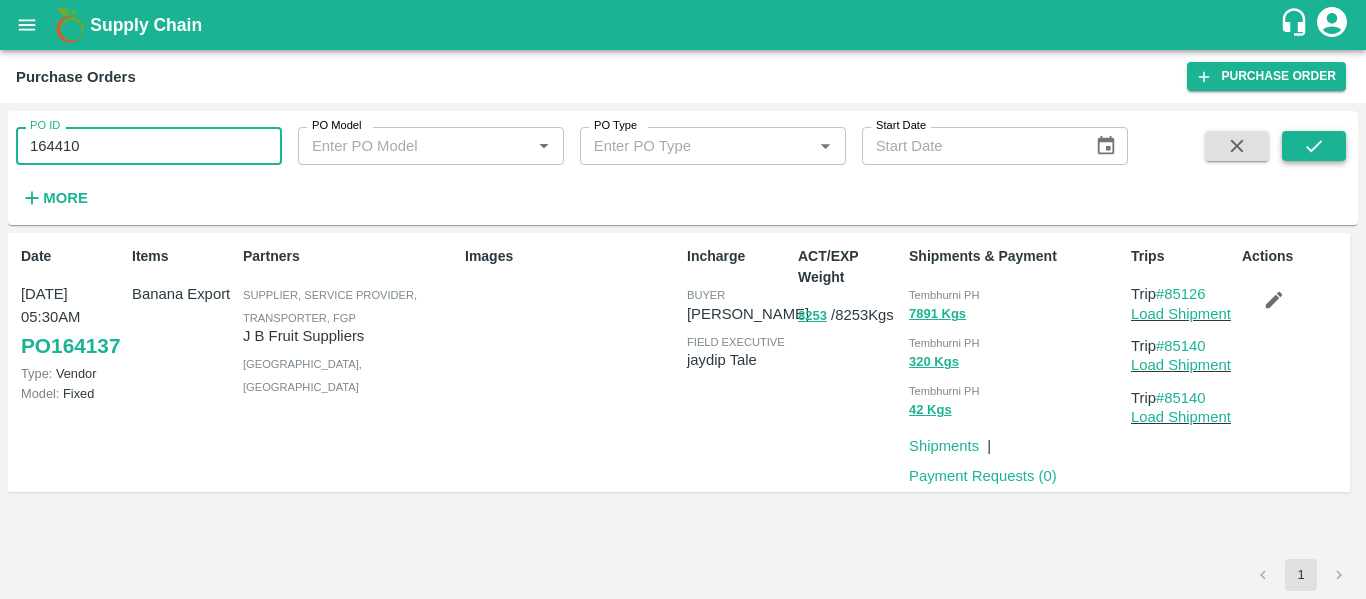 click at bounding box center [1314, 146] 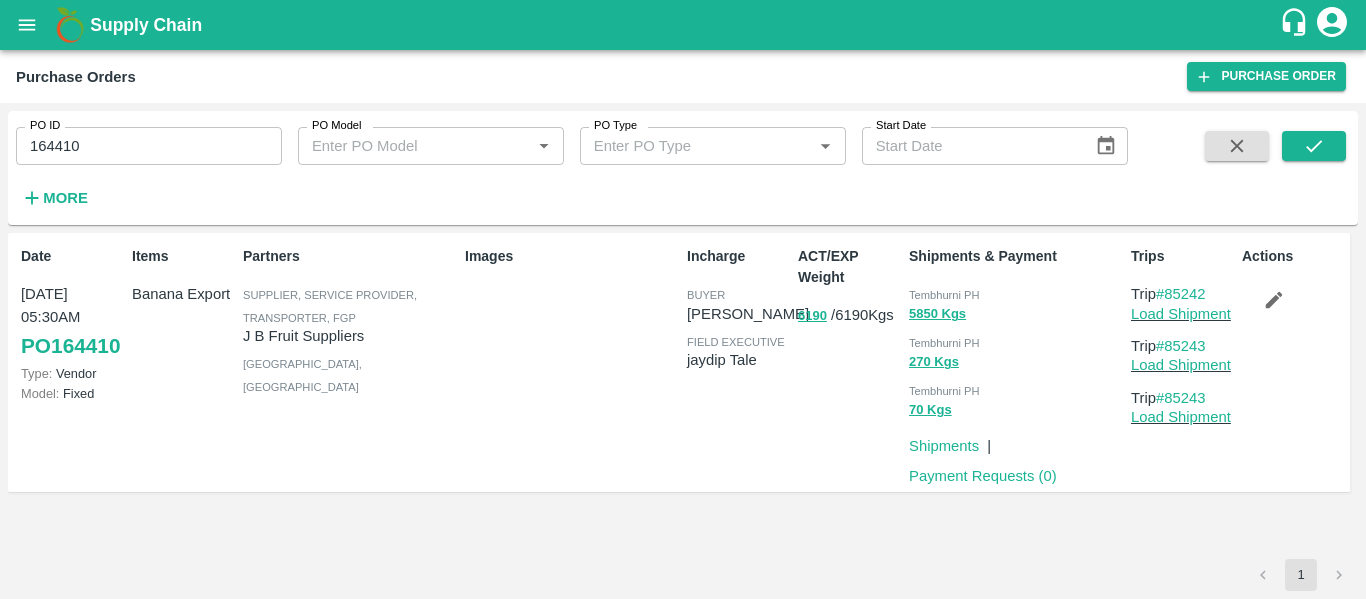 click on "164410" at bounding box center (149, 146) 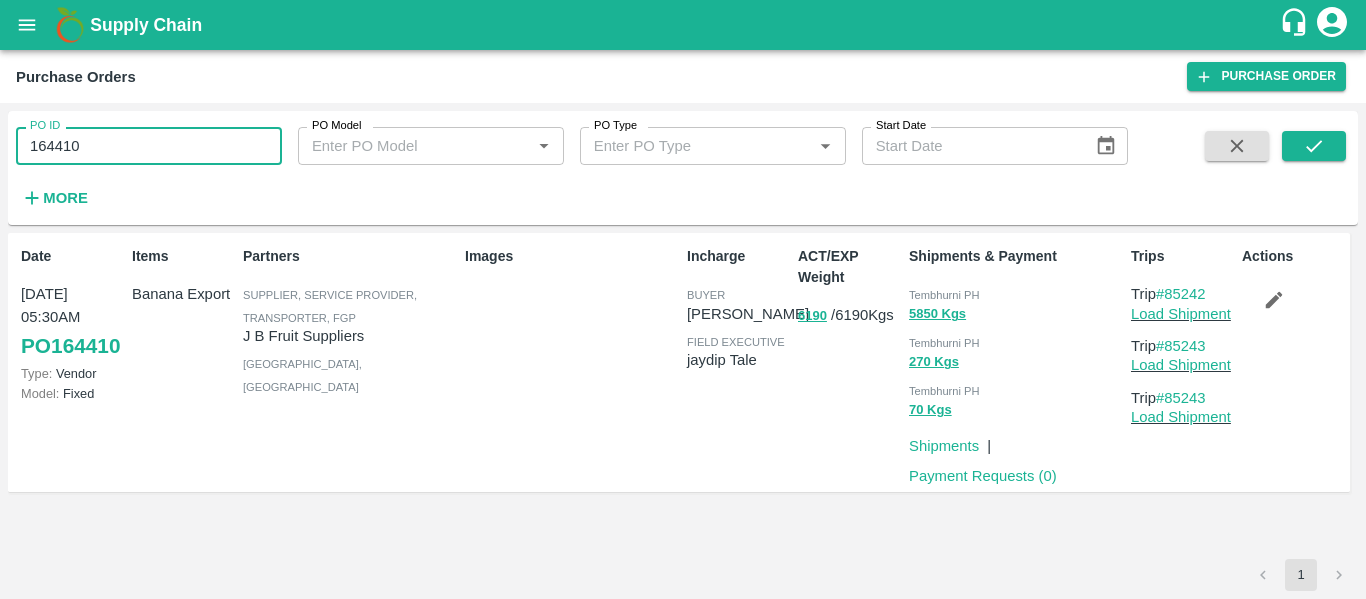 paste 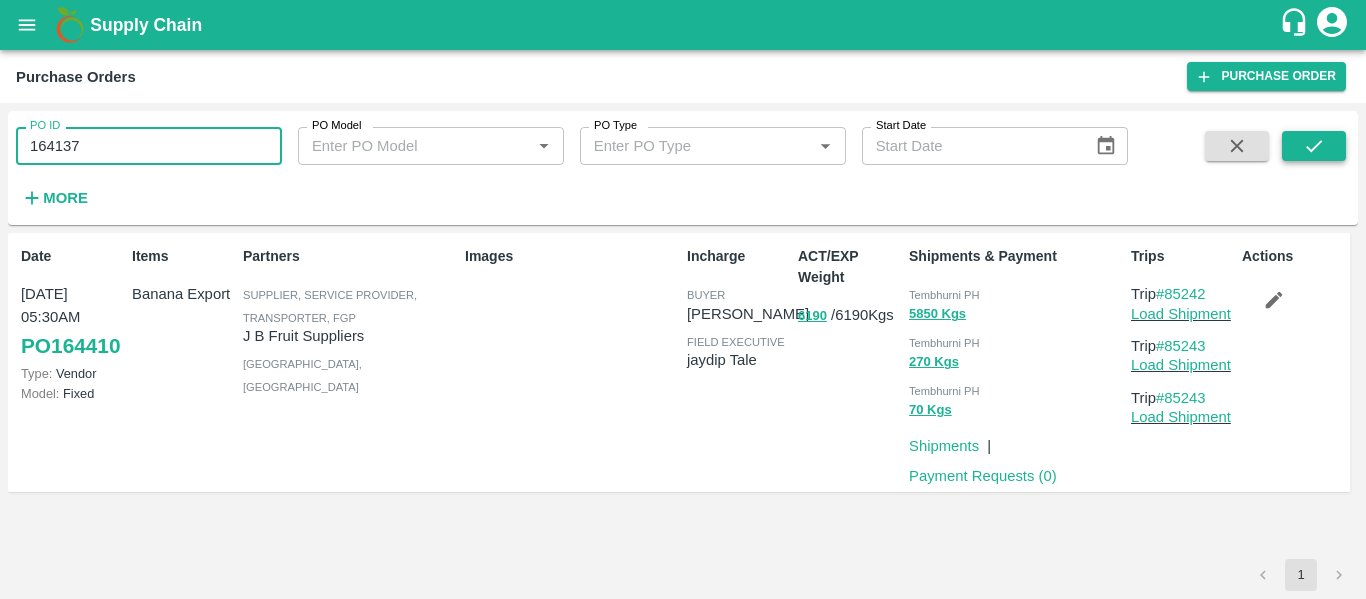 type on "164137" 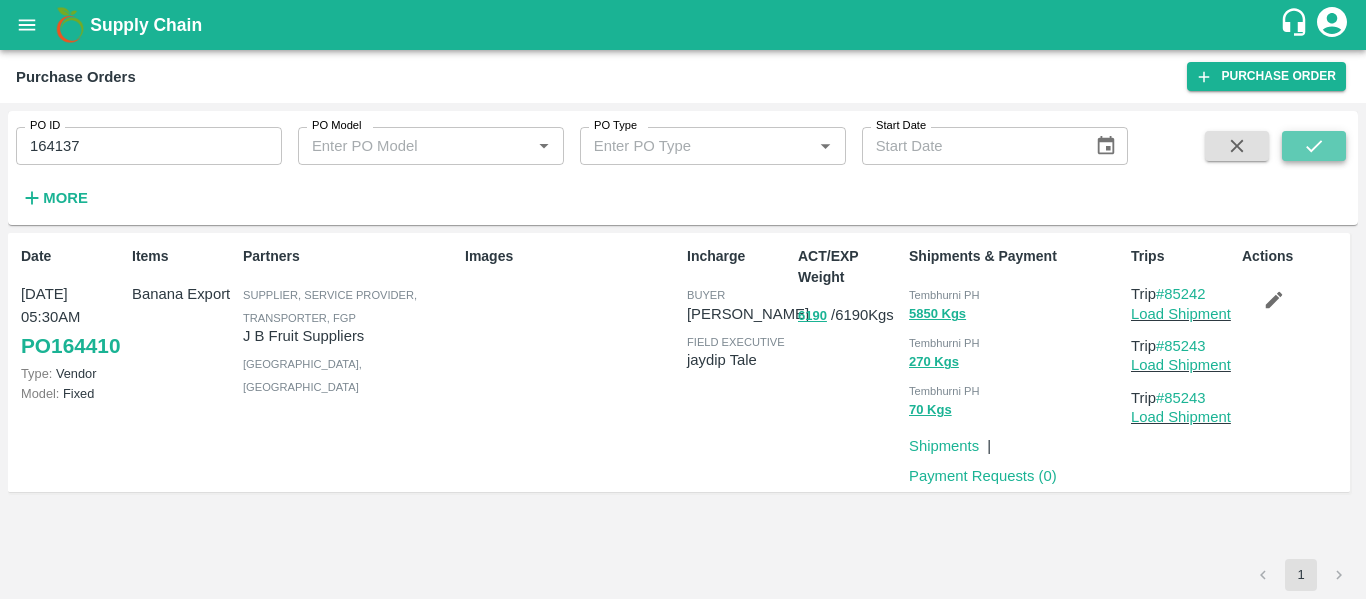 click 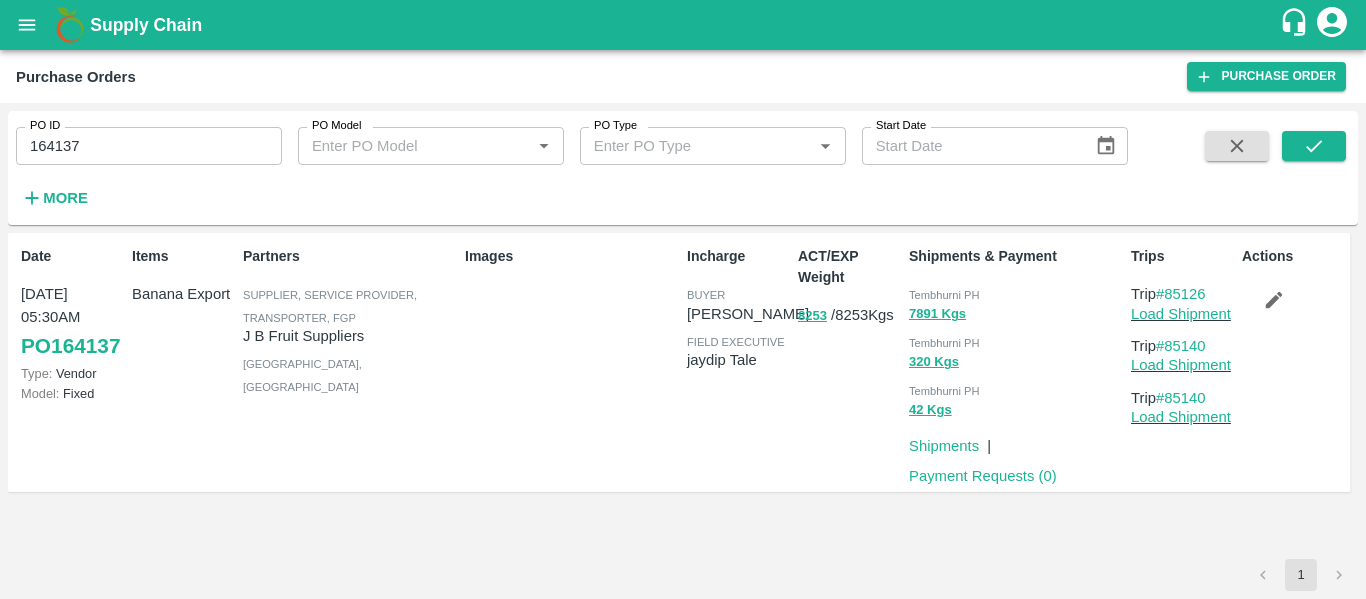 click 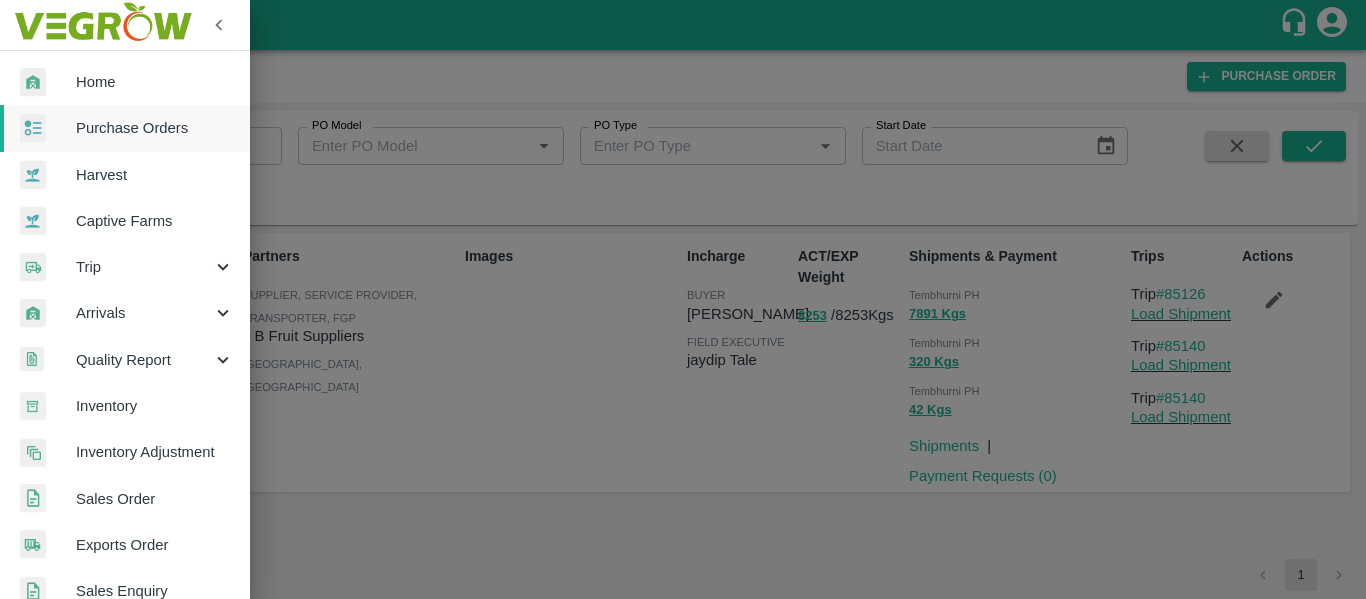 click at bounding box center [683, 299] 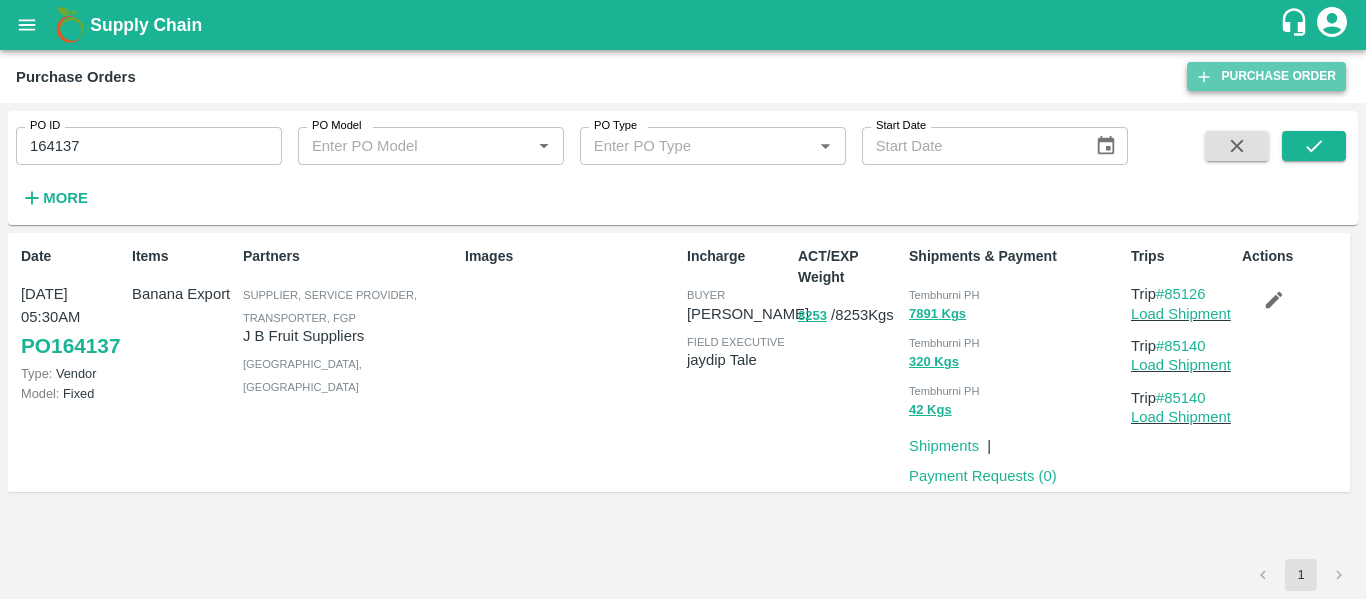 click on "Purchase Order" at bounding box center [1266, 76] 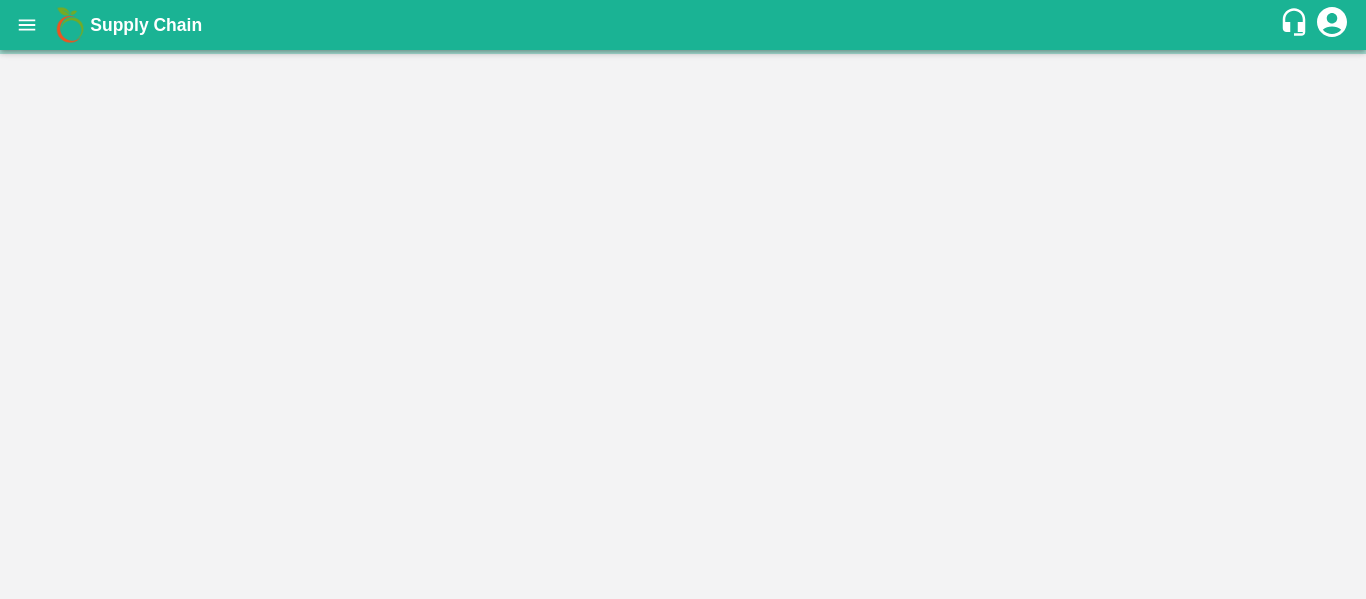 scroll, scrollTop: 0, scrollLeft: 0, axis: both 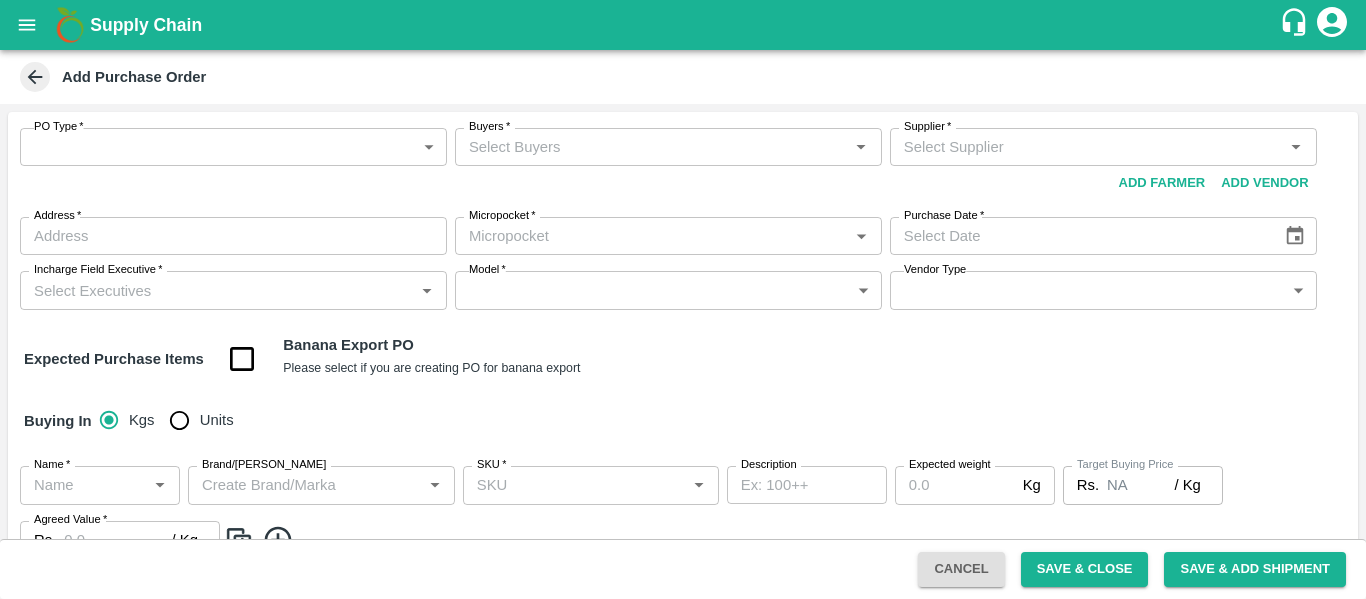 click on "Supply Chain Add Purchase Order PO Type   * ​ PO Type Buyers   * Buyers   * Supplier   * Supplier   * Add Vendor Add Farmer Address   * Address Micropocket   * Micropocket   * Purchase Date   * Purchase Date Incharge Field Executive   * Incharge Field Executive   * Model   * ​ Model Vendor Type ​ Vendor Type Expected Purchase Items Banana Export PO Please select if you are creating PO for banana export Buying In Kgs Units Name   * Name   * Brand/Marka Brand/[PERSON_NAME]   * SKU   * Description x Description Expected weight Kg Expected weight Target Buying Price Rs. NA / Kg Target Buying Price Agreed Value   * Rs. / Kg Agreed Value Upload Agreement Upload Chute Percentage % Chute Percentage Cancel Save & Close Save & Add Shipment Tembhurni PH Nashik CC Shahada Banana Export PH Savda Banana Export PH Nashik Banana CS Nikhil Subhash Mangvade Logout" at bounding box center [683, 299] 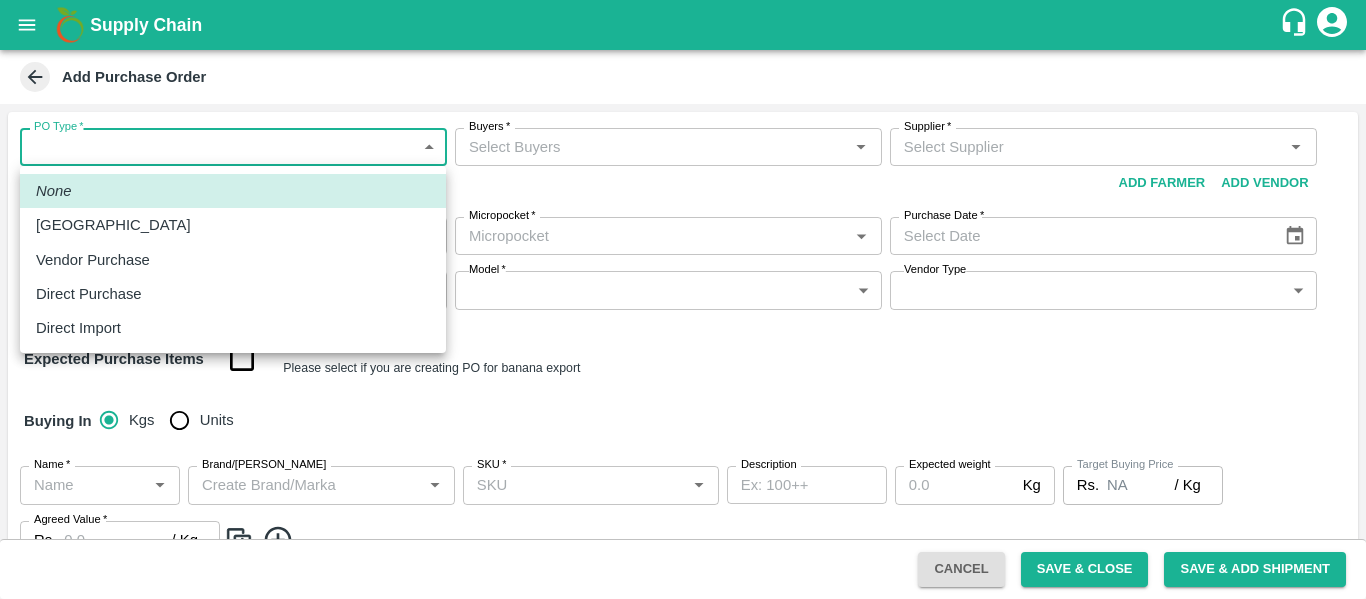click on "Farm Gate" at bounding box center [118, 225] 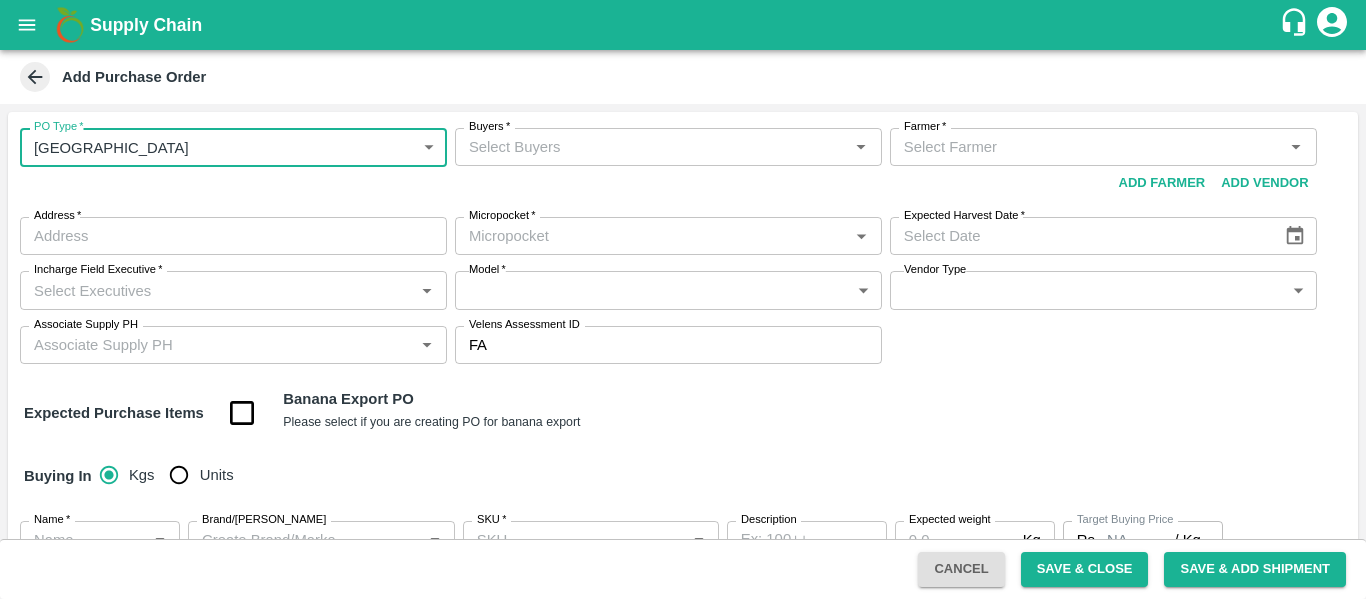 click on "Buyers   *" at bounding box center (652, 147) 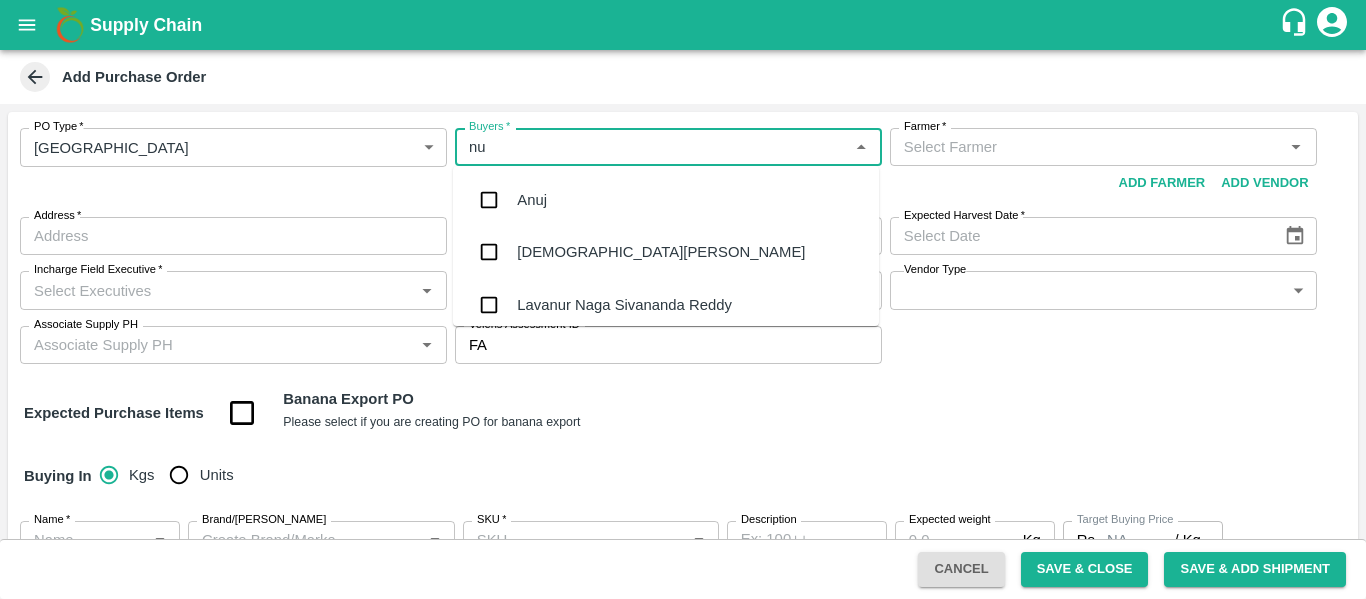 type on "nun" 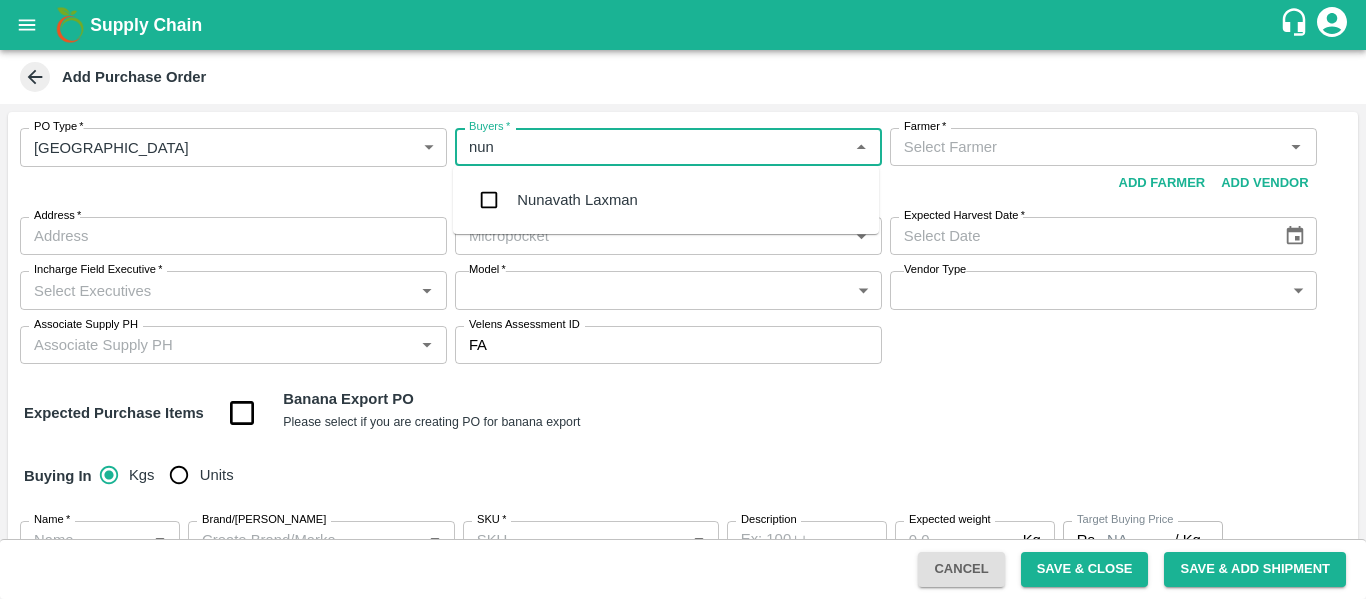 click on "Nunavath Laxman" at bounding box center [577, 200] 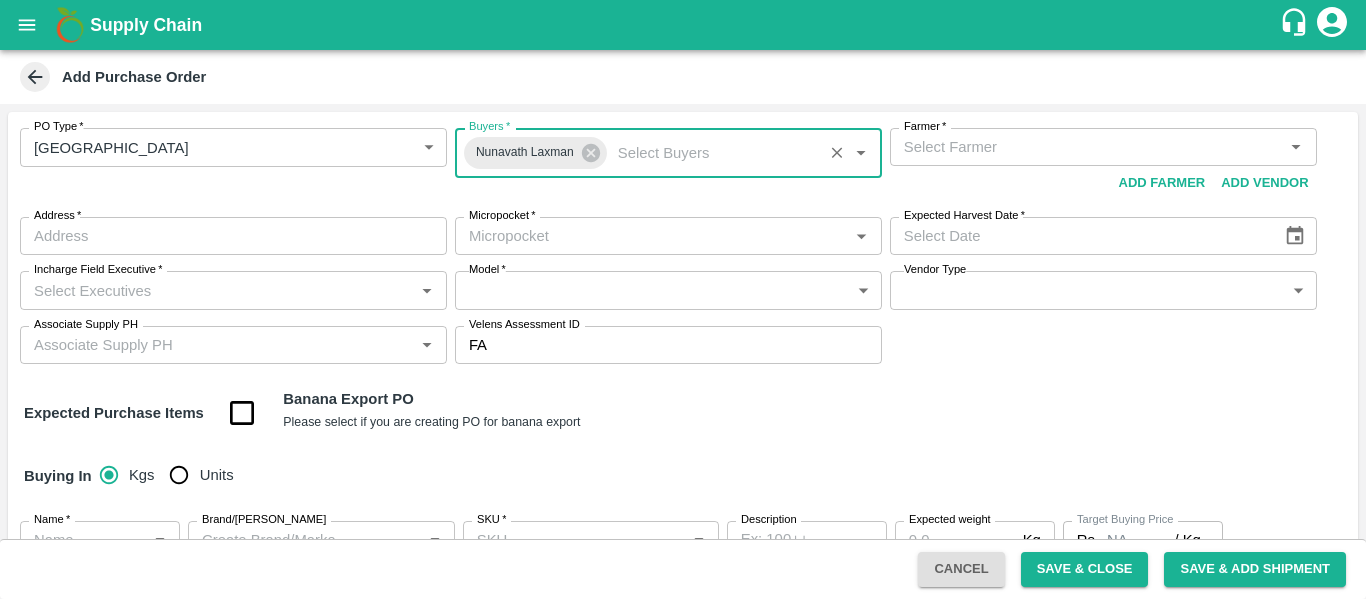 click on "Farmer   *" at bounding box center (1087, 147) 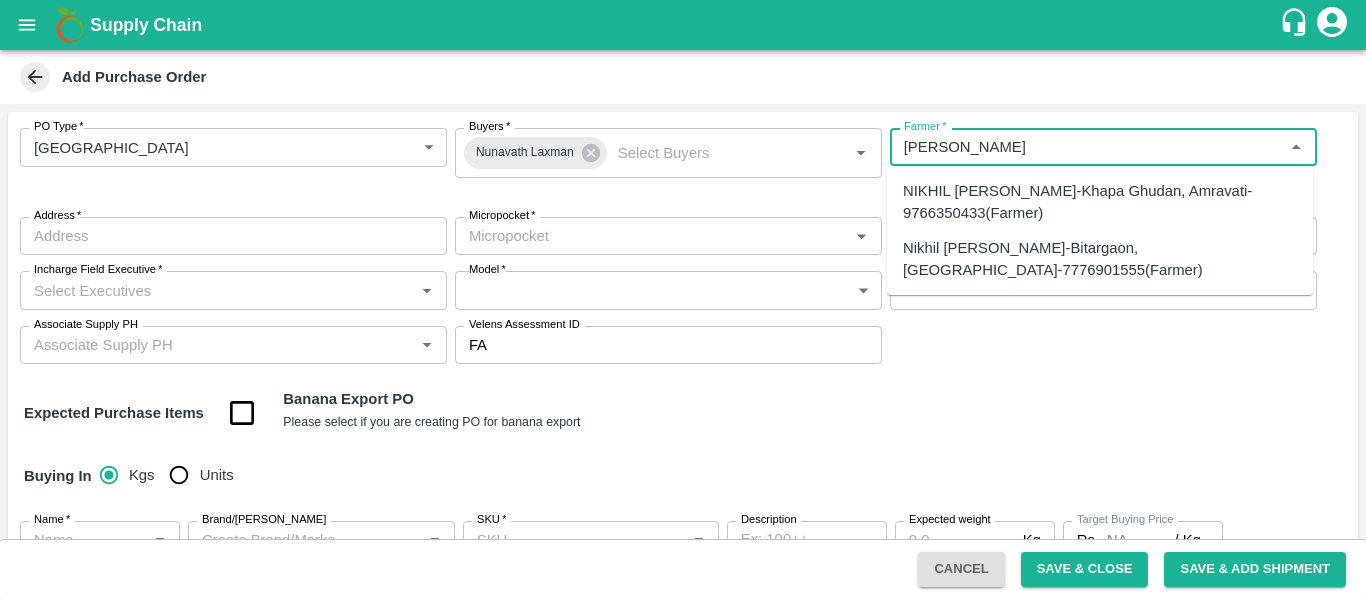 click on "Nikhil Bhagvat Patil-Bitargaon, Solapur-7776901555(Farmer)" at bounding box center (1100, 259) 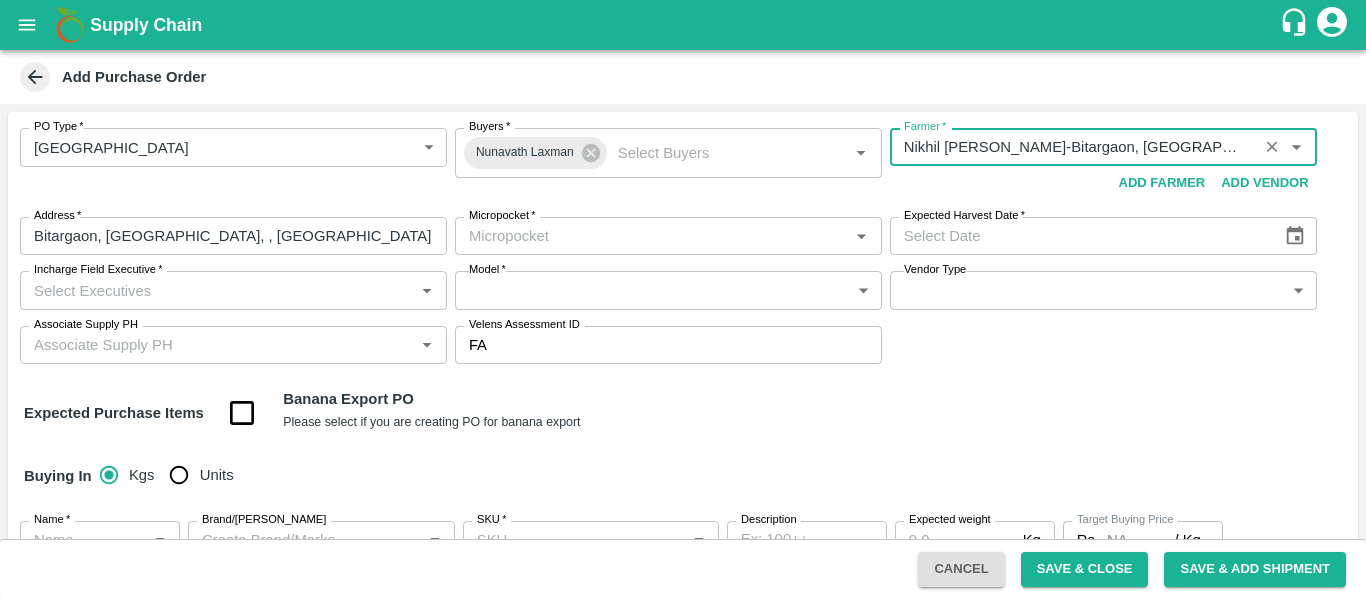 type on "Nikhil Bhagvat Patil-Bitargaon, Solapur-7776901555(Farmer)" 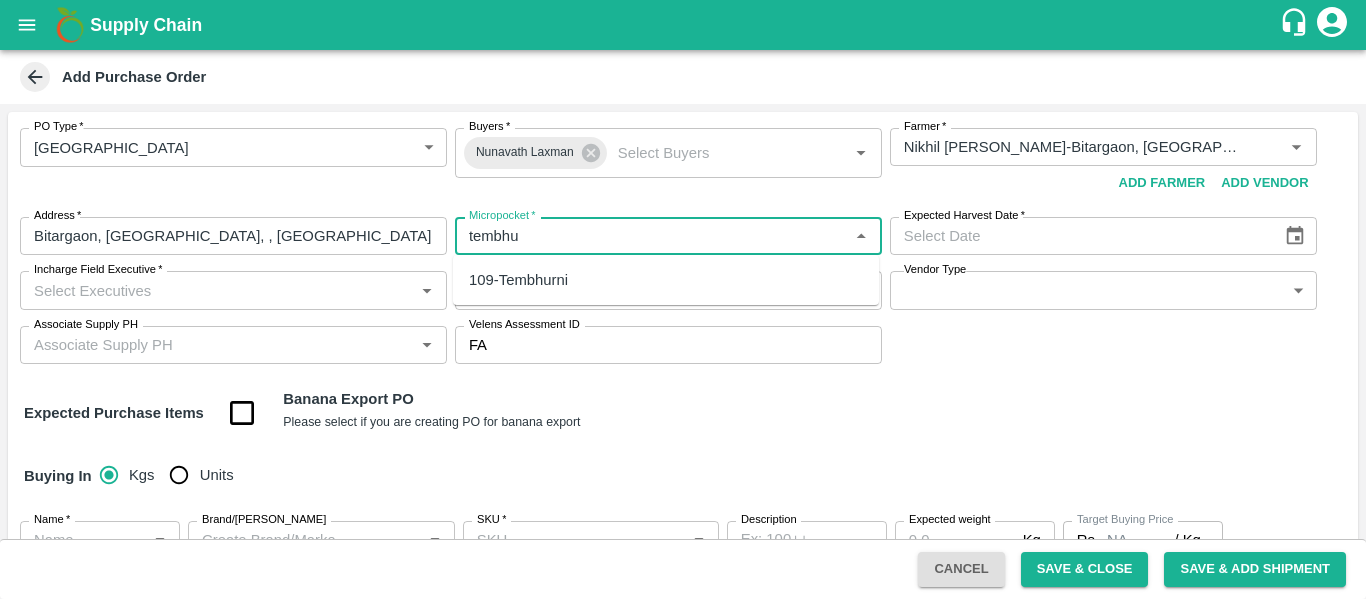 click on "109-Tembhurni" at bounding box center [666, 280] 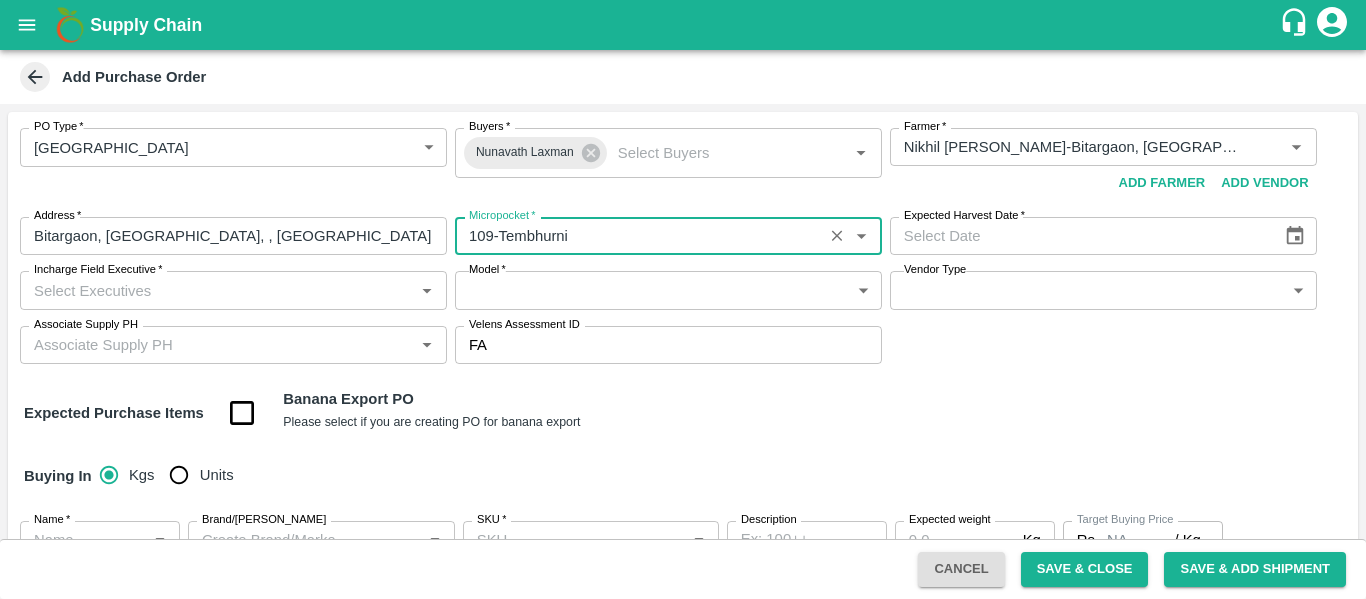 type on "109-Tembhurni" 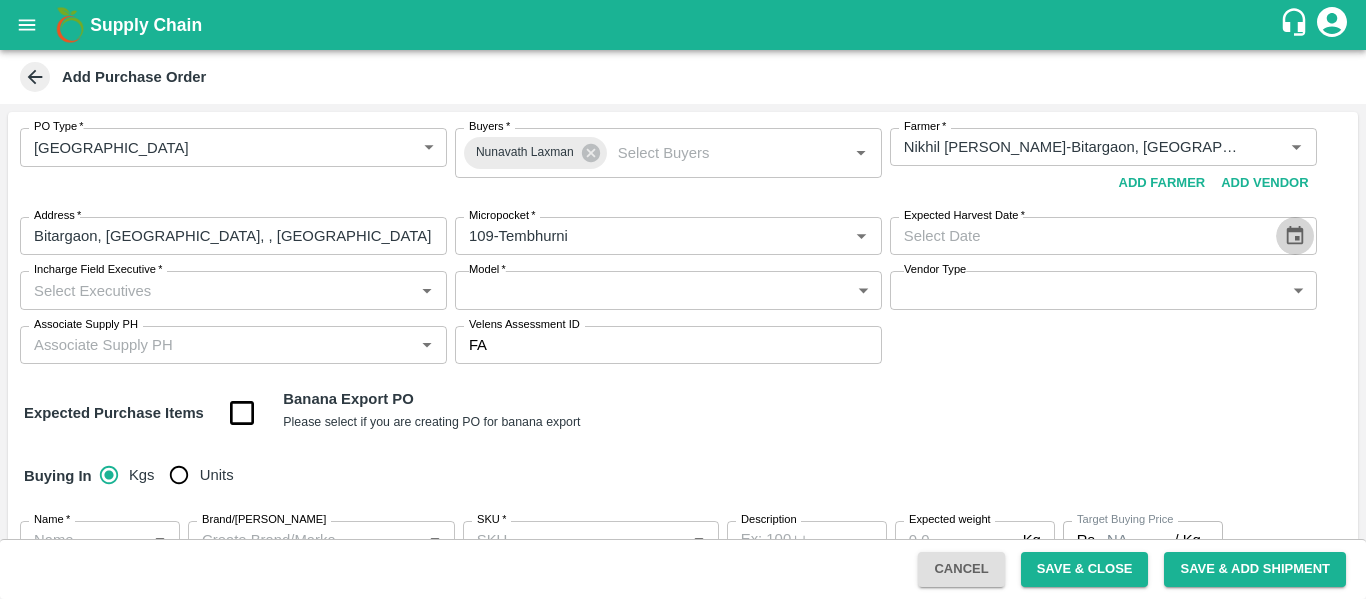 click 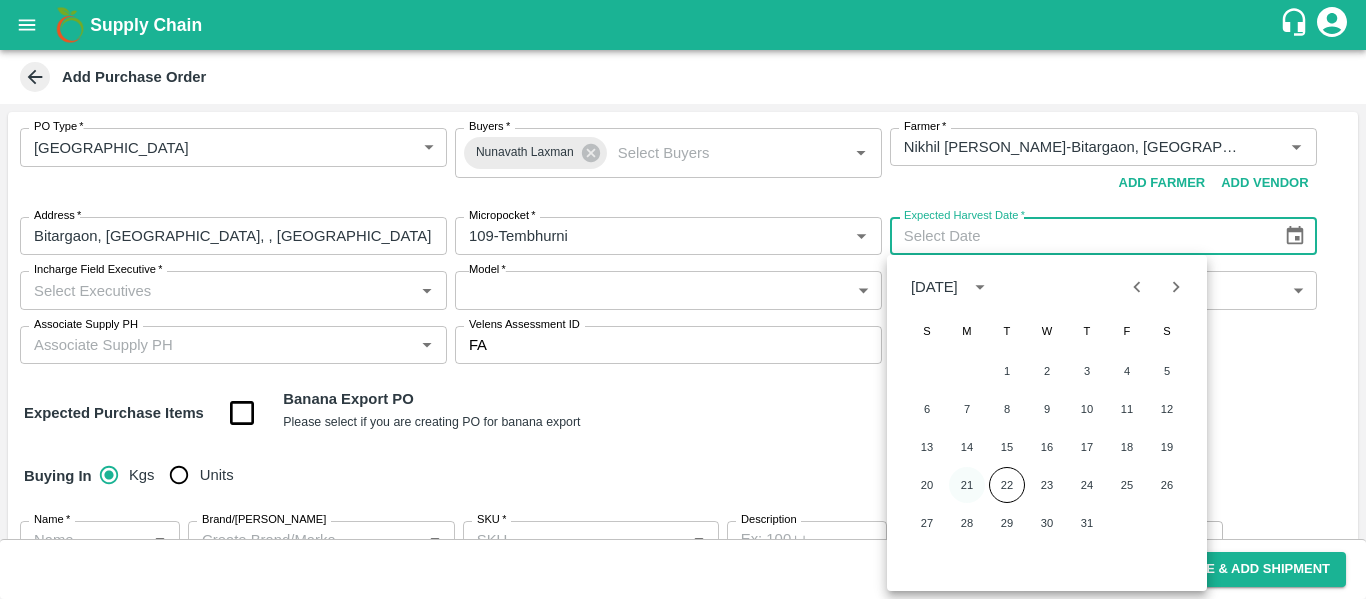 click on "21" at bounding box center (967, 485) 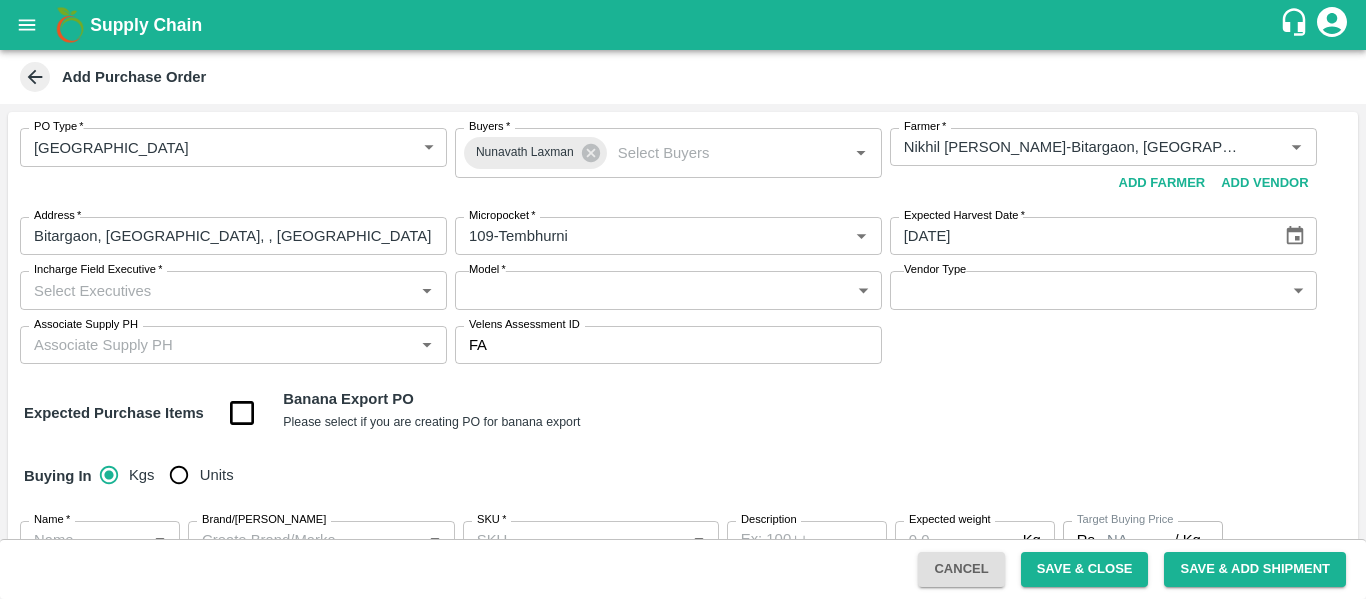 click on "Incharge Field Executive   *" at bounding box center (217, 290) 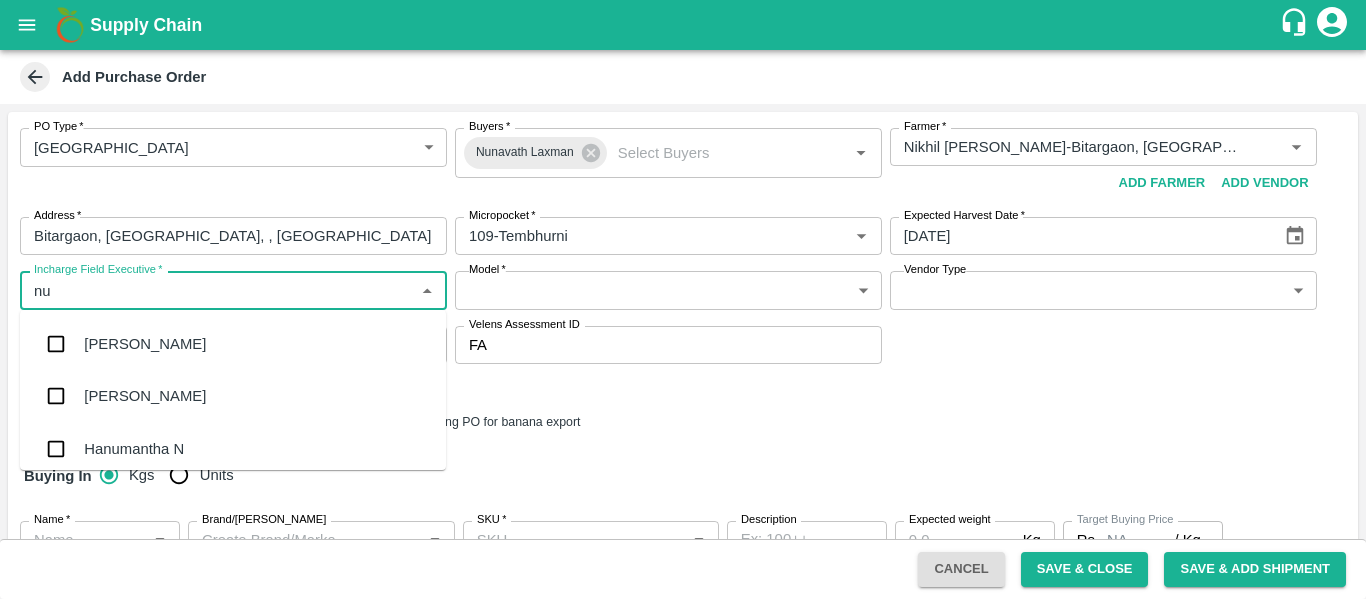 type on "nun" 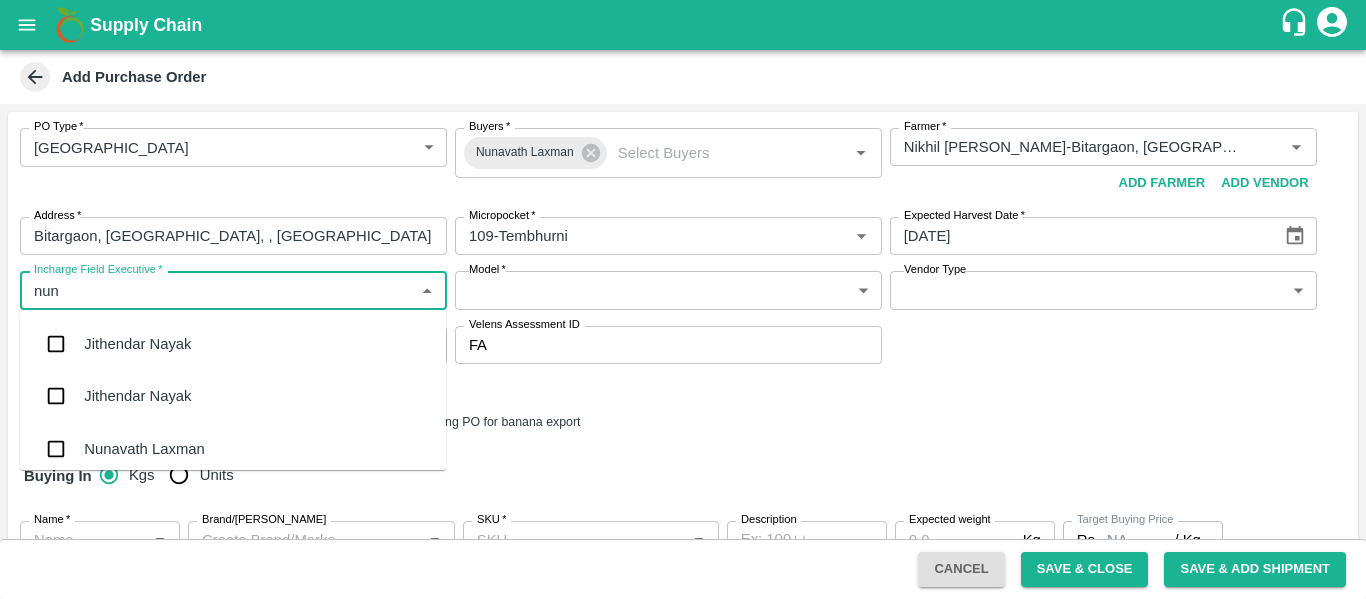 click on "Nunavath Laxman" at bounding box center [144, 449] 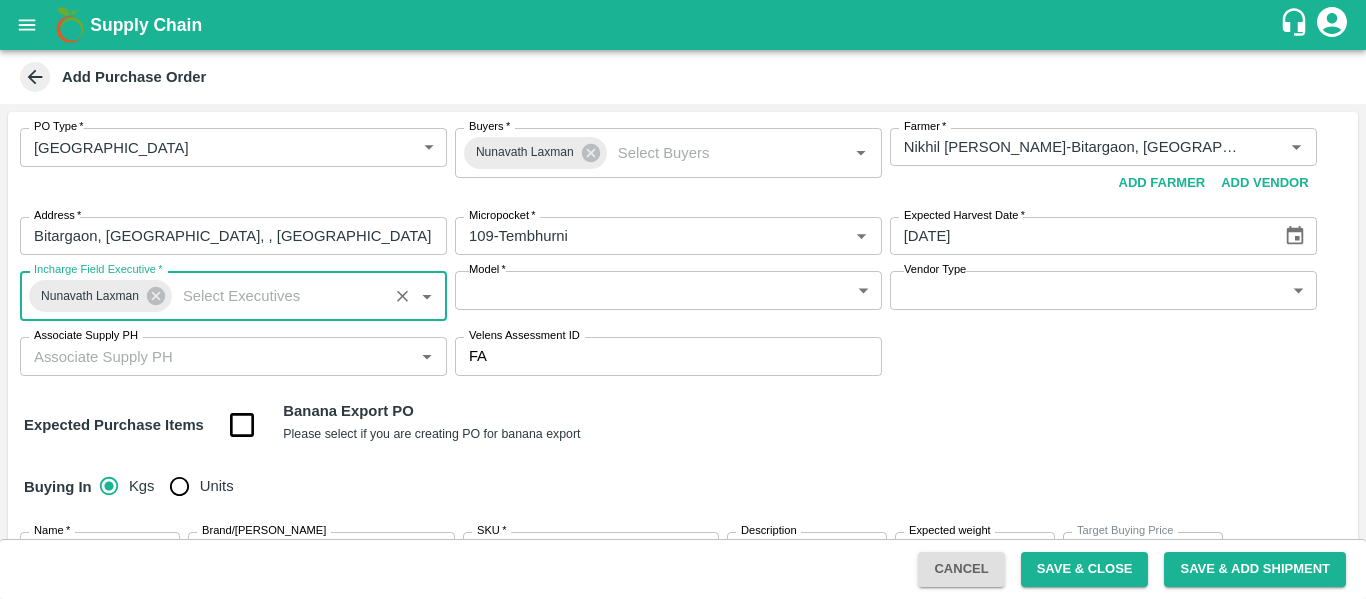 click on "Supply Chain Add Purchase Order PO Type   * Farm Gate 1 PO Type Buyers   * Nunavath Laxman Buyers   * Farmer   * Farmer   * Add Vendor Add Farmer Address   * Bitargaon, Solapur, , Maharashtra Address Micropocket   * Micropocket   * Expected Harvest Date   * 21/07/2025 Expected Harvest Date Incharge Field Executive   * Nunavath Laxman Incharge Field Executive   * Model   * ​ Model Vendor Type ​ Vendor Type Associate Supply PH Associate Supply PH Velens Assessment ID FA Velens Assessment ID Expected Purchase Items Banana Export PO Please select if you are creating PO for banana export Buying In Kgs Units Name   * Name   * Brand/Marka Brand/Marka SKU   * SKU   * Description x Description Expected weight Kg Expected weight Target Buying Price Rs. NA / Kg Target Buying Price Agreed Value   * Rs. / Kg Agreed Value Upload Agreement Upload Chute Percentage % Chute Percentage Cancel Save & Close Save & Add Shipment Tembhurni PH Nashik CC Shahada Banana Export PH Nashik Banana CS" at bounding box center (683, 299) 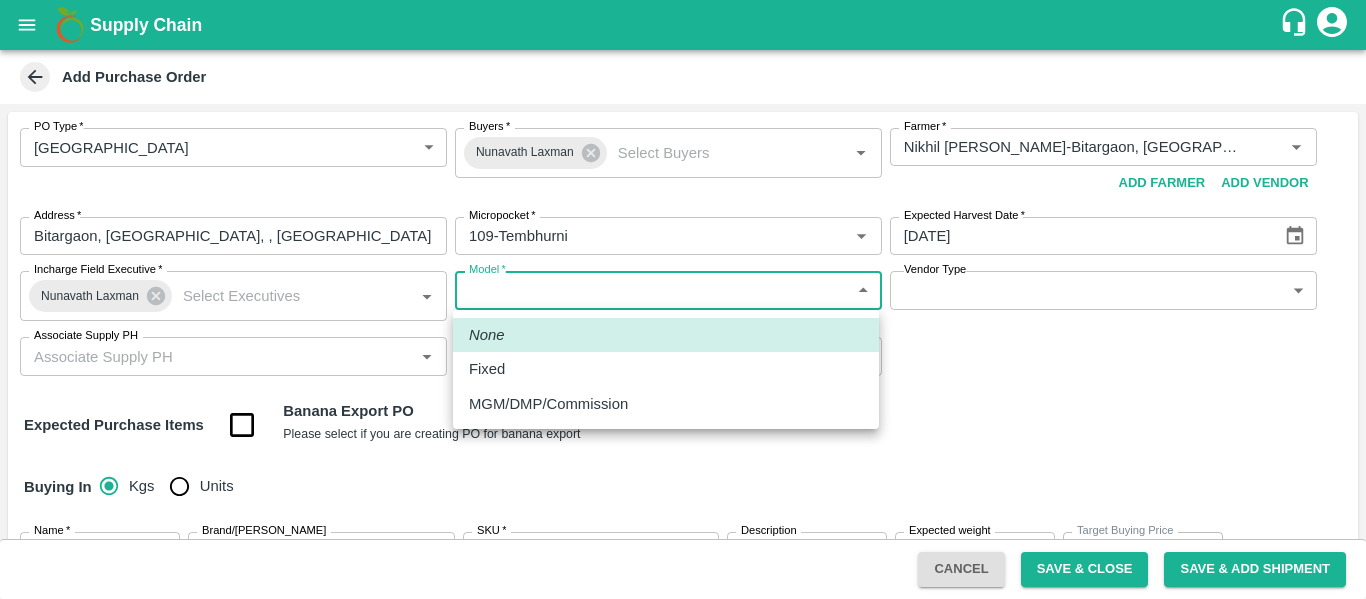 click on "Fixed" at bounding box center (666, 369) 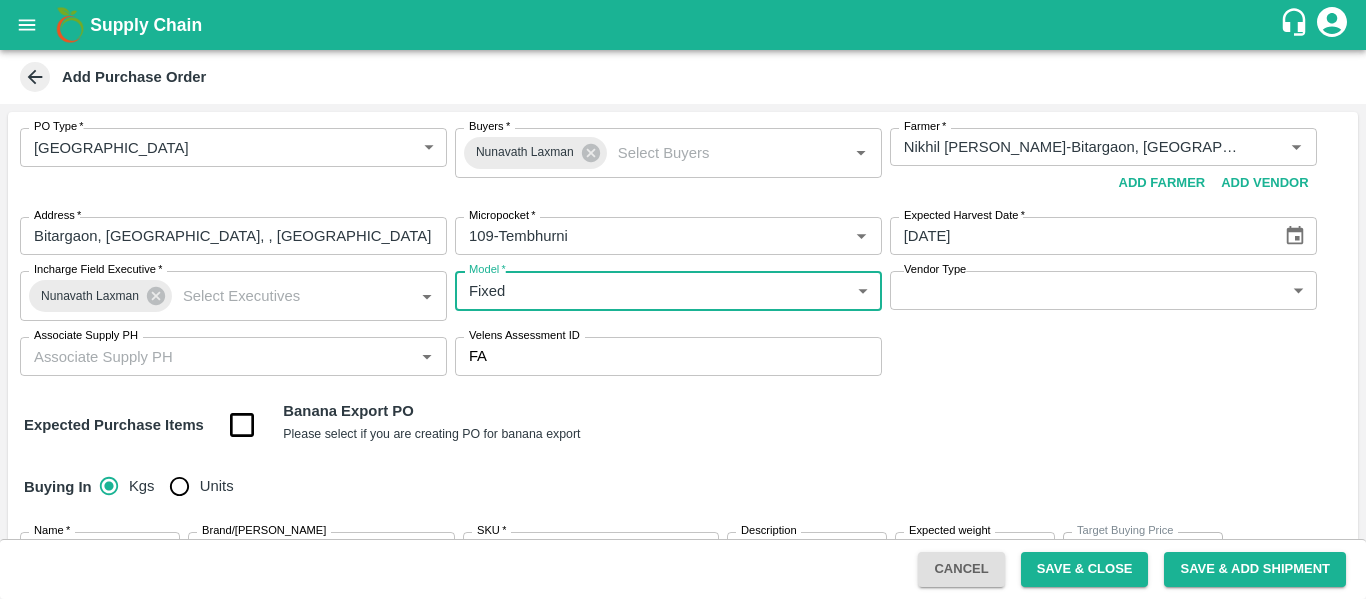 click on "Supply Chain Add Purchase Order PO Type   * Farm Gate 1 PO Type Buyers   * Nunavath Laxman Buyers   * Farmer   * Farmer   * Add Vendor Add Farmer Address   * Bitargaon, Solapur, , Maharashtra Address Micropocket   * Micropocket   * Expected Harvest Date   * 21/07/2025 Expected Harvest Date Incharge Field Executive   * Nunavath Laxman Incharge Field Executive   * Model   * Fixed Fixed Model Vendor Type ​ Vendor Type Associate Supply PH Associate Supply PH Velens Assessment ID FA Velens Assessment ID Expected Purchase Items Banana Export PO Please select if you are creating PO for banana export Buying In Kgs Units Name   * Name   * Brand/Marka Brand/Marka SKU   * SKU   * Description x Description Expected weight Kg Expected weight Target Buying Price Rs. NA / Kg Target Buying Price Agreed Value   * Rs. / Kg Agreed Value Upload Agreement Upload Chute Percentage % Chute Percentage Cancel Save & Close Save & Add Shipment Tembhurni PH Nashik CC Shahada Banana Export PH Logout" at bounding box center [683, 299] 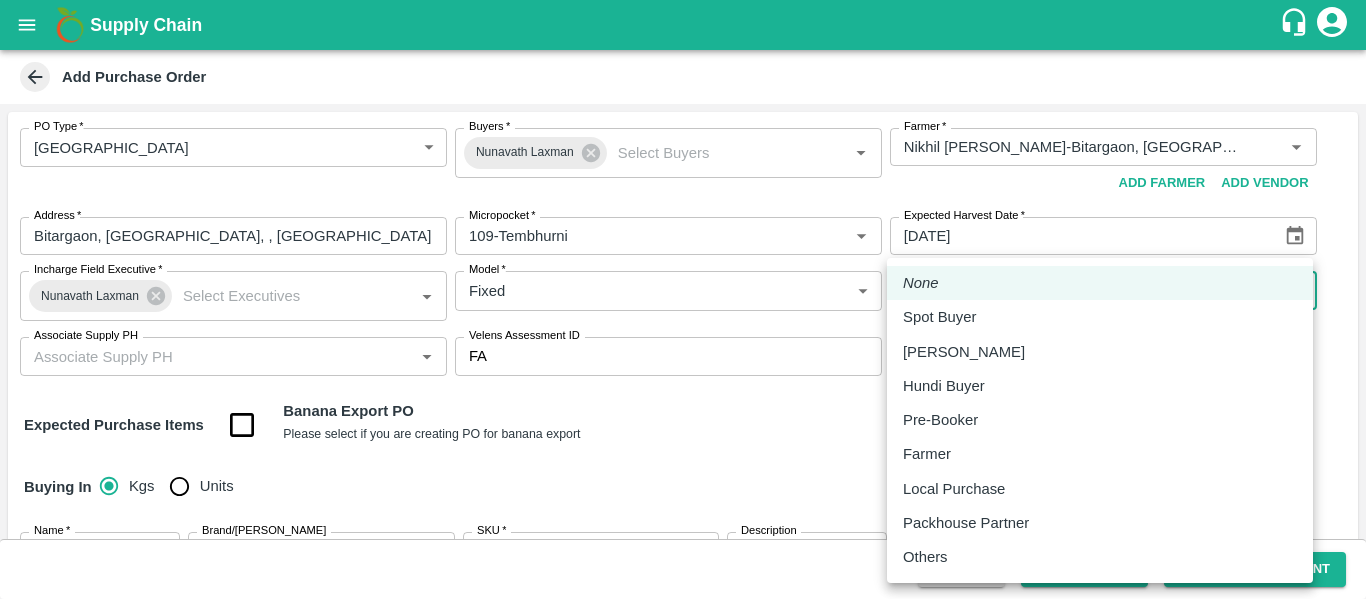 click at bounding box center [683, 299] 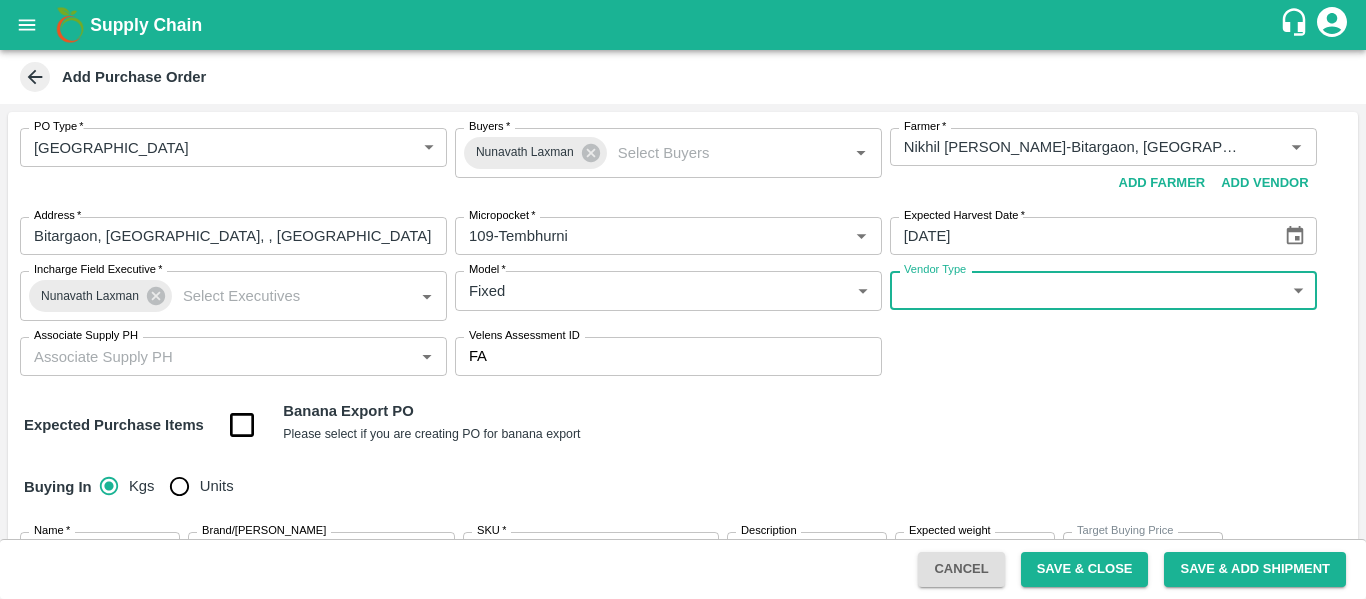 click on "Supply Chain Add Purchase Order PO Type   * Farm Gate 1 PO Type Buyers   * Nunavath Laxman Buyers   * Farmer   * Farmer   * Add Vendor Add Farmer Address   * Bitargaon, Solapur, , Maharashtra Address Micropocket   * Micropocket   * Expected Harvest Date   * 21/07/2025 Expected Harvest Date Incharge Field Executive   * Nunavath Laxman Incharge Field Executive   * Model   * Fixed Fixed Model Vendor Type ​ Vendor Type Associate Supply PH Associate Supply PH Velens Assessment ID FA Velens Assessment ID Expected Purchase Items Banana Export PO Please select if you are creating PO for banana export Buying In Kgs Units Name   * Name   * Brand/Marka Brand/Marka SKU   * SKU   * Description x Description Expected weight Kg Expected weight Target Buying Price Rs. NA / Kg Target Buying Price Agreed Value   * Rs. / Kg Agreed Value Upload Agreement Upload Chute Percentage % Chute Percentage Cancel Save & Close Save & Add Shipment Tembhurni PH Nashik CC Shahada Banana Export PH Logout" at bounding box center (683, 299) 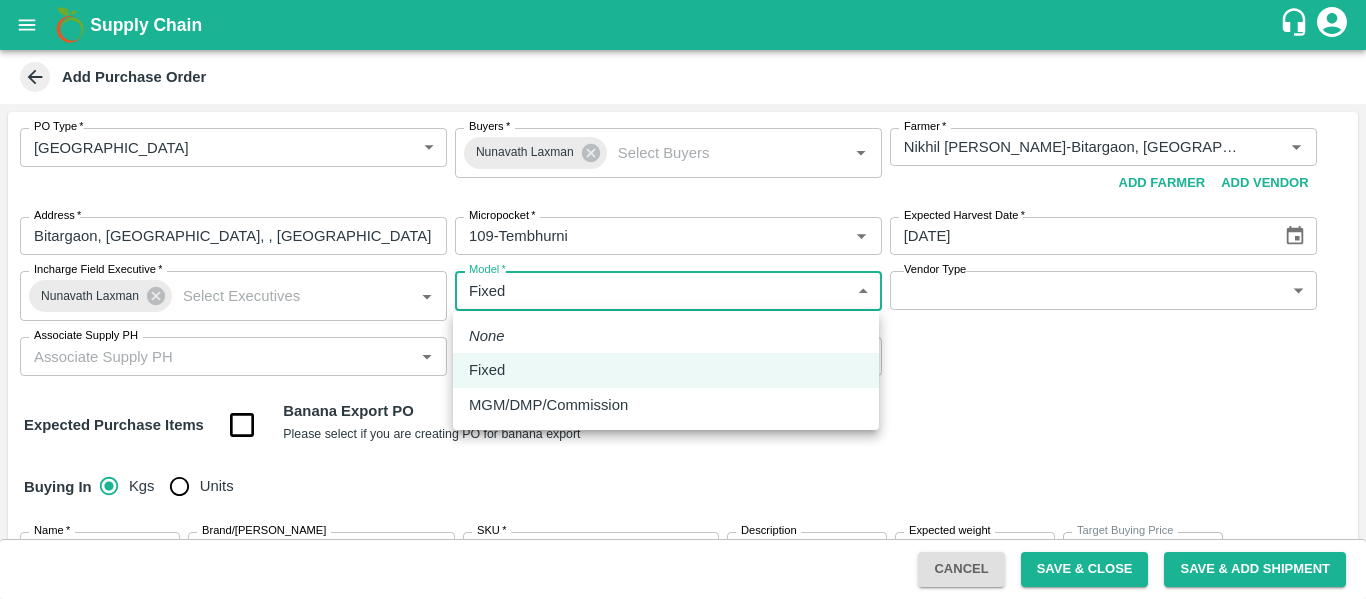 click at bounding box center (683, 299) 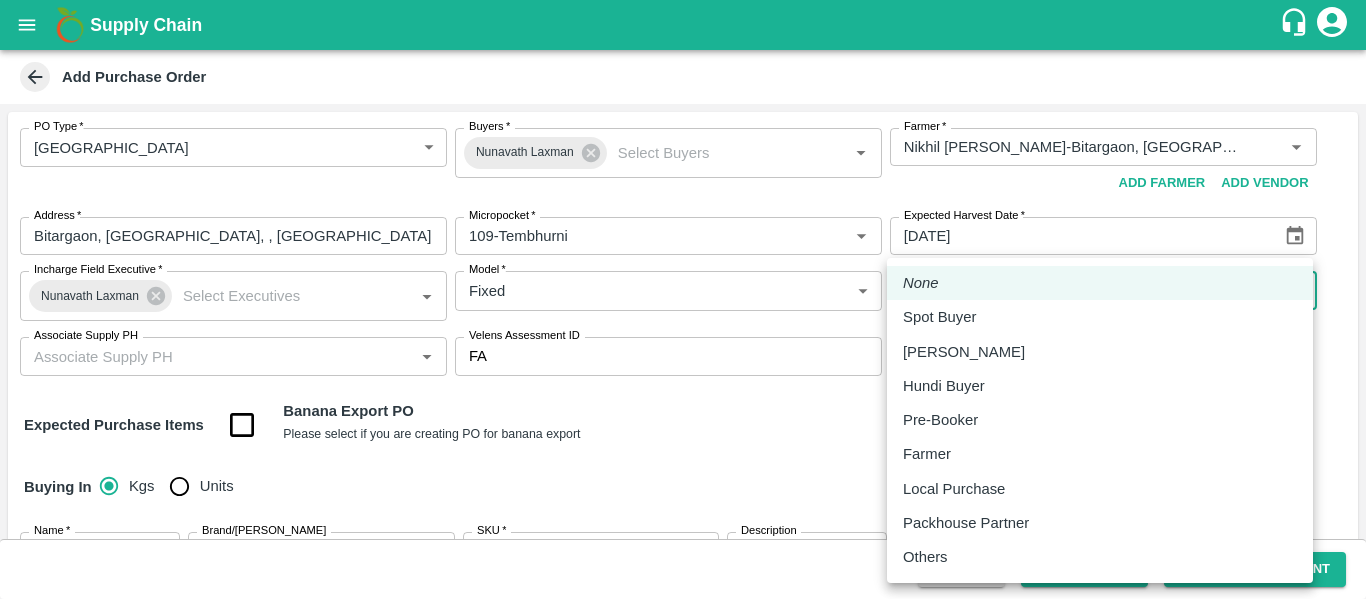click on "Supply Chain Add Purchase Order PO Type   * Farm Gate 1 PO Type Buyers   * Nunavath Laxman Buyers   * Farmer   * Farmer   * Add Vendor Add Farmer Address   * Bitargaon, Solapur, , Maharashtra Address Micropocket   * Micropocket   * Expected Harvest Date   * 21/07/2025 Expected Harvest Date Incharge Field Executive   * Nunavath Laxman Incharge Field Executive   * Model   * Fixed Fixed Model Vendor Type ​ Vendor Type Associate Supply PH Associate Supply PH Velens Assessment ID FA Velens Assessment ID Expected Purchase Items Banana Export PO Please select if you are creating PO for banana export Buying In Kgs Units Name   * Name   * Brand/Marka Brand/Marka SKU   * SKU   * Description x Description Expected weight Kg Expected weight Target Buying Price Rs. NA / Kg Target Buying Price Agreed Value   * Rs. / Kg Agreed Value Upload Agreement Upload Chute Percentage % Chute Percentage Cancel Save & Close Save & Add Shipment Tembhurni PH Nashik CC Shahada Banana Export PH Logout" at bounding box center (683, 299) 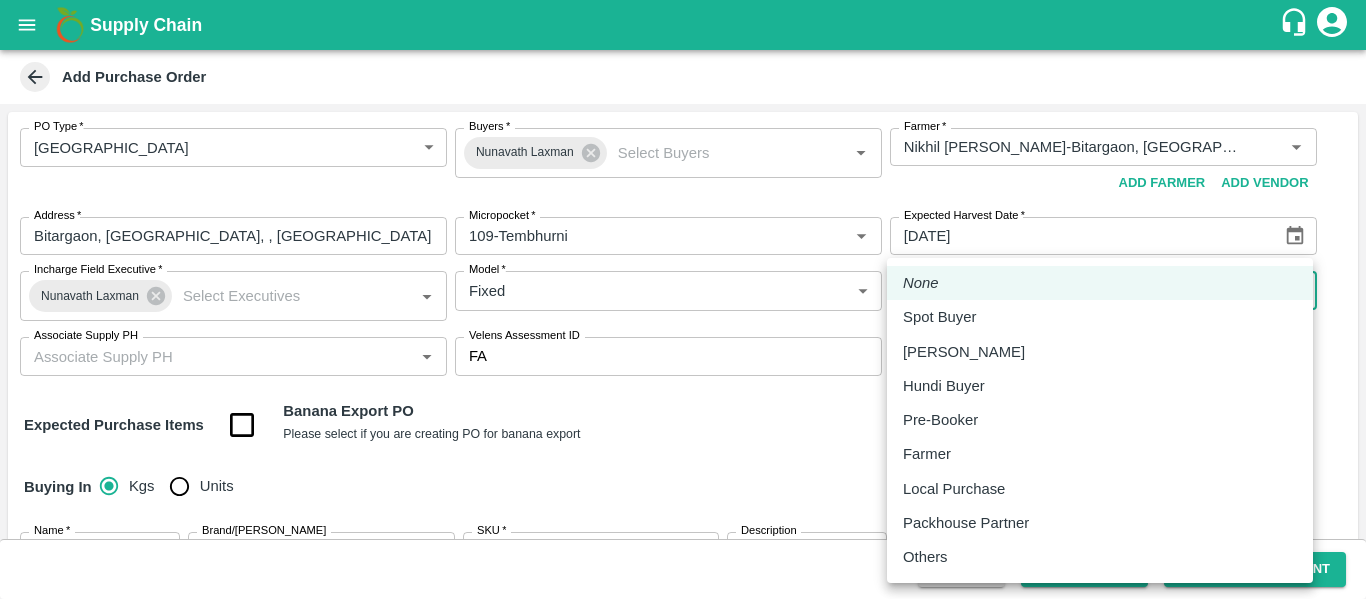 click on "Farmer" at bounding box center (932, 454) 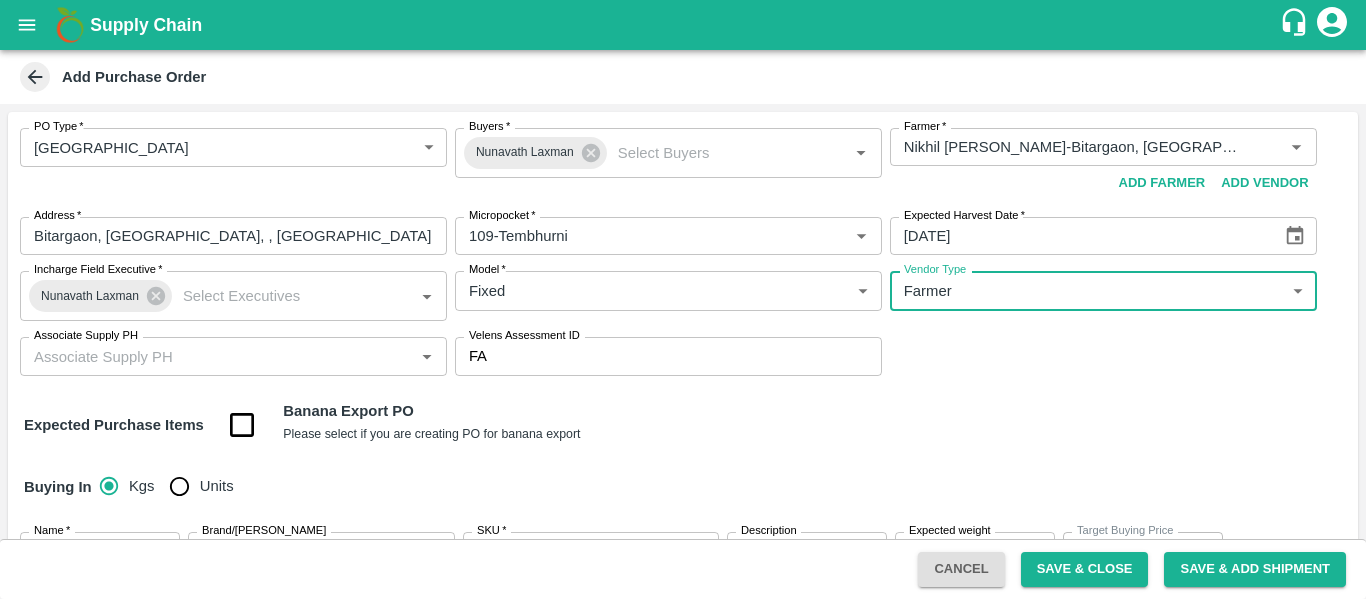 click on "Associate Supply PH" at bounding box center [217, 356] 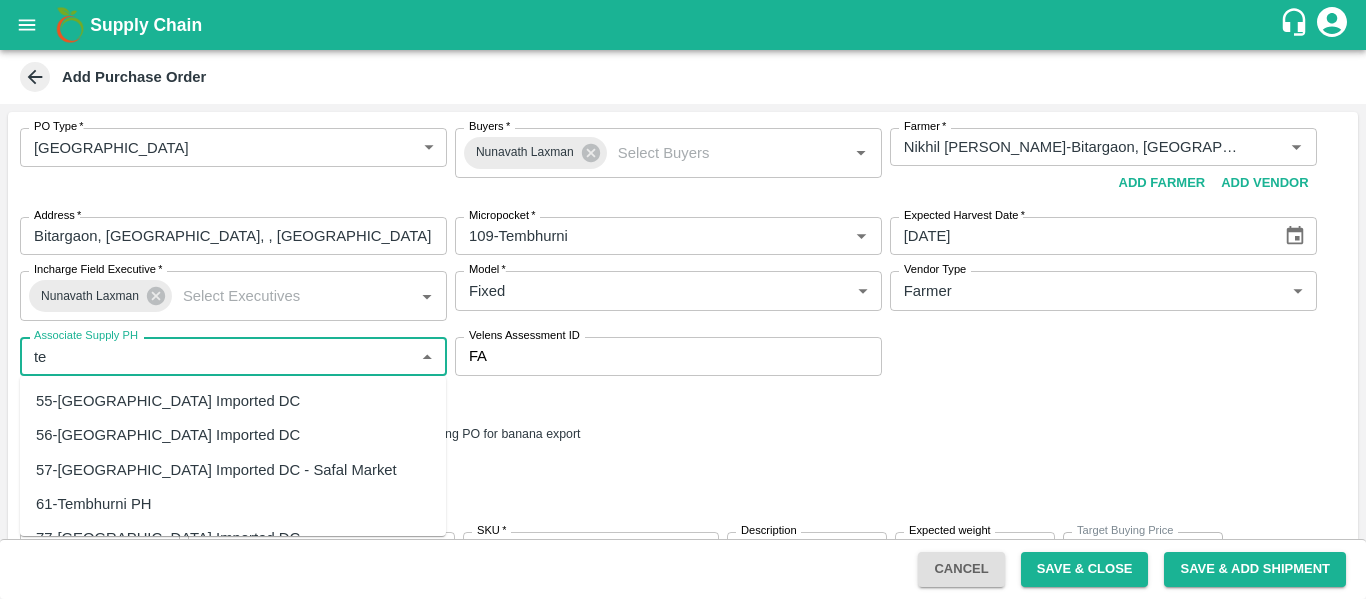 click on "61-Tembhurni PH" at bounding box center [233, 504] 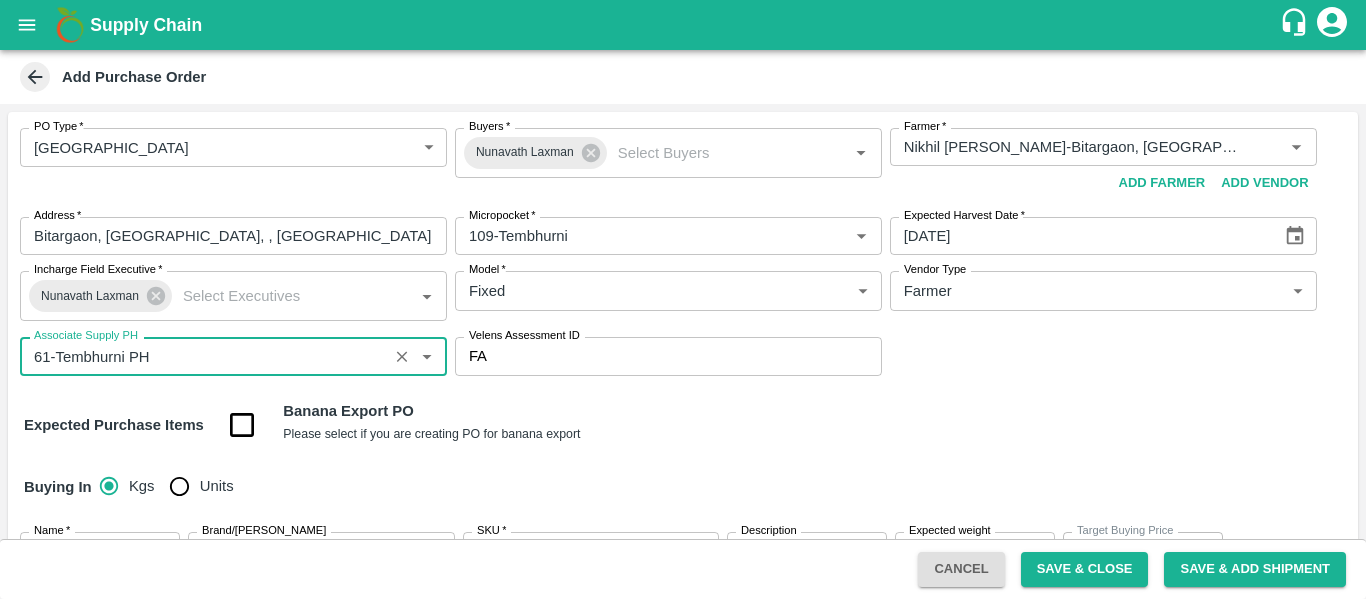 type on "61-Tembhurni PH" 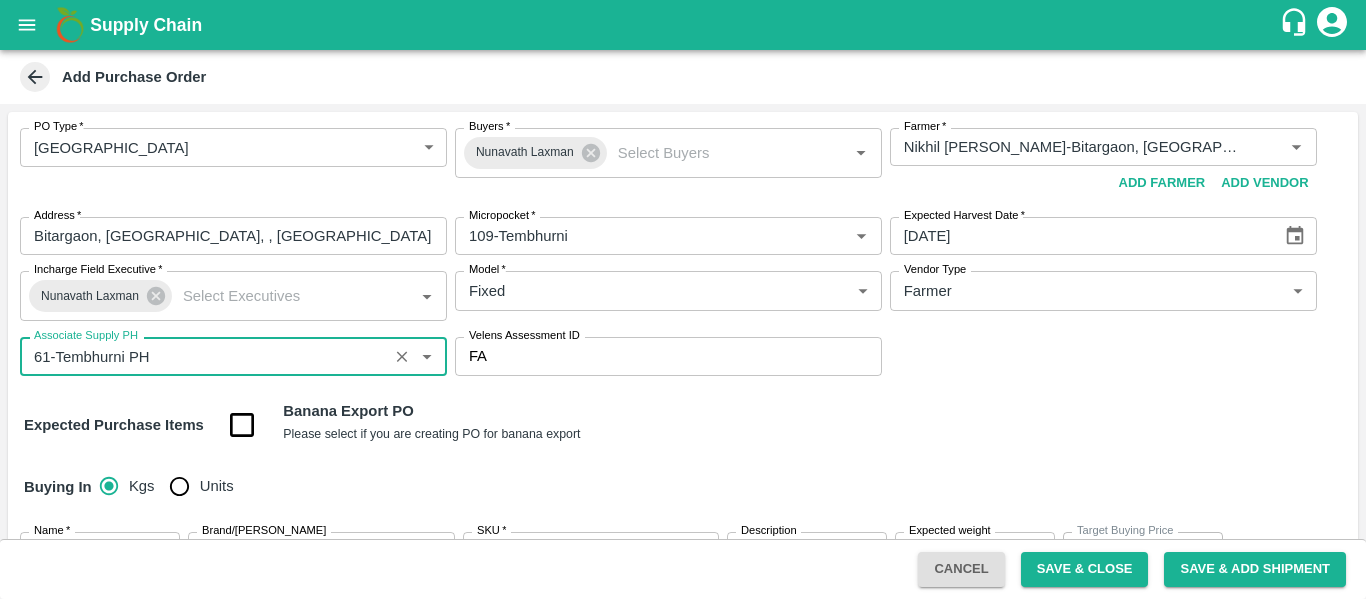 click at bounding box center (242, 425) 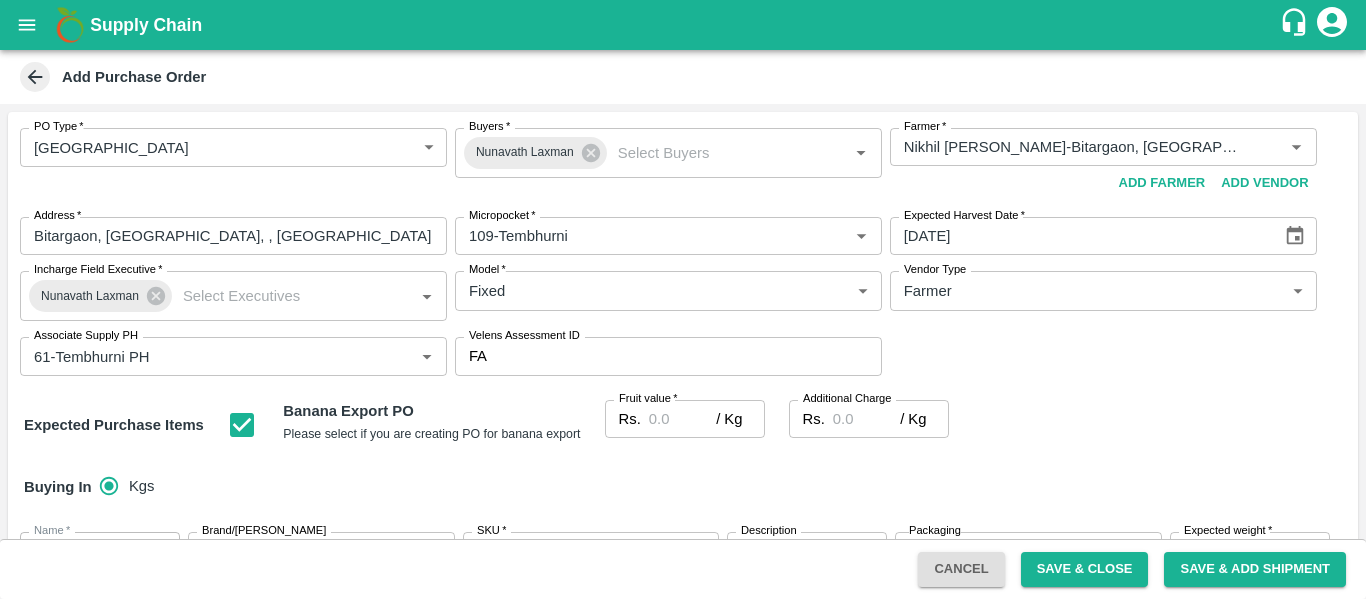 click on "Fruit value   *" at bounding box center [682, 419] 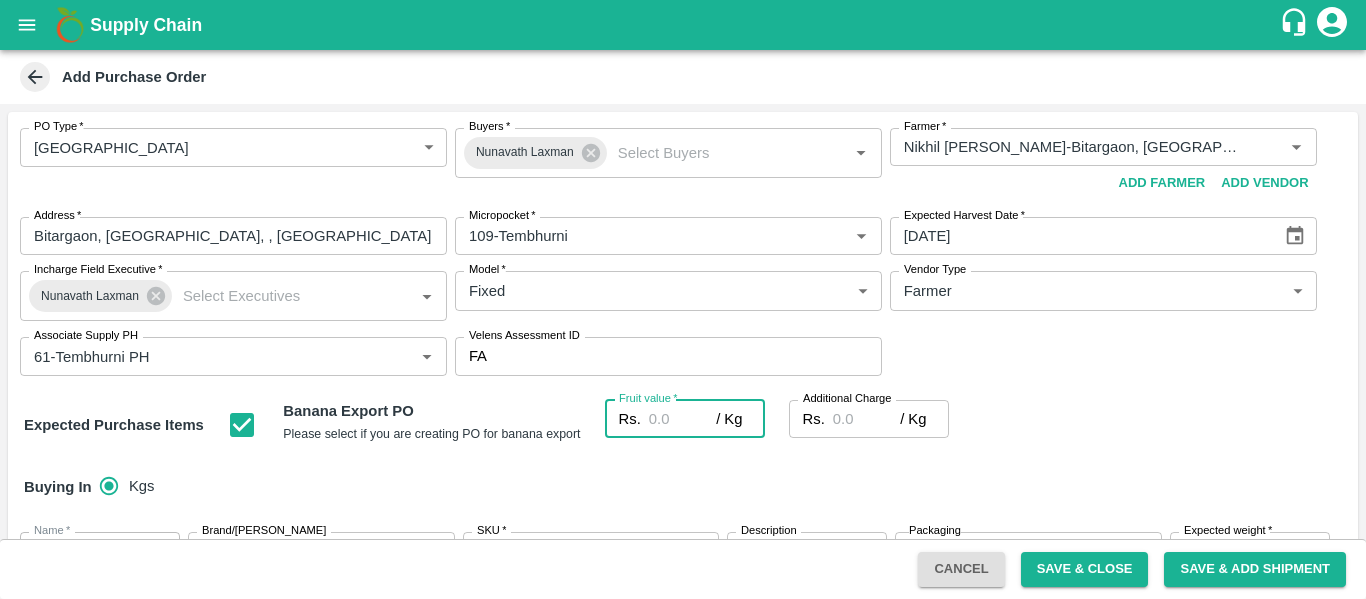 type on "2" 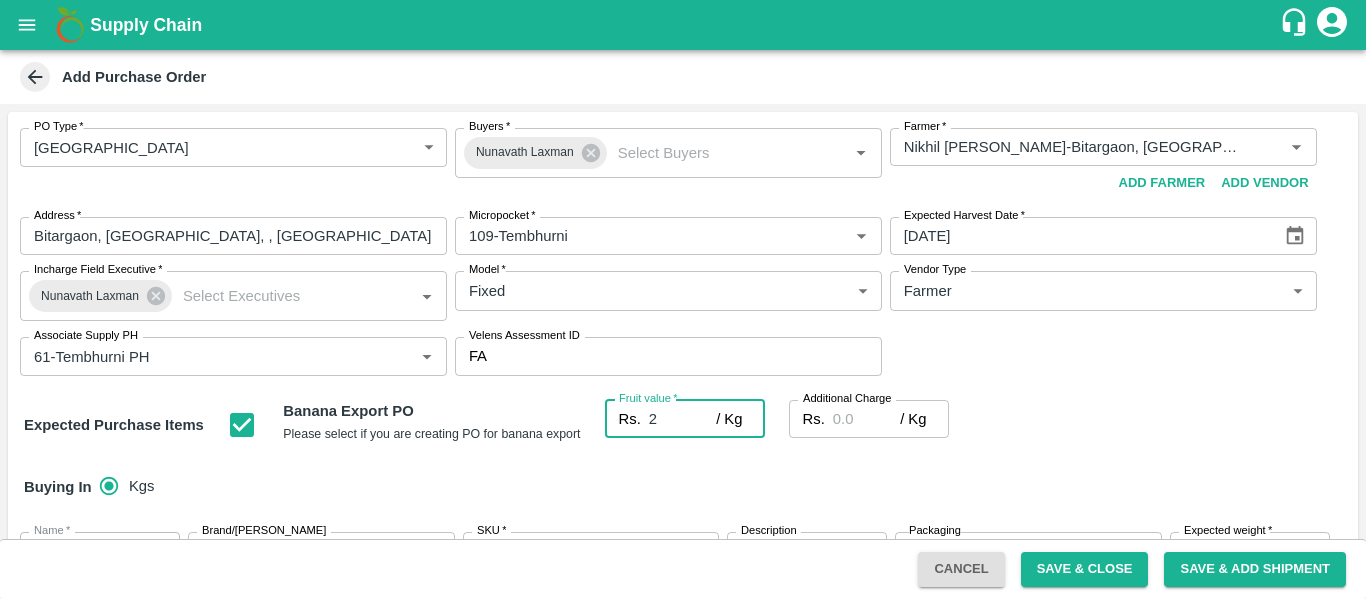 type on "29" 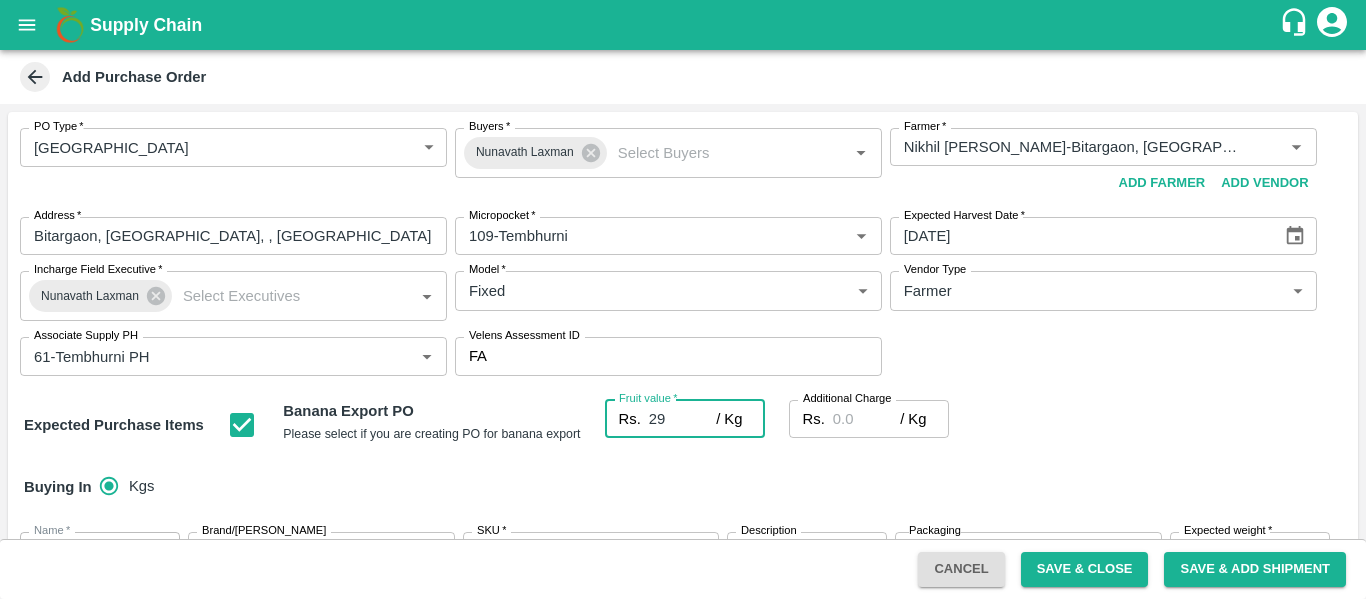 type on "29" 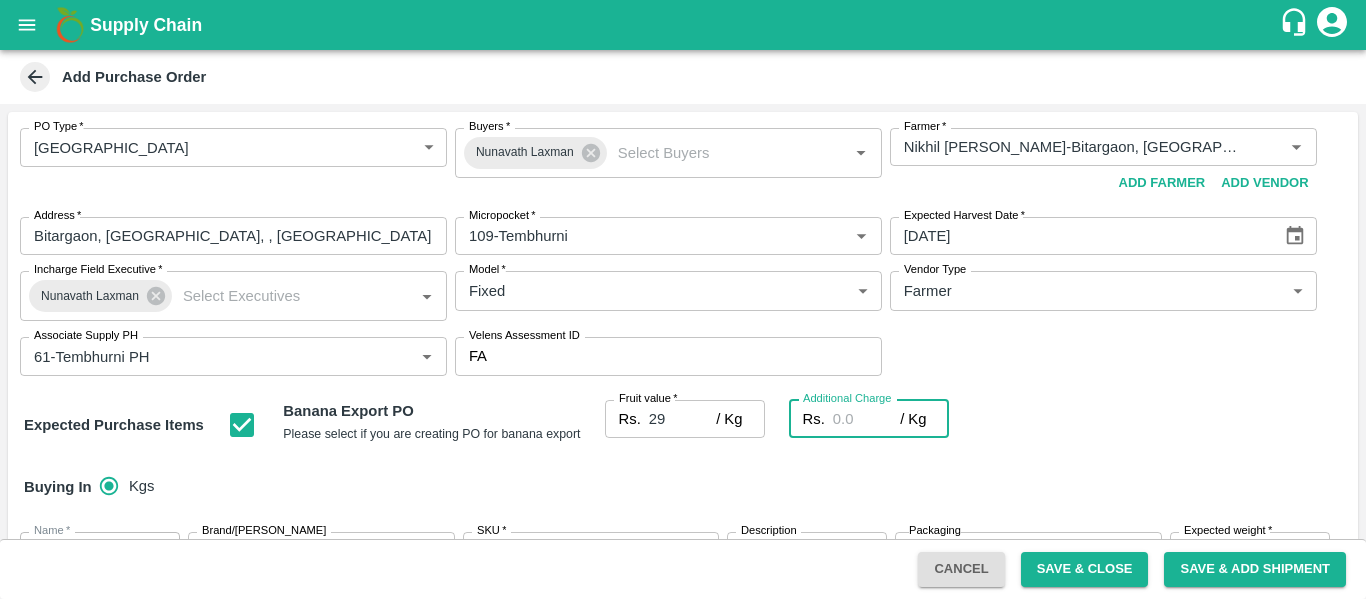 click on "Additional Charge" at bounding box center [866, 419] 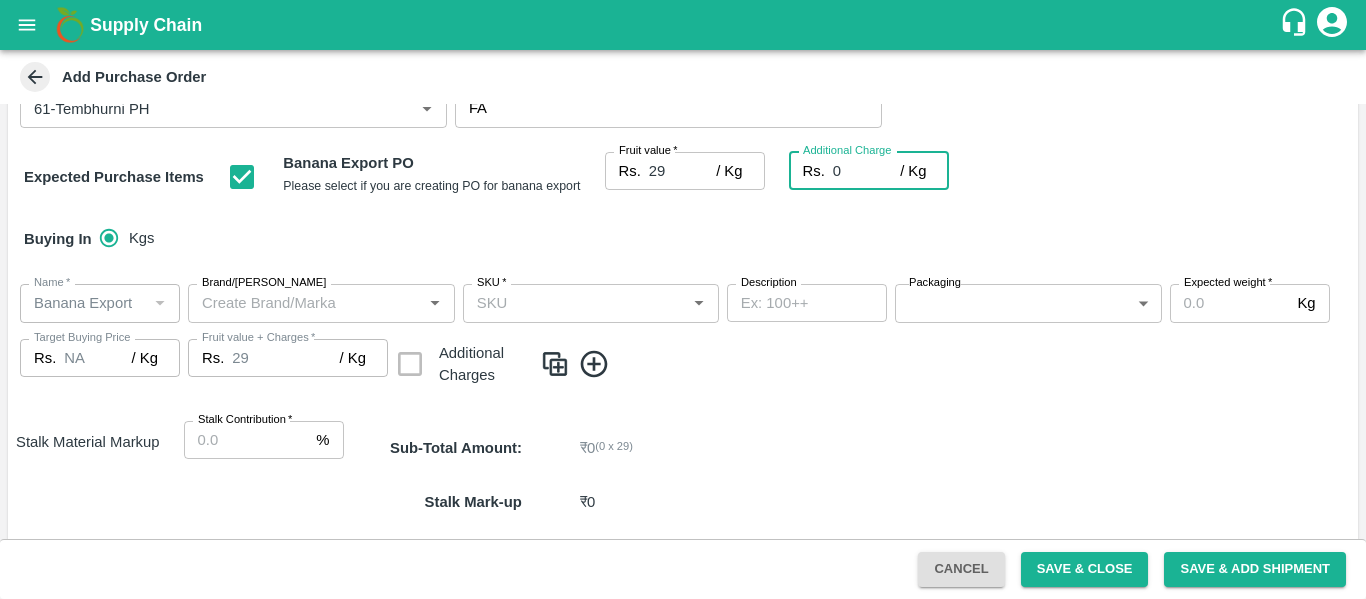 scroll, scrollTop: 259, scrollLeft: 0, axis: vertical 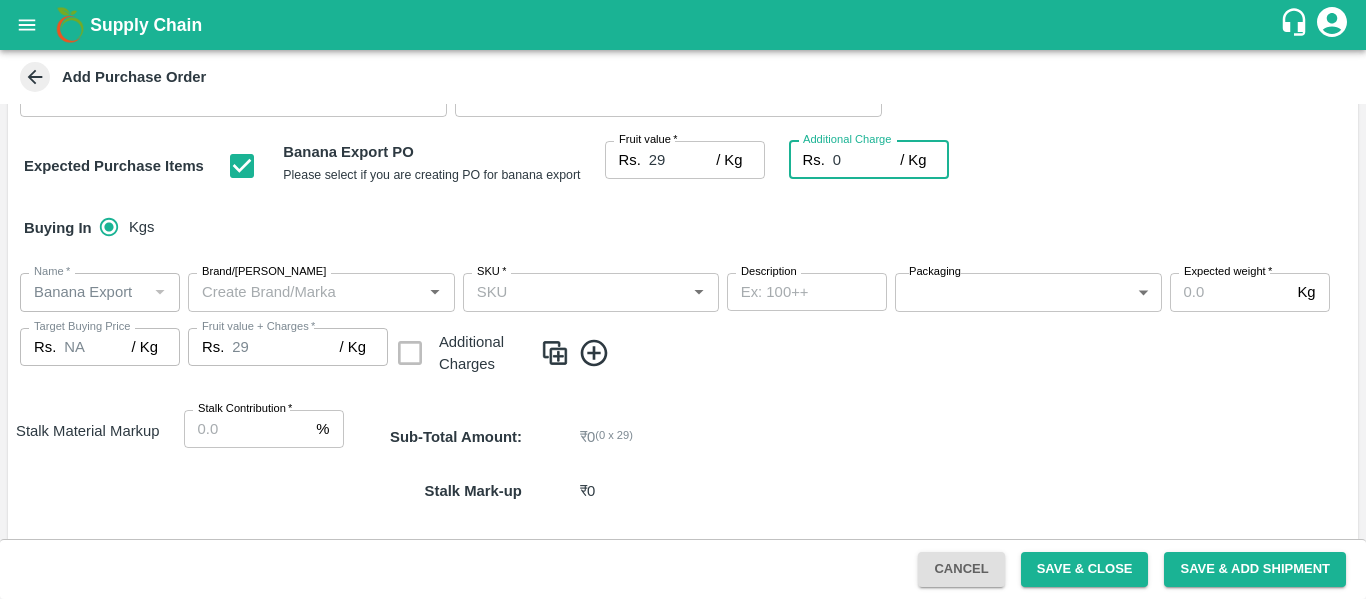 type on "0" 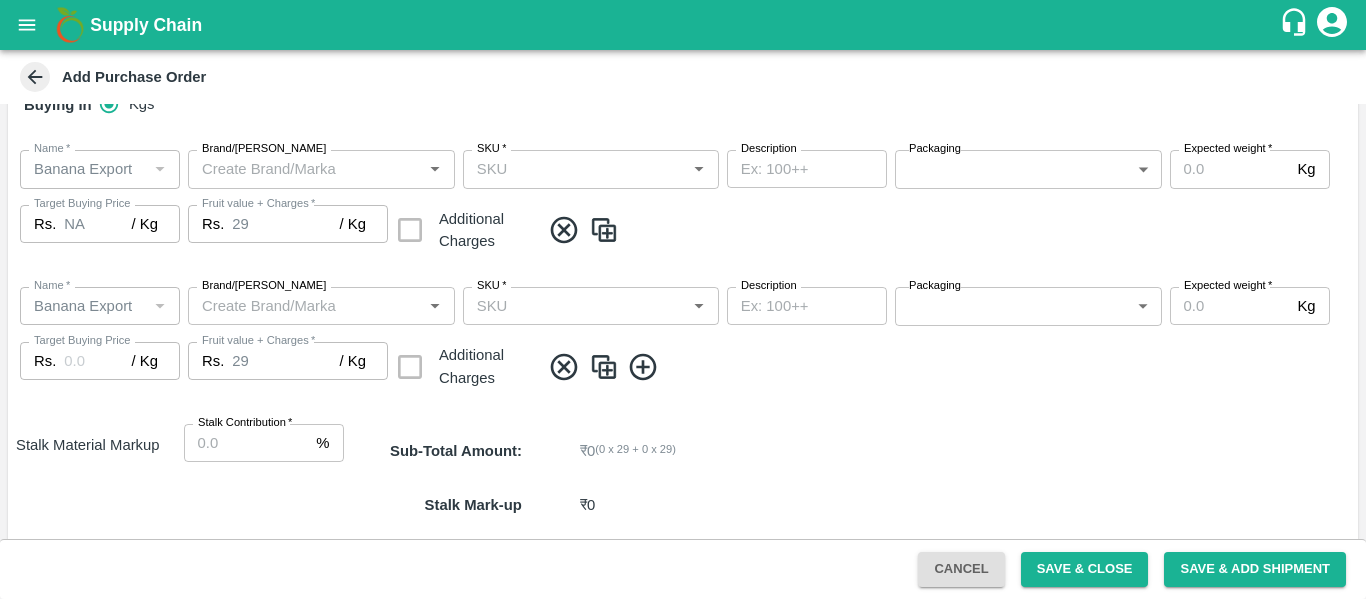 scroll, scrollTop: 383, scrollLeft: 0, axis: vertical 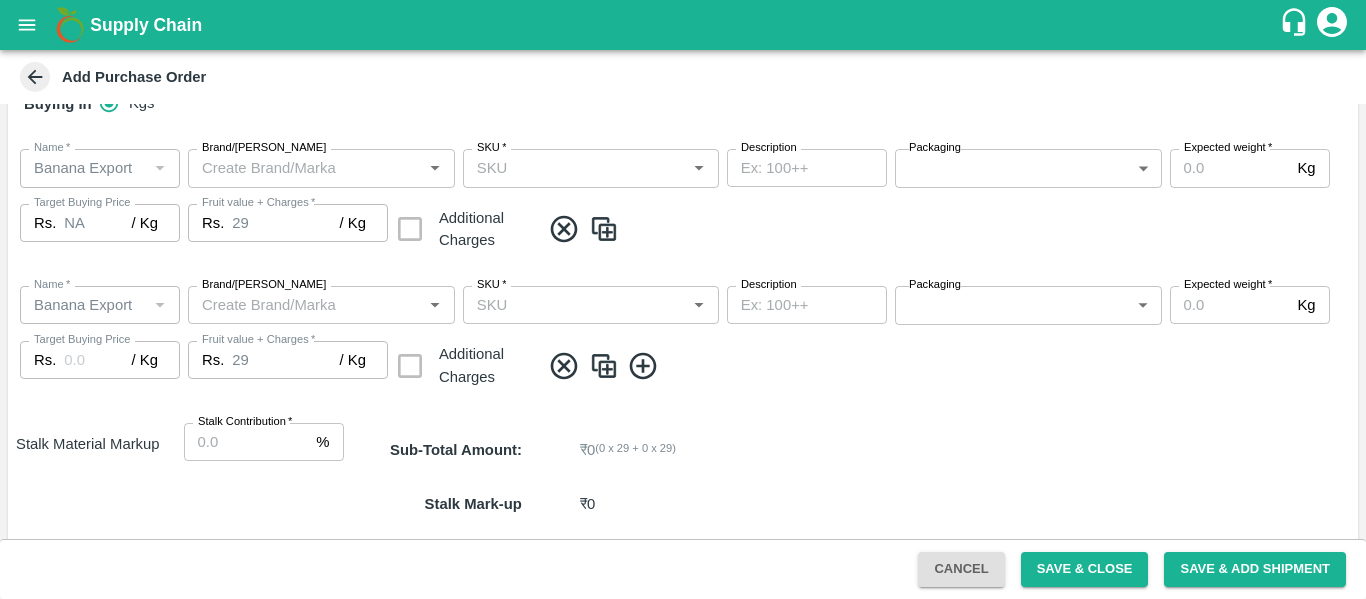 click 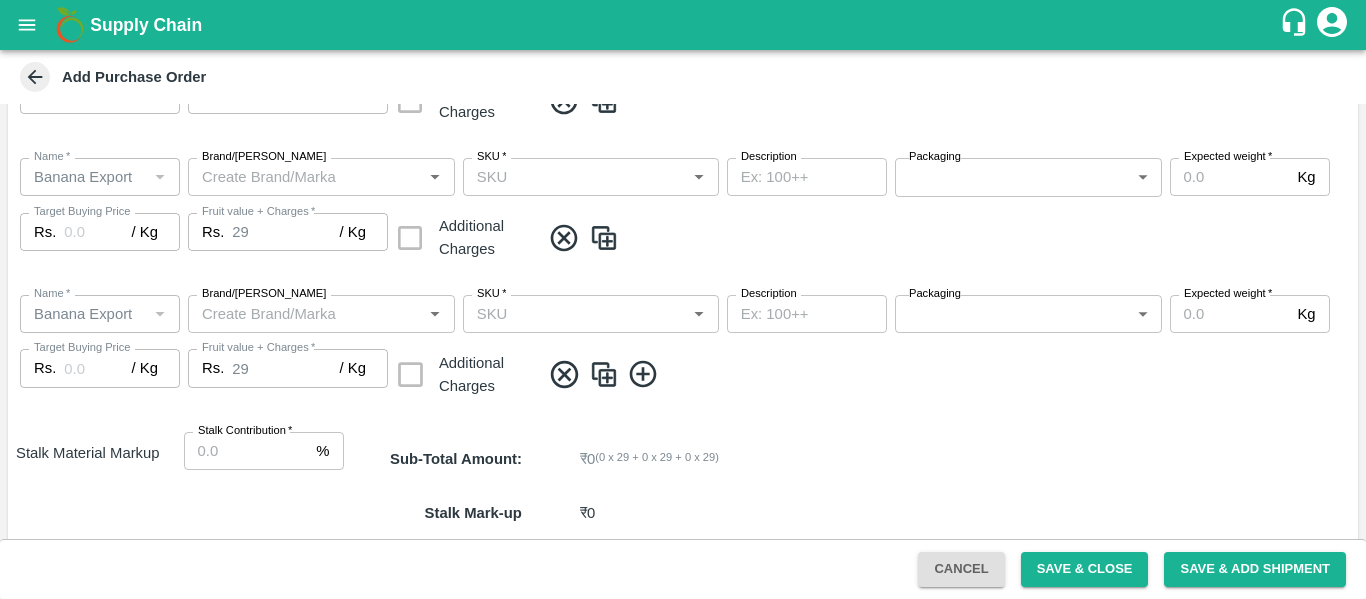 scroll, scrollTop: 522, scrollLeft: 0, axis: vertical 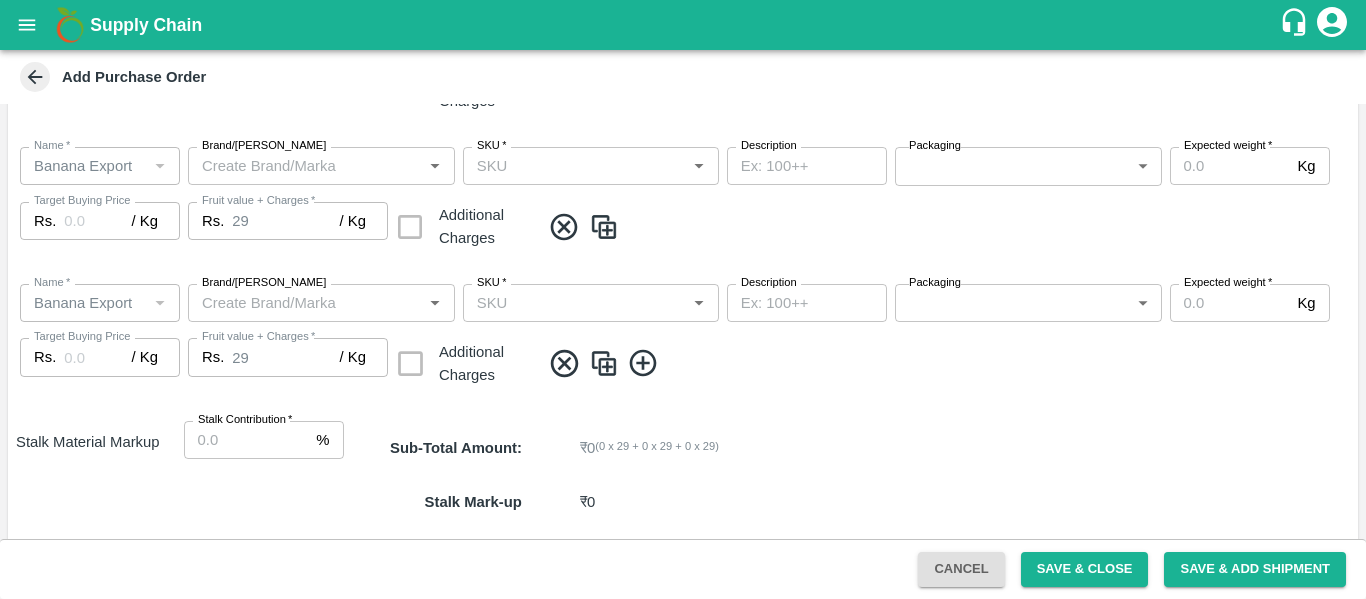 click 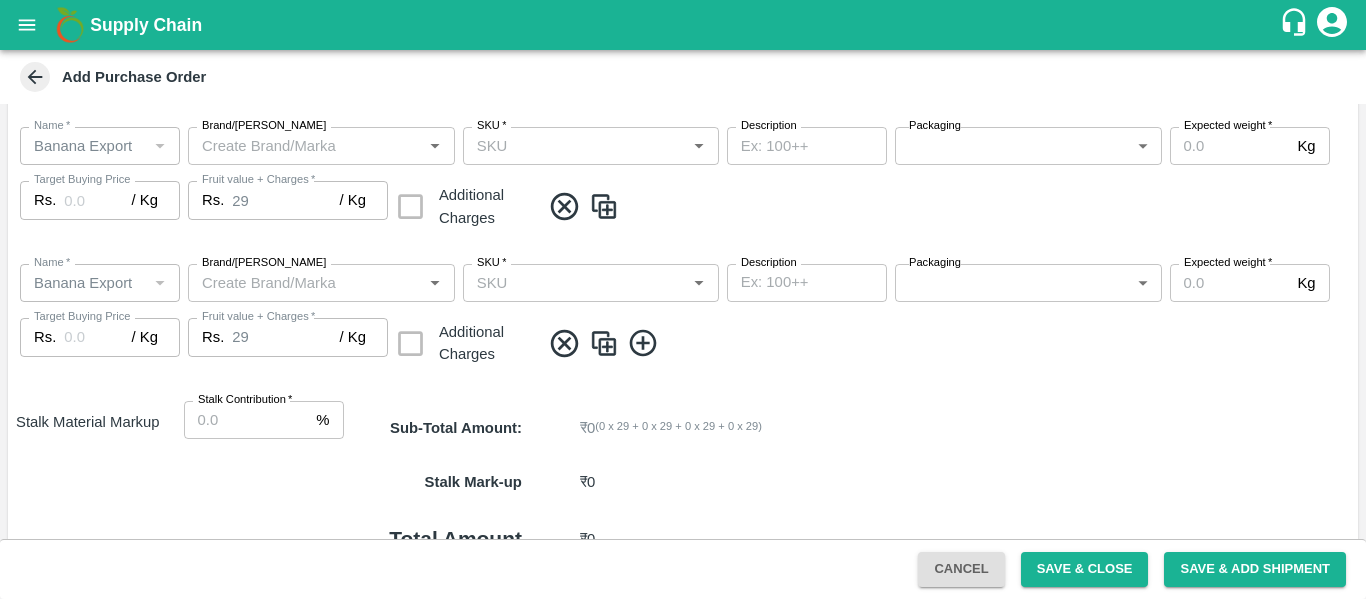 scroll, scrollTop: 692, scrollLeft: 0, axis: vertical 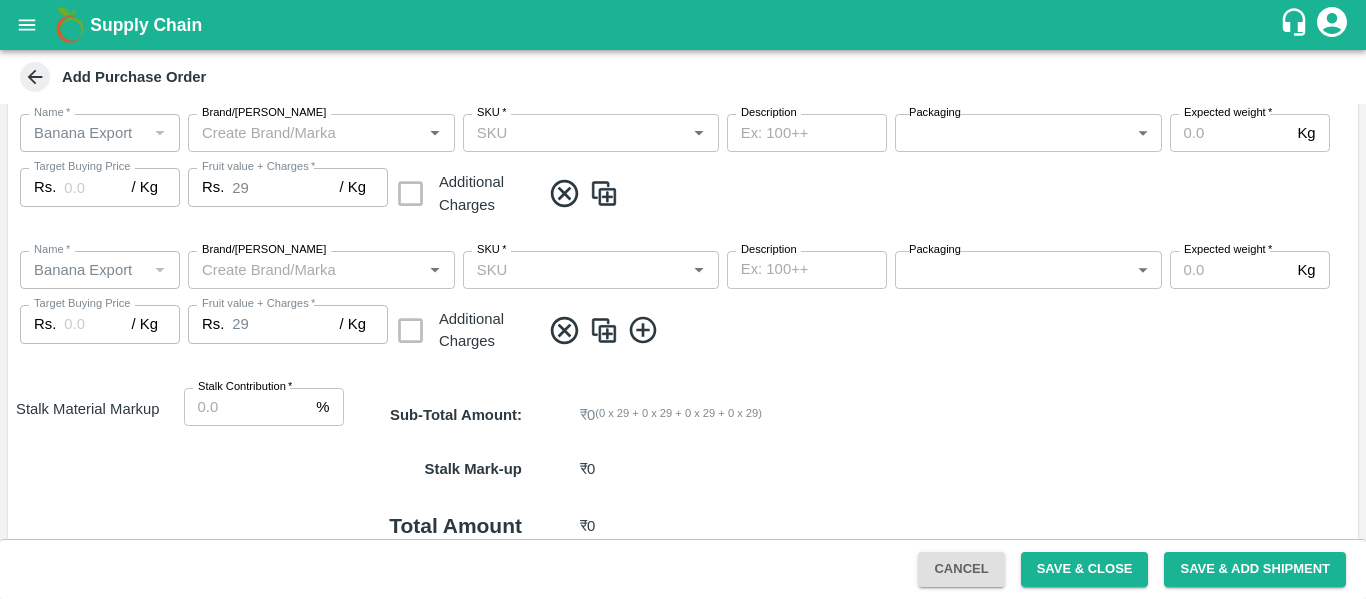click 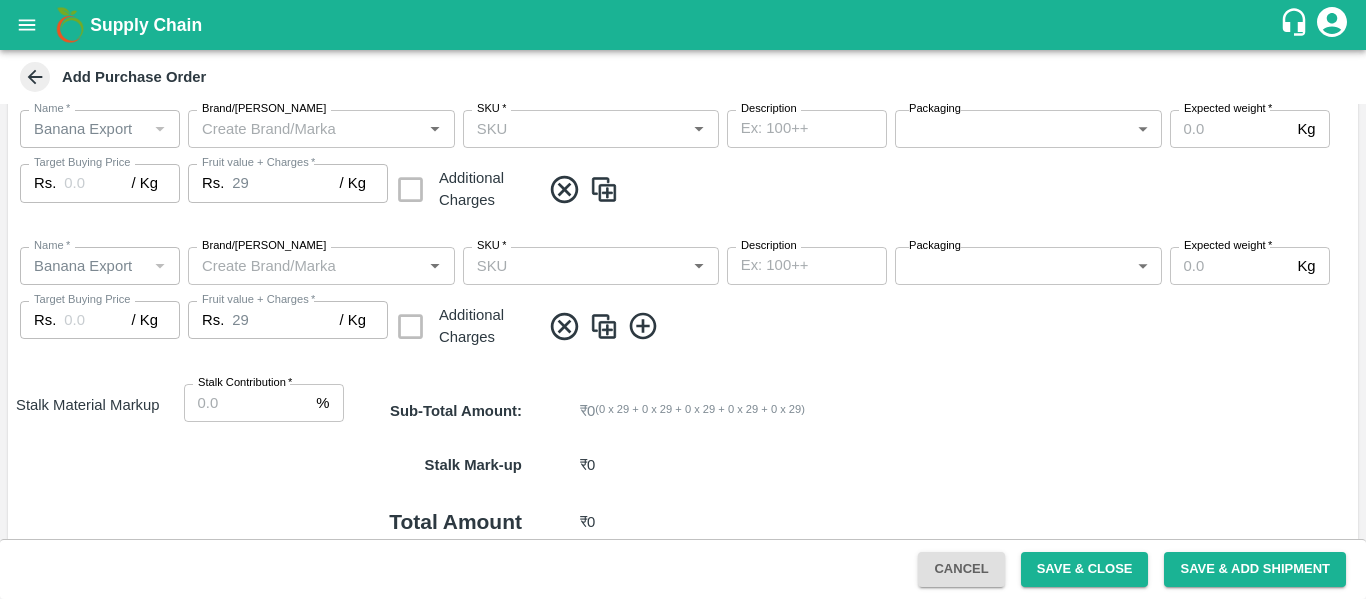 scroll, scrollTop: 838, scrollLeft: 0, axis: vertical 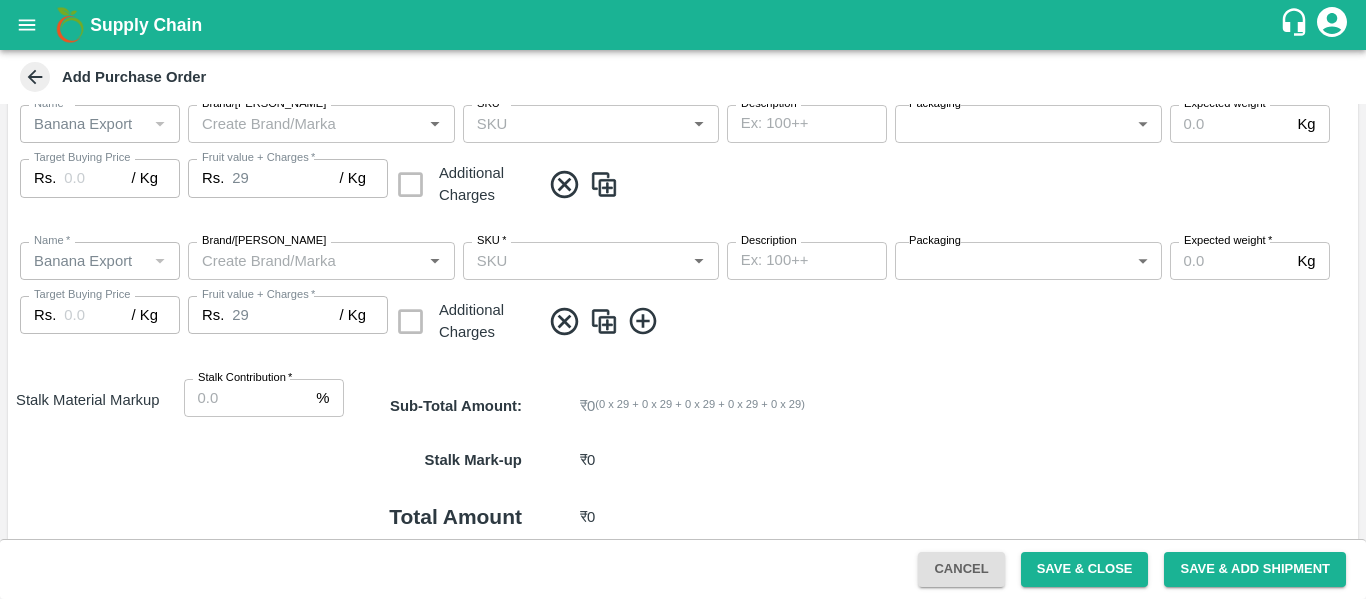 click 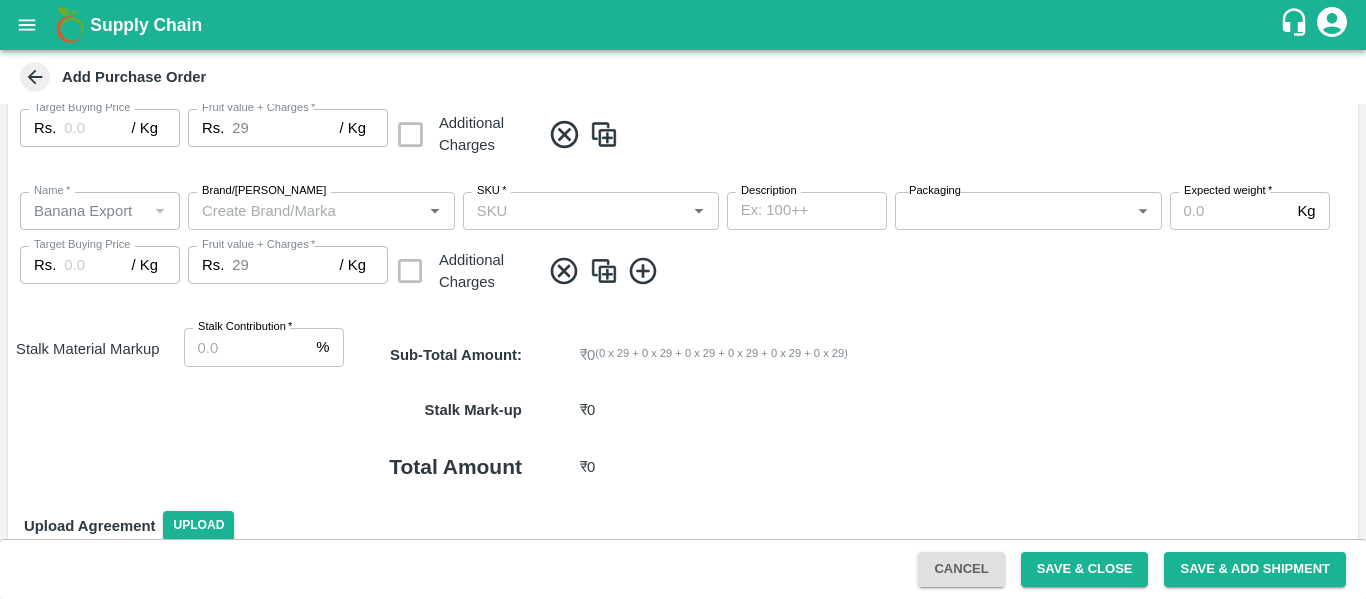 scroll, scrollTop: 1053, scrollLeft: 0, axis: vertical 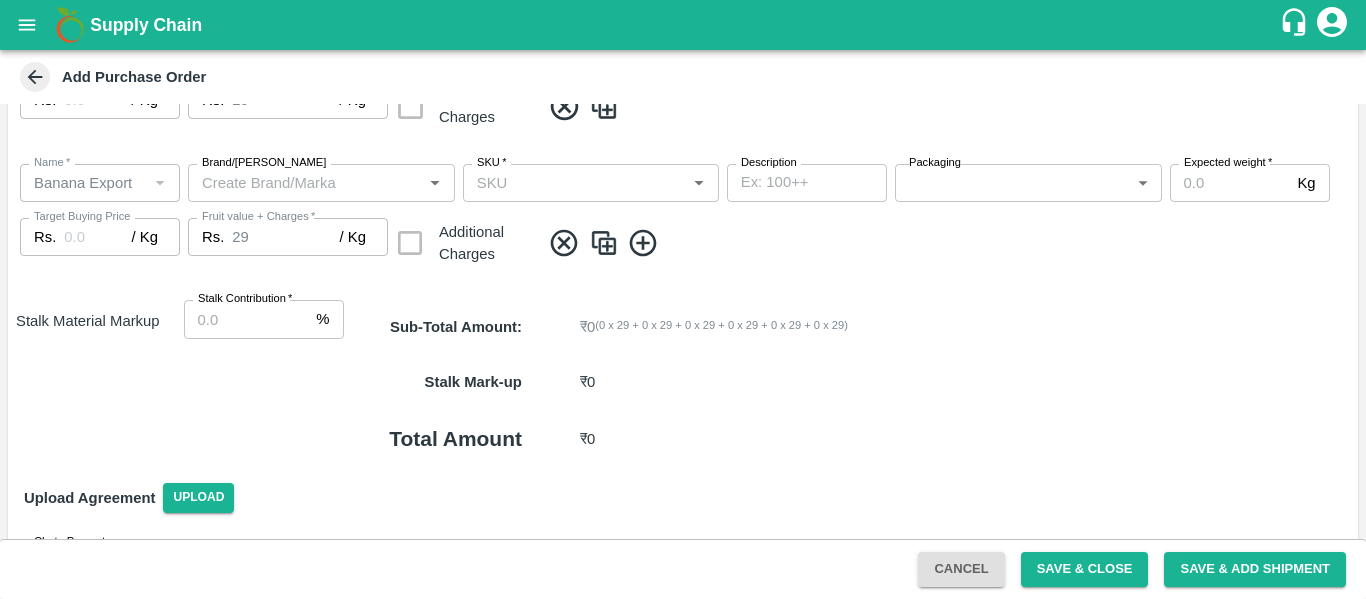 click 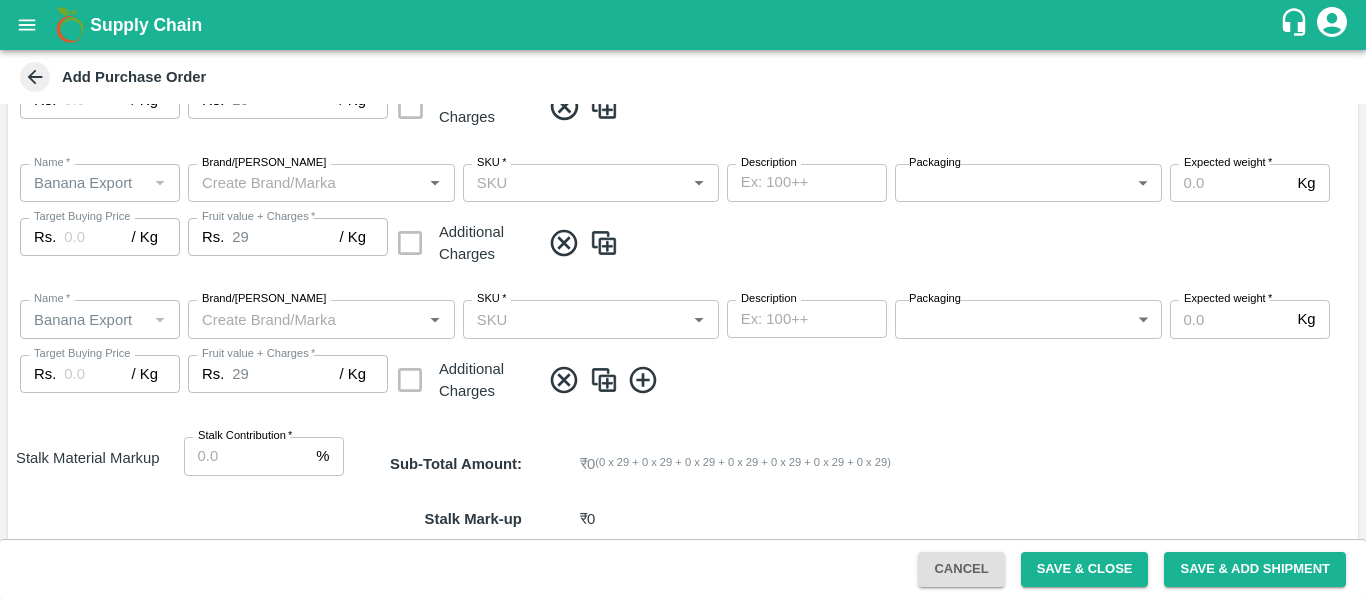 click on "Stalk Contribution   *" at bounding box center (246, 456) 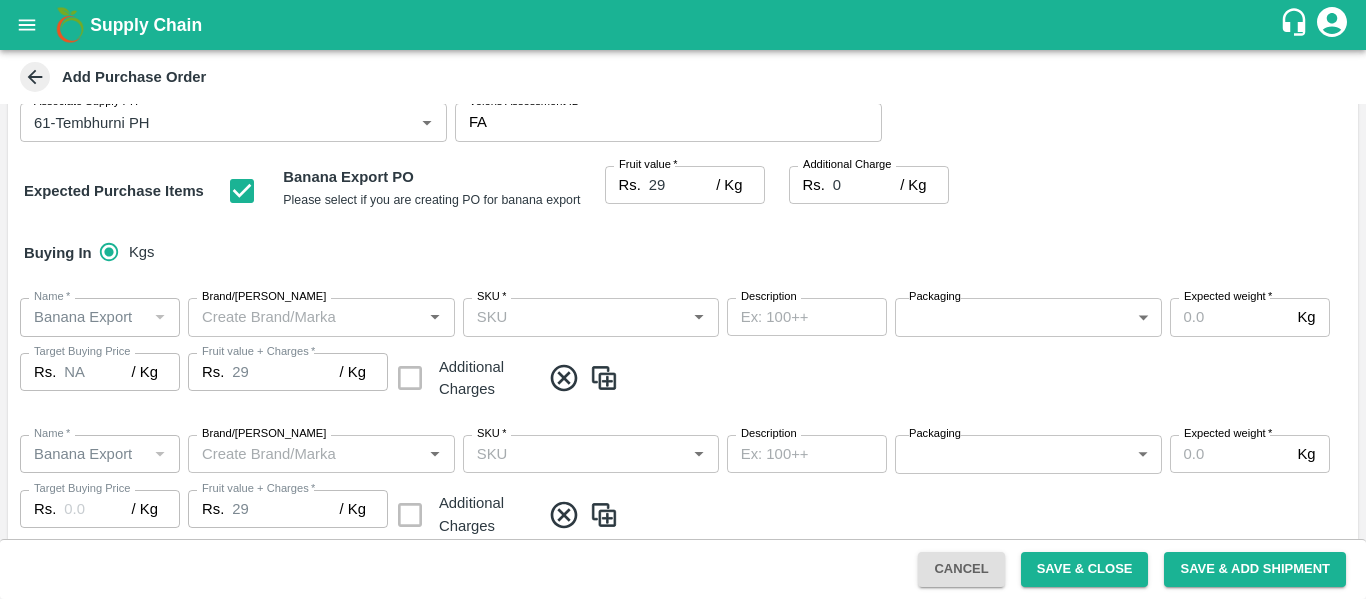 scroll, scrollTop: 235, scrollLeft: 0, axis: vertical 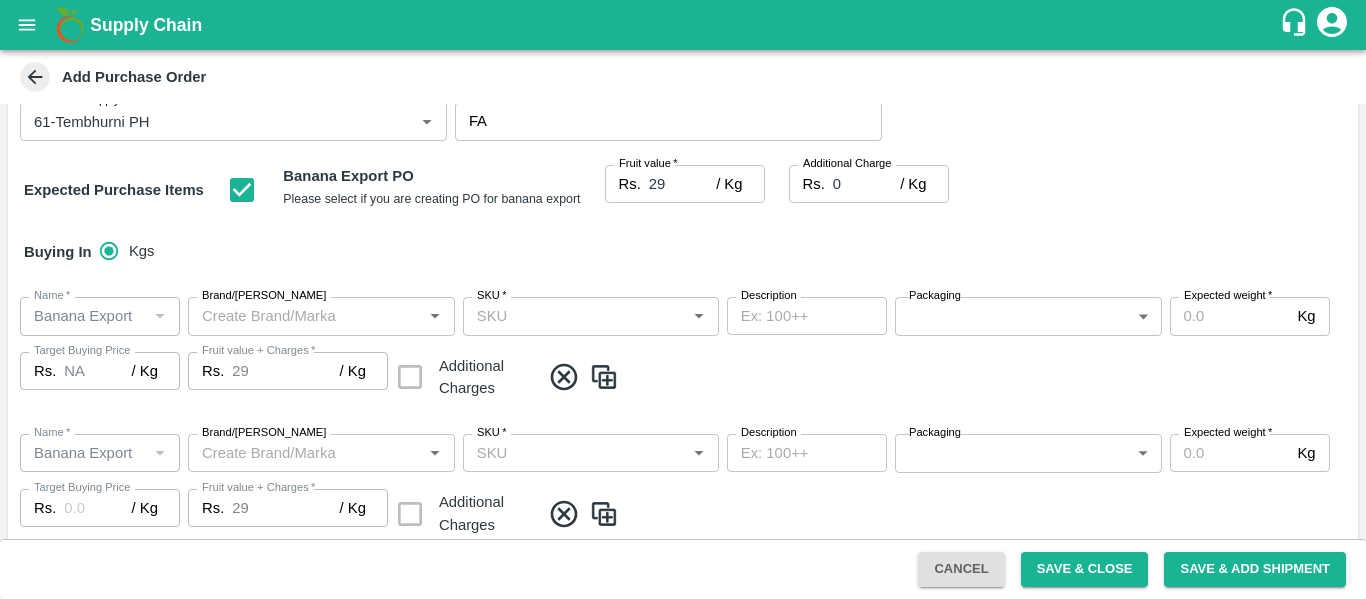 type on "8" 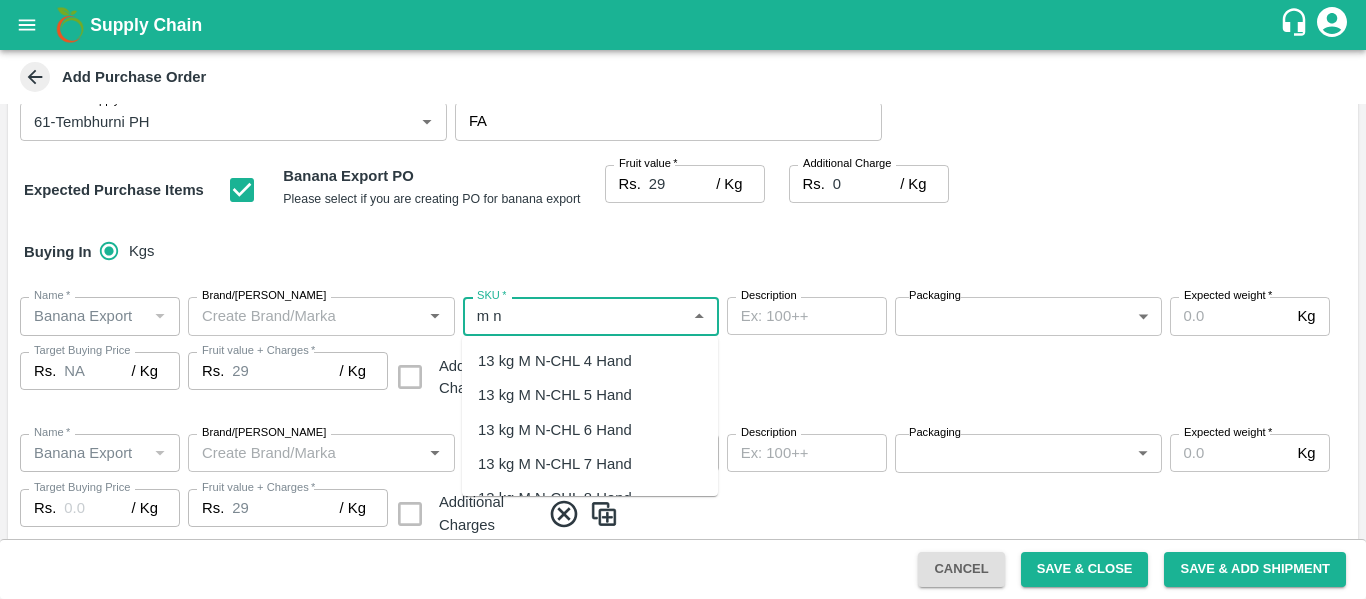 click on "13 kg M N-CHL 4 Hand" at bounding box center (555, 361) 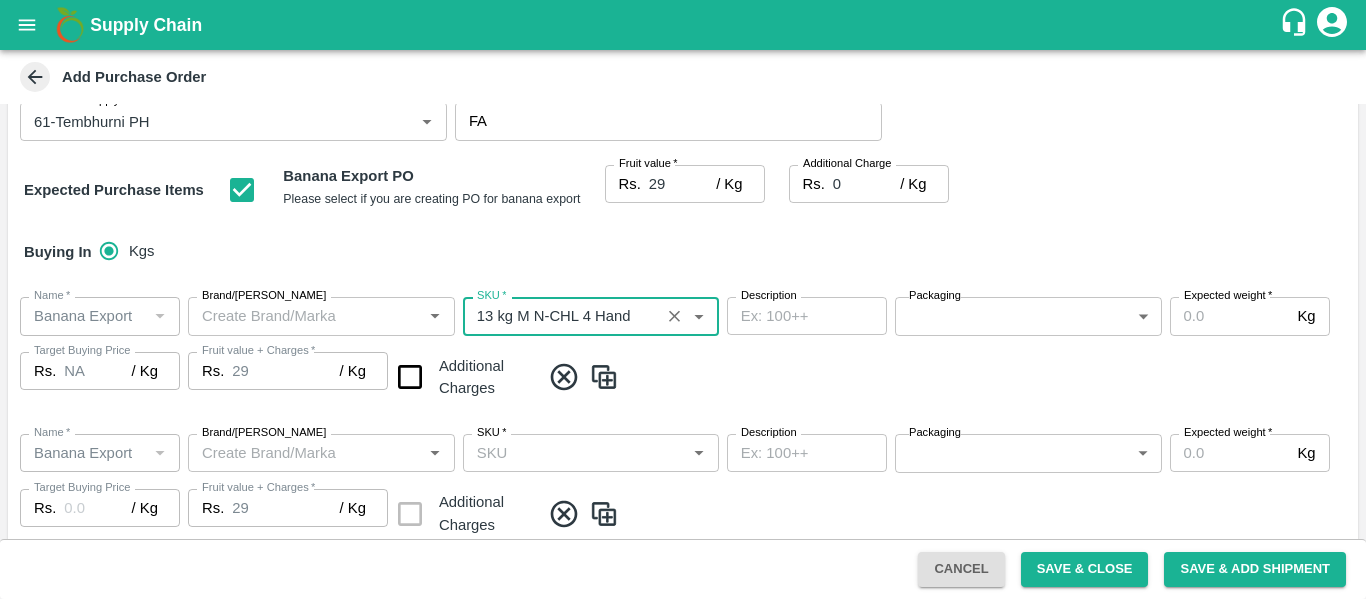 type on "13 kg M N-CHL 4 Hand" 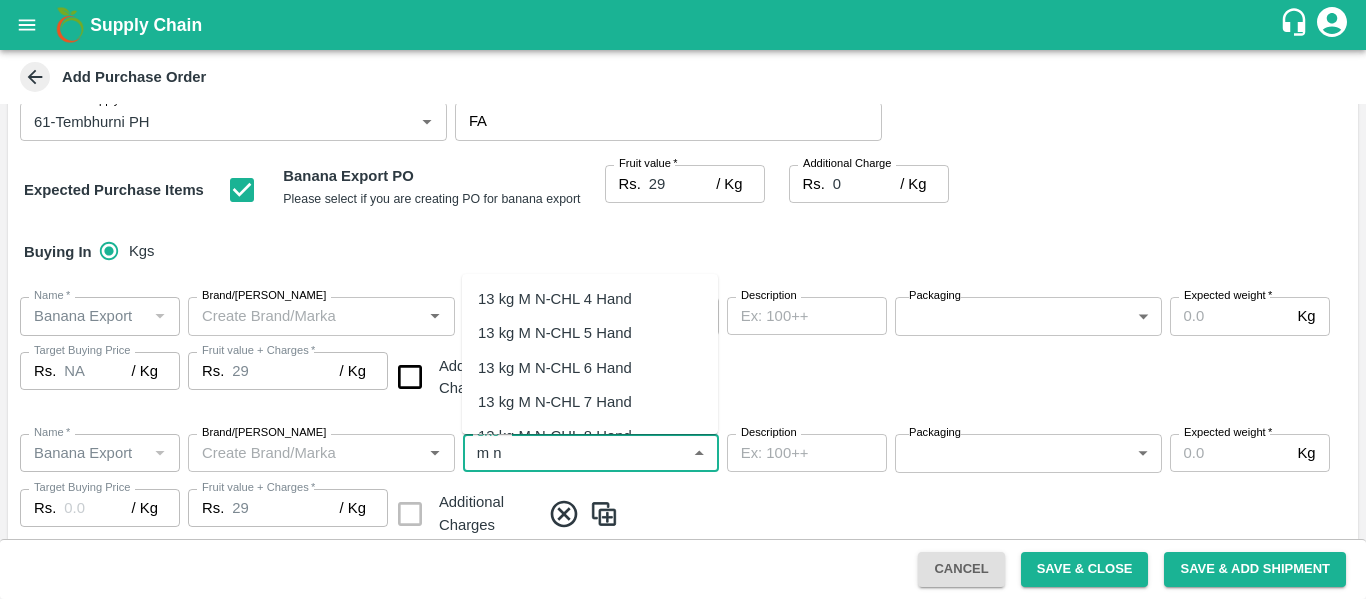 click on "13 kg M N-CHL 5 Hand" at bounding box center (555, 333) 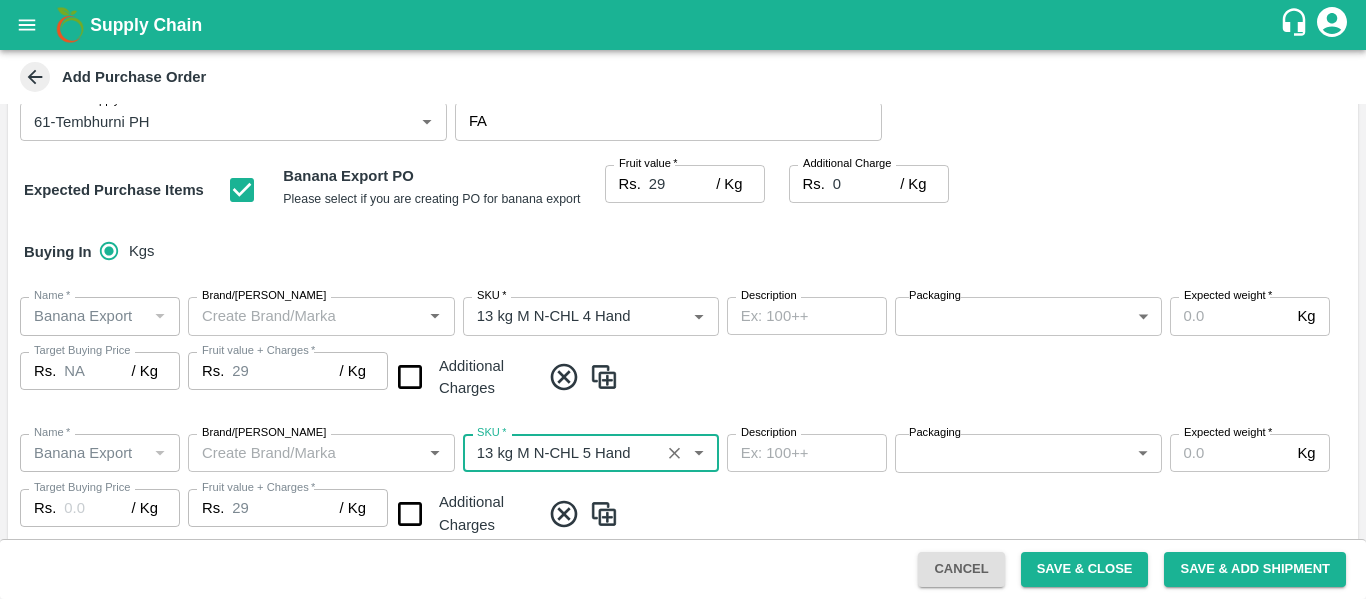 type on "NA" 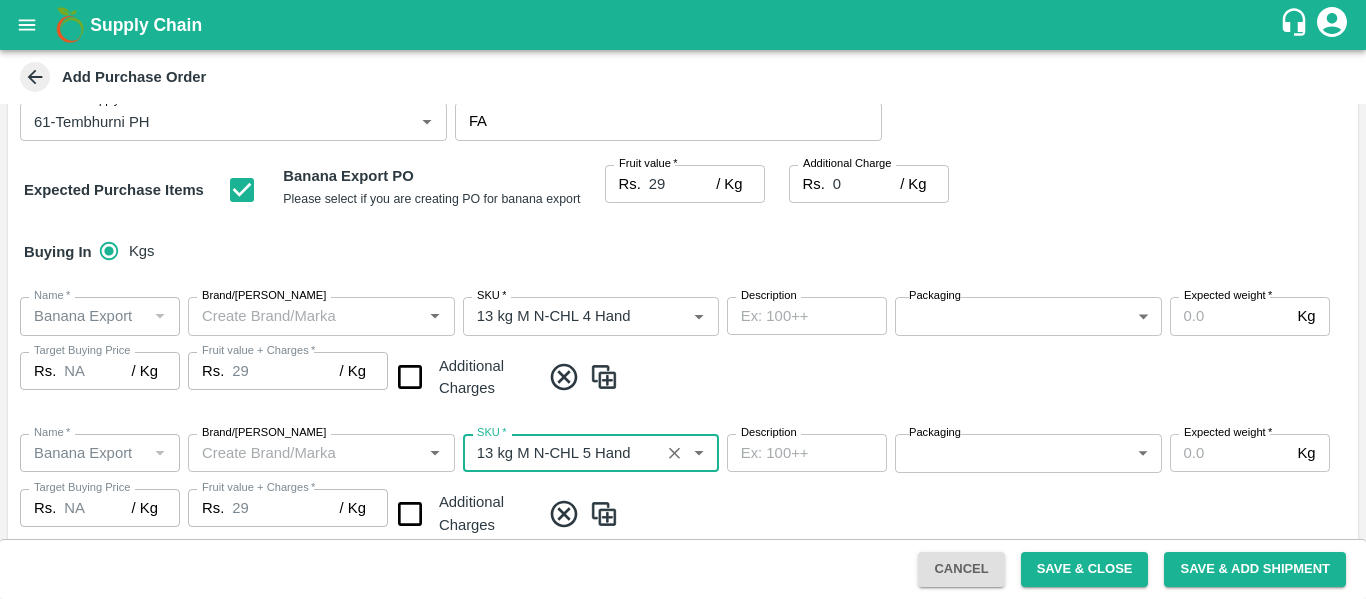 scroll, scrollTop: 457, scrollLeft: 0, axis: vertical 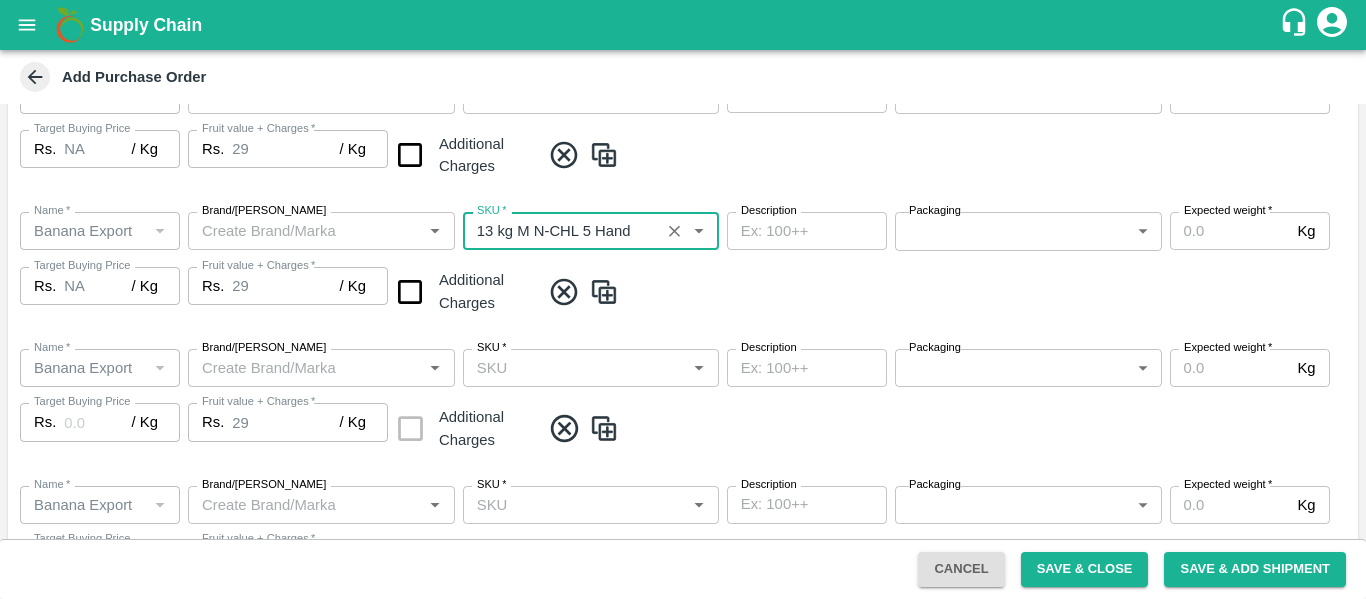 type on "13 kg M N-CHL 5 Hand" 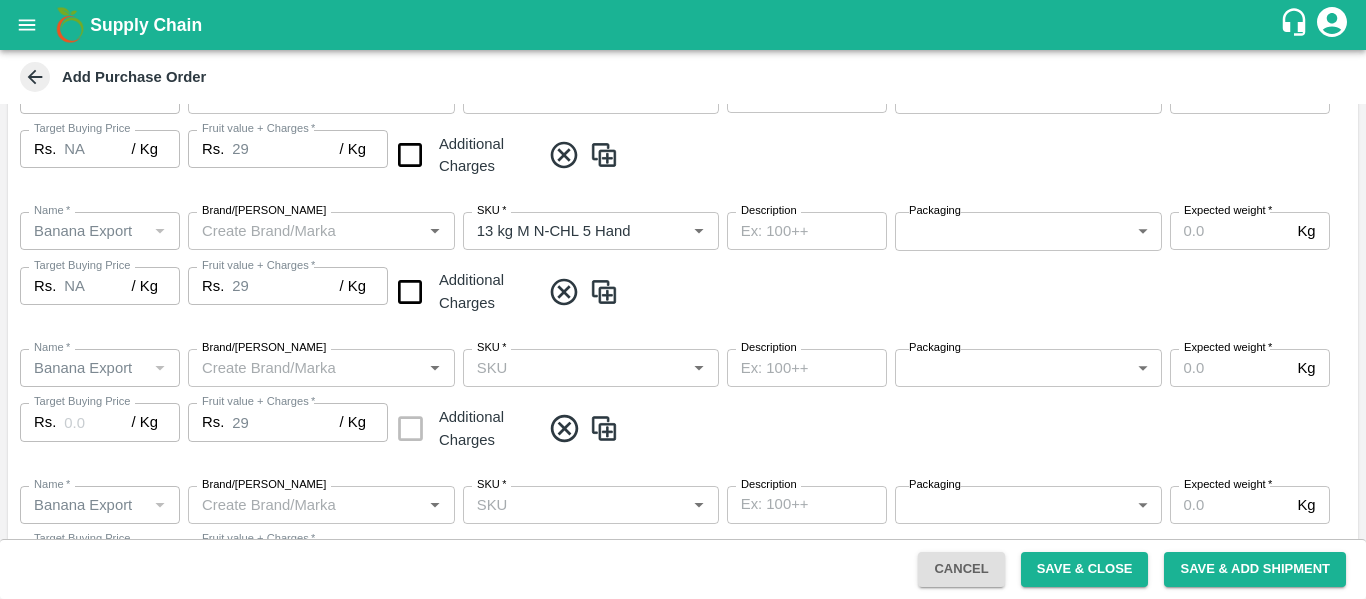click on "SKU   *" at bounding box center (574, 368) 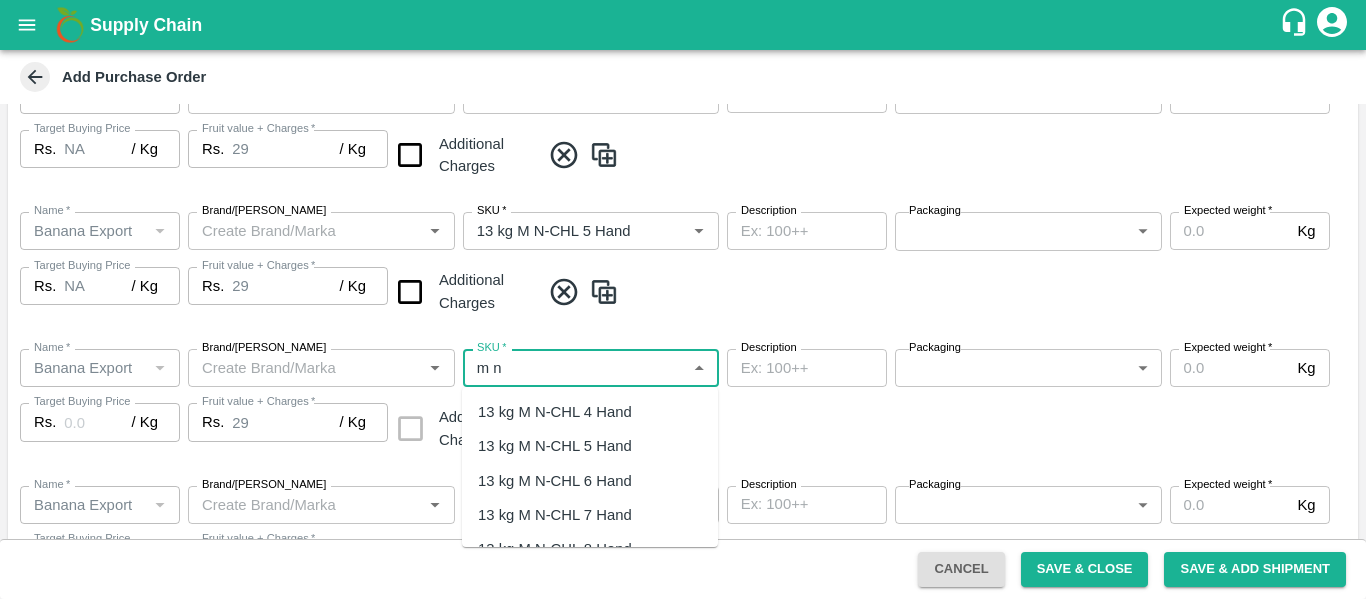 click on "13 kg M N-CHL 6 Hand" at bounding box center (555, 481) 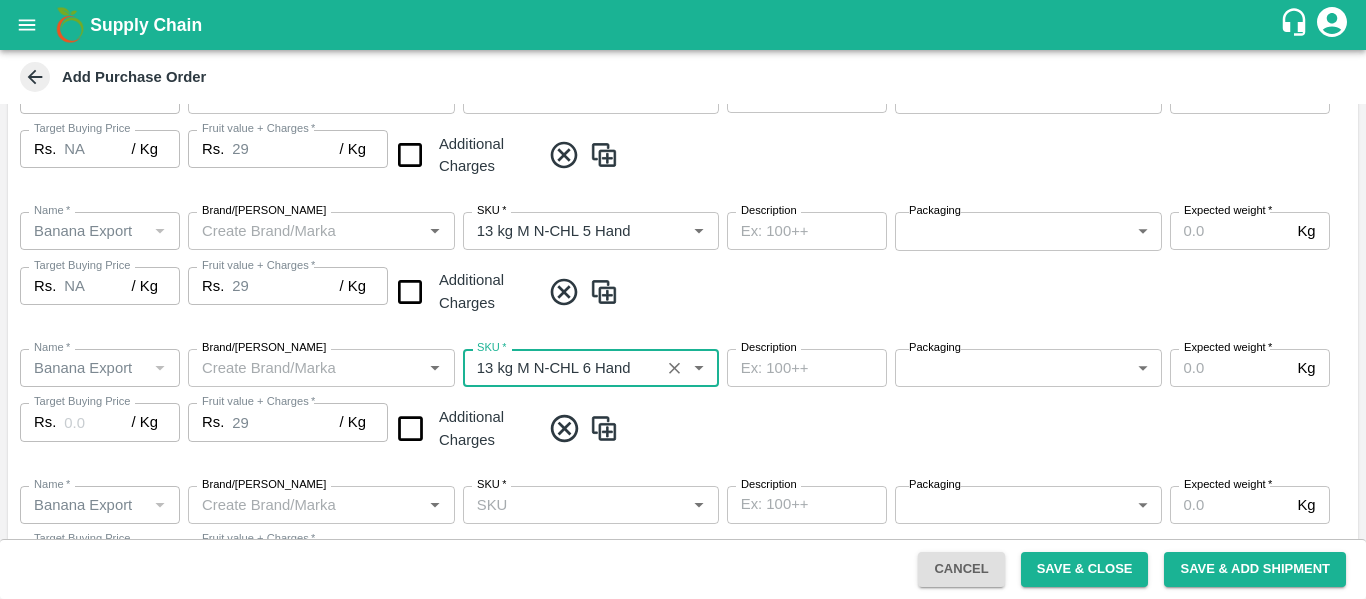 type on "NA" 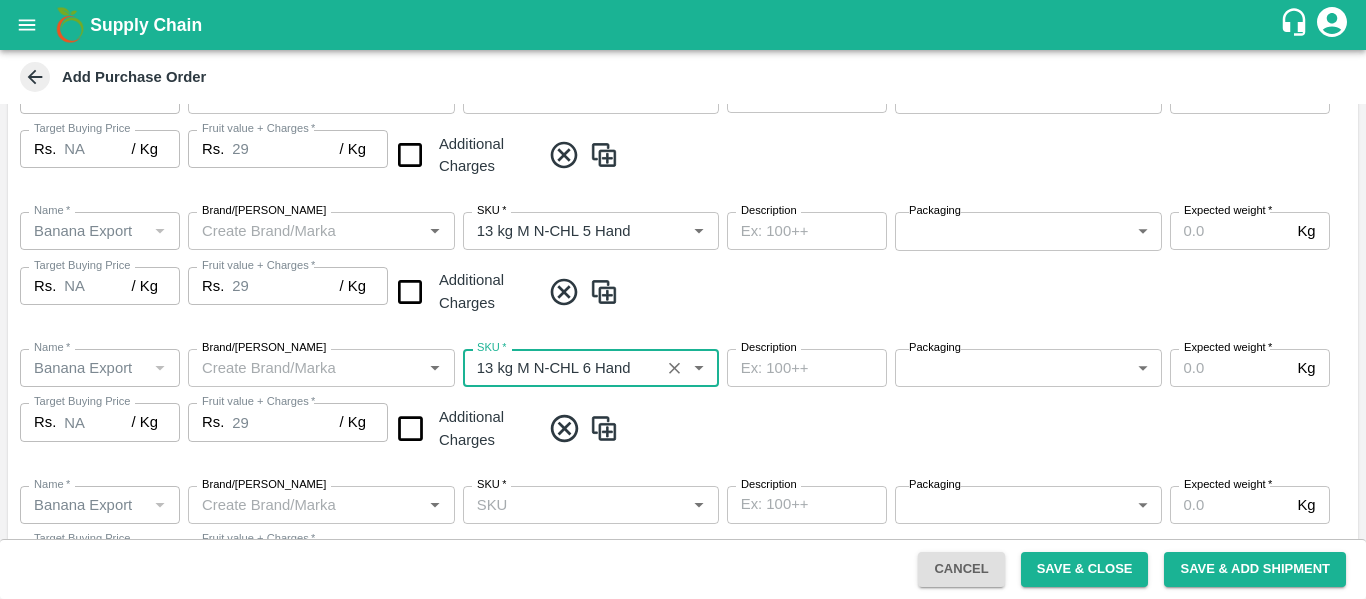 scroll, scrollTop: 628, scrollLeft: 0, axis: vertical 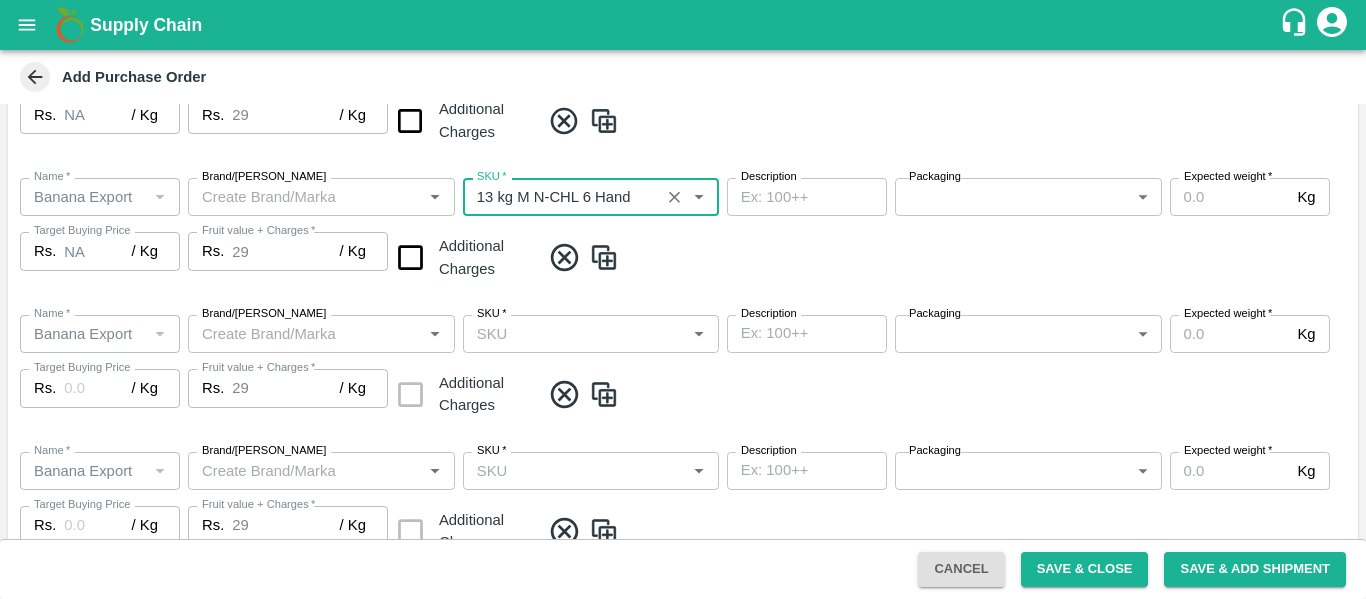 type on "13 kg M N-CHL 6 Hand" 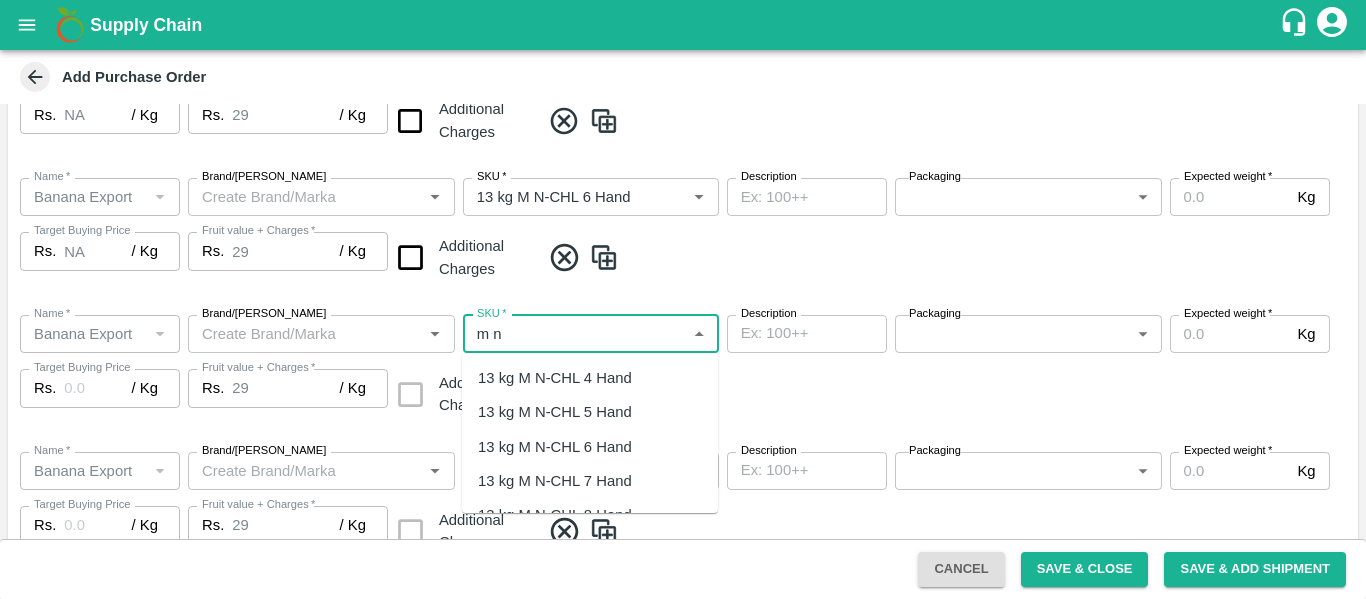 scroll, scrollTop: 86, scrollLeft: 0, axis: vertical 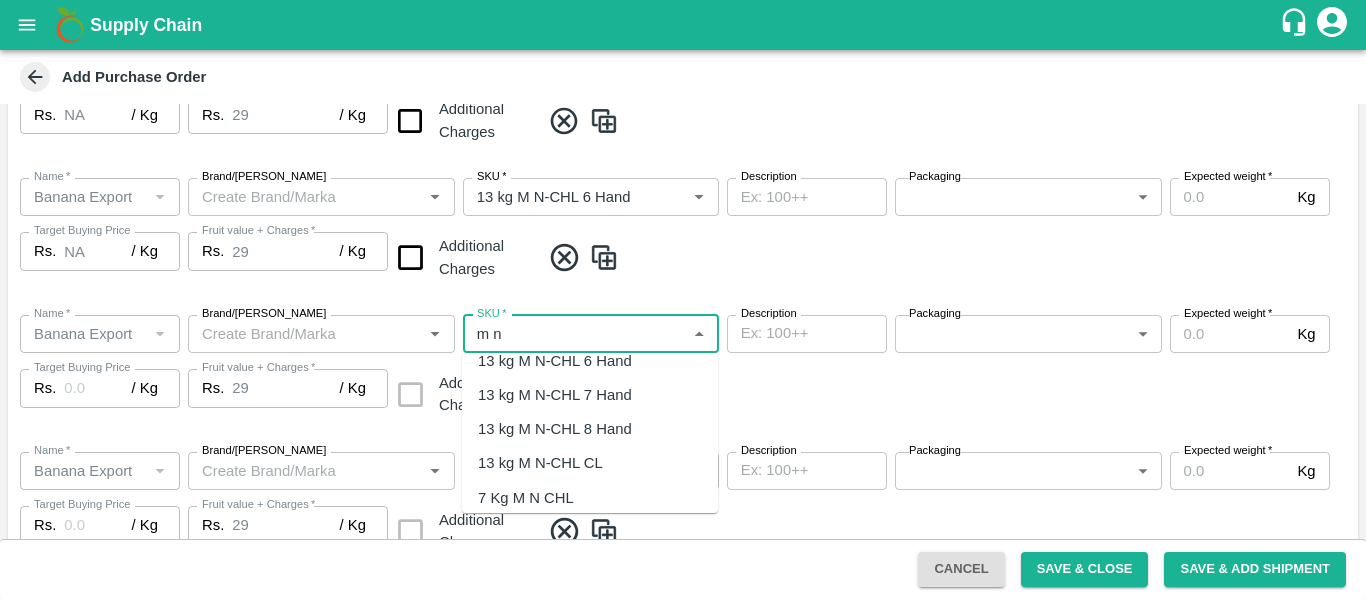 click on "13 kg M N-CHL 8 Hand" at bounding box center [555, 429] 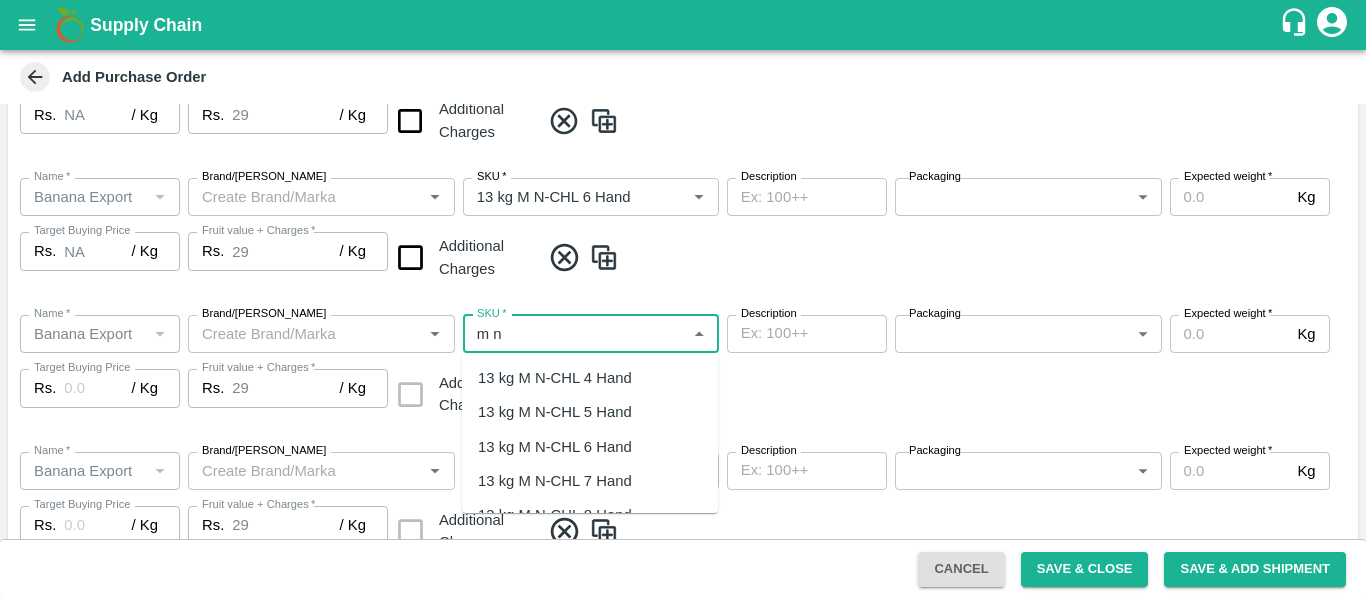 type on "13 kg M N-CHL 8 Hand" 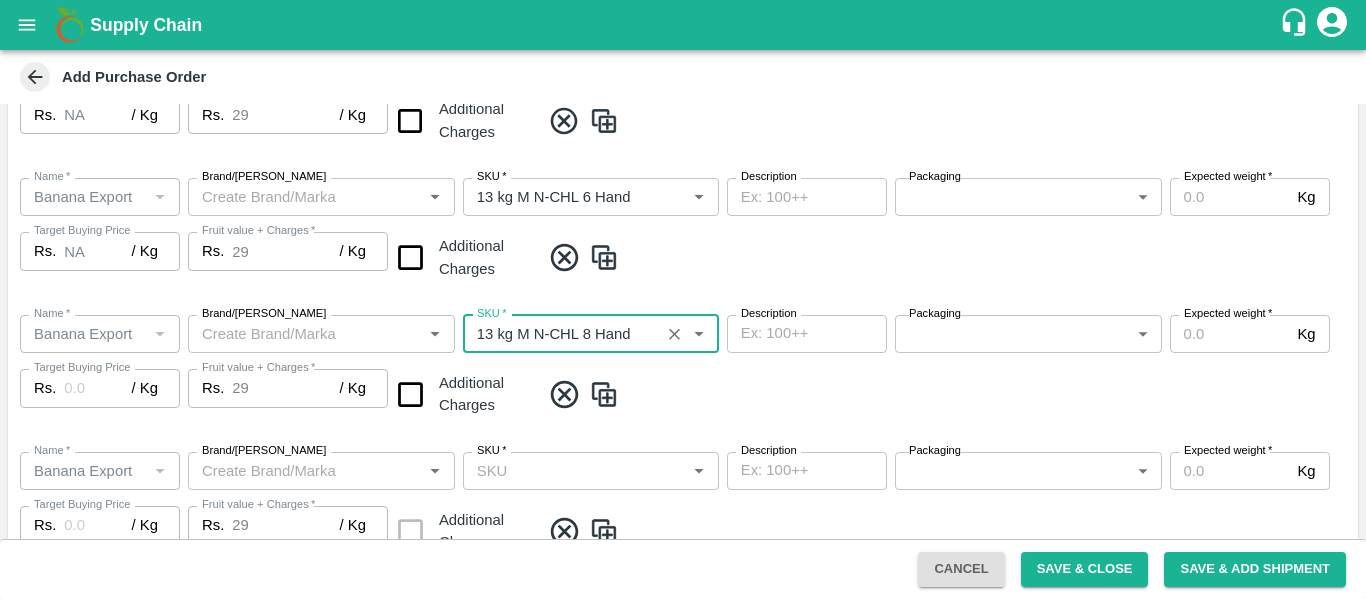 type on "NA" 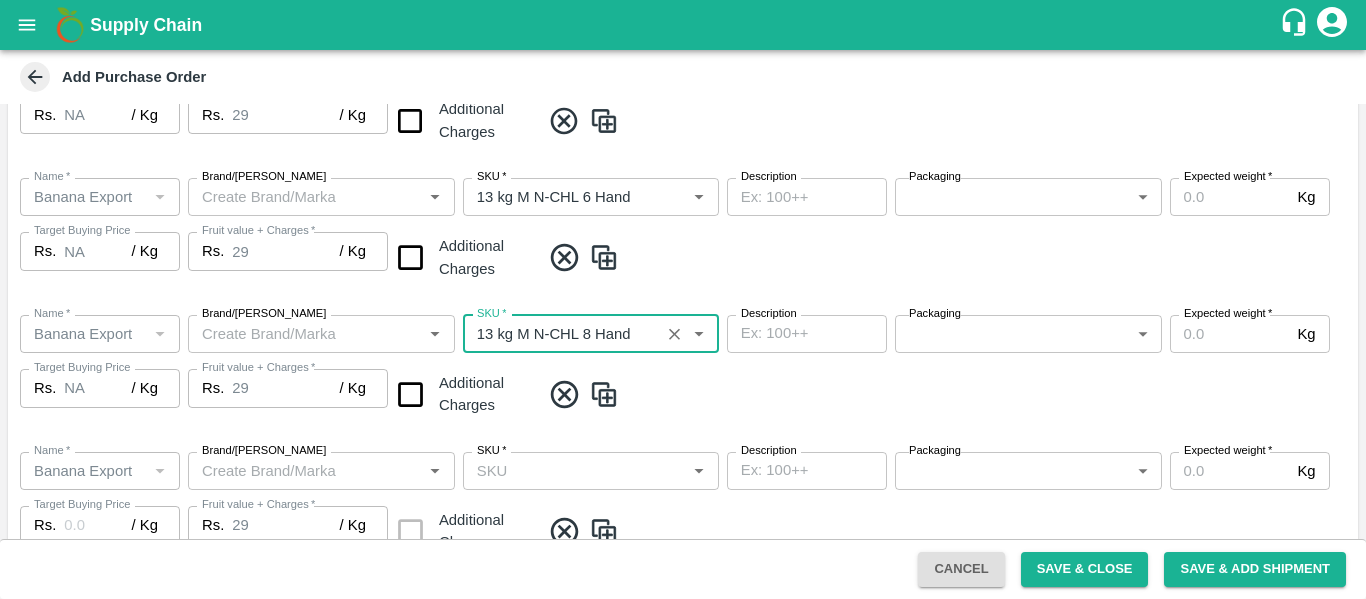 type on "13 kg M N-CHL 8 Hand" 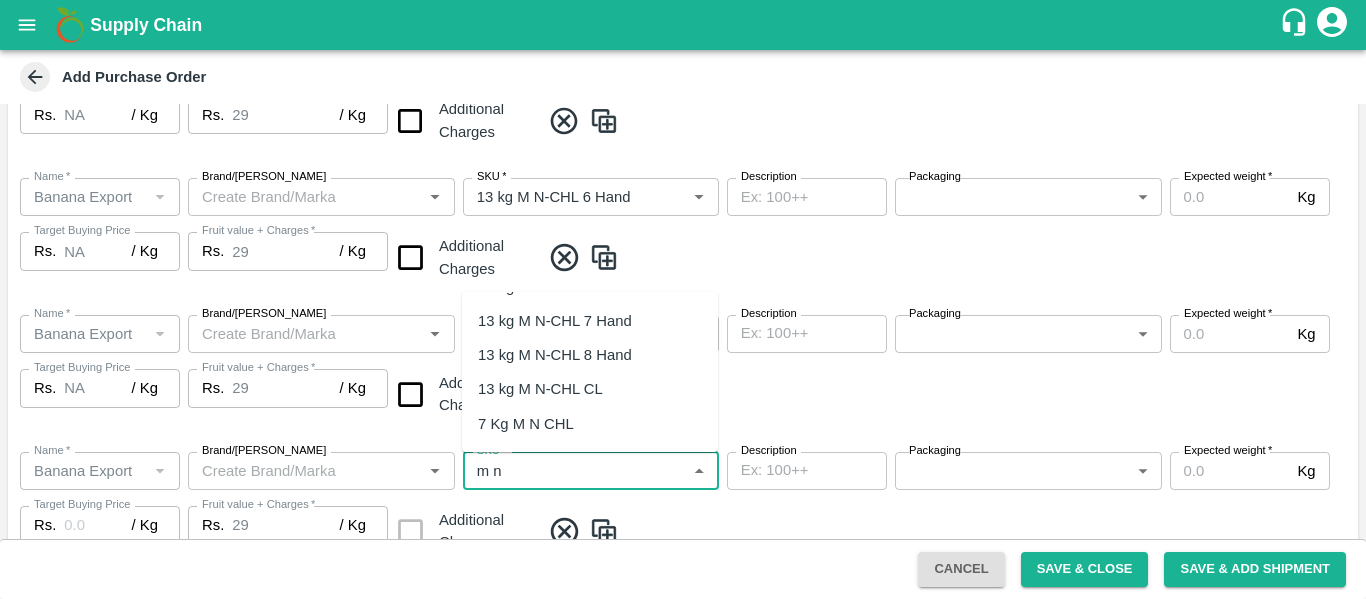 scroll, scrollTop: 102, scrollLeft: 0, axis: vertical 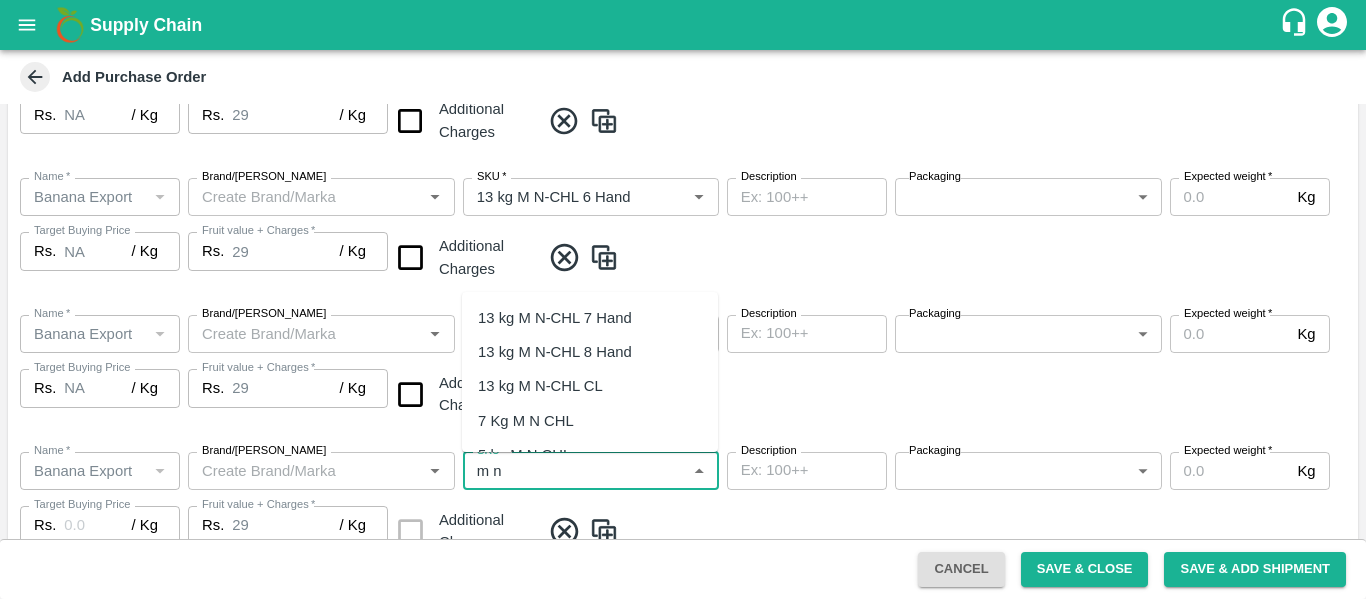 click on "13 kg M N-CHL 8 Hand" at bounding box center (555, 352) 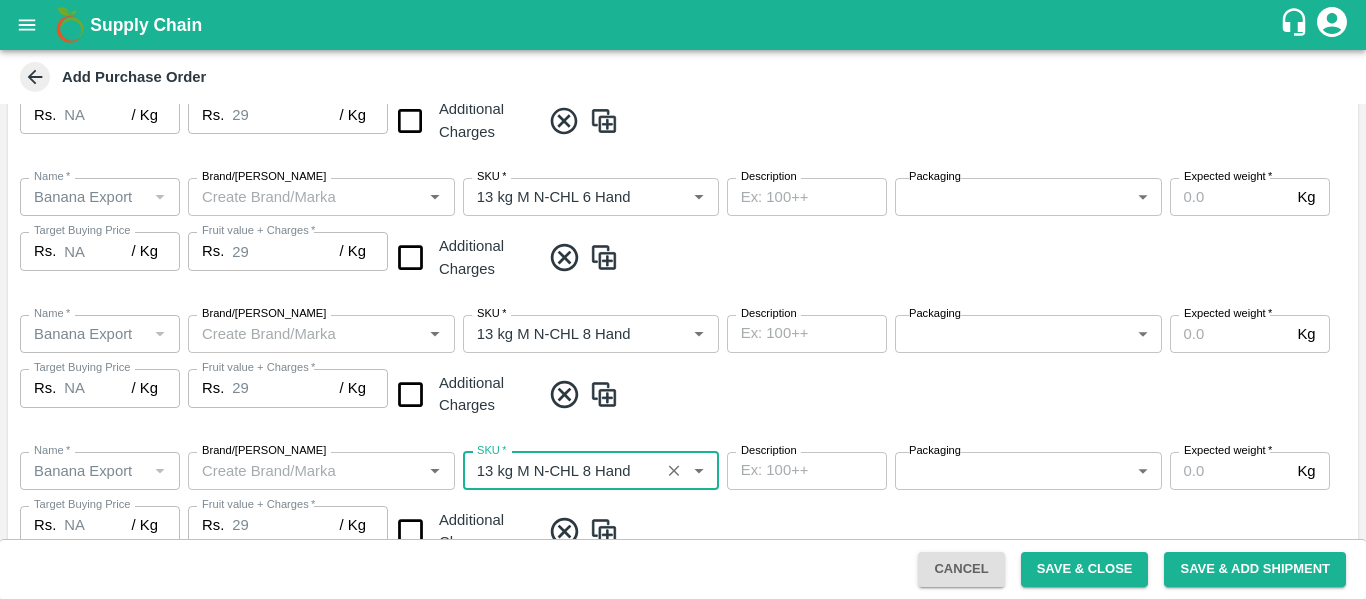 type on "NA" 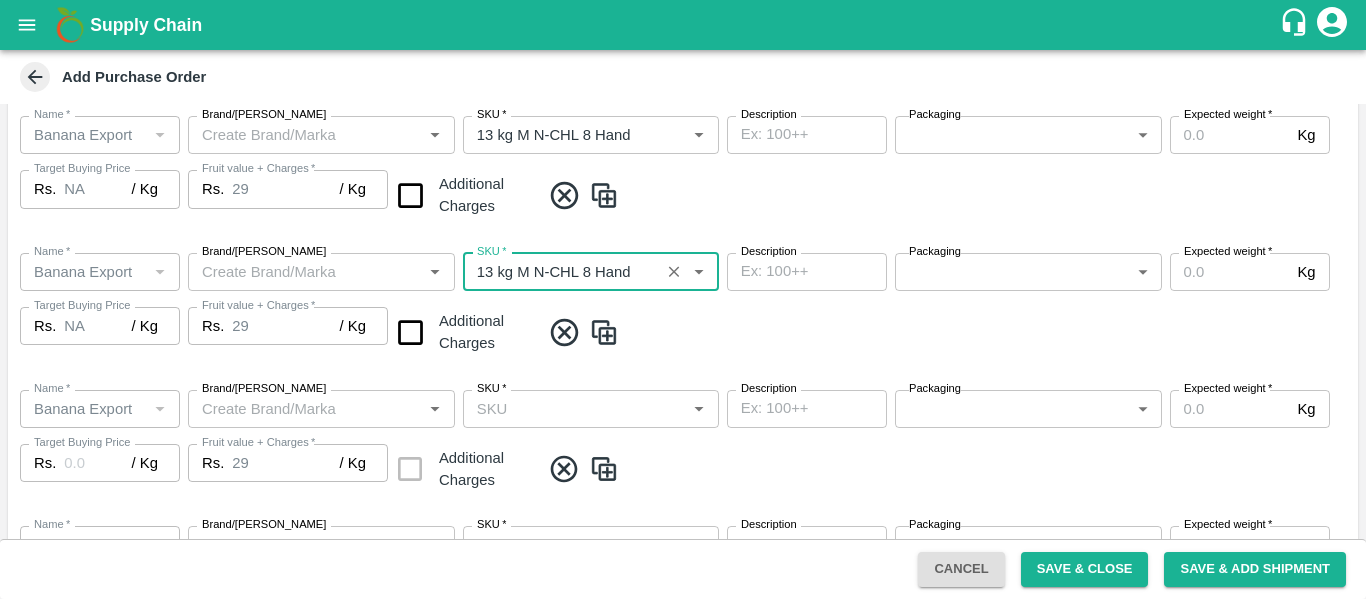 click on "SKU   *" at bounding box center (561, 272) 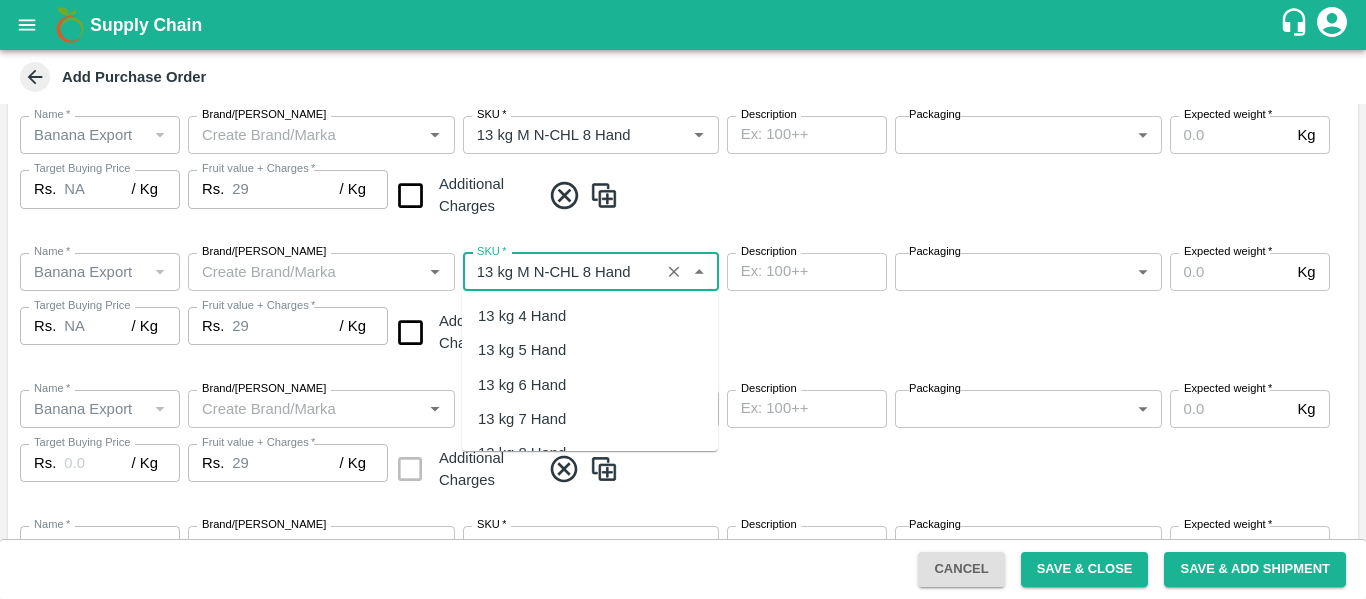 scroll, scrollTop: 1253, scrollLeft: 0, axis: vertical 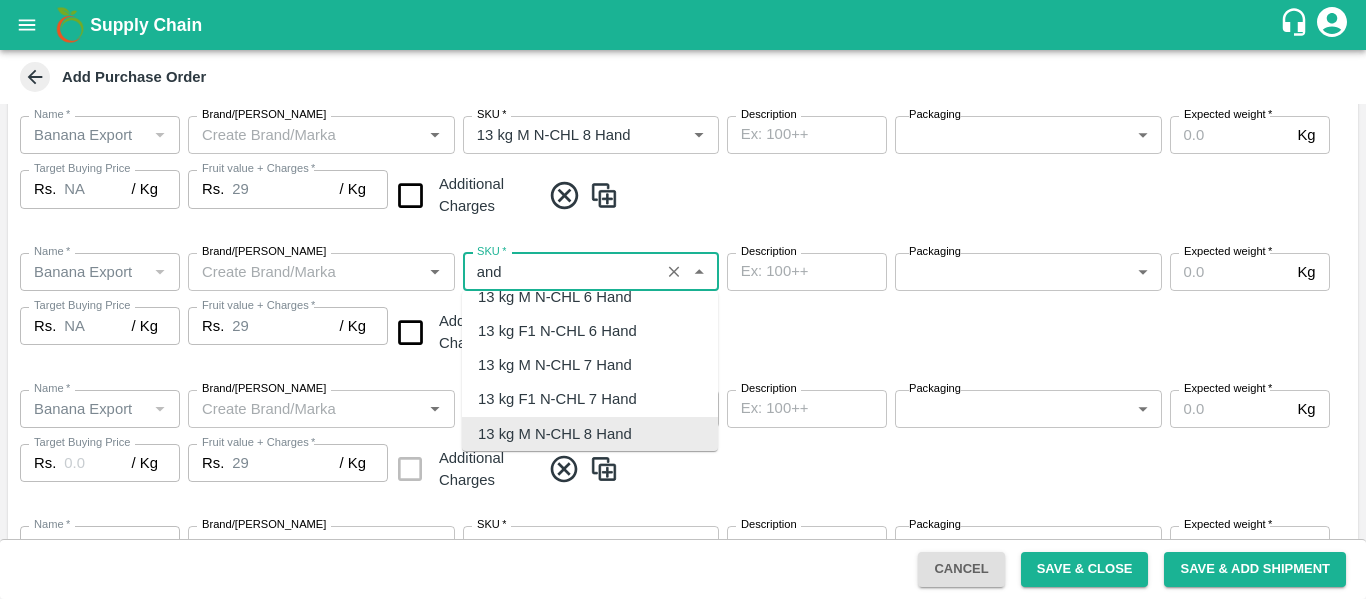 click on "SKU   *" at bounding box center [561, 272] 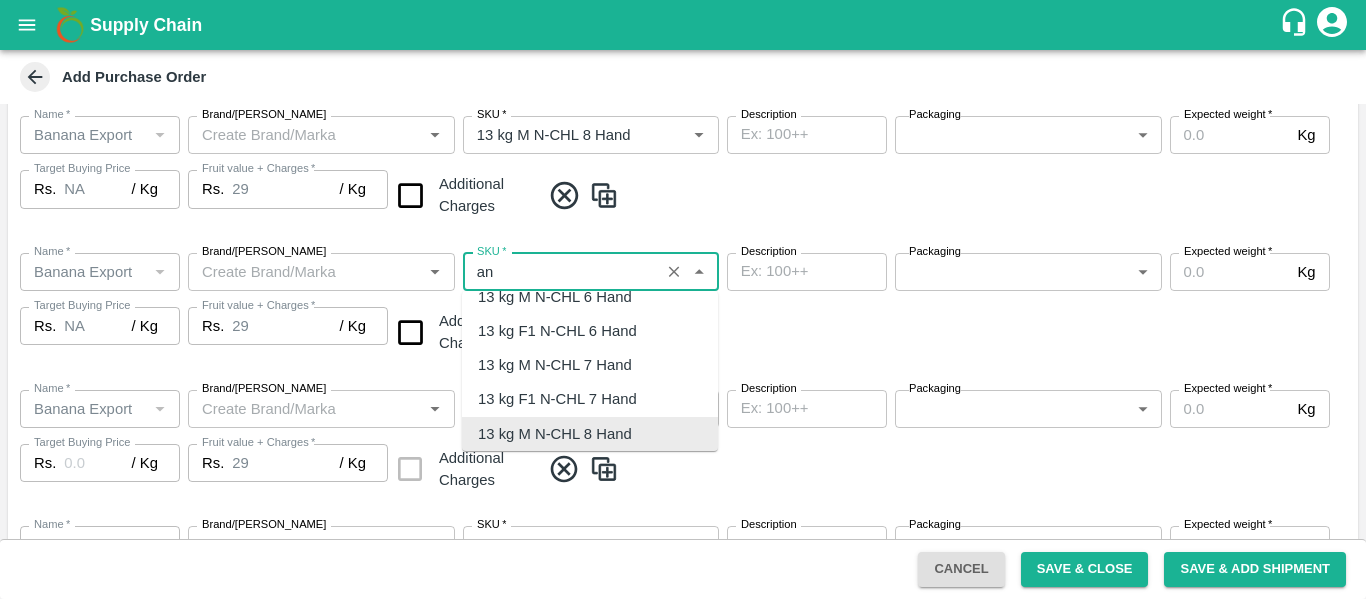 type on "a" 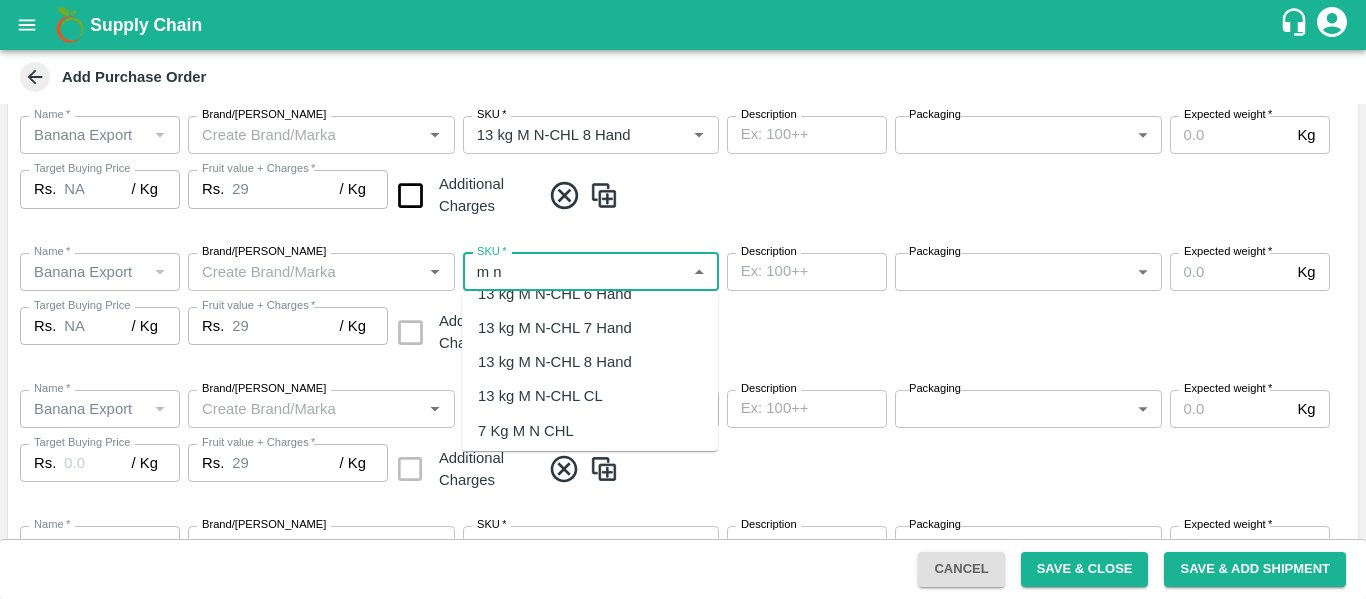 scroll, scrollTop: 93, scrollLeft: 0, axis: vertical 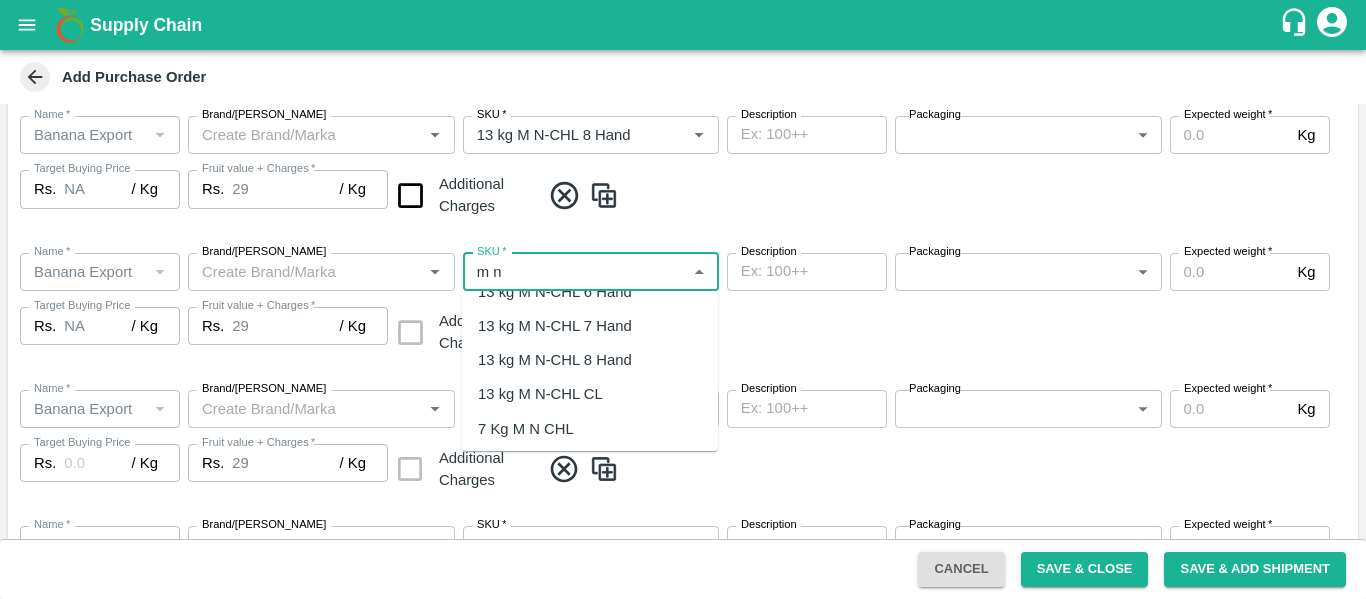 click on "13 kg M N-CHL CL" at bounding box center (540, 394) 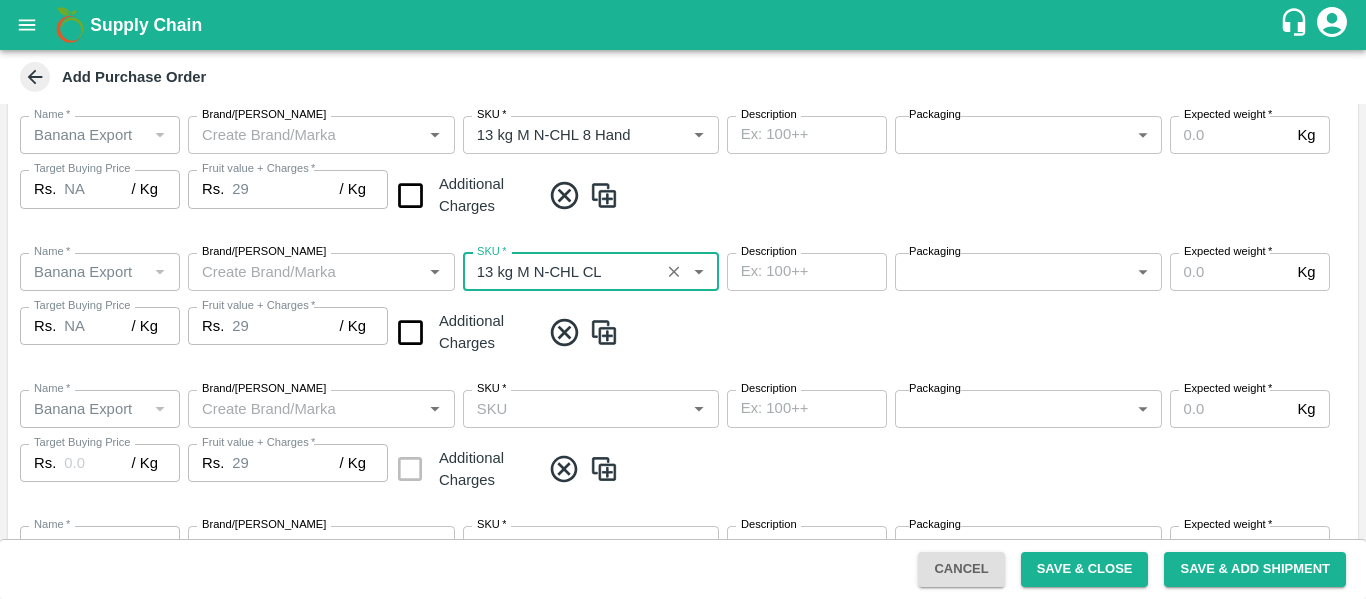 type on "13 kg M N-CHL CL" 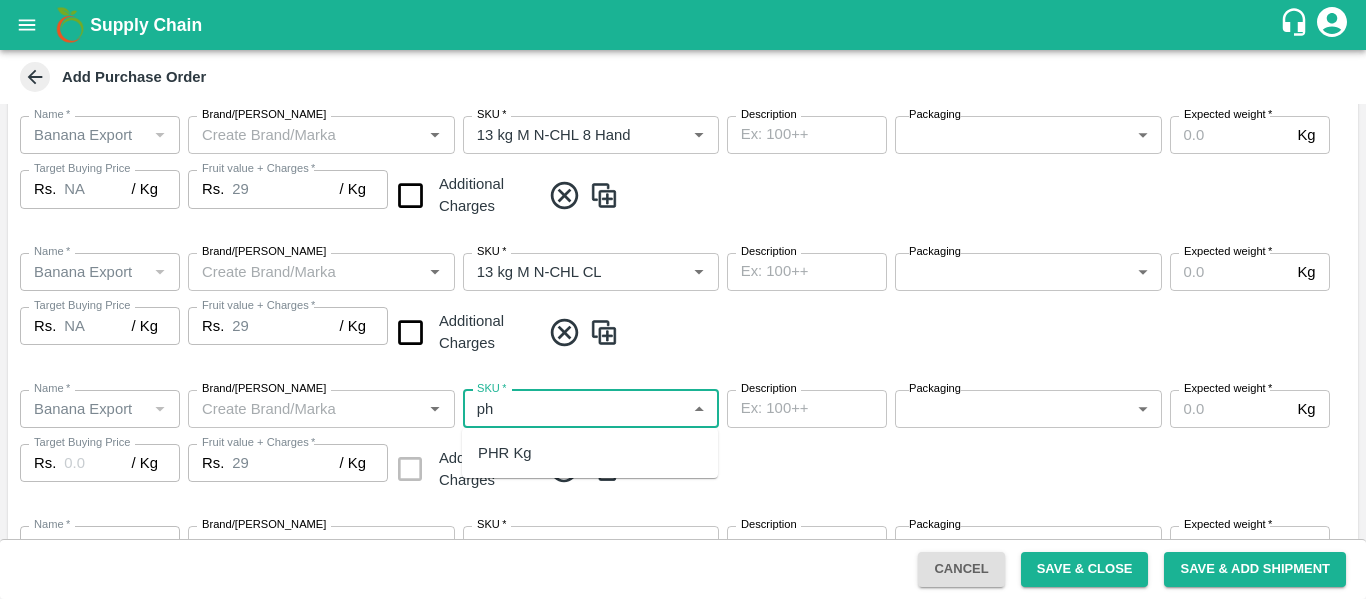 click on "PHR Kg" at bounding box center [590, 453] 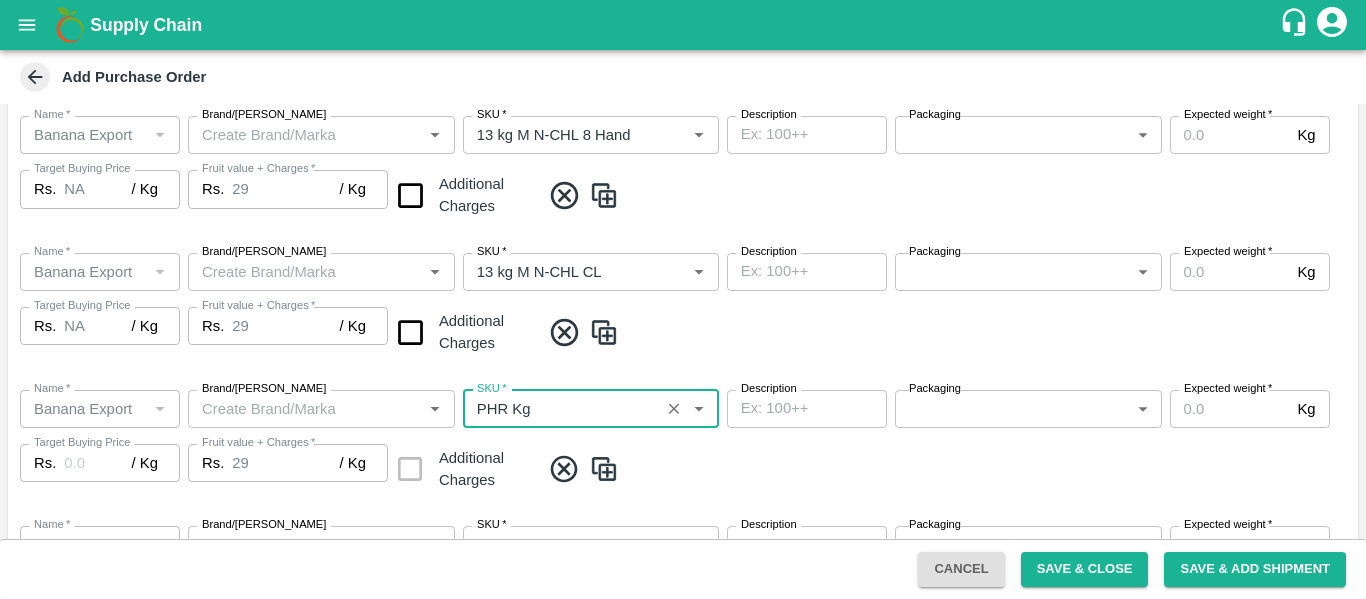 type on "NA" 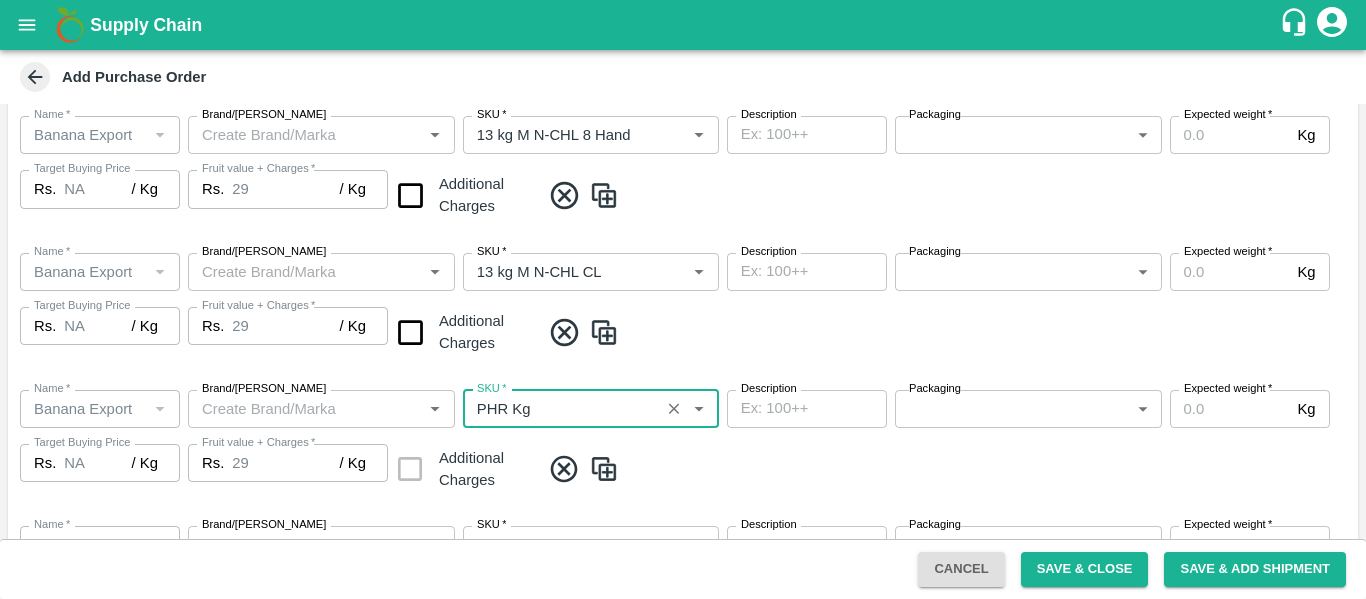 scroll, scrollTop: 988, scrollLeft: 0, axis: vertical 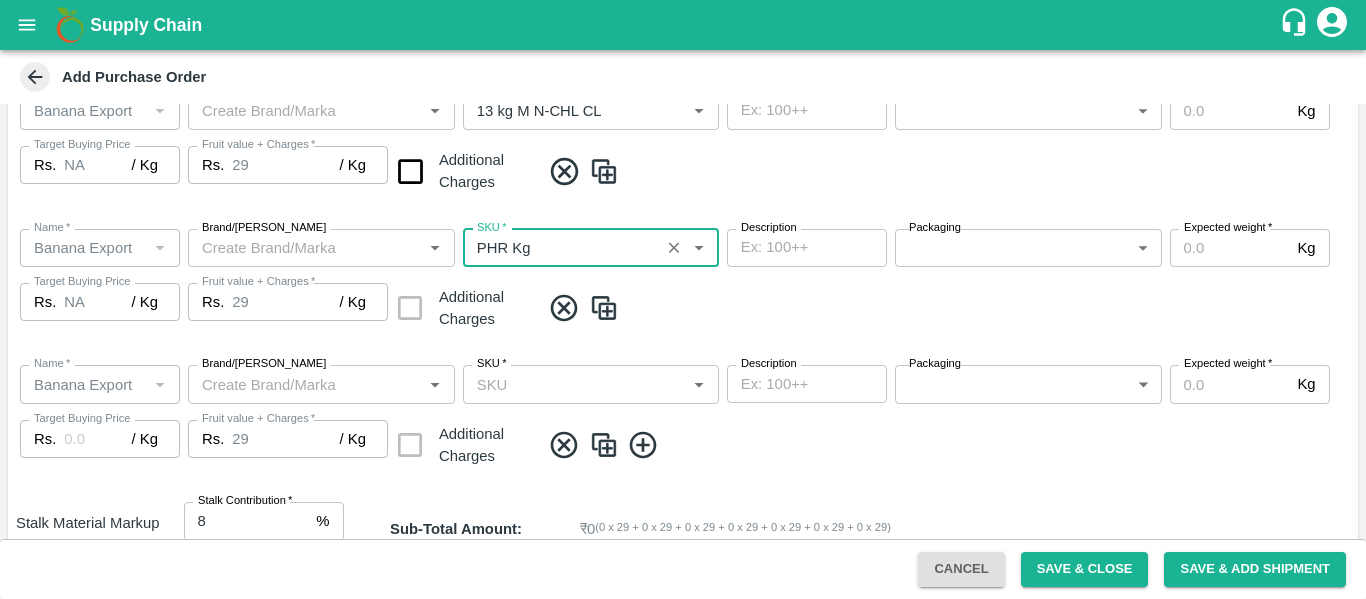 type on "PHR Kg" 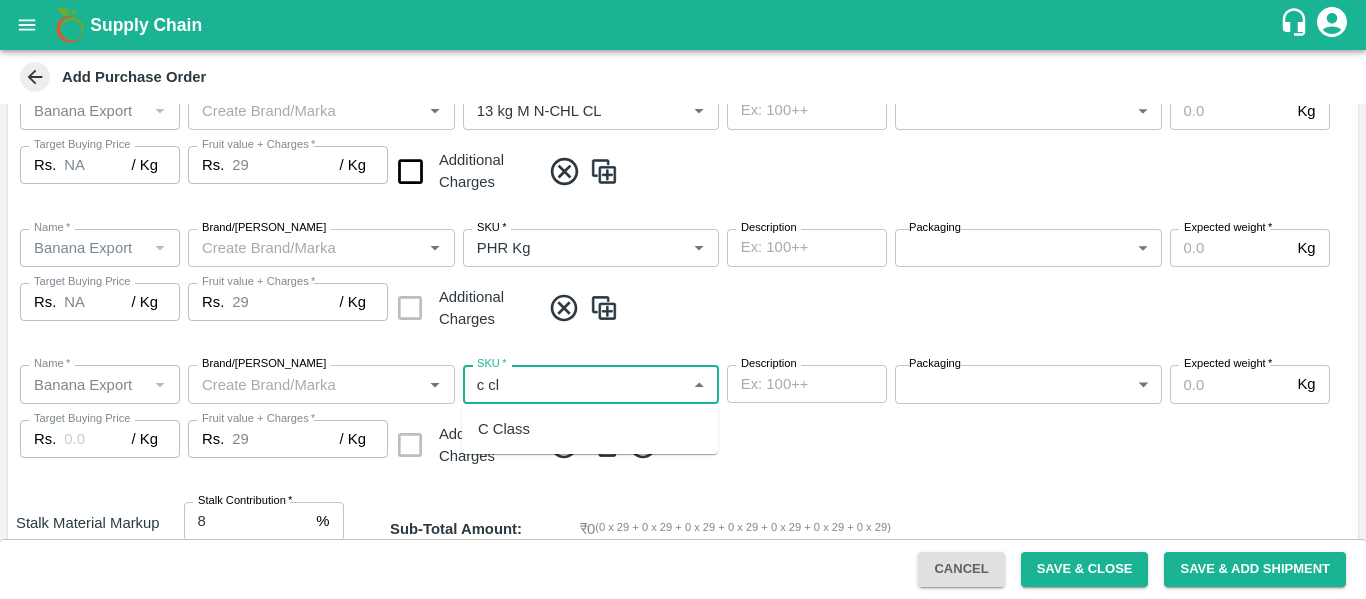click on "C Class" at bounding box center (590, 429) 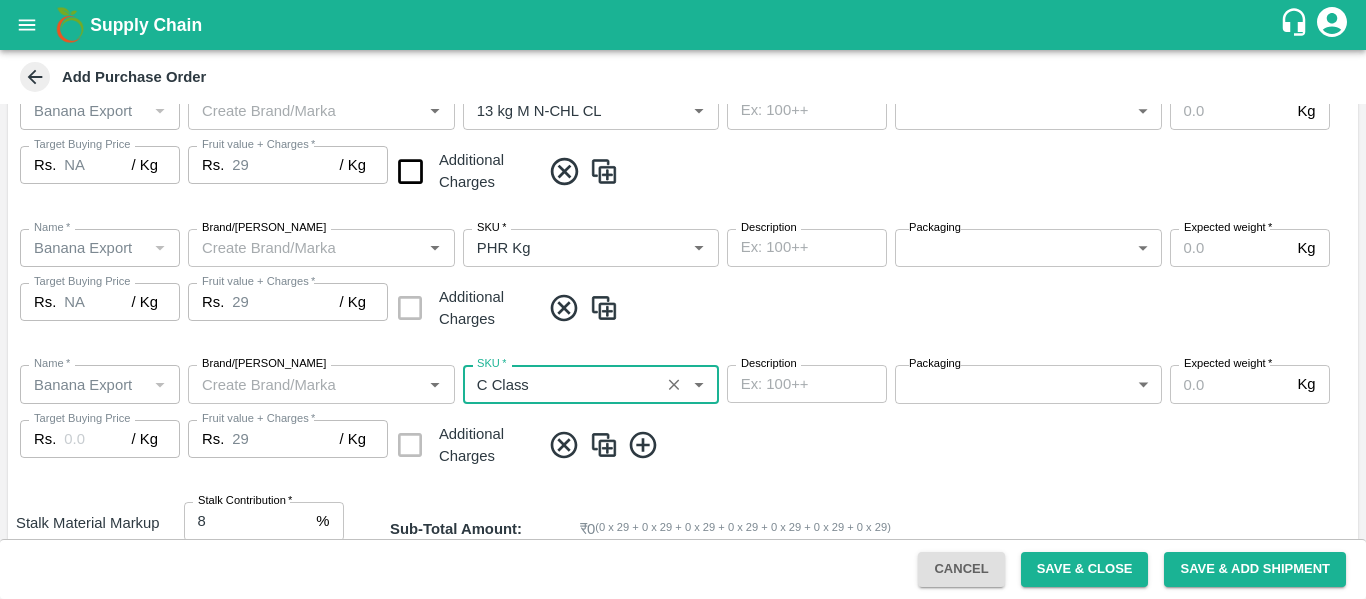 type on "NA" 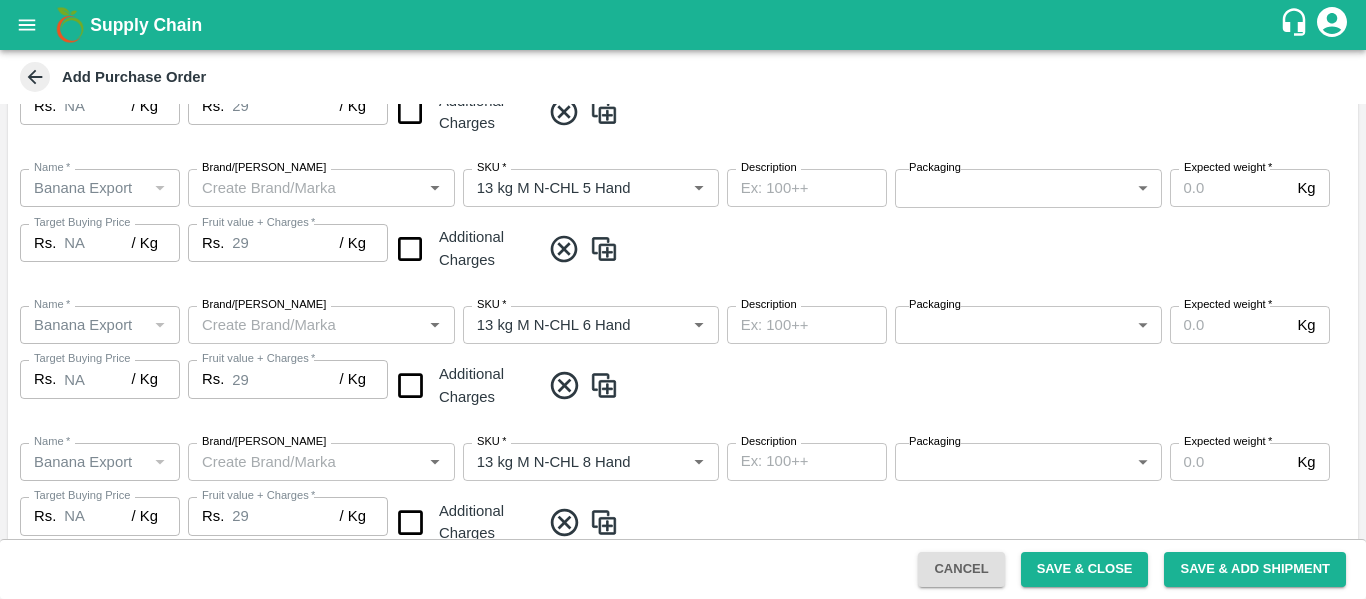 scroll, scrollTop: 330, scrollLeft: 0, axis: vertical 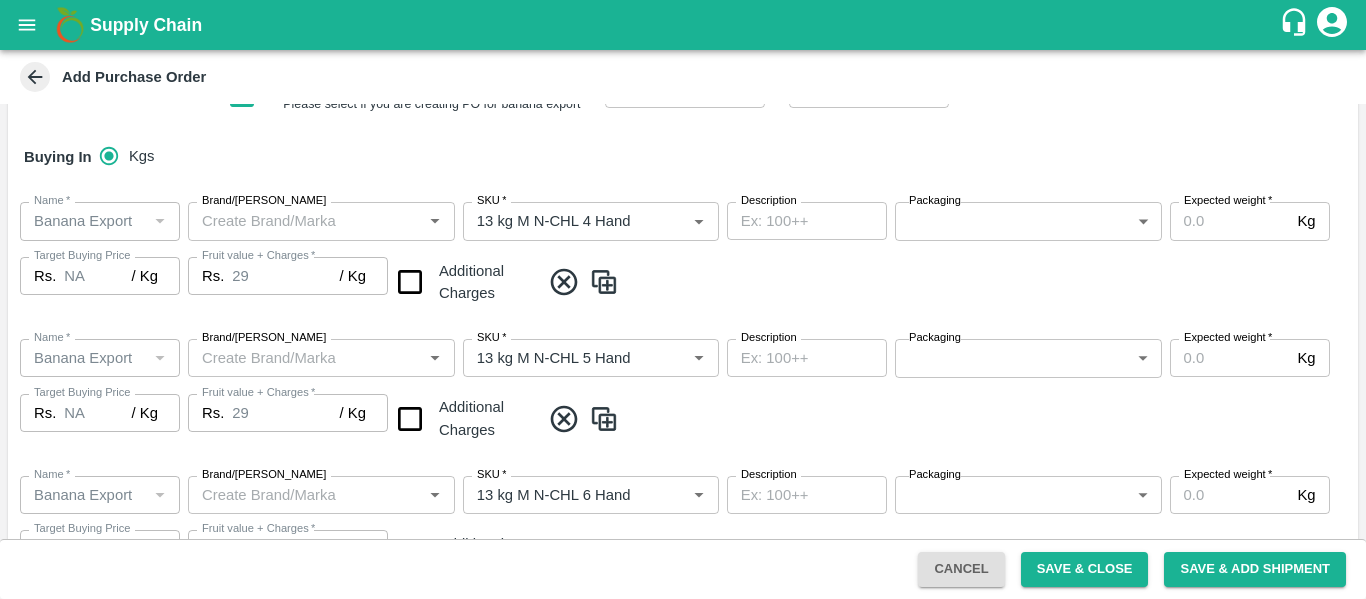 type on "C Class" 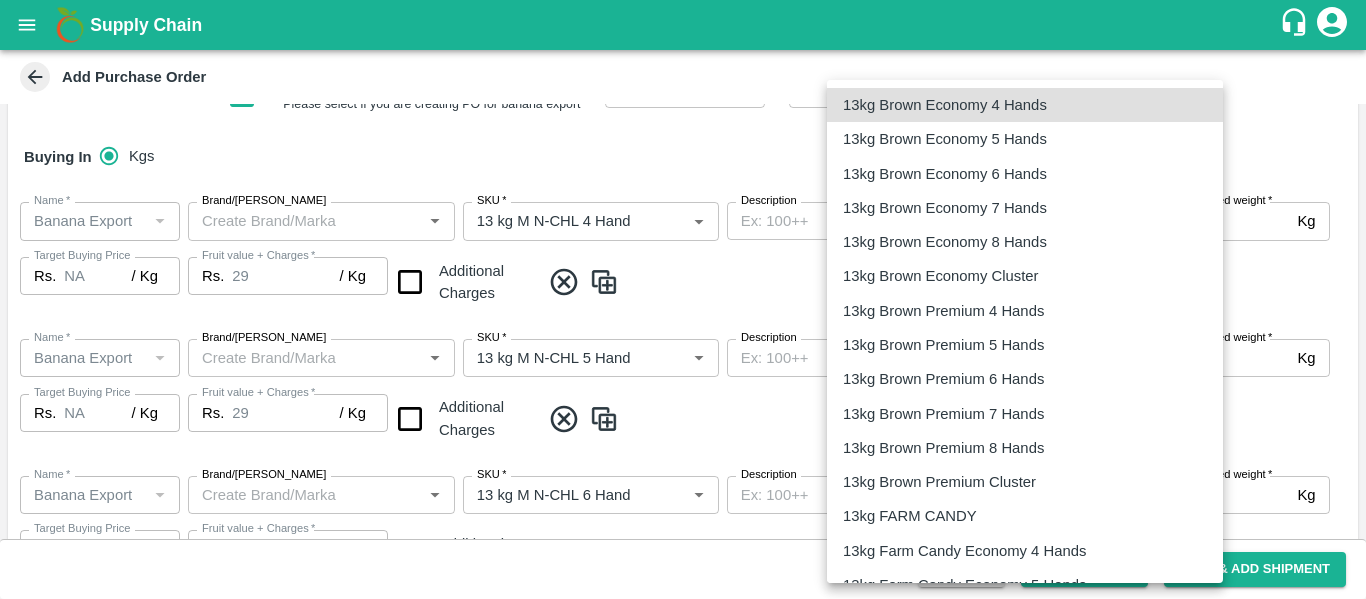 scroll, scrollTop: 198, scrollLeft: 0, axis: vertical 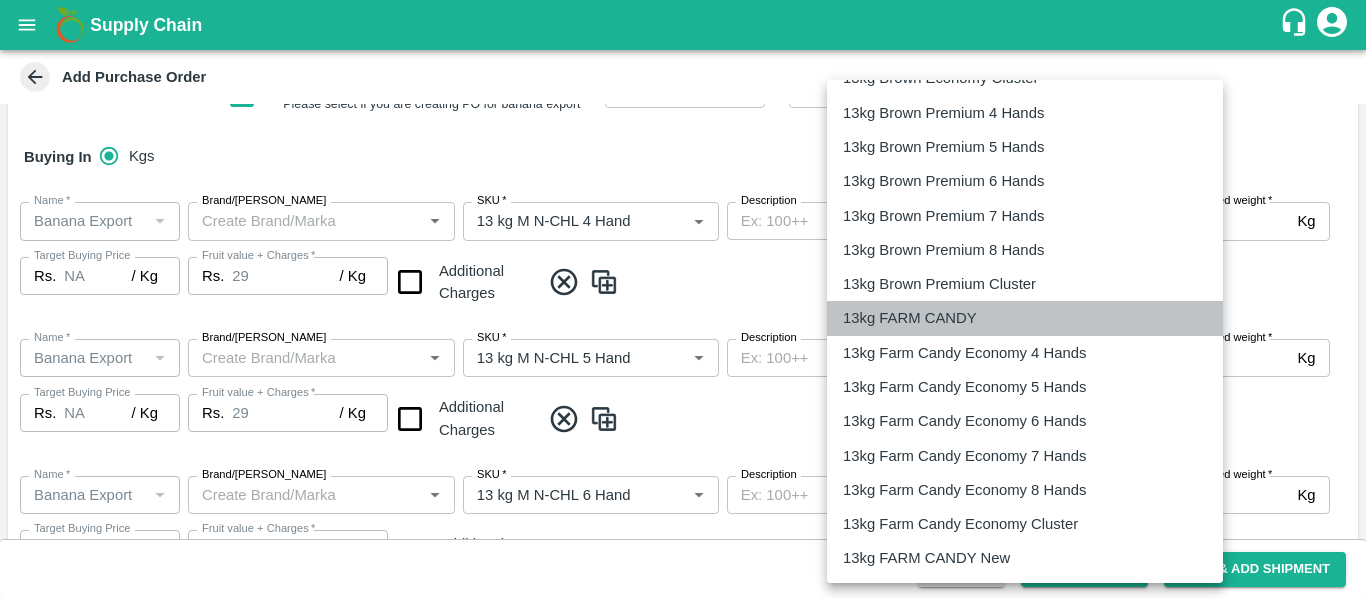 click on "13kg FARM CANDY" at bounding box center (910, 318) 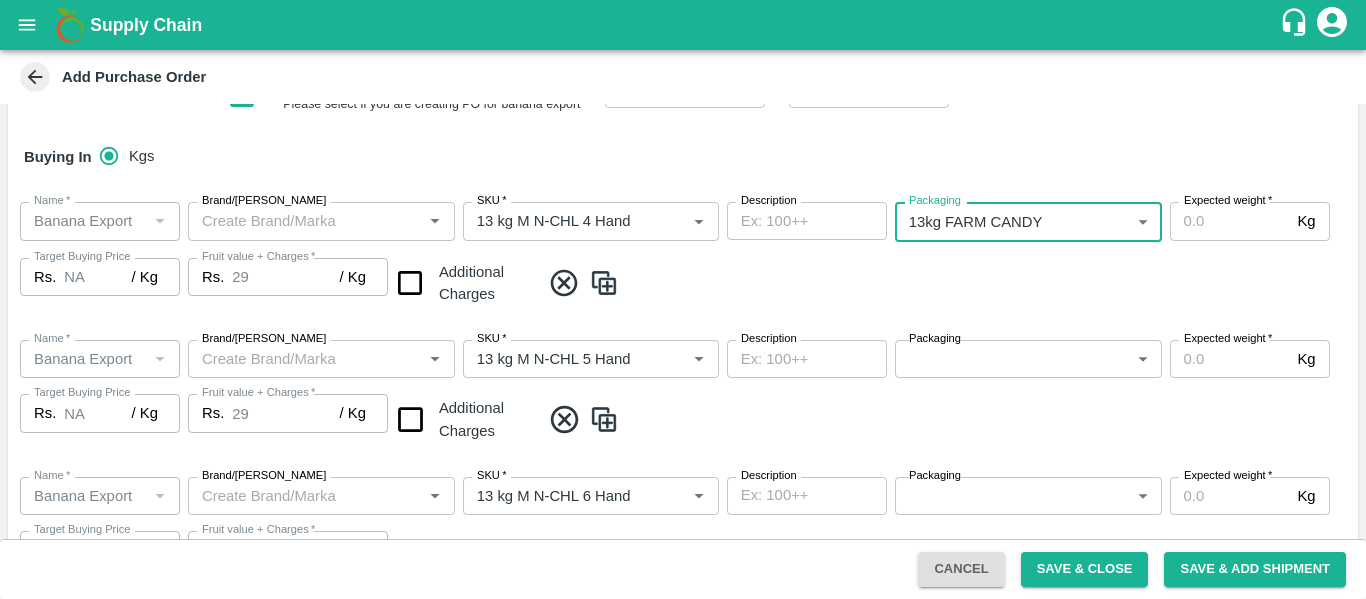 click on "Supply Chain Add Purchase Order PO Type   * Farm Gate 1 PO Type Buyers   * Nunavath Laxman Buyers   * Farmer   * Farmer   * Add Vendor Add Farmer Address   * Bitargaon, Solapur, , Maharashtra Address Micropocket   * Micropocket   * Expected Harvest Date   * 21/07/2025 Expected Harvest Date Incharge Field Executive   * Nunavath Laxman Incharge Field Executive   * Model   * Fixed Fixed Model Vendor Type Farmer FARMER Vendor Type Associate Supply PH Associate Supply PH Velens Assessment ID FA Velens Assessment ID Expected Purchase Items Banana Export PO Please select if you are creating PO for banana export Fruit value   * Rs. 29 / Kg Fruit value Additional Charge Rs. 0 / Kg Additional Charge Buying In Kgs Name   * Name   * Brand/Marka Brand/Marka SKU   * SKU   * Description x Description Packaging 13kg FARM CANDY 466 Packaging Expected weight   * Kg Expected weight Target Buying Price Rs. NA / Kg Target Buying Price Fruit value + Charges   * Rs. 29 / Kg Additional Charges *" at bounding box center (683, 299) 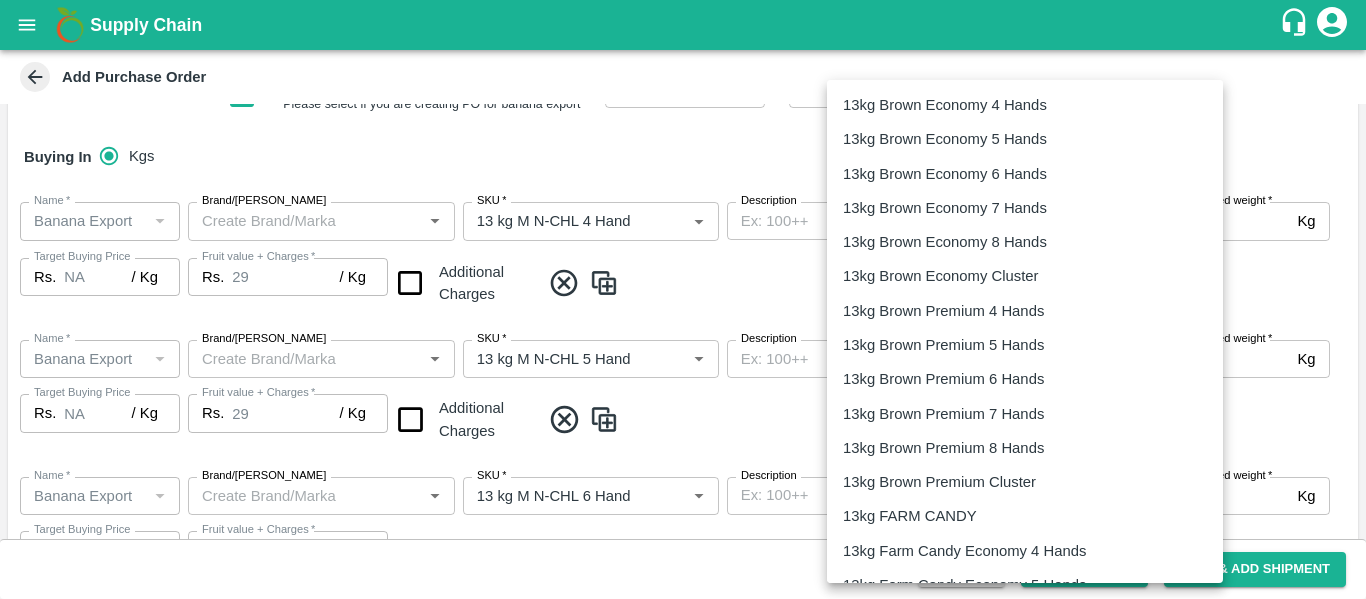 scroll, scrollTop: 472, scrollLeft: 0, axis: vertical 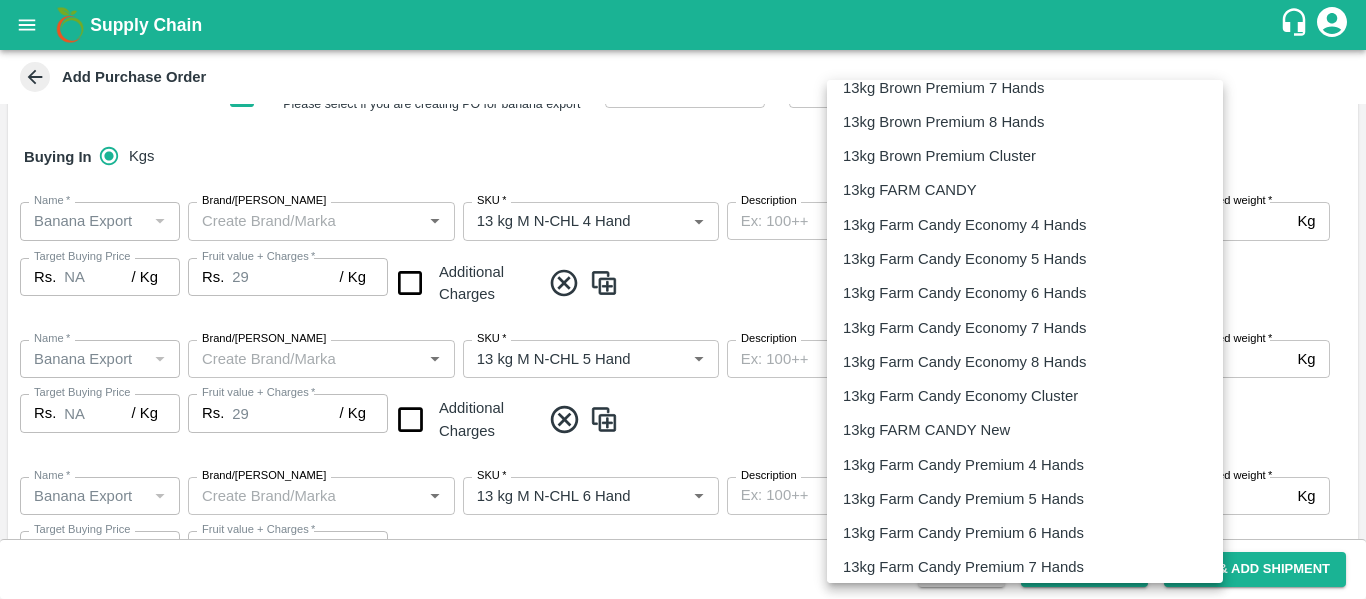click on "13kg FARM CANDY" at bounding box center (910, 190) 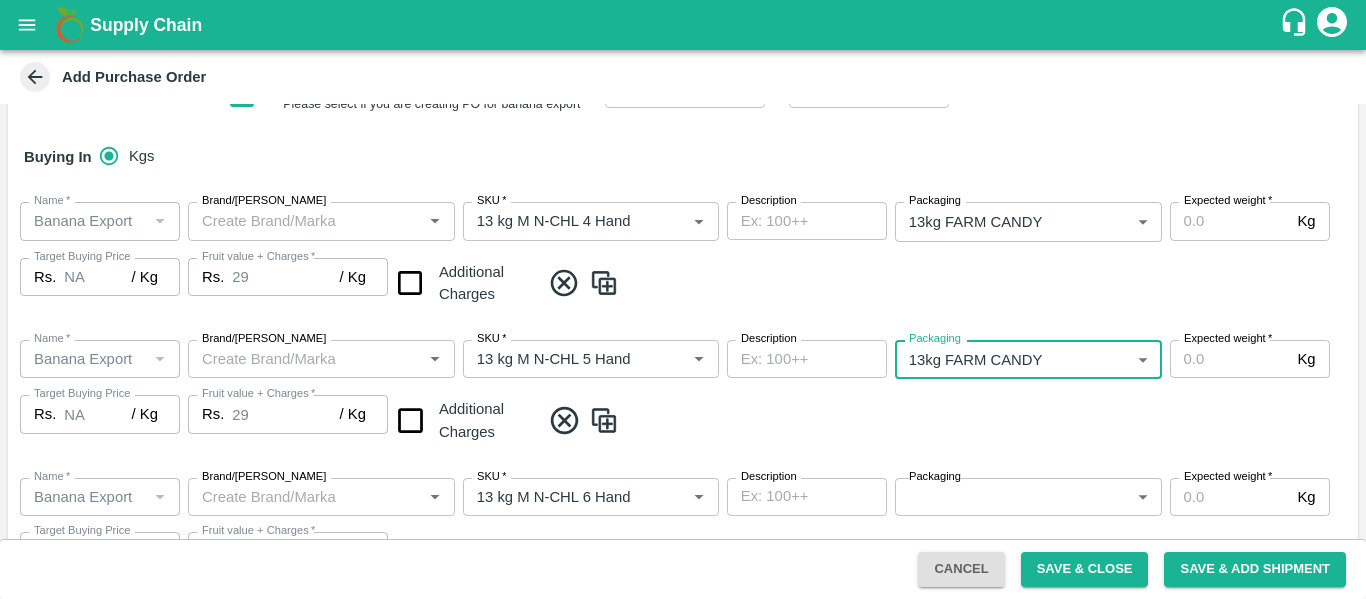 scroll, scrollTop: 240, scrollLeft: 0, axis: vertical 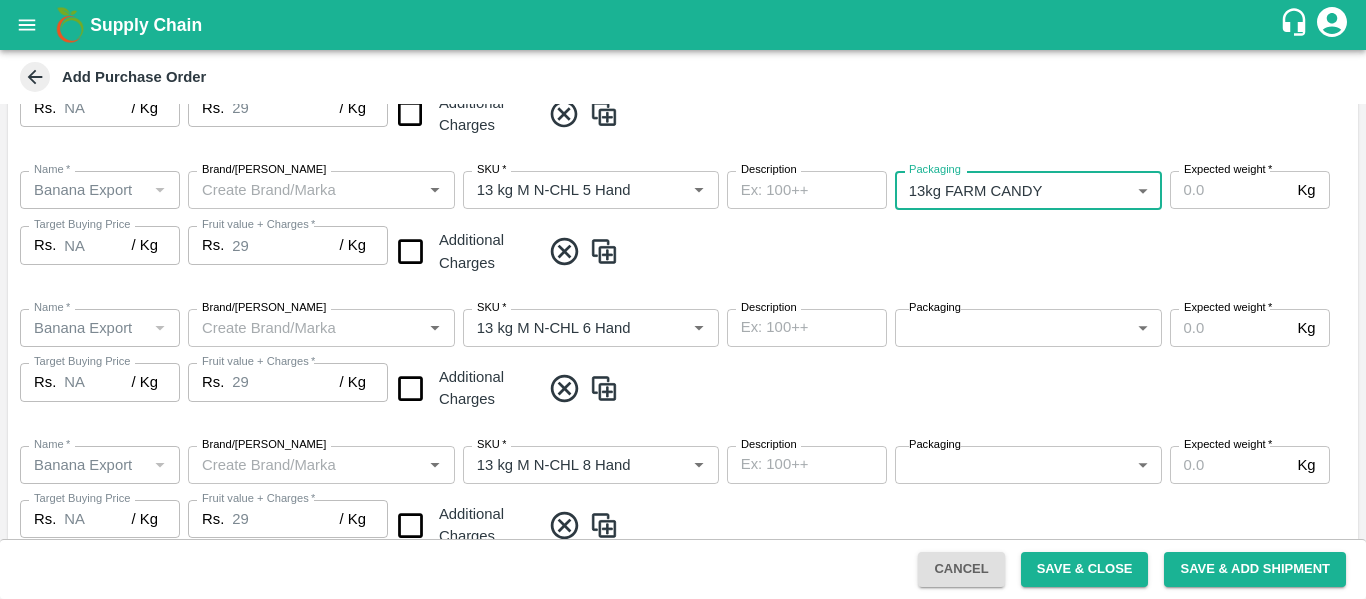 click on "Name   * Name   * Brand/Marka Brand/Marka SKU   * SKU   * Description x Description Packaging ​ Packaging Expected weight   * Kg Expected weight Target Buying Price Rs. NA / Kg Target Buying Price Fruit value + Charges   * Rs. 29 / Kg Fruit value + Charges Additional Charges" at bounding box center (683, 361) 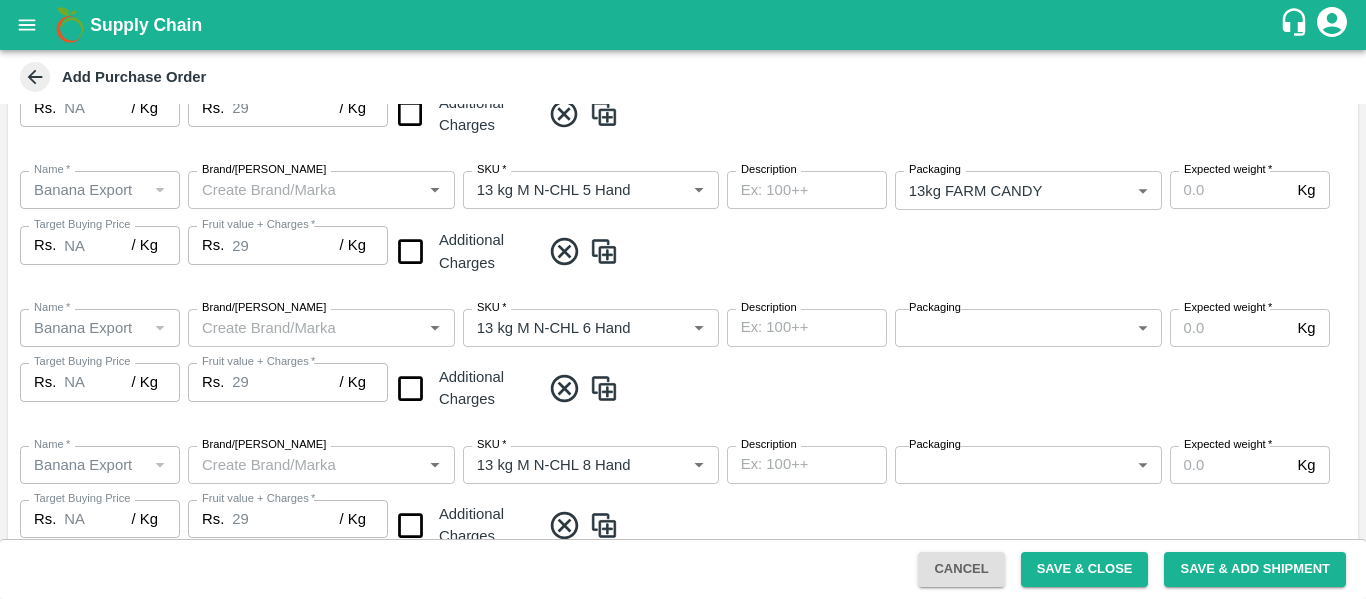 click on "Supply Chain Add Purchase Order PO Type   * Farm Gate 1 PO Type Buyers   * Nunavath Laxman Buyers   * Farmer   * Farmer   * Add Vendor Add Farmer Address   * Bitargaon, Solapur, , Maharashtra Address Micropocket   * Micropocket   * Expected Harvest Date   * 21/07/2025 Expected Harvest Date Incharge Field Executive   * Nunavath Laxman Incharge Field Executive   * Model   * Fixed Fixed Model Vendor Type Farmer FARMER Vendor Type Associate Supply PH Associate Supply PH Velens Assessment ID FA Velens Assessment ID Expected Purchase Items Banana Export PO Please select if you are creating PO for banana export Fruit value   * Rs. 29 / Kg Fruit value Additional Charge Rs. 0 / Kg Additional Charge Buying In Kgs Name   * Name   * Brand/Marka Brand/Marka SKU   * SKU   * Description x Description Packaging 13kg FARM CANDY 466 Packaging Expected weight   * Kg Expected weight Target Buying Price Rs. NA / Kg Target Buying Price Fruit value + Charges   * Rs. 29 / Kg Additional Charges *" at bounding box center [683, 299] 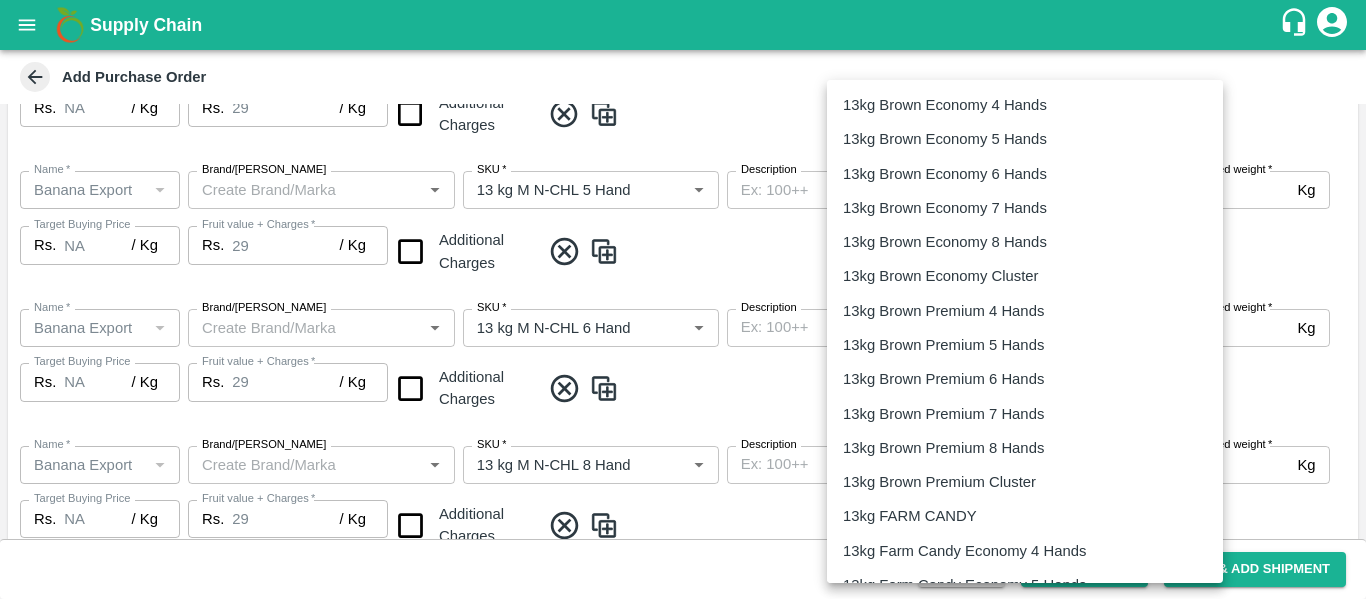 scroll, scrollTop: 388, scrollLeft: 0, axis: vertical 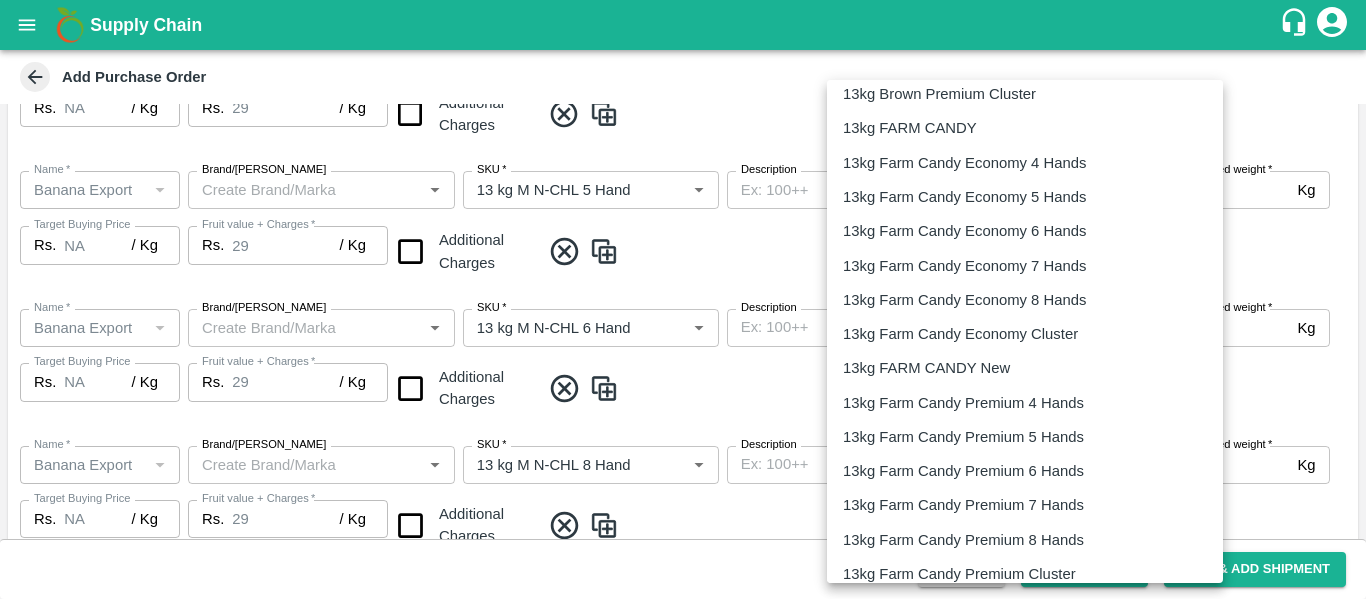 click on "13kg FARM CANDY" at bounding box center (910, 128) 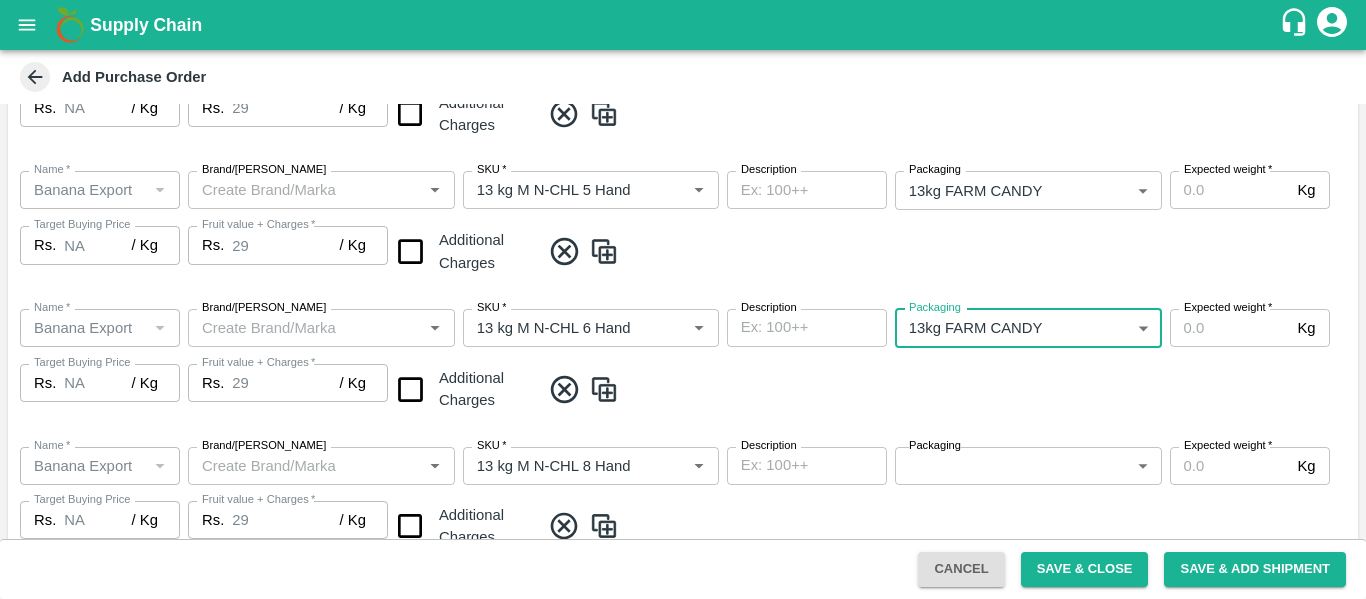 scroll, scrollTop: 683, scrollLeft: 0, axis: vertical 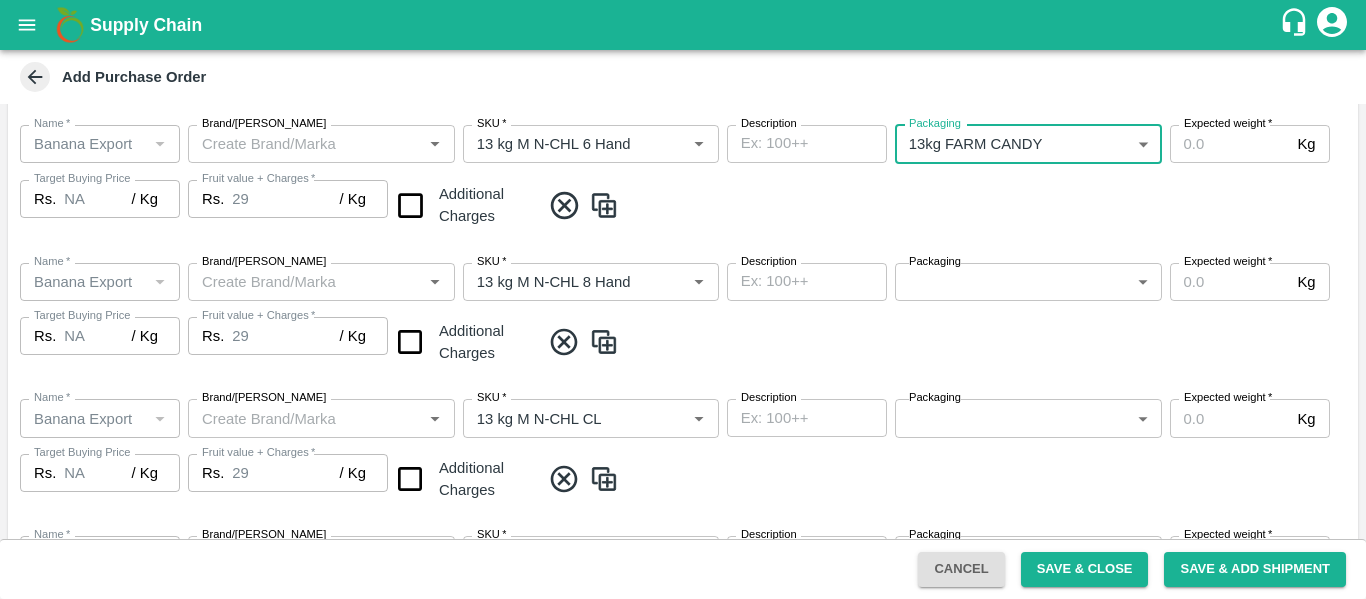 click on "Supply Chain Add Purchase Order PO Type   * Farm Gate 1 PO Type Buyers   * Nunavath Laxman Buyers   * Farmer   * Farmer   * Add Vendor Add Farmer Address   * Bitargaon, Solapur, , Maharashtra Address Micropocket   * Micropocket   * Expected Harvest Date   * 21/07/2025 Expected Harvest Date Incharge Field Executive   * Nunavath Laxman Incharge Field Executive   * Model   * Fixed Fixed Model Vendor Type Farmer FARMER Vendor Type Associate Supply PH Associate Supply PH Velens Assessment ID FA Velens Assessment ID Expected Purchase Items Banana Export PO Please select if you are creating PO for banana export Fruit value   * Rs. 29 / Kg Fruit value Additional Charge Rs. 0 / Kg Additional Charge Buying In Kgs Name   * Name   * Brand/Marka Brand/Marka SKU   * SKU   * Description x Description Packaging 13kg FARM CANDY 466 Packaging Expected weight   * Kg Expected weight Target Buying Price Rs. NA / Kg Target Buying Price Fruit value + Charges   * Rs. 29 / Kg Additional Charges *" at bounding box center (683, 299) 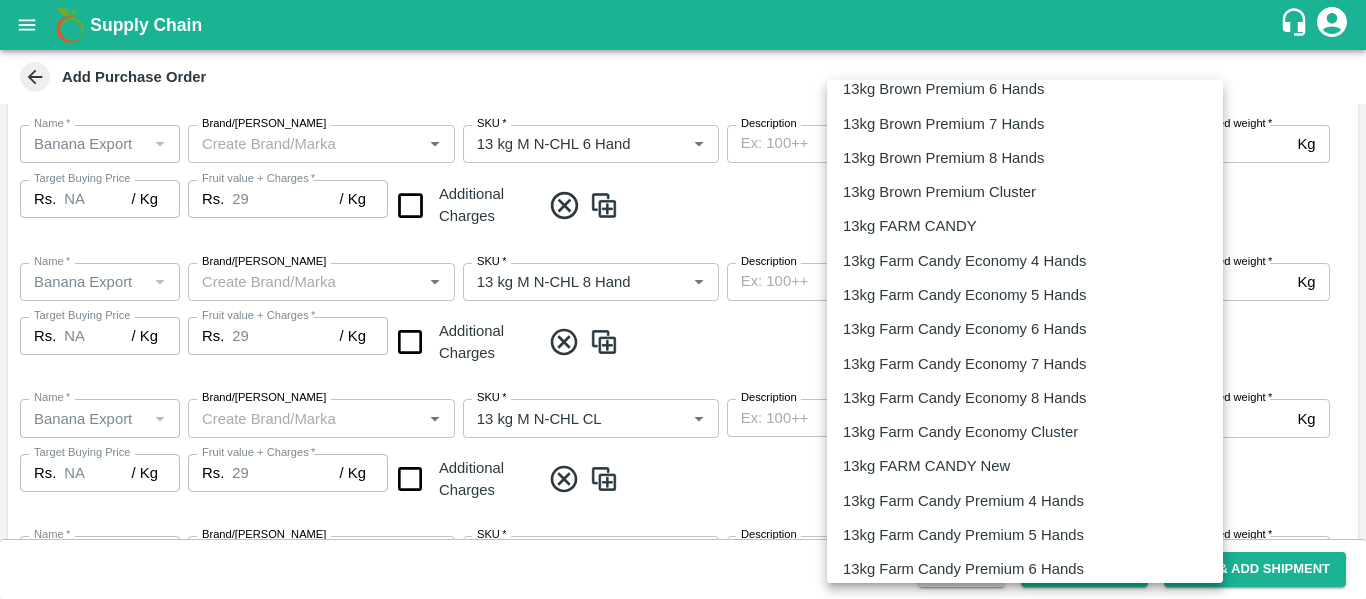 click on "13kg FARM CANDY" at bounding box center (1025, 226) 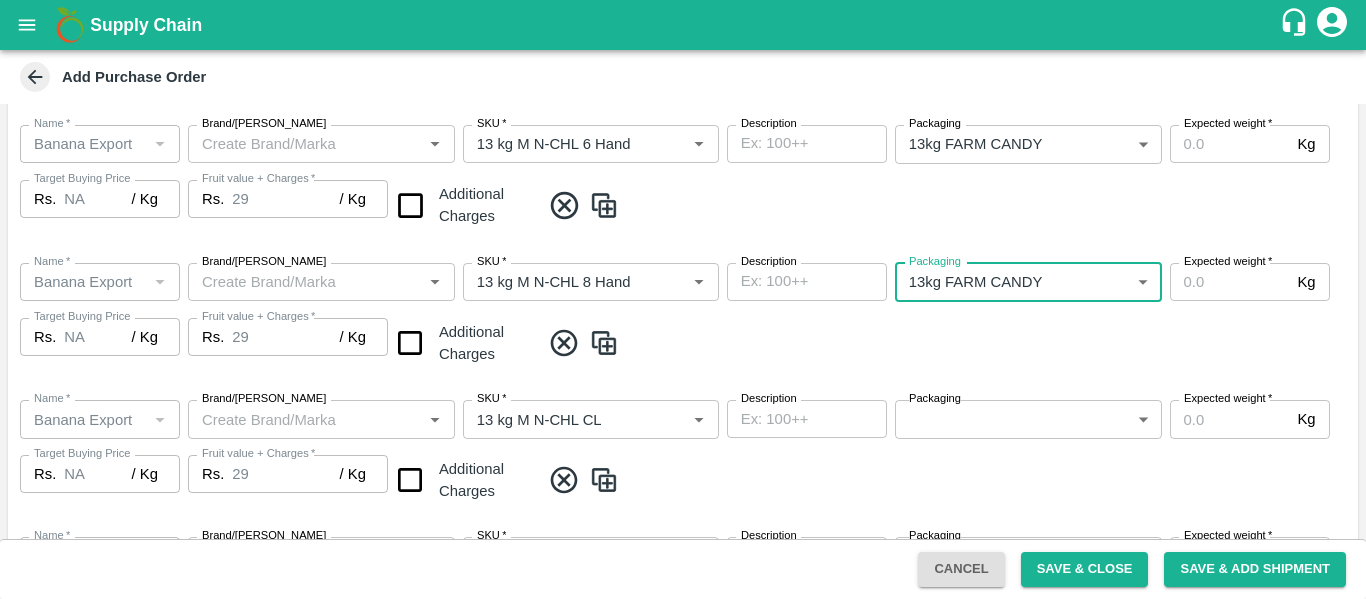 scroll, scrollTop: 289, scrollLeft: 0, axis: vertical 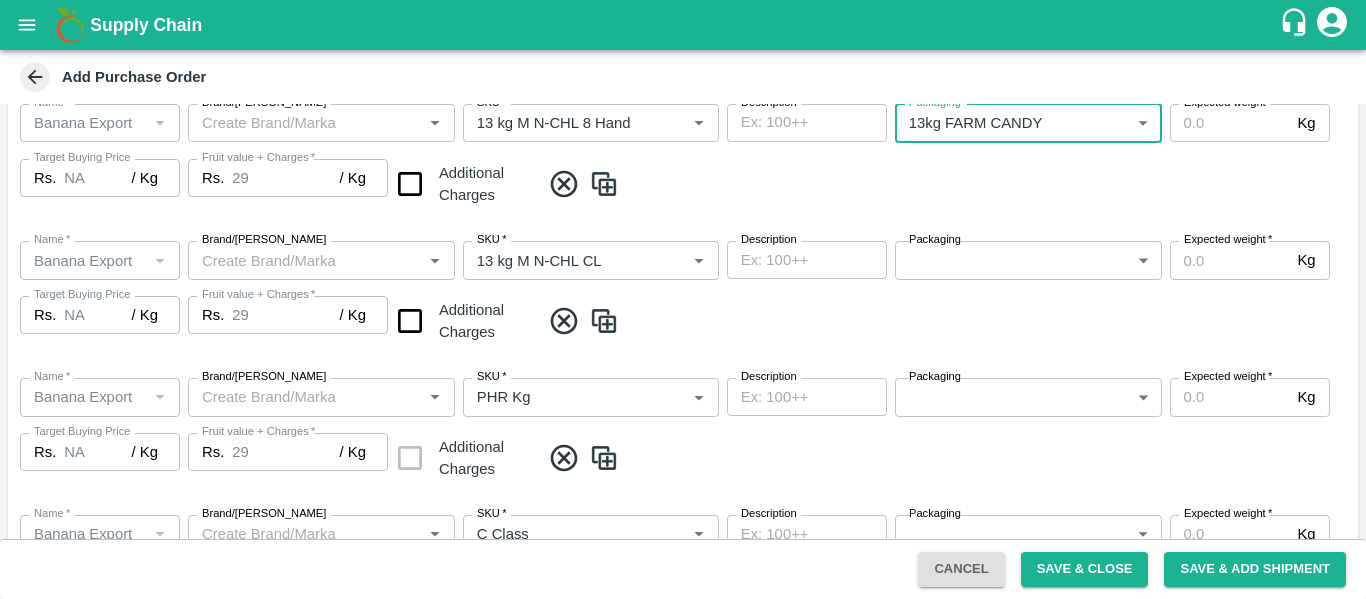 click on "Supply Chain Add Purchase Order PO Type   * Farm Gate 1 PO Type Buyers   * Nunavath Laxman Buyers   * Farmer   * Farmer   * Add Vendor Add Farmer Address   * Bitargaon, Solapur, , Maharashtra Address Micropocket   * Micropocket   * Expected Harvest Date   * 21/07/2025 Expected Harvest Date Incharge Field Executive   * Nunavath Laxman Incharge Field Executive   * Model   * Fixed Fixed Model Vendor Type Farmer FARMER Vendor Type Associate Supply PH Associate Supply PH Velens Assessment ID FA Velens Assessment ID Expected Purchase Items Banana Export PO Please select if you are creating PO for banana export Fruit value   * Rs. 29 / Kg Fruit value Additional Charge Rs. 0 / Kg Additional Charge Buying In Kgs Name   * Name   * Brand/Marka Brand/Marka SKU   * SKU   * Description x Description Packaging 13kg FARM CANDY 466 Packaging Expected weight   * Kg Expected weight Target Buying Price Rs. NA / Kg Target Buying Price Fruit value + Charges   * Rs. 29 / Kg Additional Charges *" at bounding box center (683, 299) 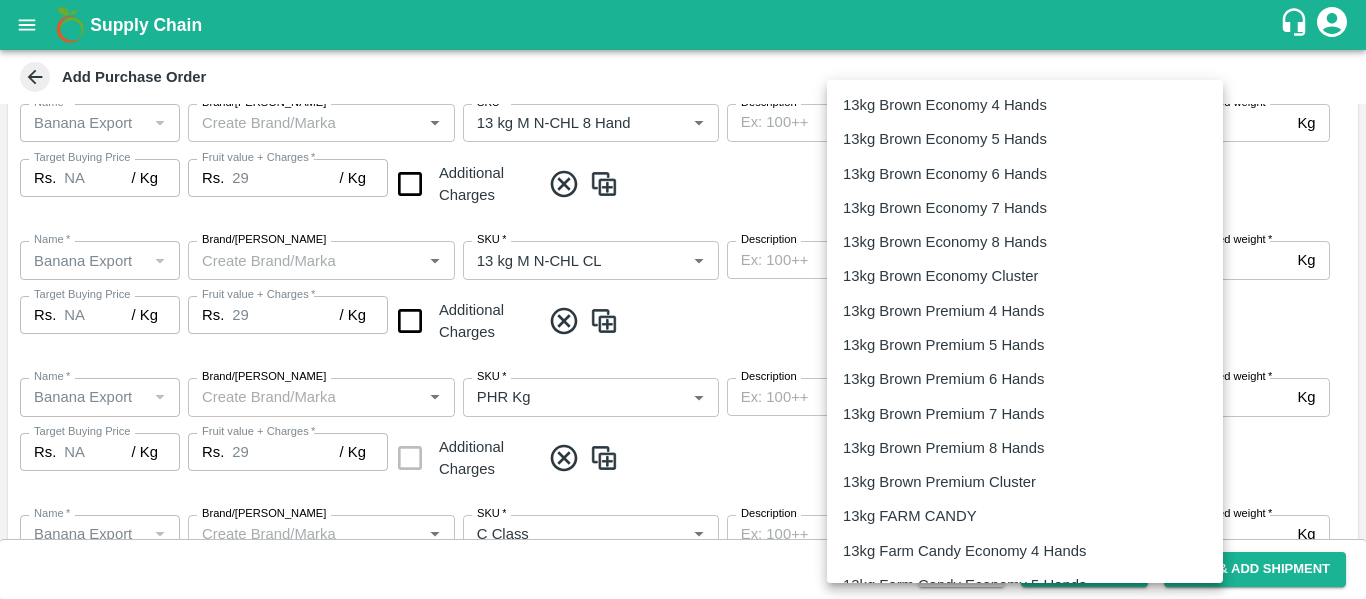scroll, scrollTop: 290, scrollLeft: 0, axis: vertical 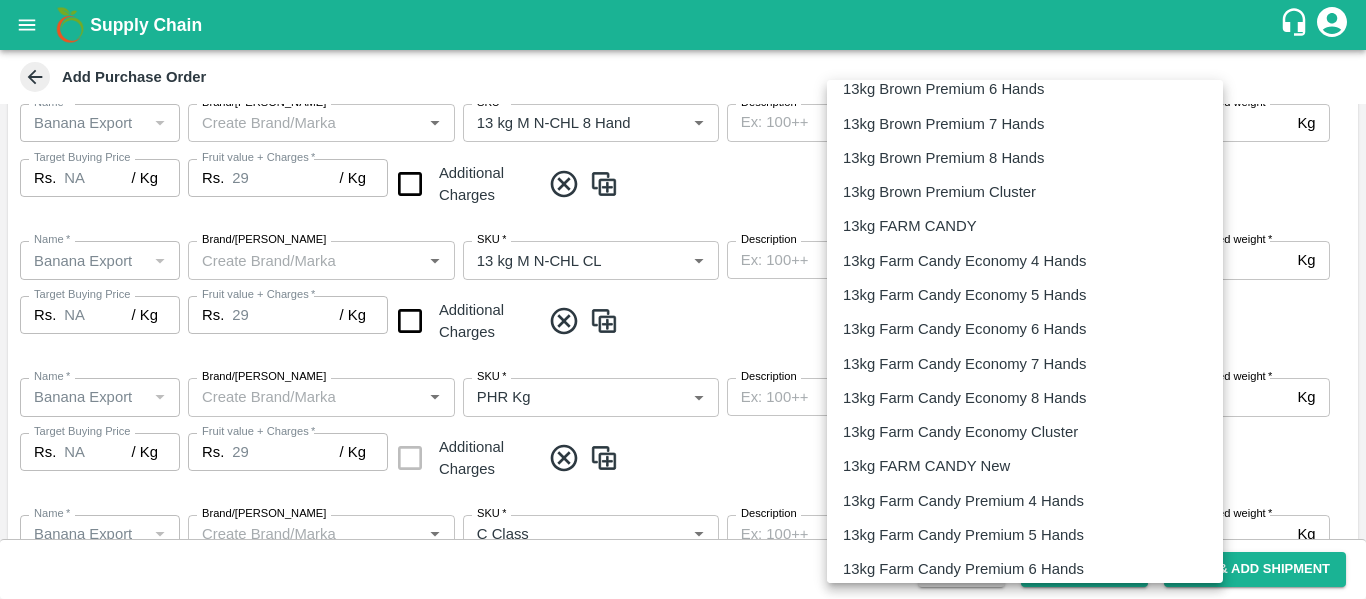 click on "13kg FARM CANDY" at bounding box center [910, 226] 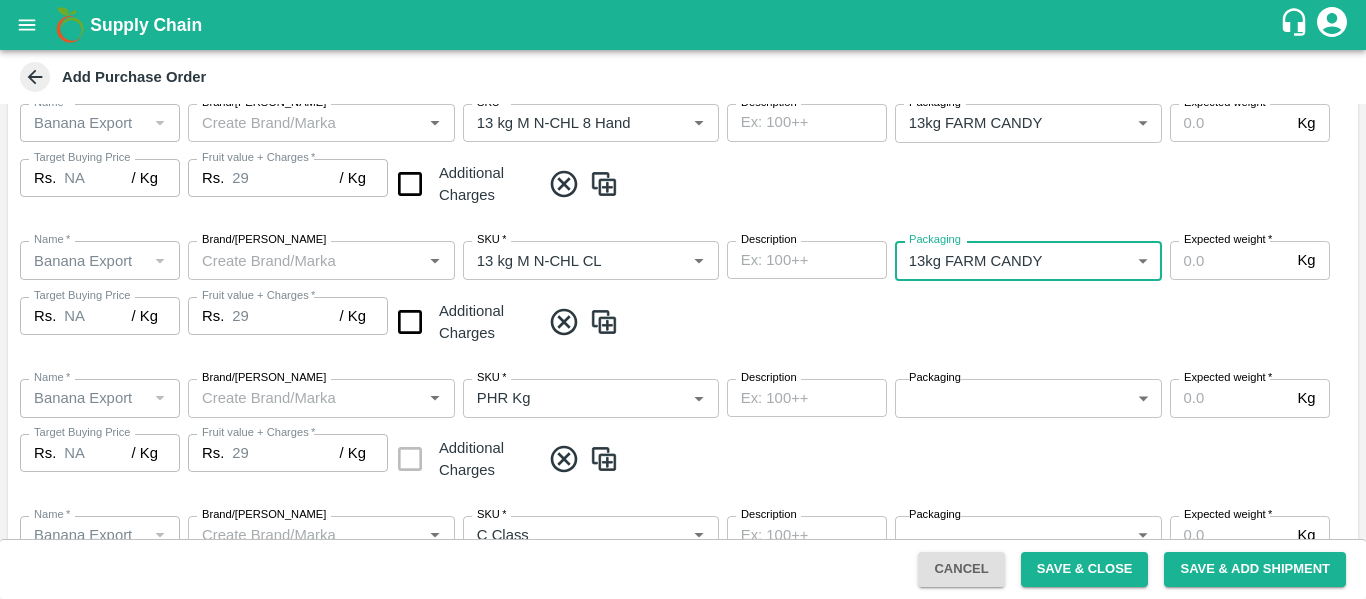 type on "466" 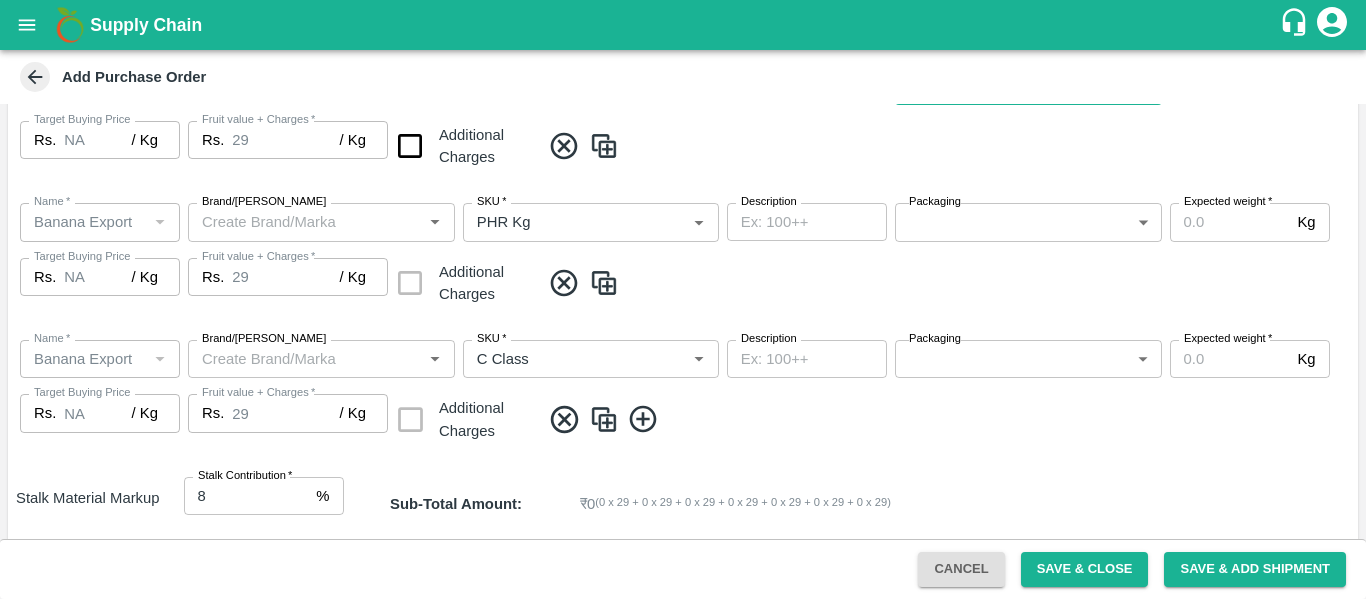 click on "Packaging" at bounding box center (935, 202) 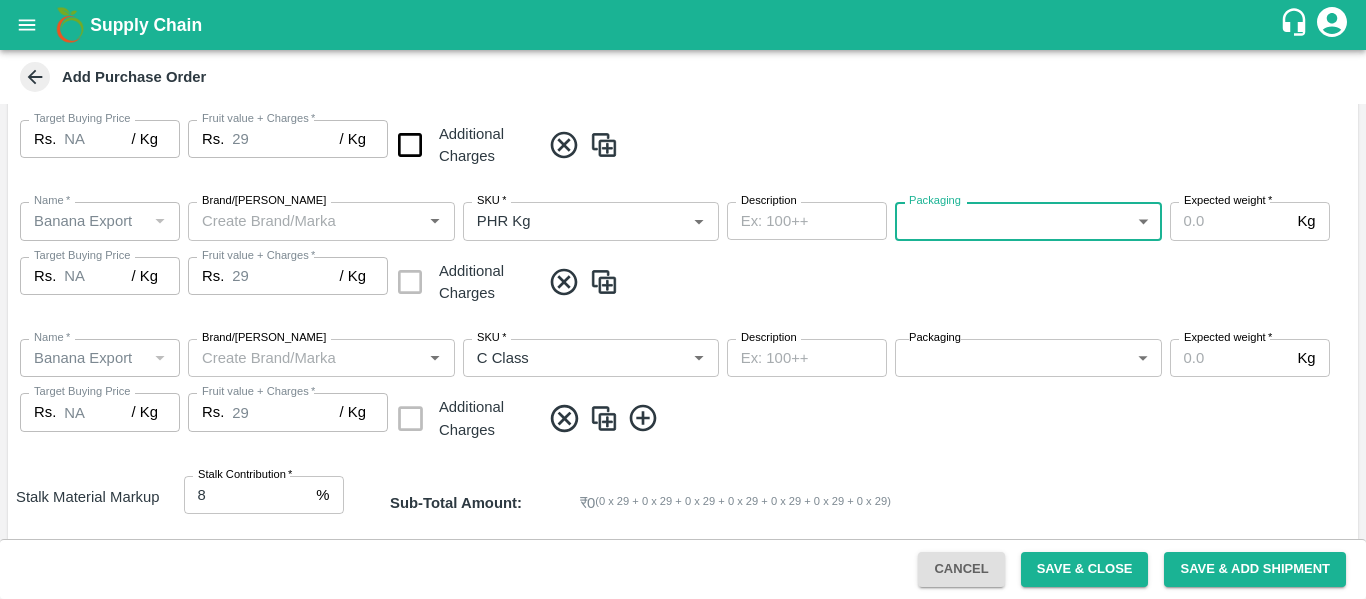 click on "Supply Chain Add Purchase Order PO Type   * Farm Gate 1 PO Type Buyers   * Nunavath Laxman Buyers   * Farmer   * Farmer   * Add Vendor Add Farmer Address   * Bitargaon, Solapur, , Maharashtra Address Micropocket   * Micropocket   * Expected Harvest Date   * 21/07/2025 Expected Harvest Date Incharge Field Executive   * Nunavath Laxman Incharge Field Executive   * Model   * Fixed Fixed Model Vendor Type Farmer FARMER Vendor Type Associate Supply PH Associate Supply PH Velens Assessment ID FA Velens Assessment ID Expected Purchase Items Banana Export PO Please select if you are creating PO for banana export Fruit value   * Rs. 29 / Kg Fruit value Additional Charge Rs. 0 / Kg Additional Charge Buying In Kgs Name   * Name   * Brand/Marka Brand/Marka SKU   * SKU   * Description x Description Packaging 13kg FARM CANDY 466 Packaging Expected weight   * Kg Expected weight Target Buying Price Rs. NA / Kg Target Buying Price Fruit value + Charges   * Rs. 29 / Kg Additional Charges *" at bounding box center (683, 299) 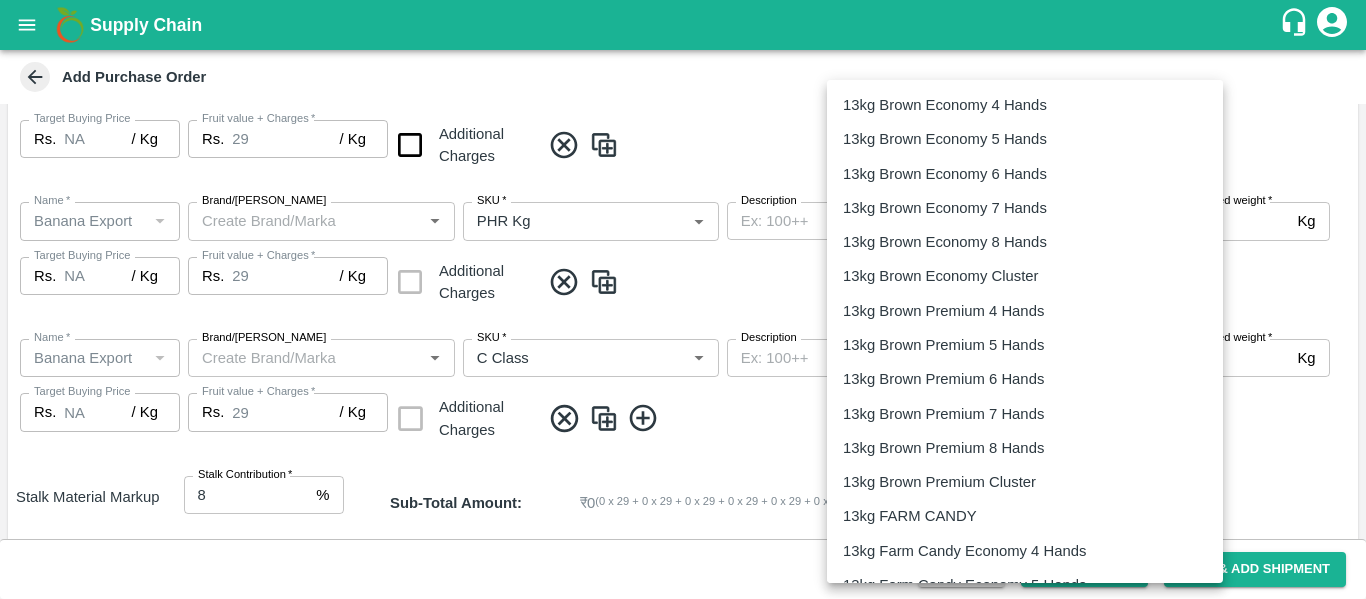 type 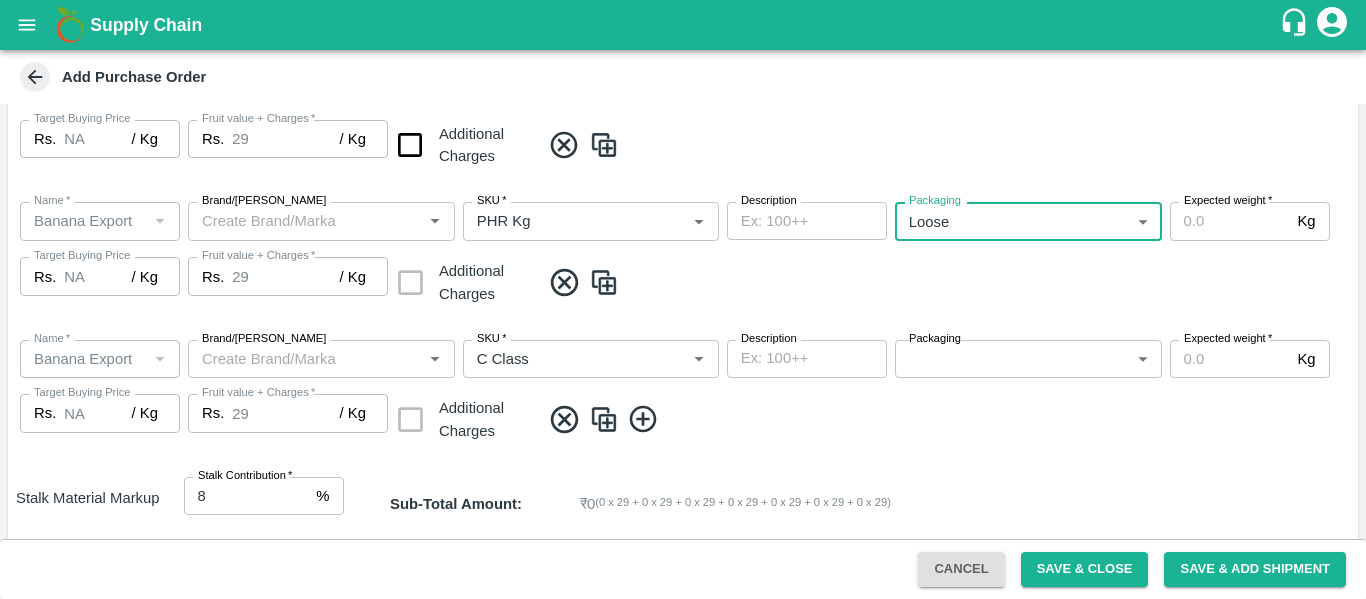 type on "258" 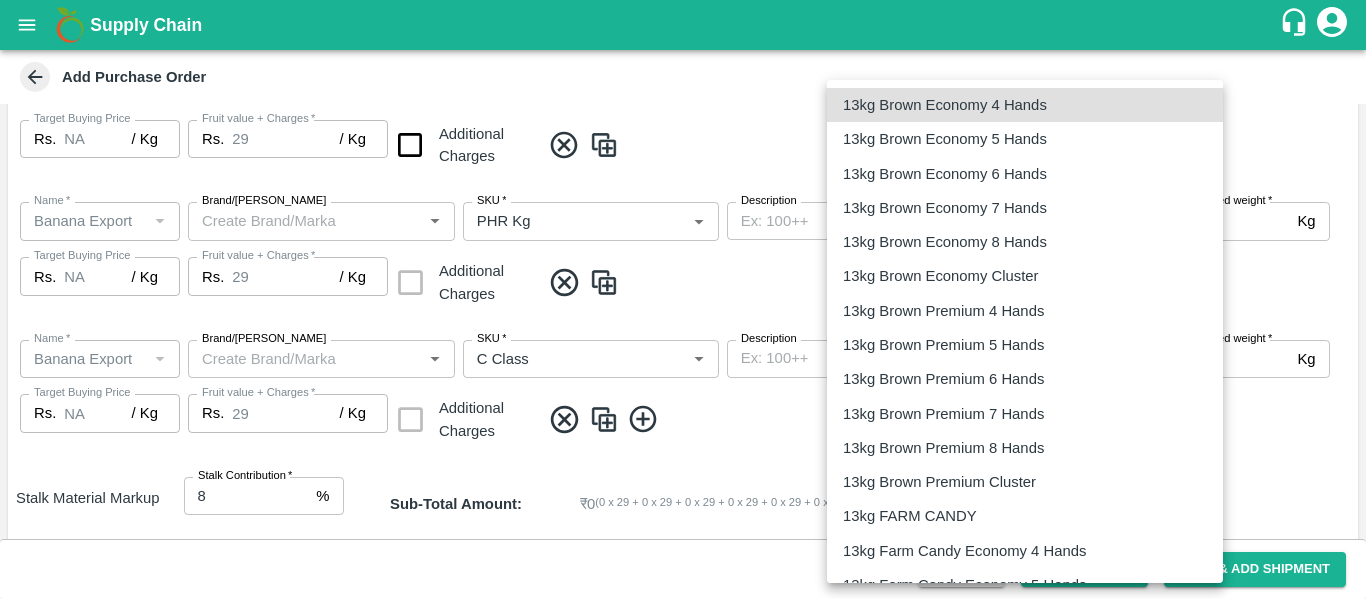 type 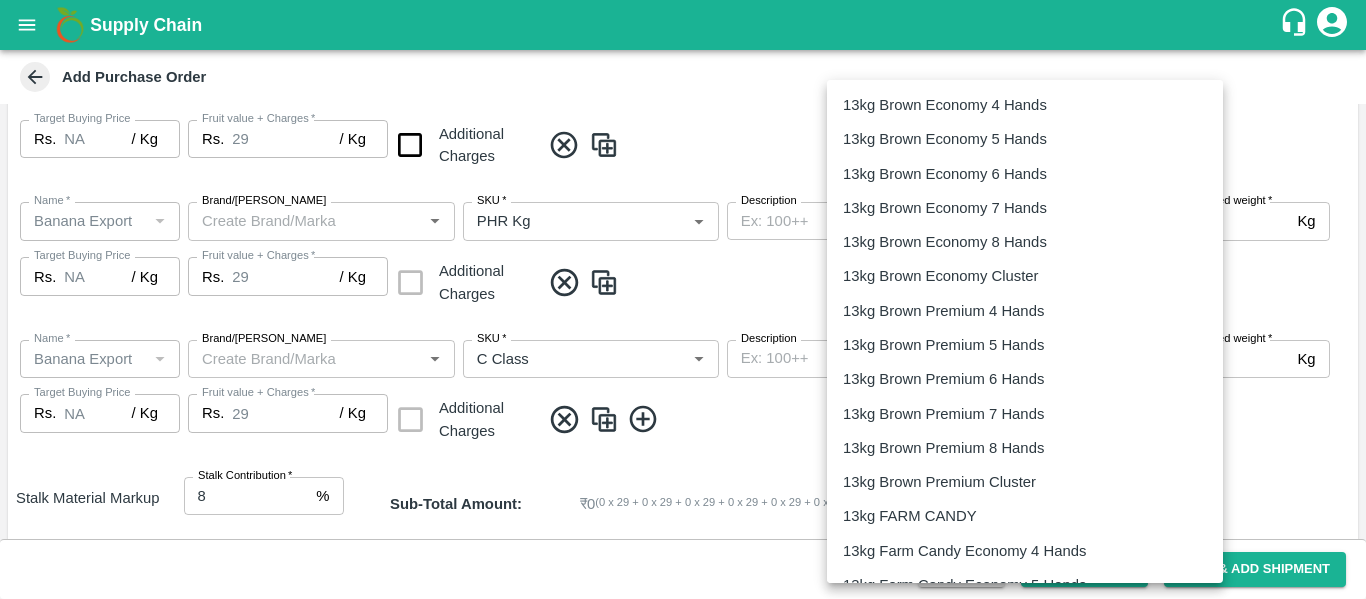 type 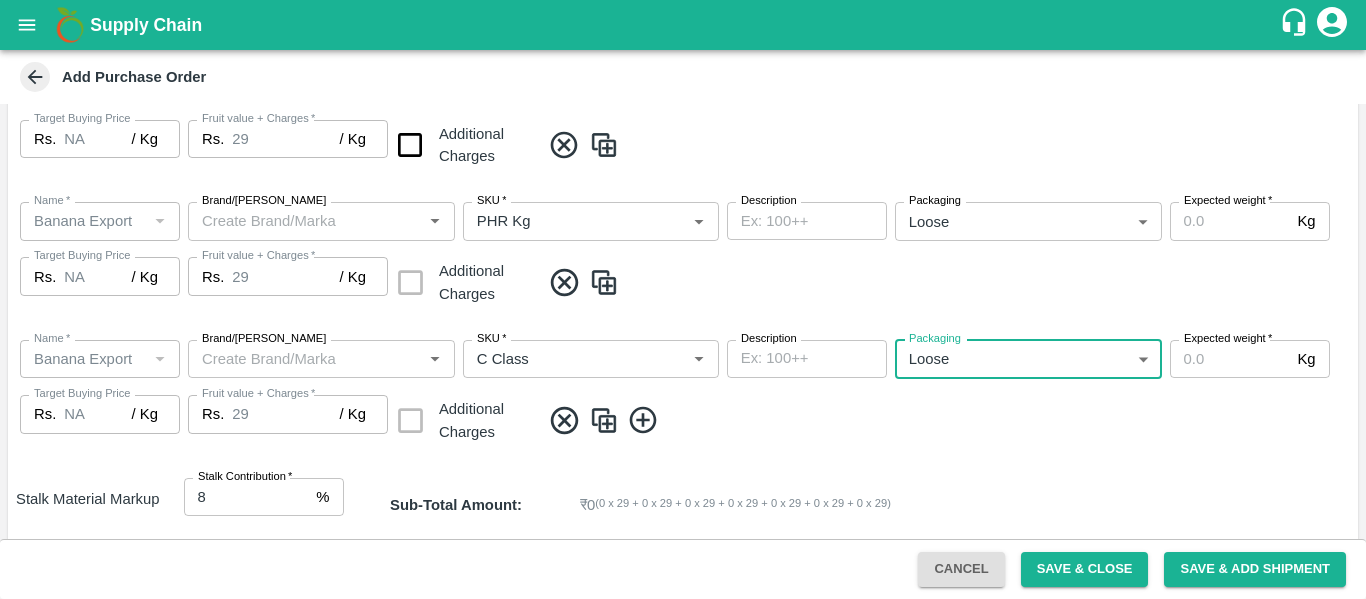scroll, scrollTop: 3236, scrollLeft: 0, axis: vertical 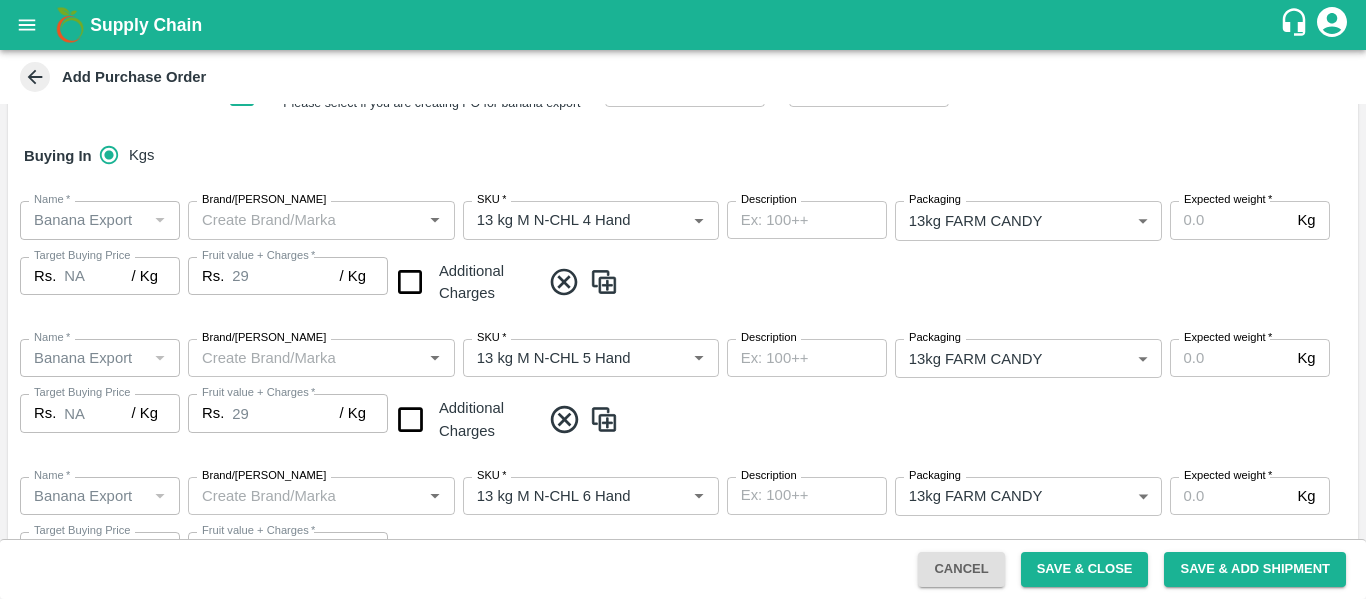 click on "Expected weight   *" at bounding box center [1230, 220] 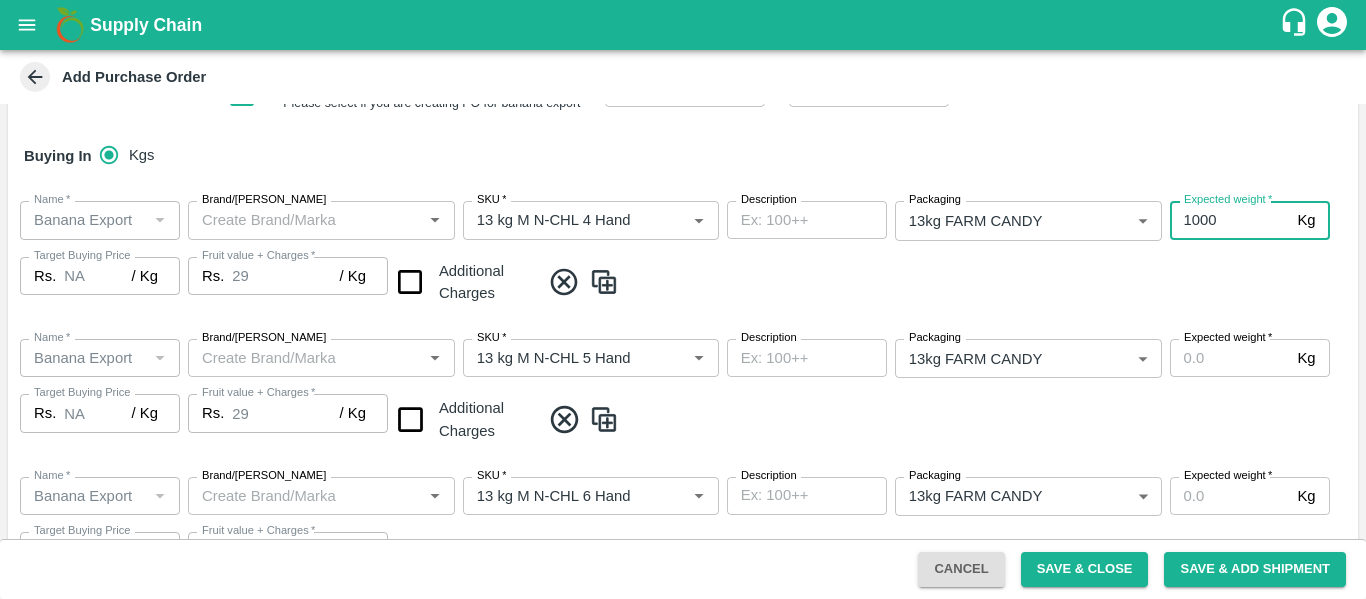 drag, startPoint x: 1222, startPoint y: 227, endPoint x: 1178, endPoint y: 224, distance: 44.102154 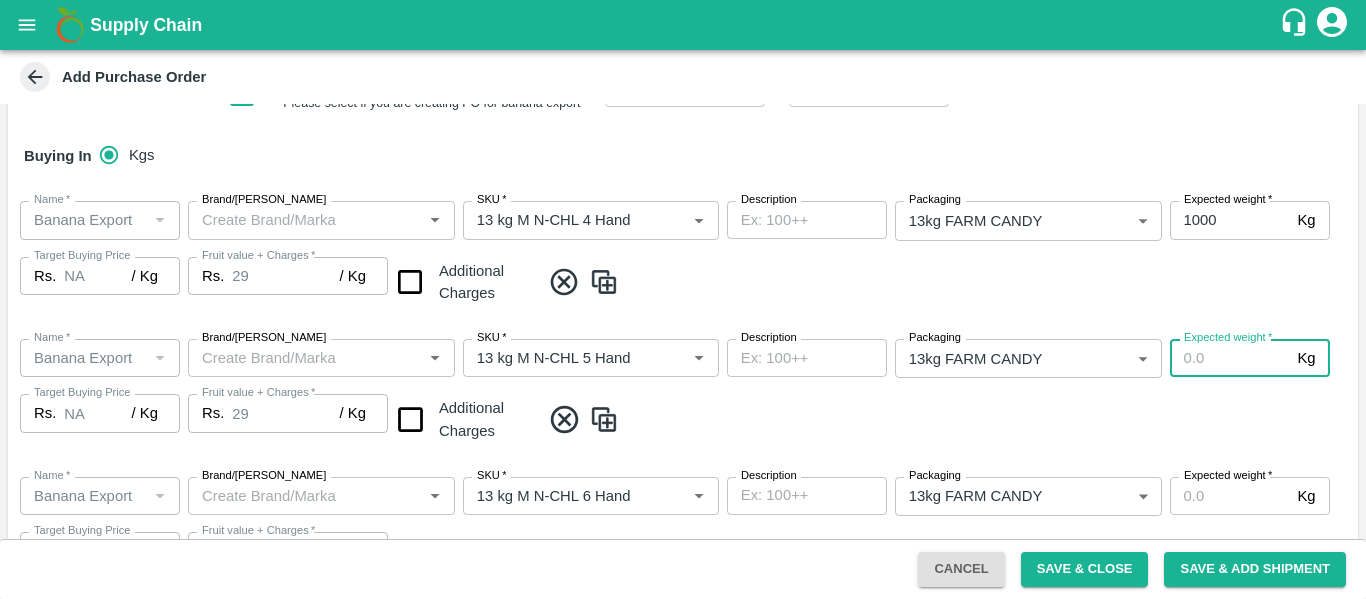 paste on "1000" 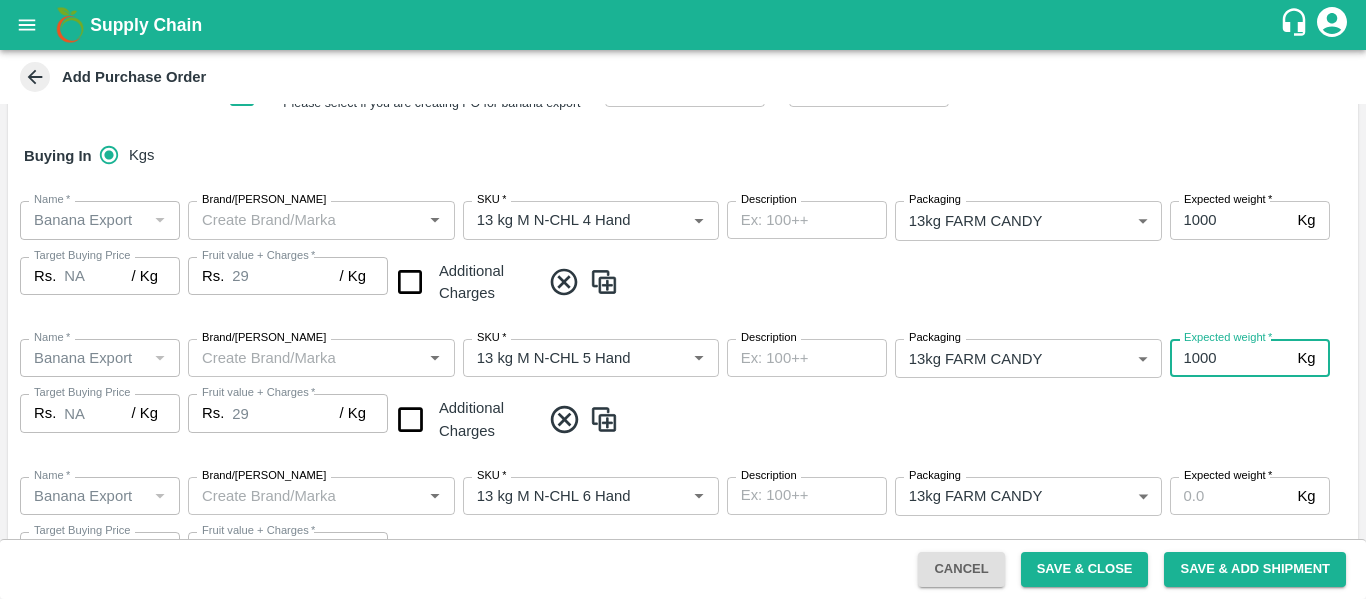 type on "1000" 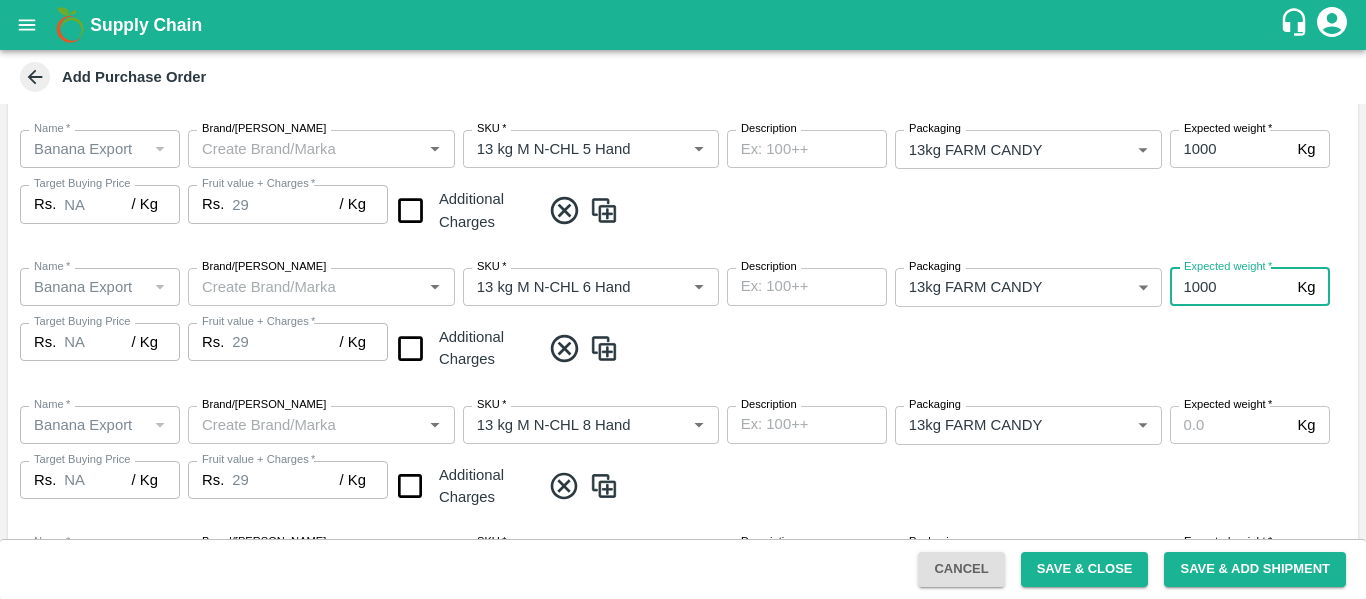 scroll, scrollTop: 545, scrollLeft: 0, axis: vertical 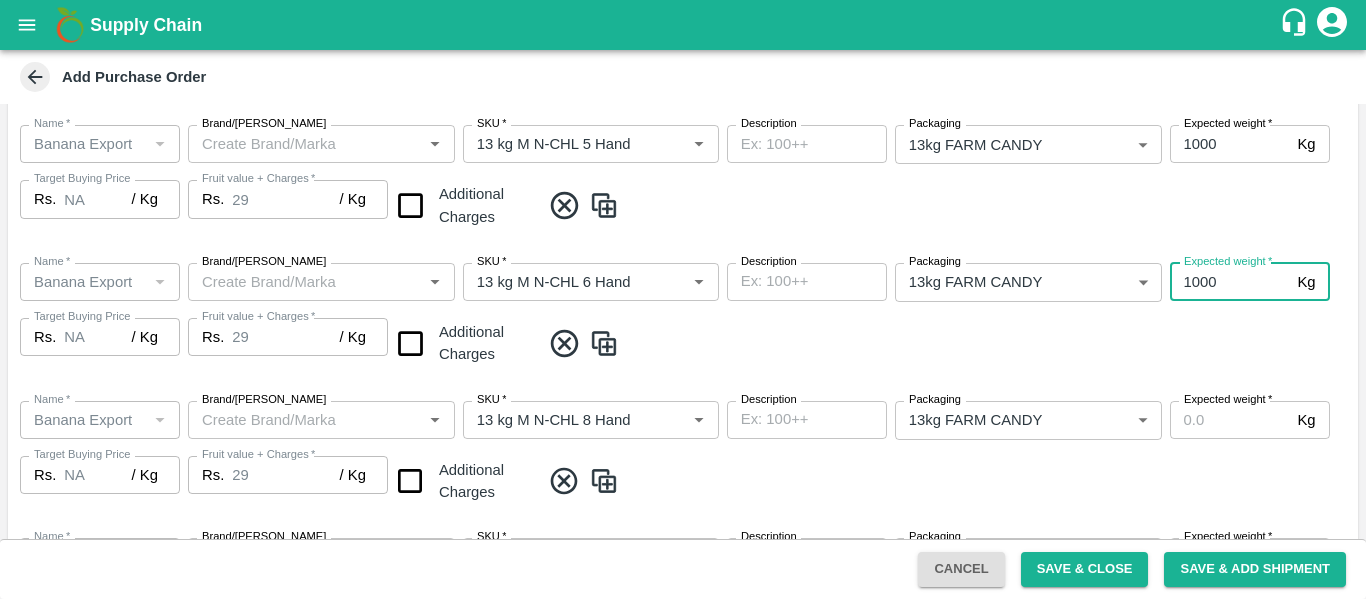type on "1000" 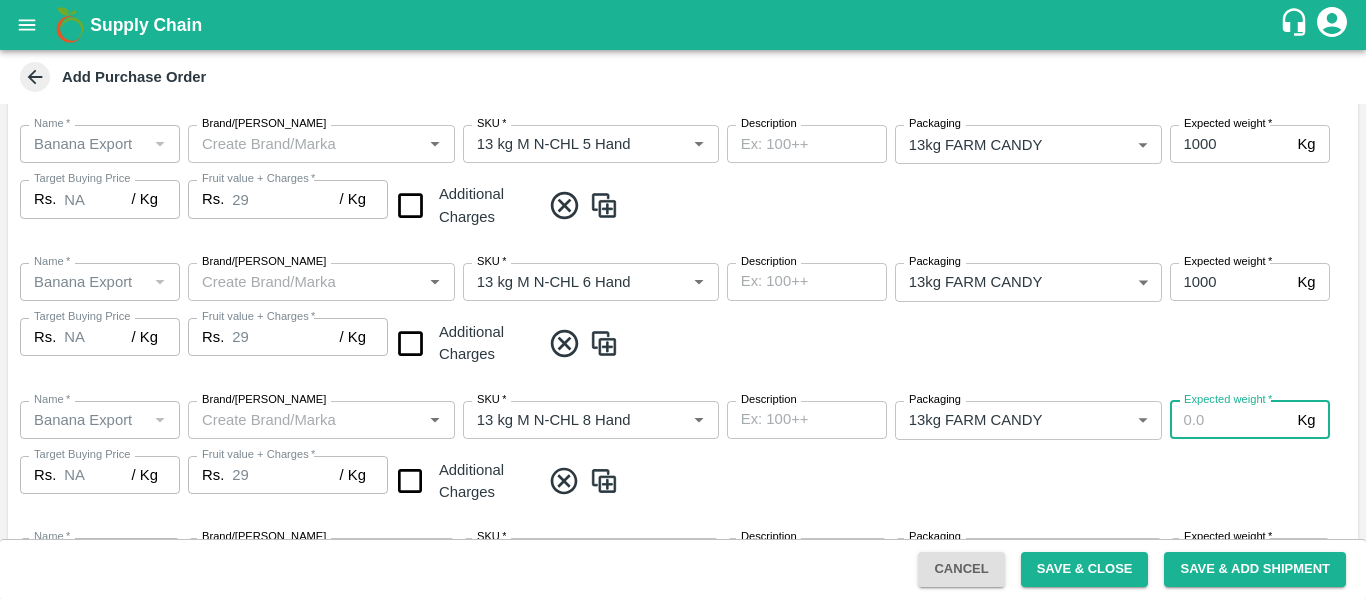 paste on "1000" 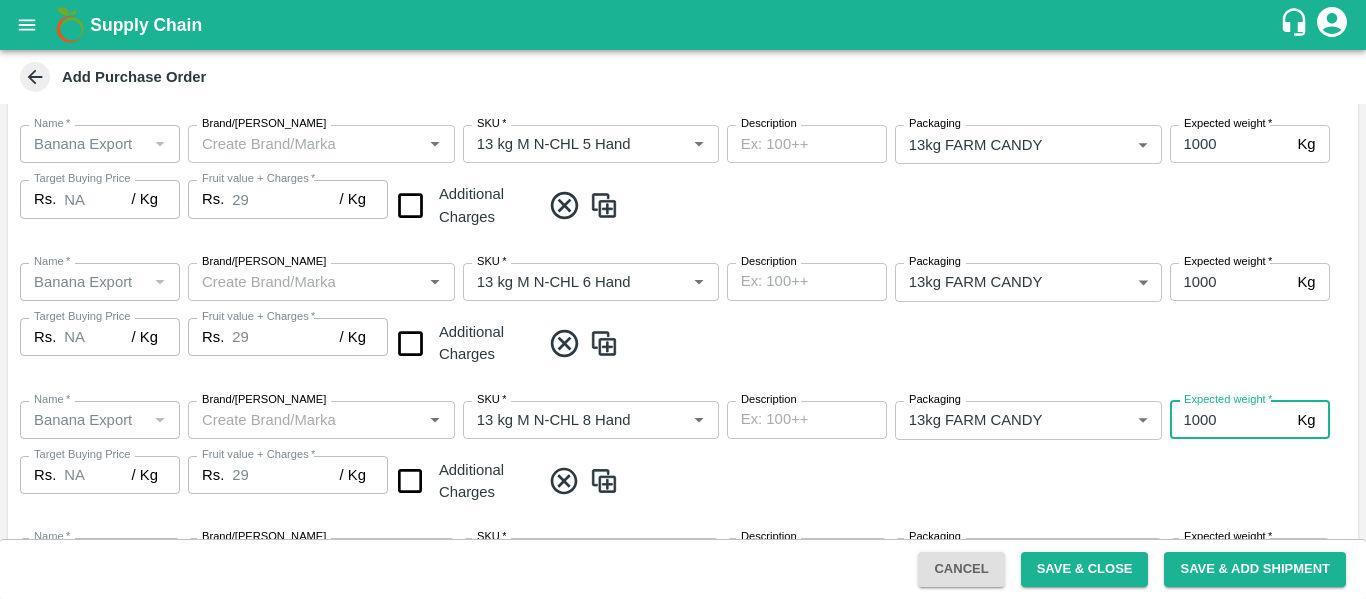 scroll, scrollTop: 793, scrollLeft: 0, axis: vertical 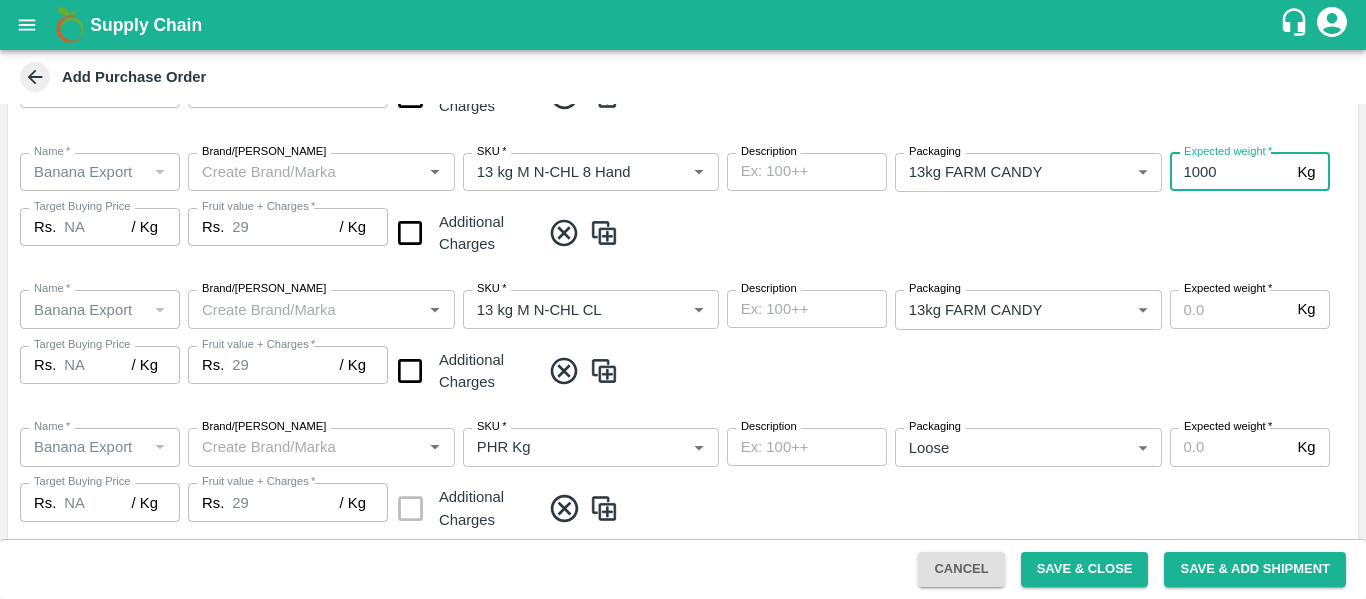 type on "1000" 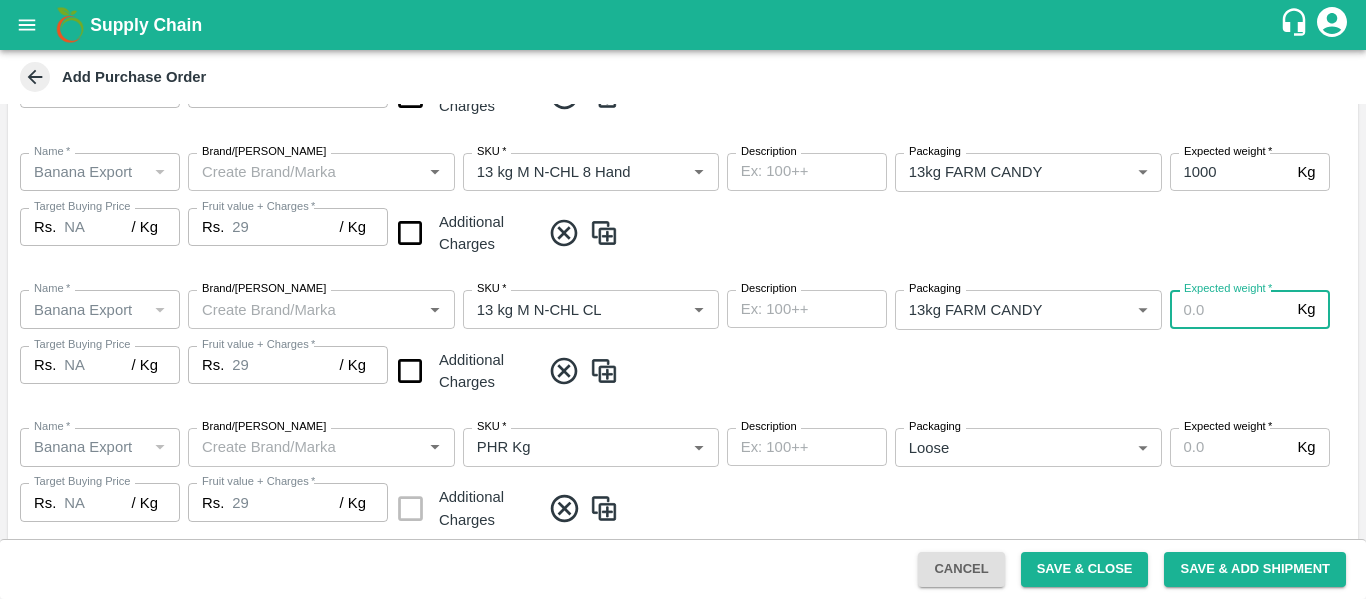 click on "Expected weight   *" at bounding box center (1230, 309) 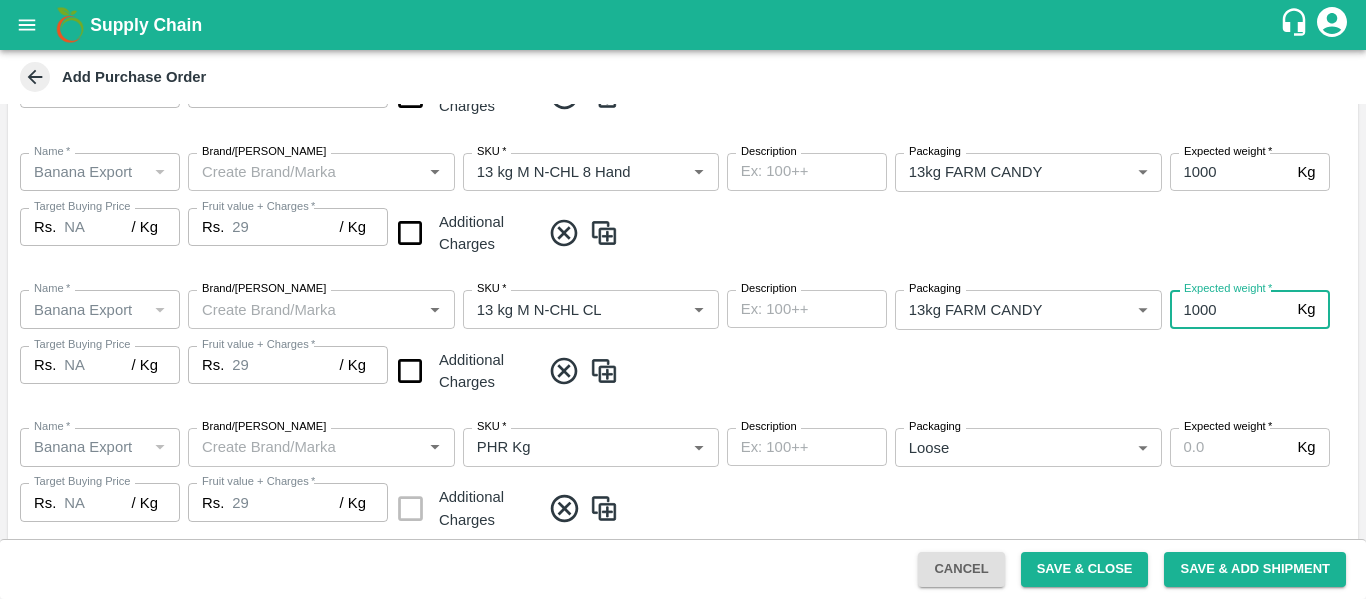 type on "1000" 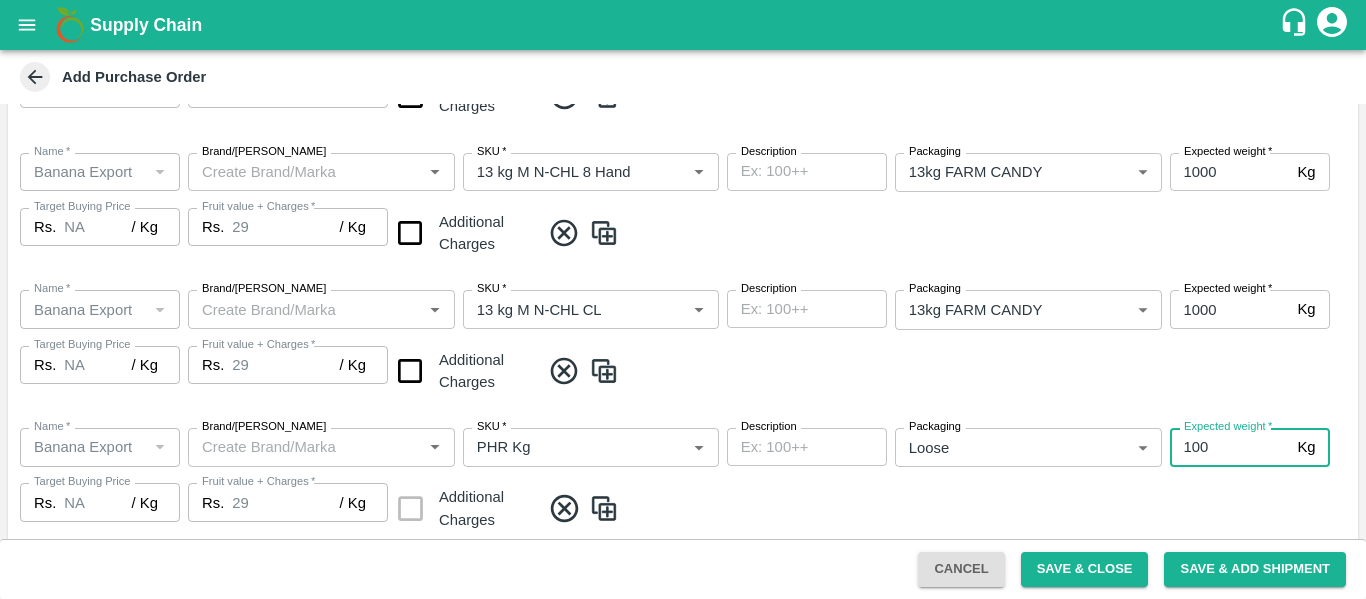 scroll, scrollTop: 970, scrollLeft: 0, axis: vertical 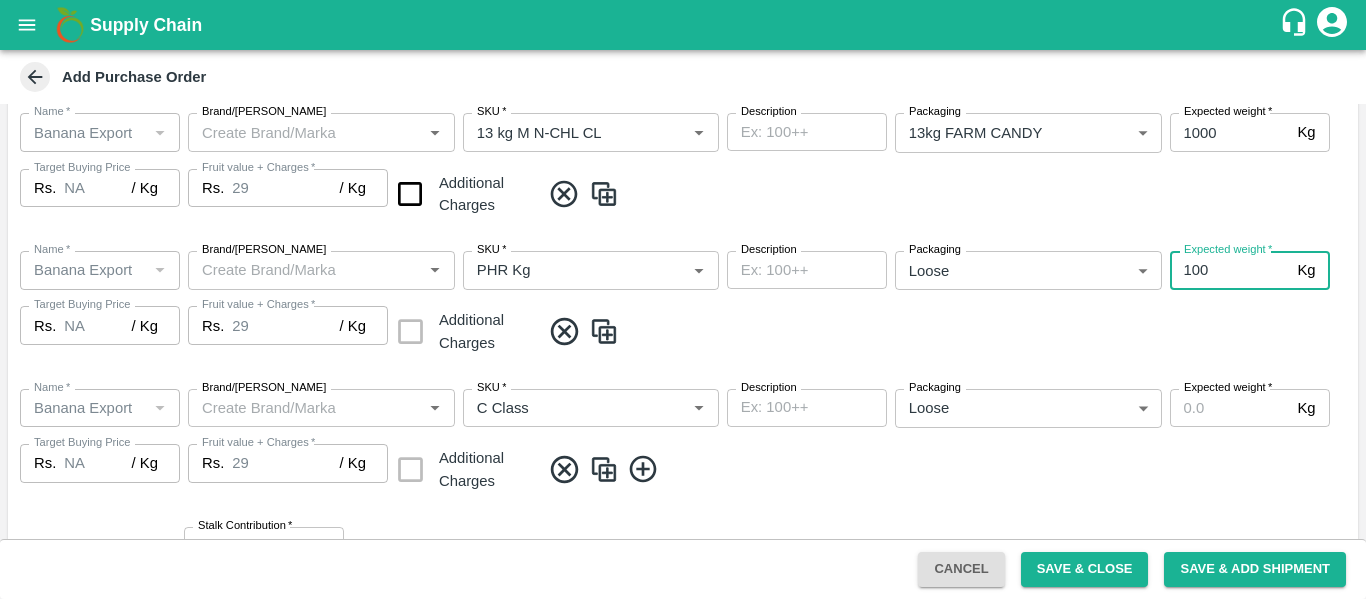 type on "100" 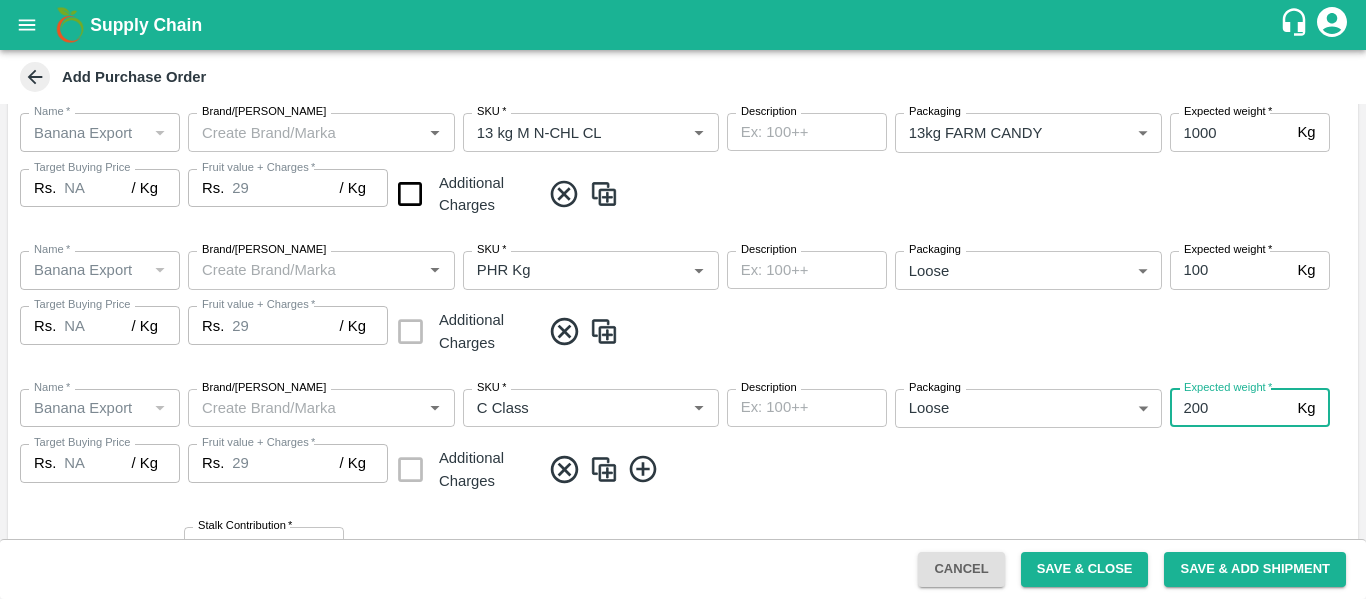 scroll, scrollTop: 1183, scrollLeft: 0, axis: vertical 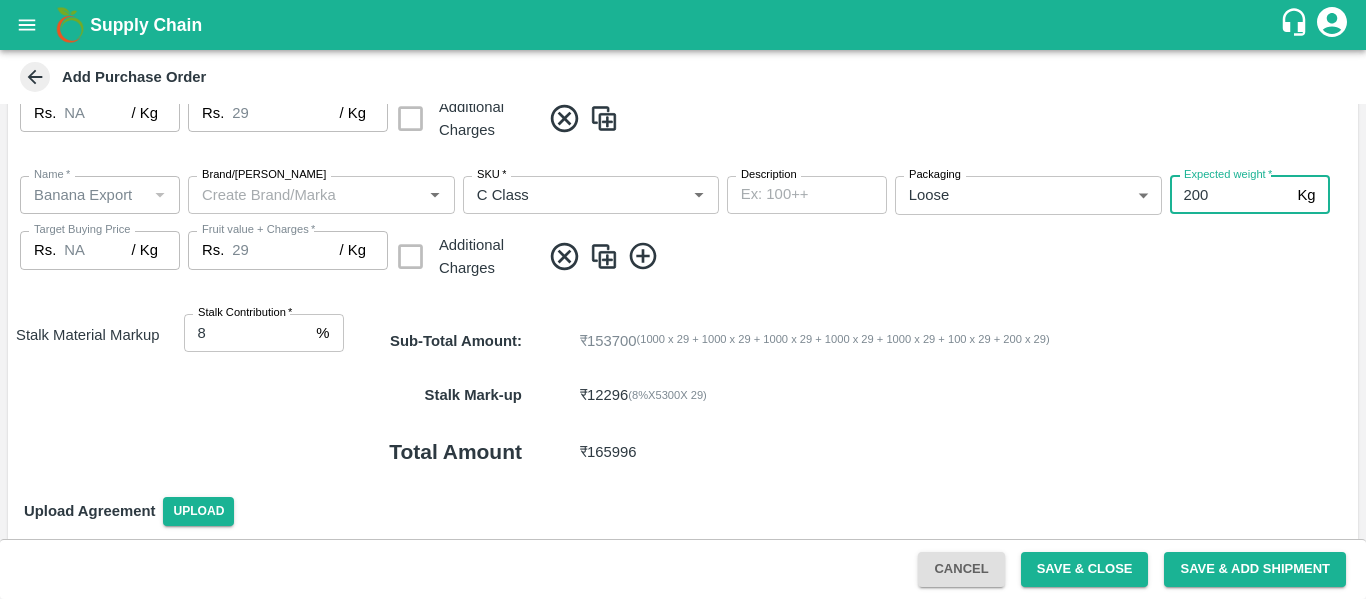 type on "200" 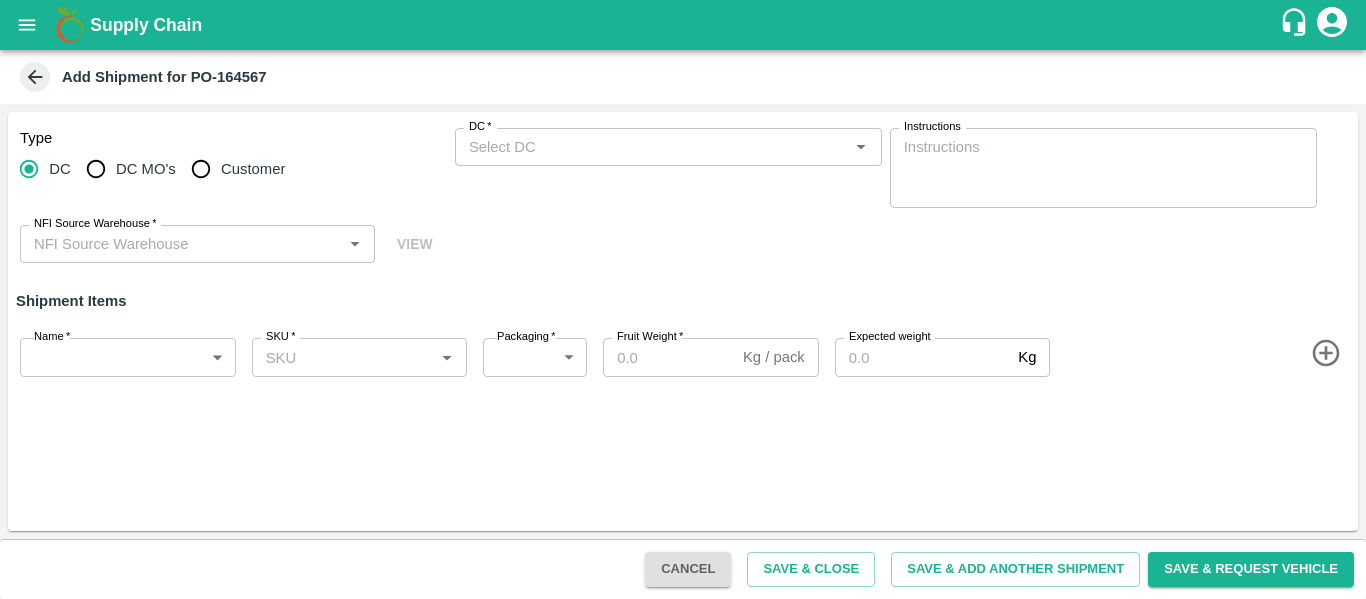 click on "DC   *" at bounding box center (480, 127) 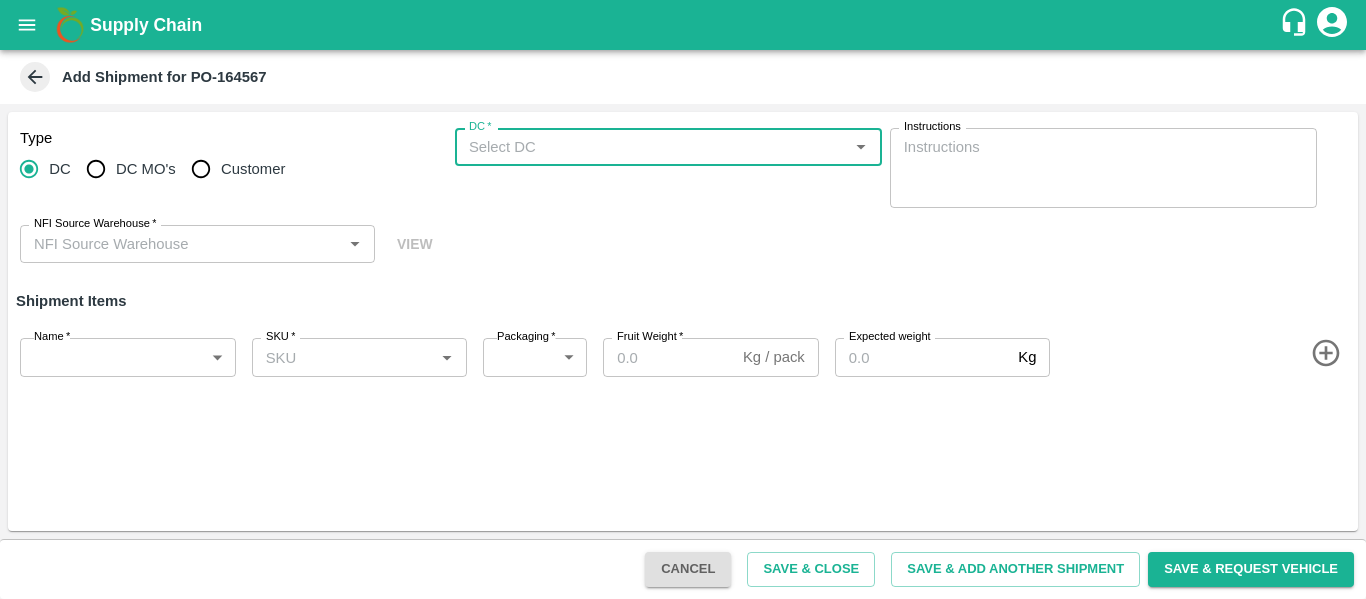 click on "DC   *" at bounding box center [652, 147] 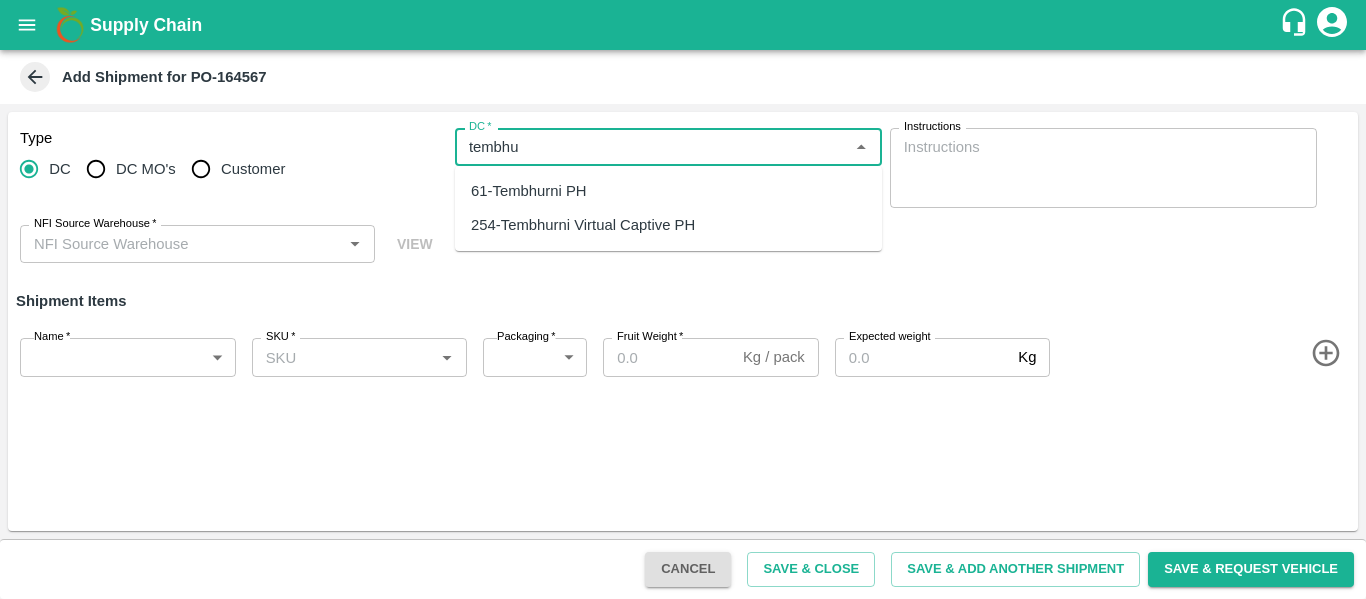 click on "61-Tembhurni PH" at bounding box center (529, 191) 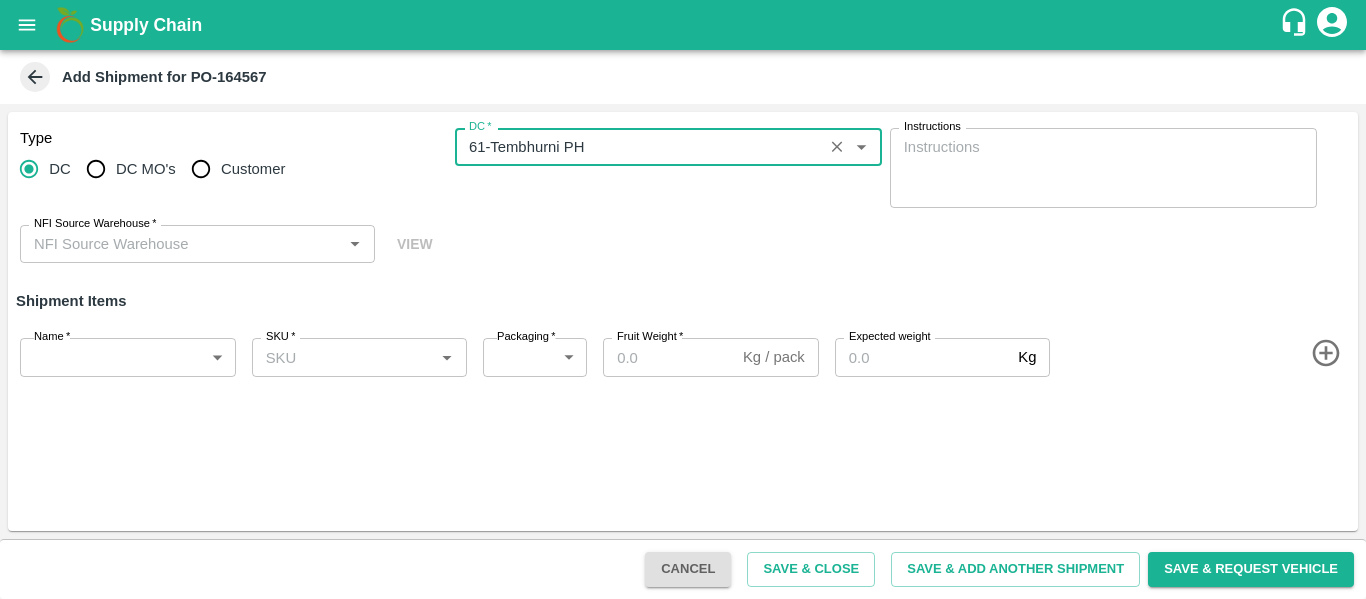 type on "61-Tembhurni PH" 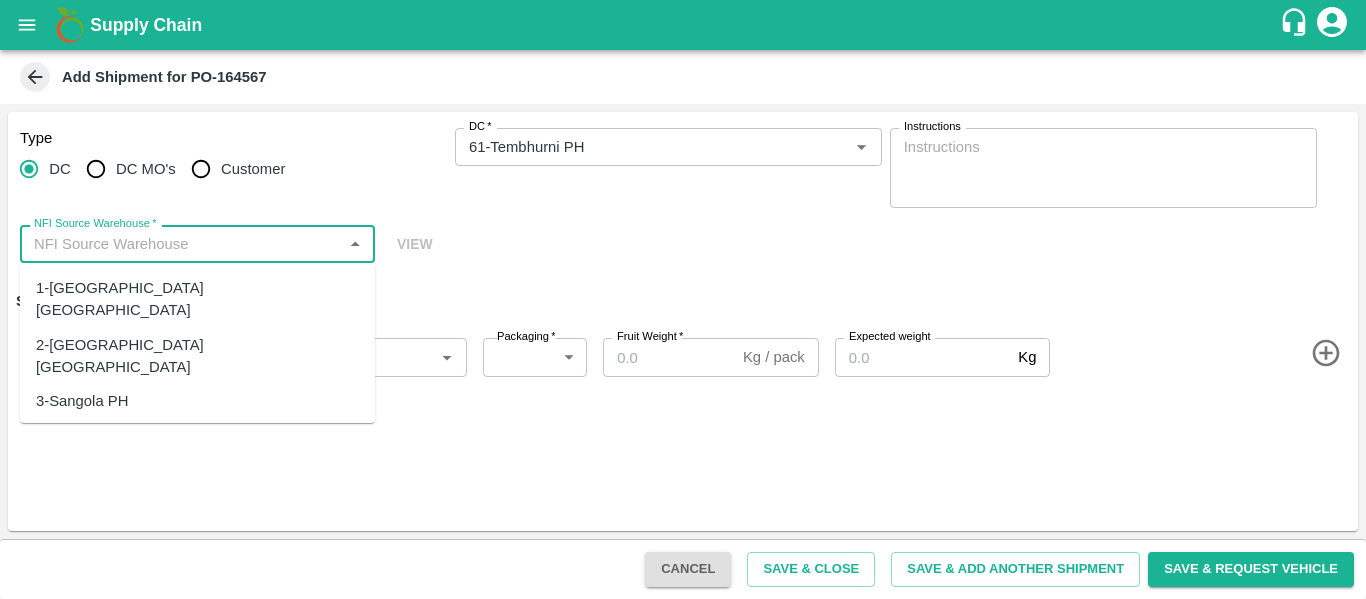 click on "Type DC DC MO's Customer DC   * DC   * Instructions x Instructions NFI Source Warehouse   * NFI Source Warehouse   * VIEW" at bounding box center [683, 196] 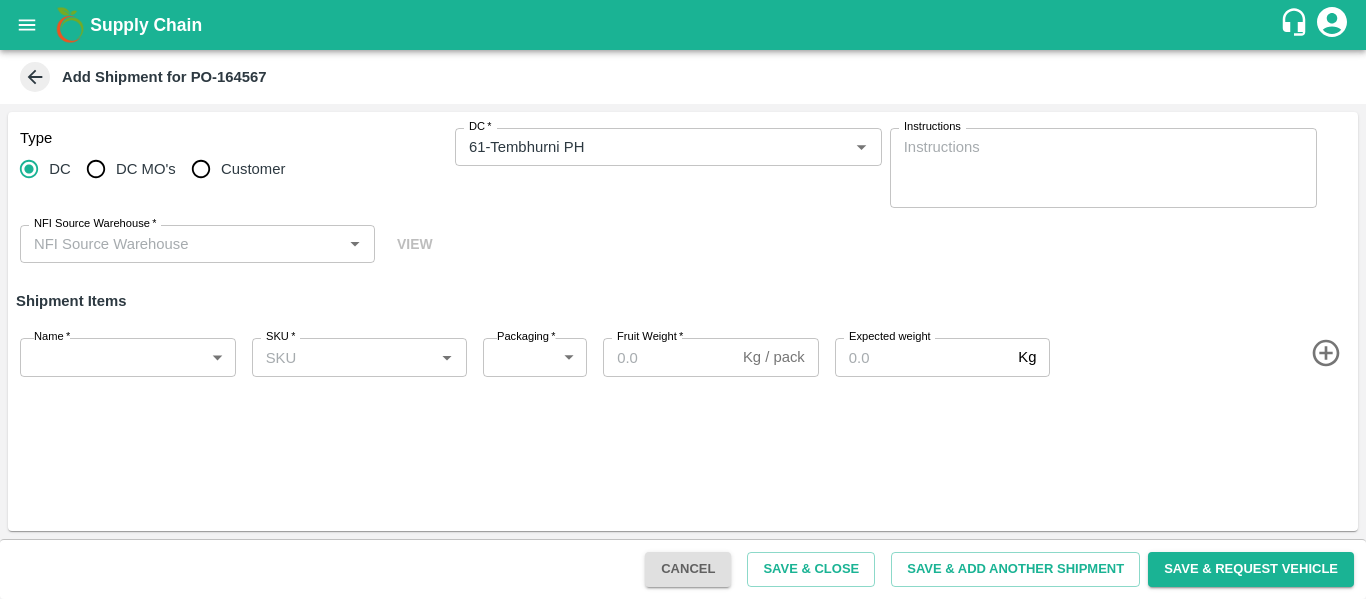 click on "NFI Source Warehouse   *" at bounding box center (181, 244) 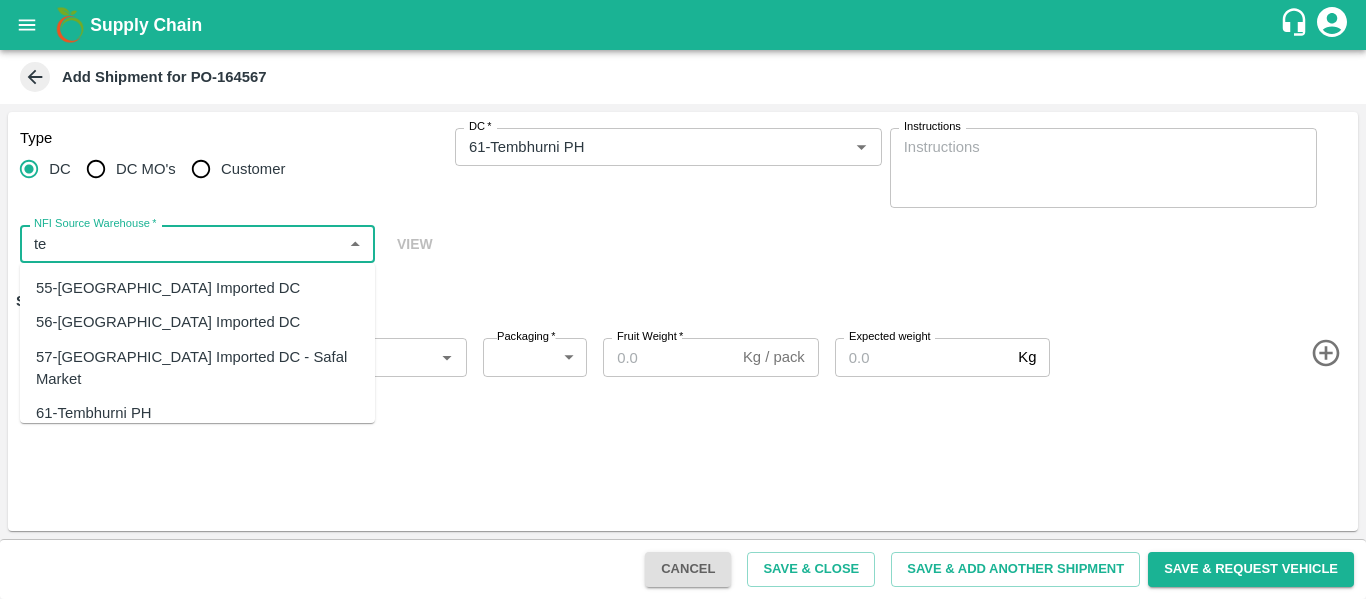 click on "61-Tembhurni PH" at bounding box center (197, 413) 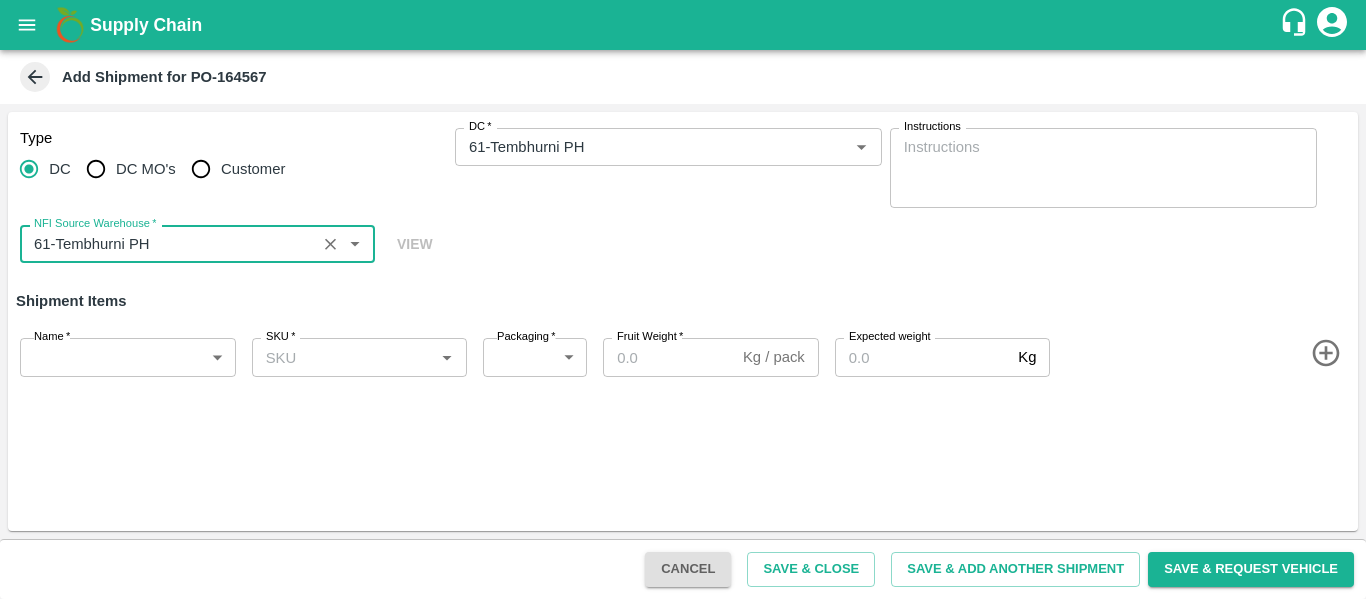 type on "61-Tembhurni PH" 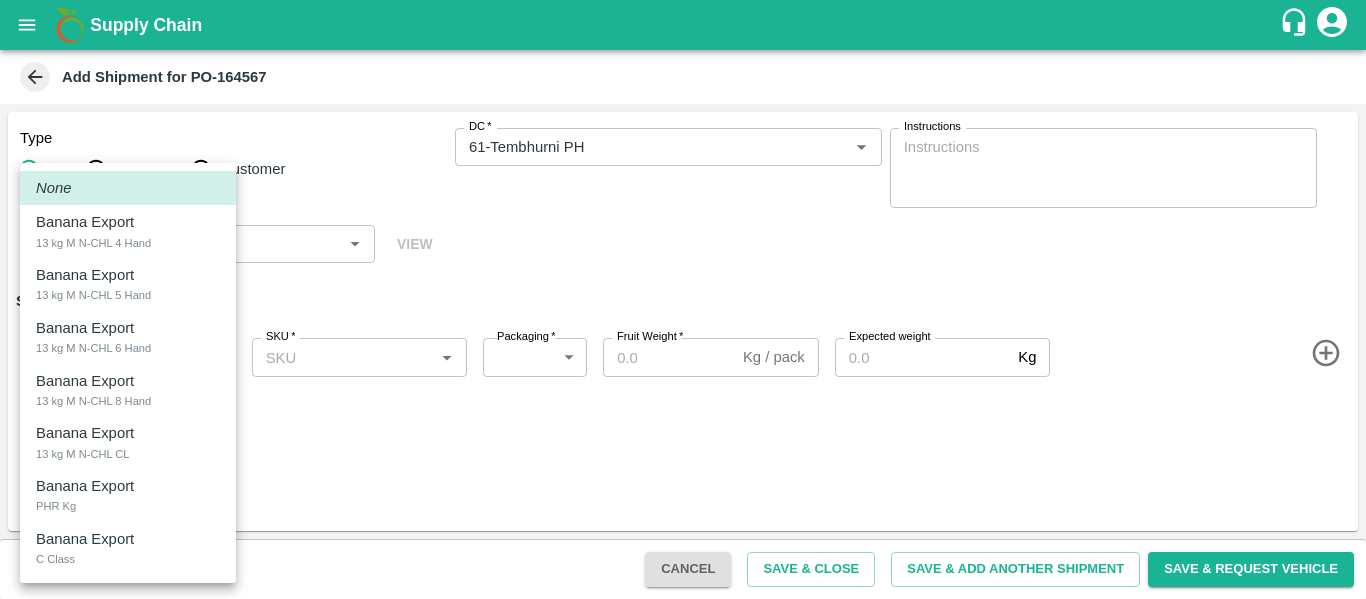 click on "13 kg M N-CHL 4 Hand" at bounding box center [93, 243] 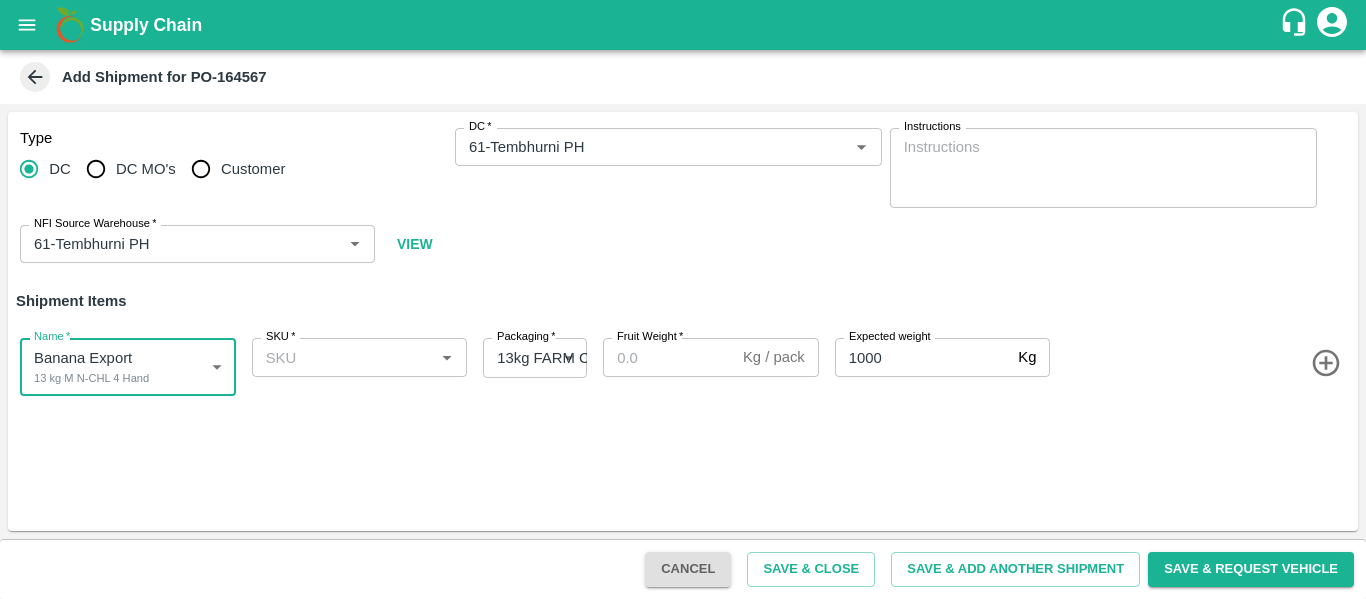 click on "SKU   *" at bounding box center [343, 357] 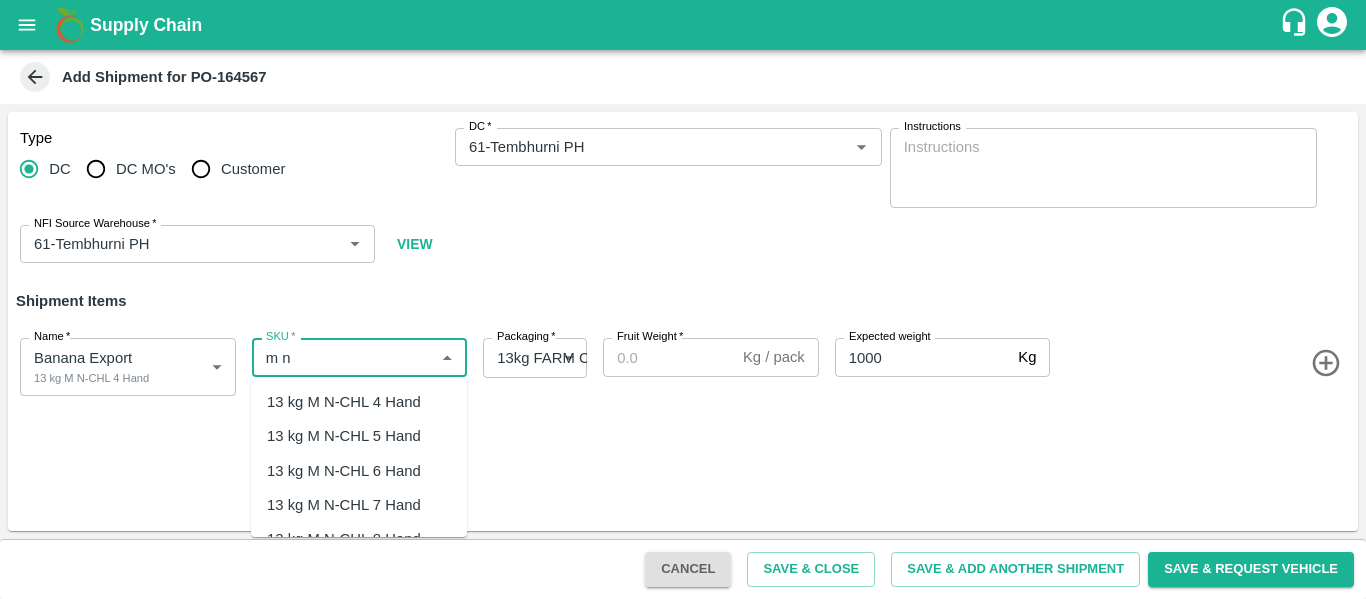click on "13 kg M N-CHL 4 Hand" at bounding box center (344, 402) 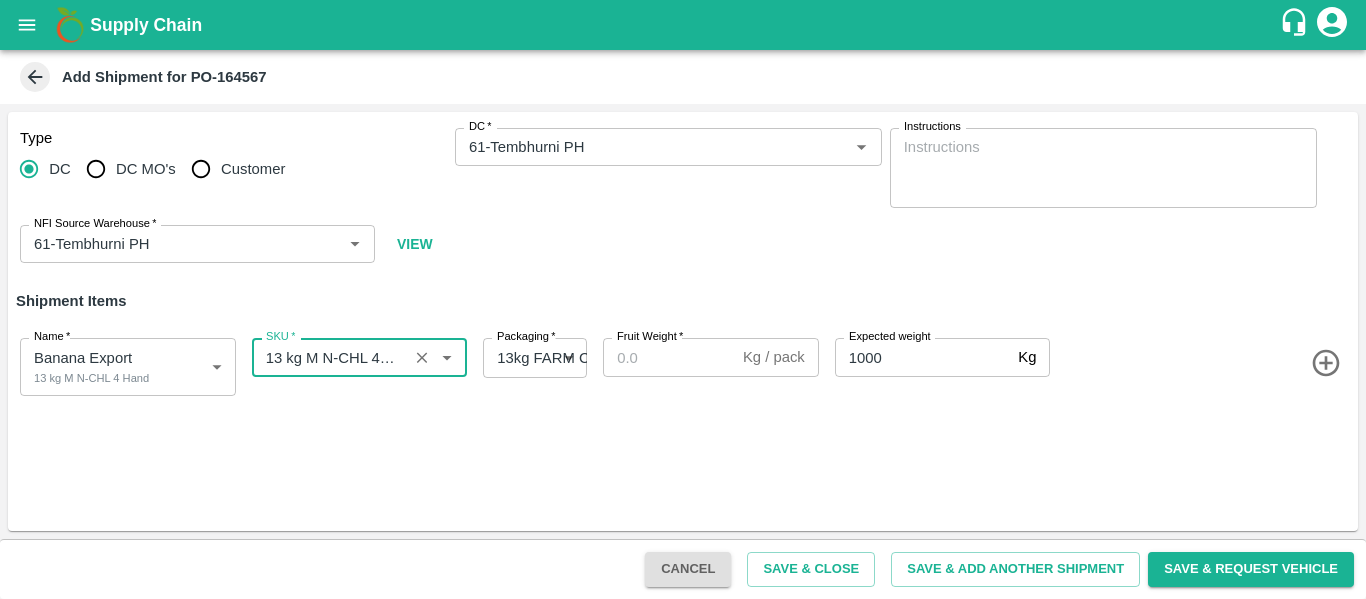 type on "13 kg M N-CHL 4 Hand" 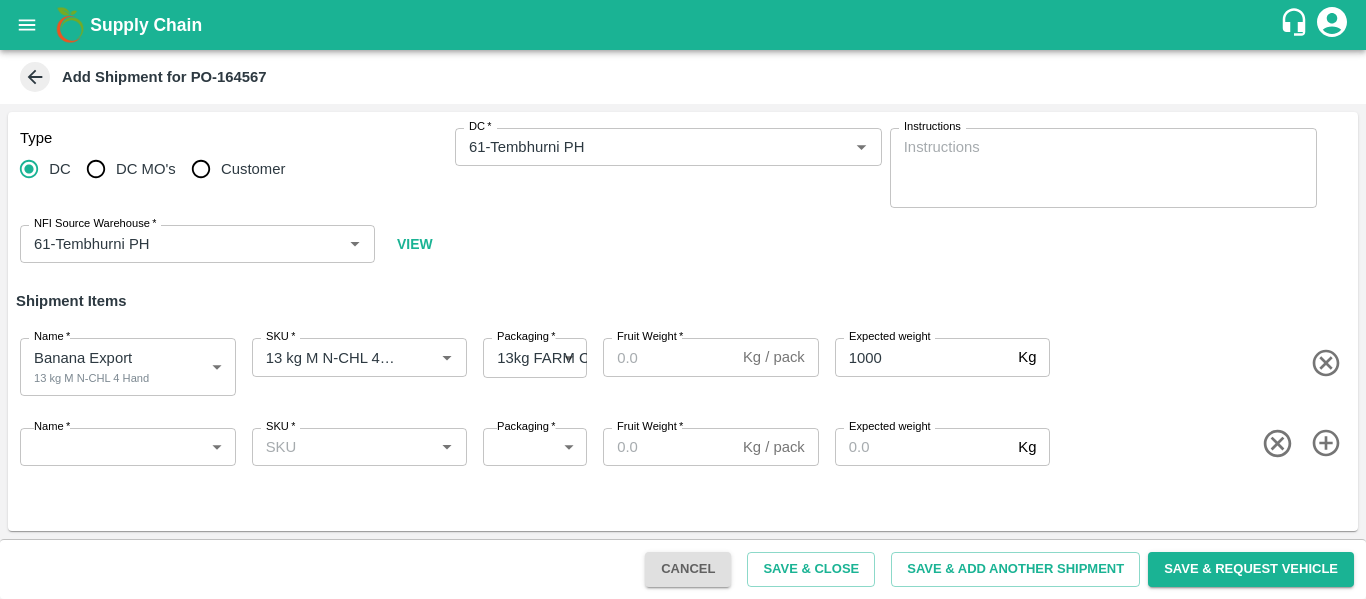 click on "Name   * ​ Name SKU   * SKU   * Packaging   * ​ Packaging Fruit Weight   * Kg /   pack Fruit Weight Expected weight Kg Expected weight" at bounding box center [679, 443] 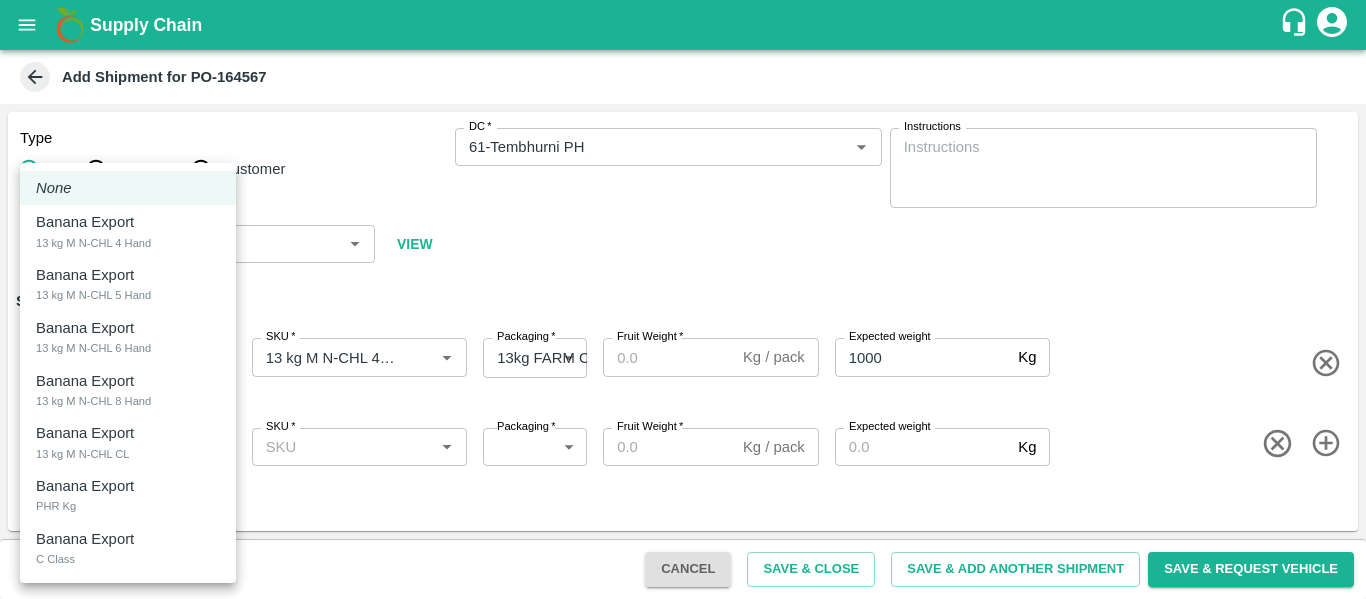 click on "Supply Chain Add Shipment for PO-164567 Type DC DC MO's Customer DC   * DC   * Instructions x Instructions NFI Source Warehouse   * NFI Source Warehouse   * VIEW Shipment Items Name   * Banana Export 13 kg M N-CHL 4 Hand  1835046 Name SKU   * SKU   * Packaging   * 13kg FARM CANDY 466 Packaging Fruit Weight   * Kg /   pack Fruit Weight Expected weight 1000 Kg Expected weight Name   * ​ Name SKU   * SKU   * Packaging   * ​ Packaging Fruit Weight   * Kg /   pack Fruit Weight Expected weight Kg Expected weight Cancel Save & Close Save & Add Another Shipment Save & Request Vehicle Tembhurni PH Nashik CC Shahada Banana Export PH Savda Banana Export PH Nashik Banana CS Nikhil Subhash Mangvade Logout None Banana Export 13 kg M N-CHL 4 Hand  Banana Export 13 kg M N-CHL 5 Hand  Banana Export 13 kg M N-CHL 6 Hand  Banana Export 13 kg M N-CHL 8 Hand  Banana Export 13 kg M N-CHL CL  Banana Export PHR Kg  Banana Export C Class" at bounding box center (683, 299) 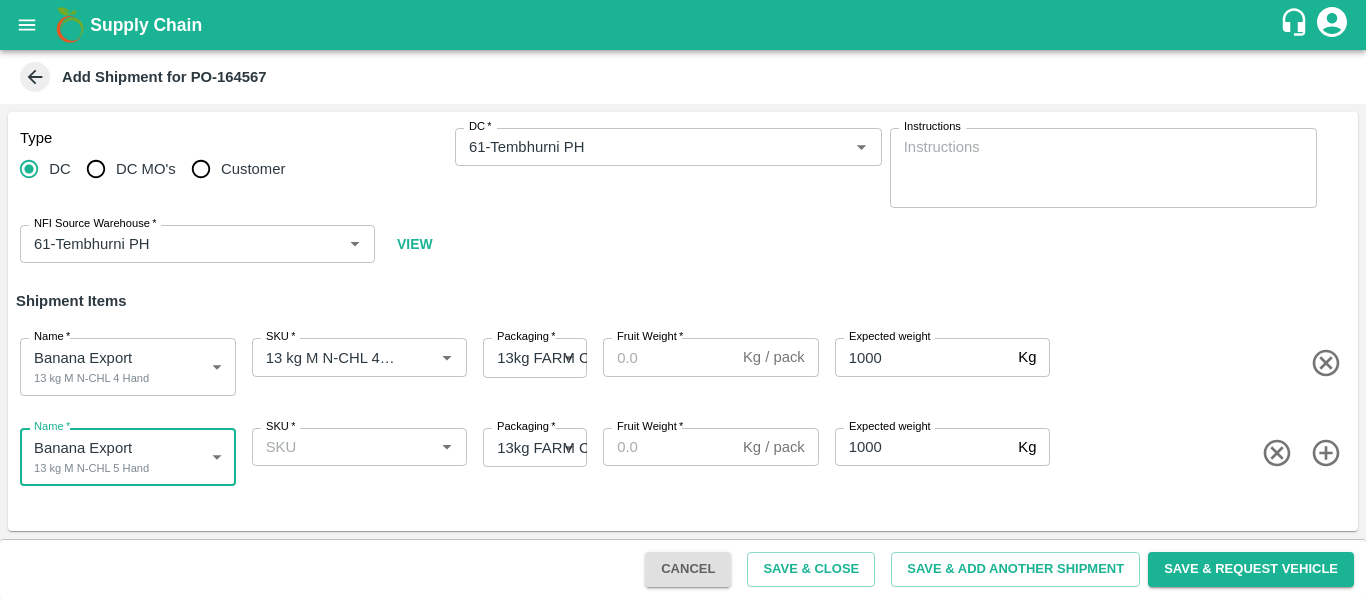 click on "SKU   *" at bounding box center [343, 447] 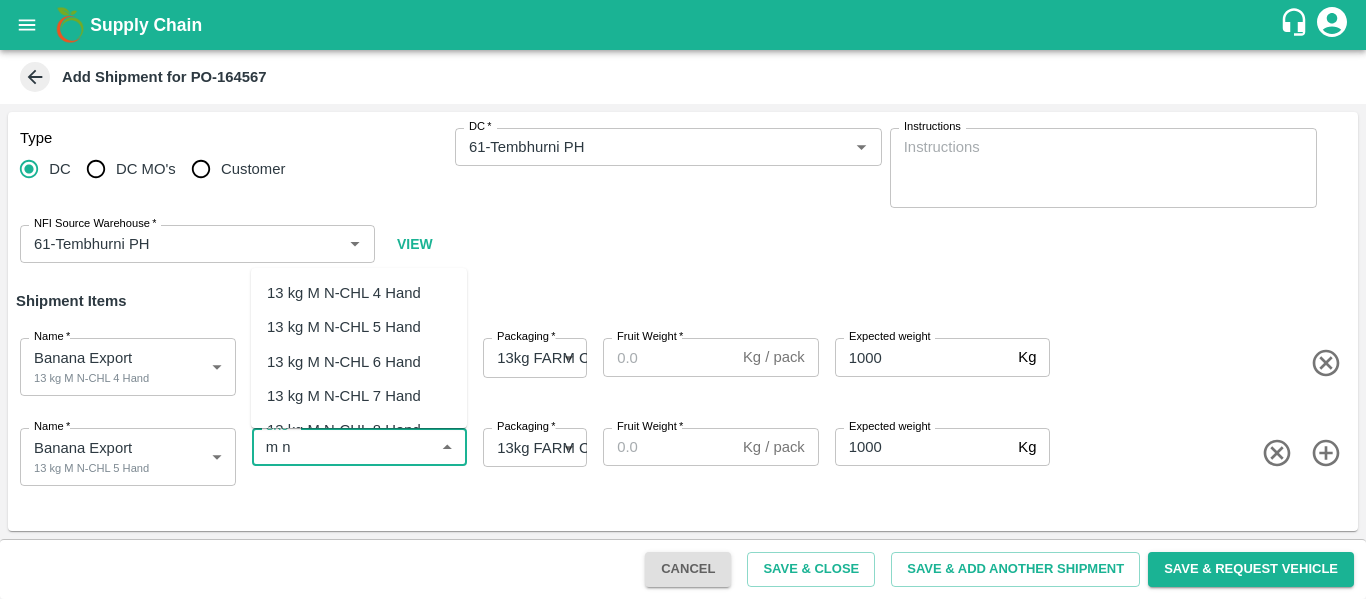 click on "13 kg M N-CHL 5 Hand" at bounding box center (344, 327) 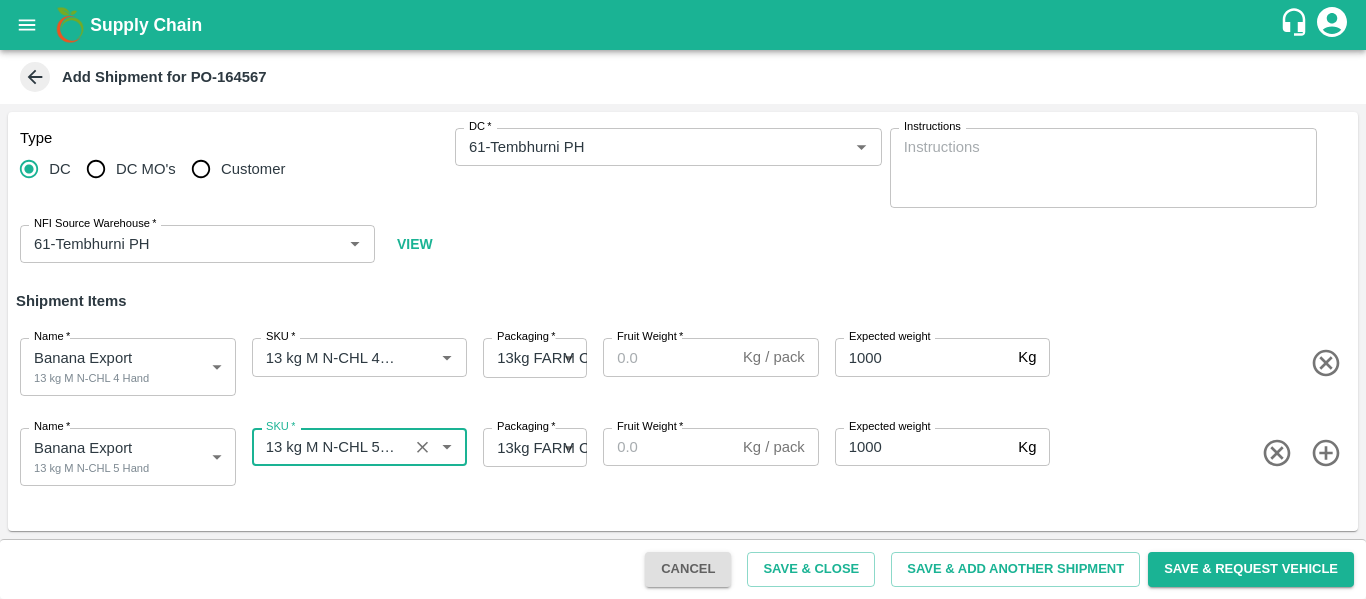 type on "13 kg M N-CHL 5 Hand" 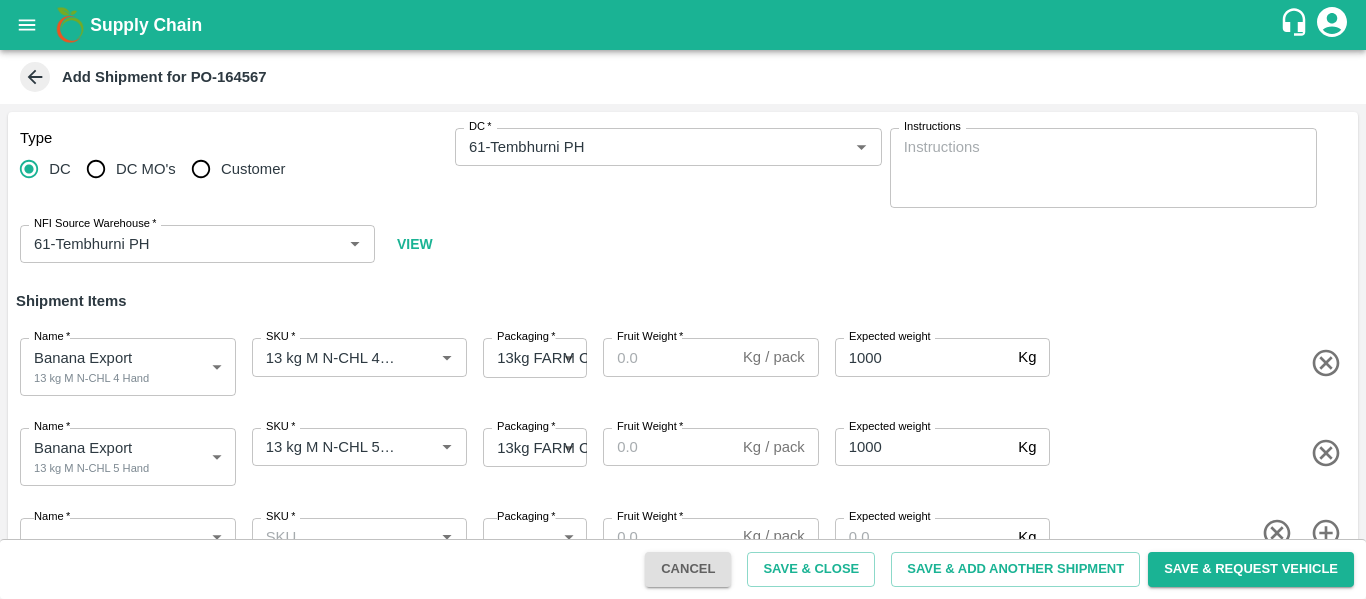scroll, scrollTop: 41, scrollLeft: 0, axis: vertical 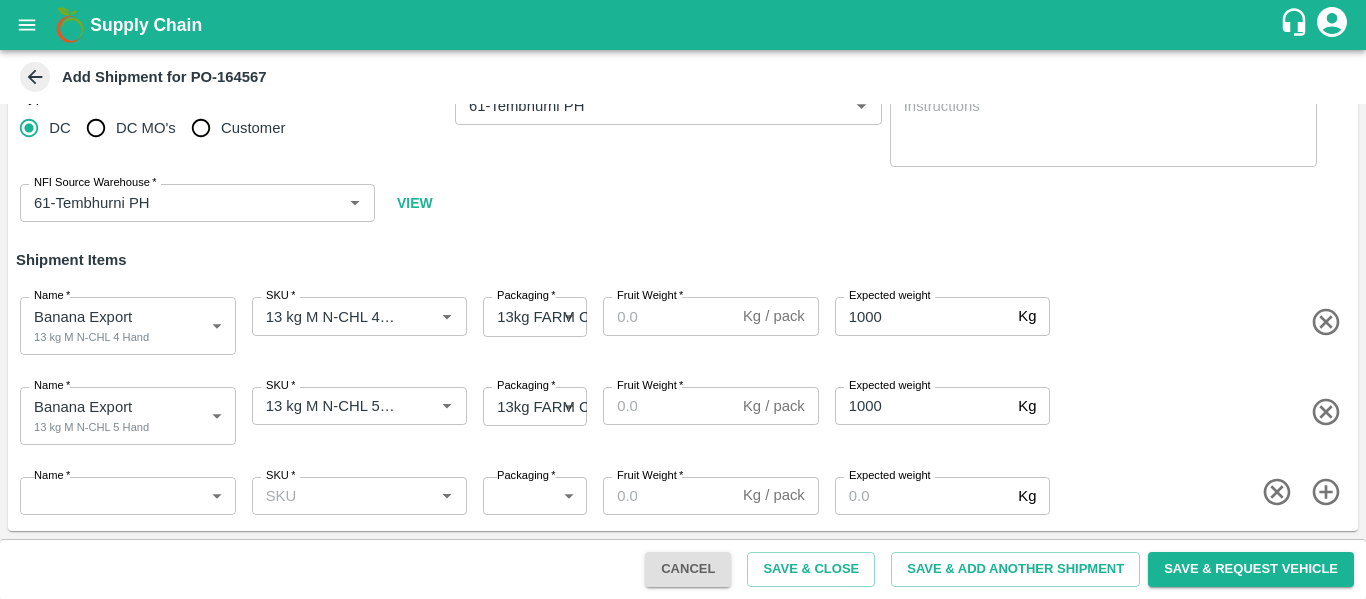 click on "Supply Chain Add Shipment for PO-164567 Type DC DC MO's Customer DC   * DC   * Instructions x Instructions NFI Source Warehouse   * NFI Source Warehouse   * VIEW Shipment Items Name   * Banana Export 13 kg M N-CHL 4 Hand  1835046 Name SKU   * SKU   * Packaging   * 13kg FARM CANDY 466 Packaging Fruit Weight   * Kg /   pack Fruit Weight Expected weight 1000 Kg Expected weight Name   * Banana Export 13 kg M N-CHL 5 Hand  1835047 Name SKU   * SKU   * Packaging   * 13kg FARM CANDY 466 Packaging Fruit Weight   * Kg /   pack Fruit Weight Expected weight 1000 Kg Expected weight Name   * ​ Name SKU   * SKU   * Packaging   * ​ Packaging Fruit Weight   * Kg /   pack Fruit Weight Expected weight Kg Expected weight Cancel Save & Close Save & Add Another Shipment Save & Request Vehicle Tembhurni PH Nashik CC Shahada Banana Export PH Savda Banana Export PH Nashik Banana CS Nikhil Subhash Mangvade Logout" at bounding box center (683, 299) 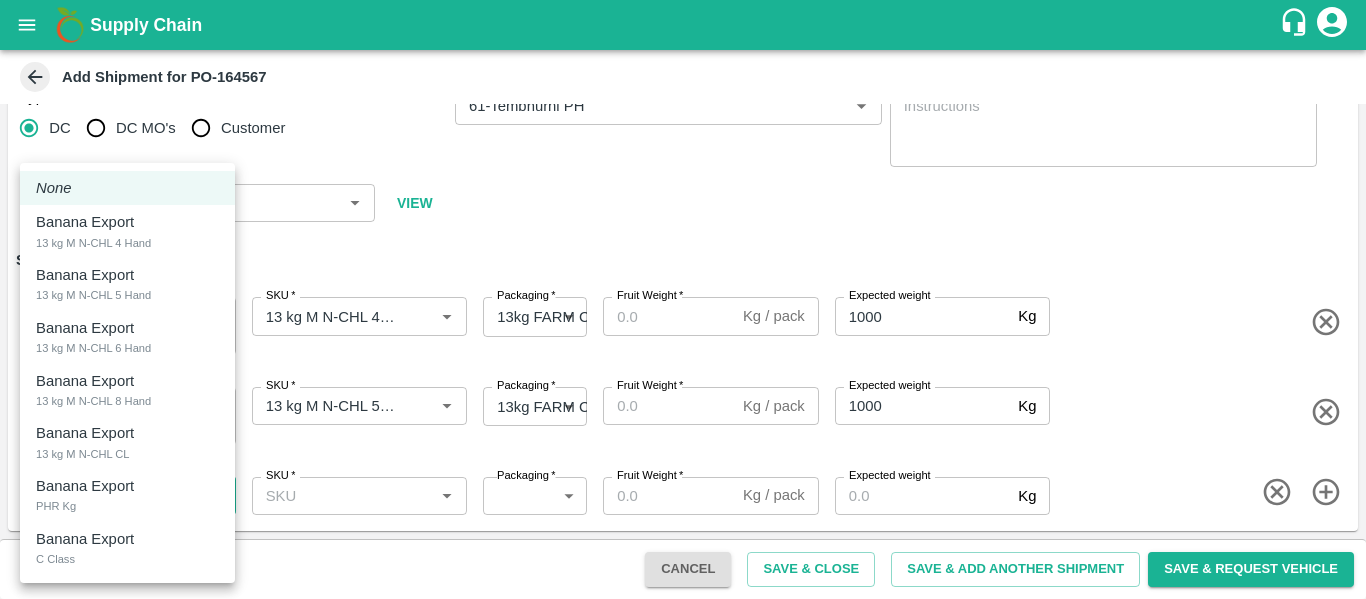 click on "13 kg M N-CHL 6 Hand" at bounding box center [93, 348] 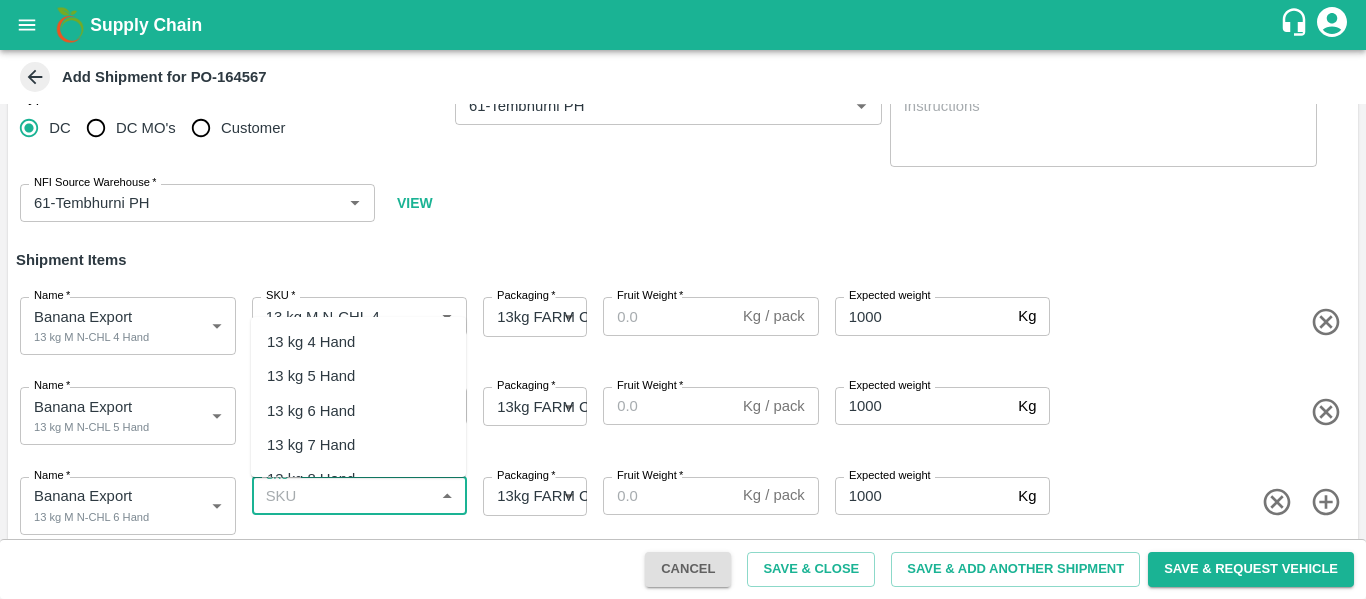 click on "SKU   *" at bounding box center [343, 496] 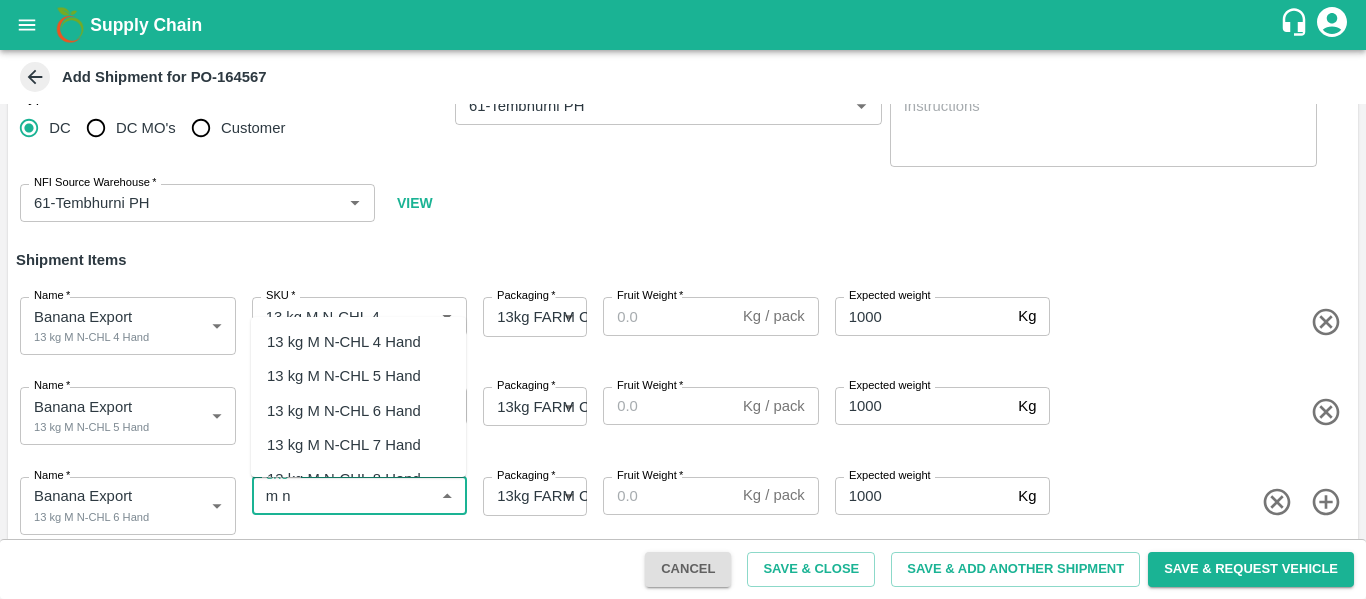 click on "13 kg M N-CHL 6 Hand" at bounding box center [344, 411] 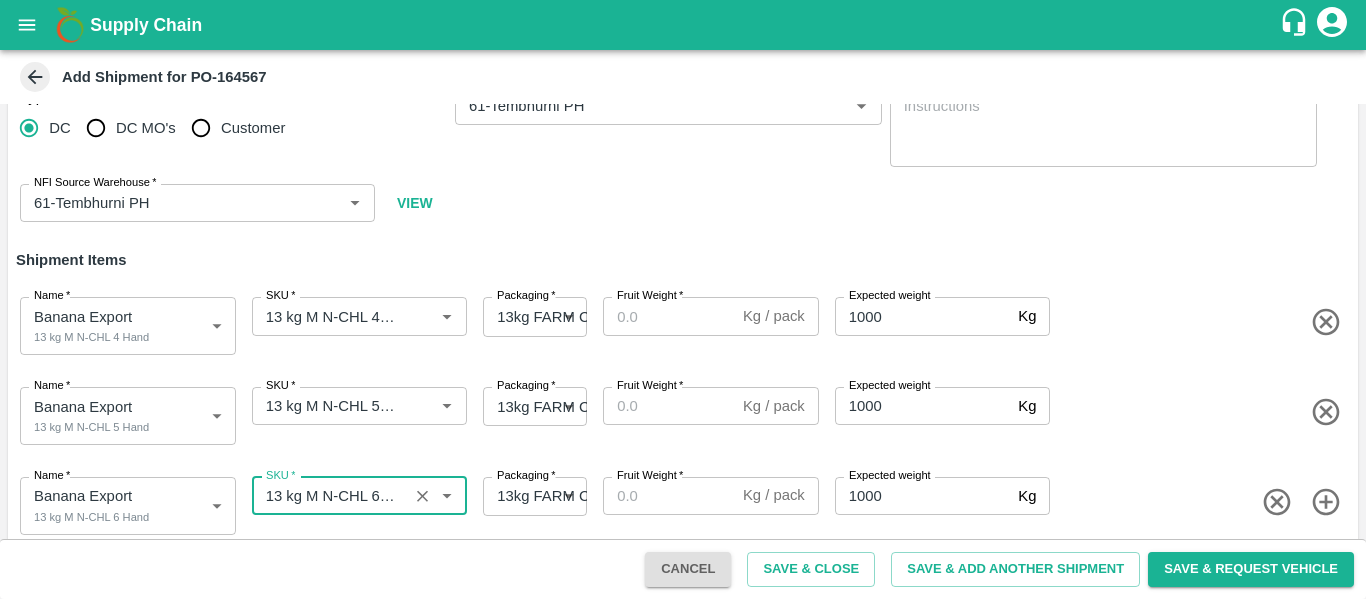 scroll, scrollTop: 61, scrollLeft: 0, axis: vertical 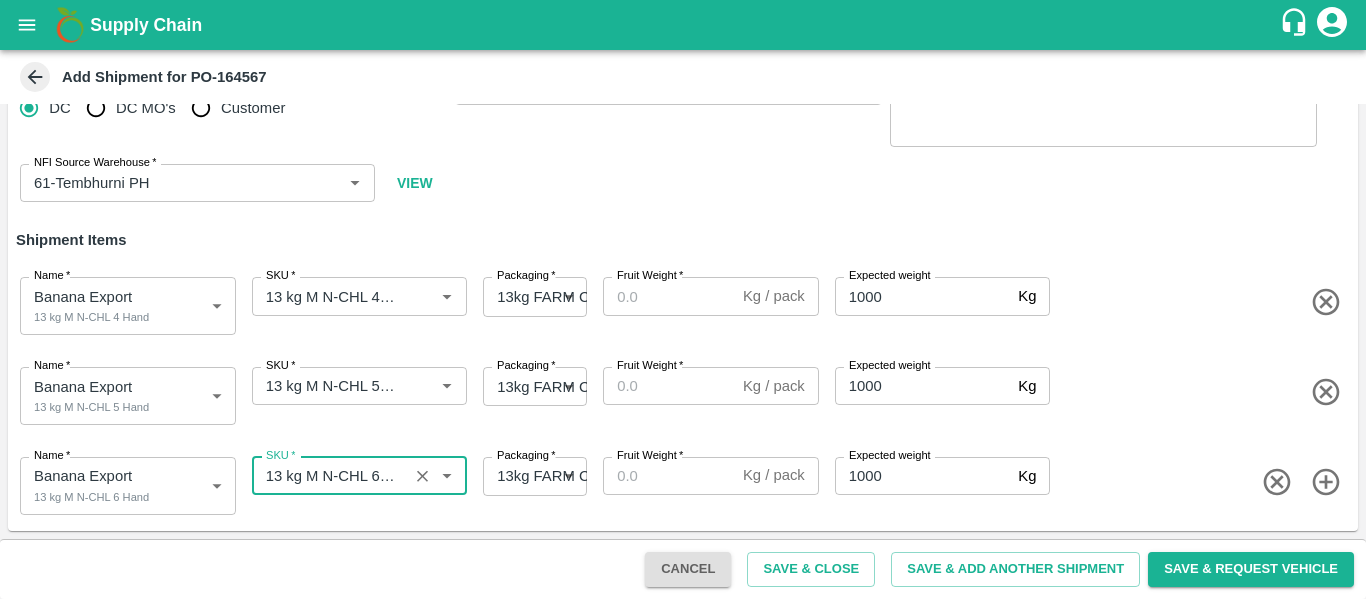type on "13 kg M N-CHL 6 Hand" 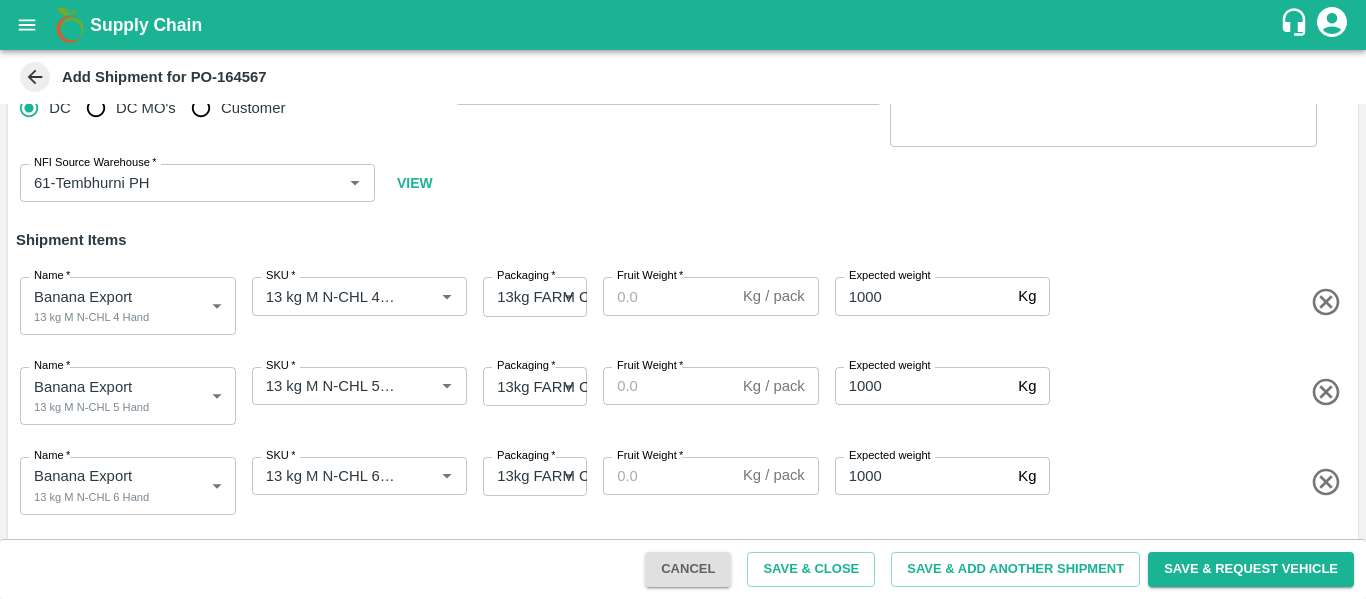 scroll, scrollTop: 131, scrollLeft: 0, axis: vertical 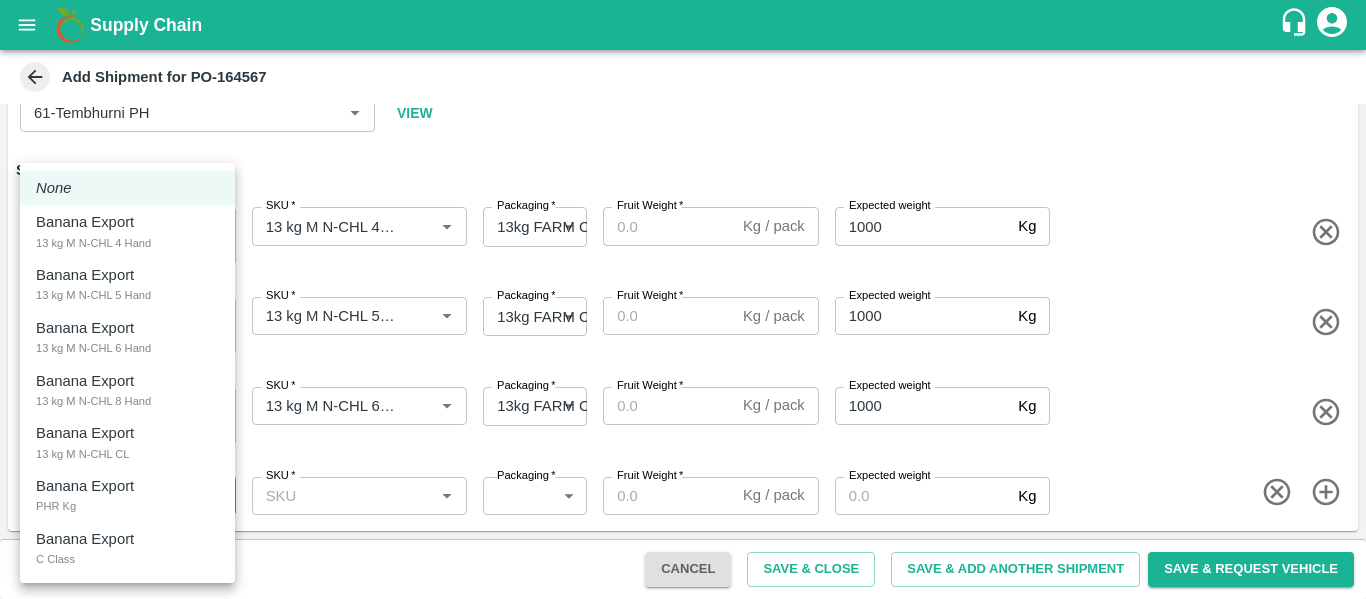 click on "Supply Chain Add Shipment for PO-164567 Type DC DC MO's Customer DC   * DC   * Instructions x Instructions NFI Source Warehouse   * NFI Source Warehouse   * VIEW Shipment Items Name   * Banana Export 13 kg M N-CHL 4 Hand  1835046 Name SKU   * SKU   * Packaging   * 13kg FARM CANDY 466 Packaging Fruit Weight   * Kg /   pack Fruit Weight Expected weight 1000 Kg Expected weight Name   * Banana Export 13 kg M N-CHL 5 Hand  1835047 Name SKU   * SKU   * Packaging   * 13kg FARM CANDY 466 Packaging Fruit Weight   * Kg /   pack Fruit Weight Expected weight 1000 Kg Expected weight Name   * Banana Export 13 kg M N-CHL 6 Hand  1835048 Name SKU   * SKU   * Packaging   * 13kg FARM CANDY 466 Packaging Fruit Weight   * Kg /   pack Fruit Weight Expected weight 1000 Kg Expected weight Name   * ​ Name SKU   * SKU   * Packaging   * ​ Packaging Fruit Weight   * Kg /   pack Fruit Weight Expected weight Kg Expected weight Cancel Save & Close Save & Add Another Shipment Tembhurni PH" at bounding box center (683, 299) 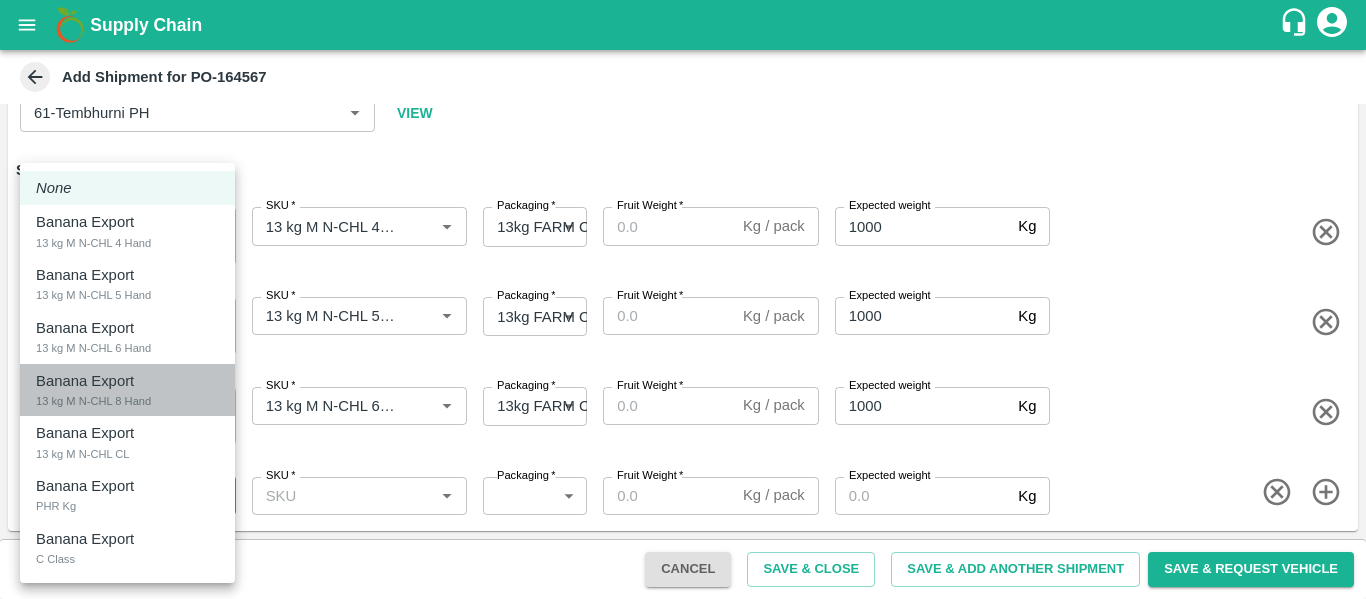 click on "13 kg M N-CHL 8 Hand" at bounding box center [93, 401] 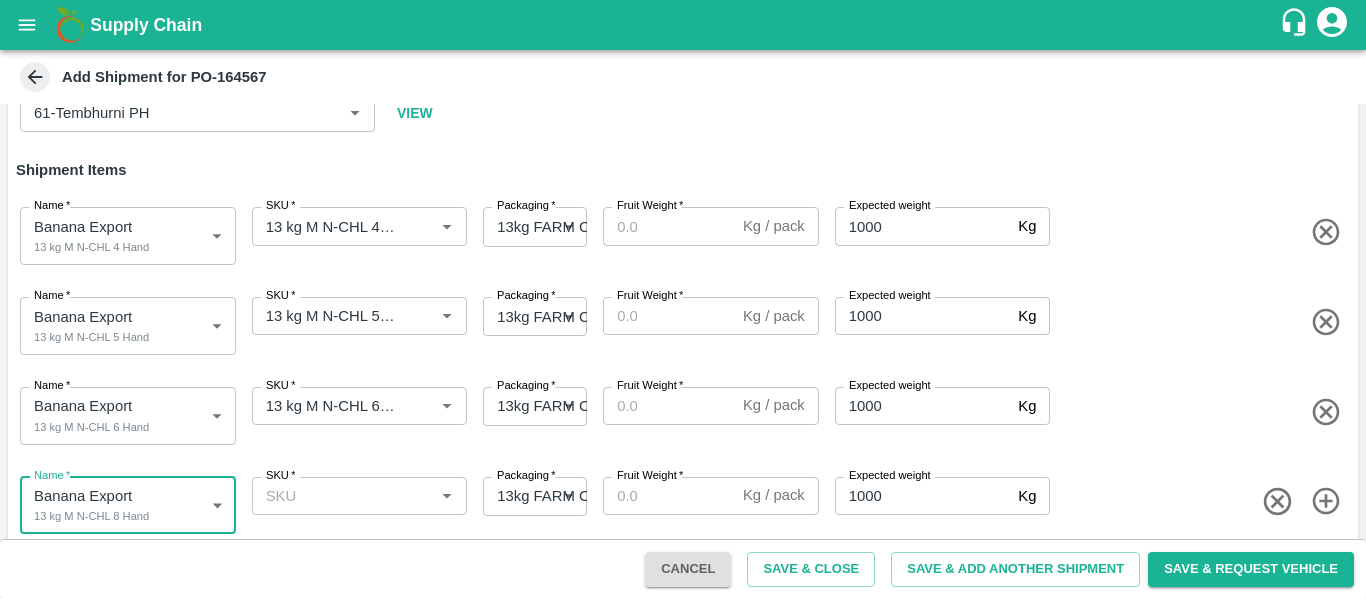 click on "SKU   *" at bounding box center (343, 496) 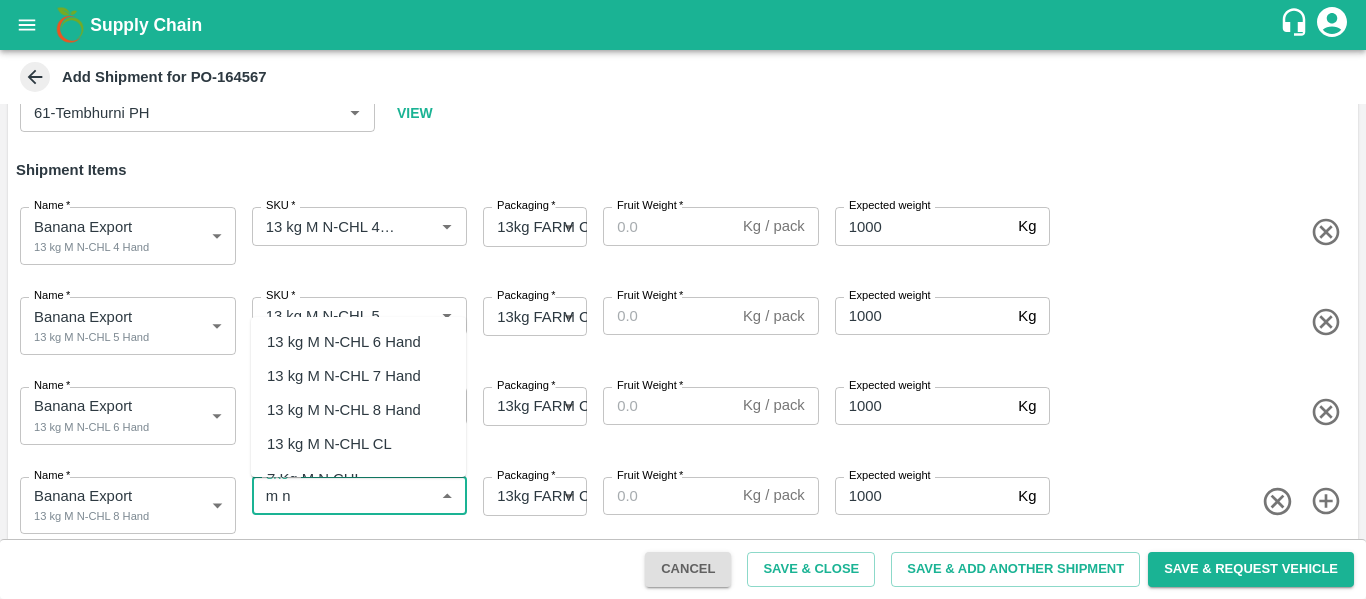 scroll, scrollTop: 68, scrollLeft: 0, axis: vertical 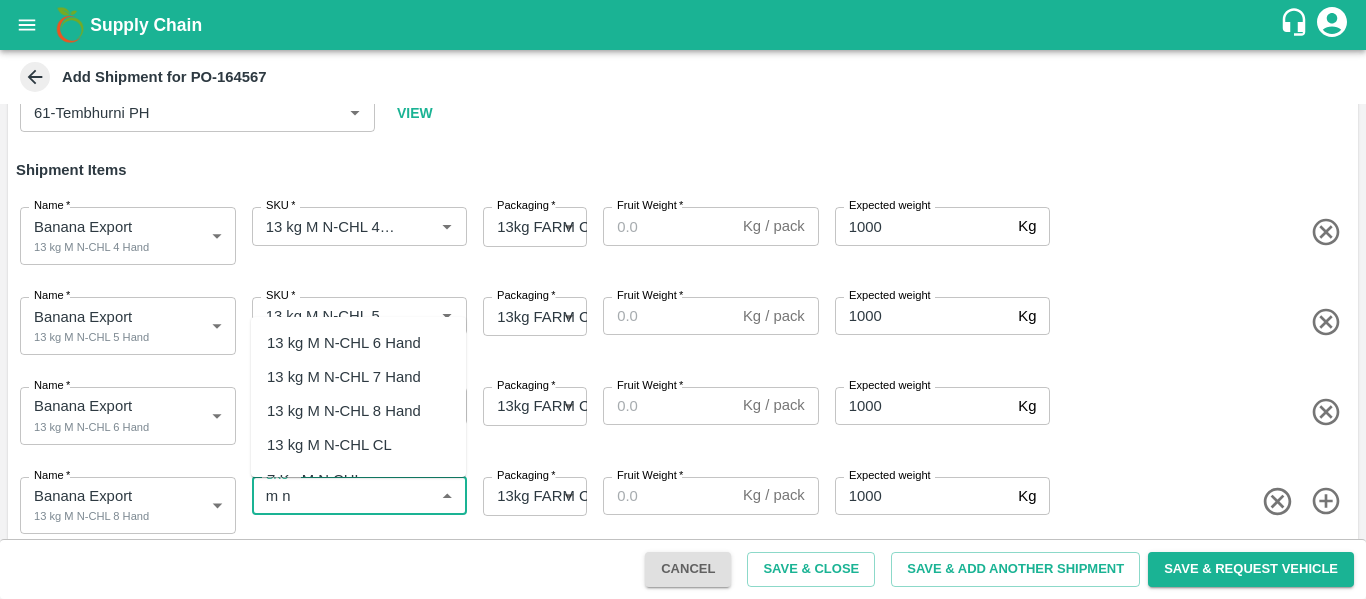 click on "13 kg M N-CHL 8 Hand" at bounding box center (344, 411) 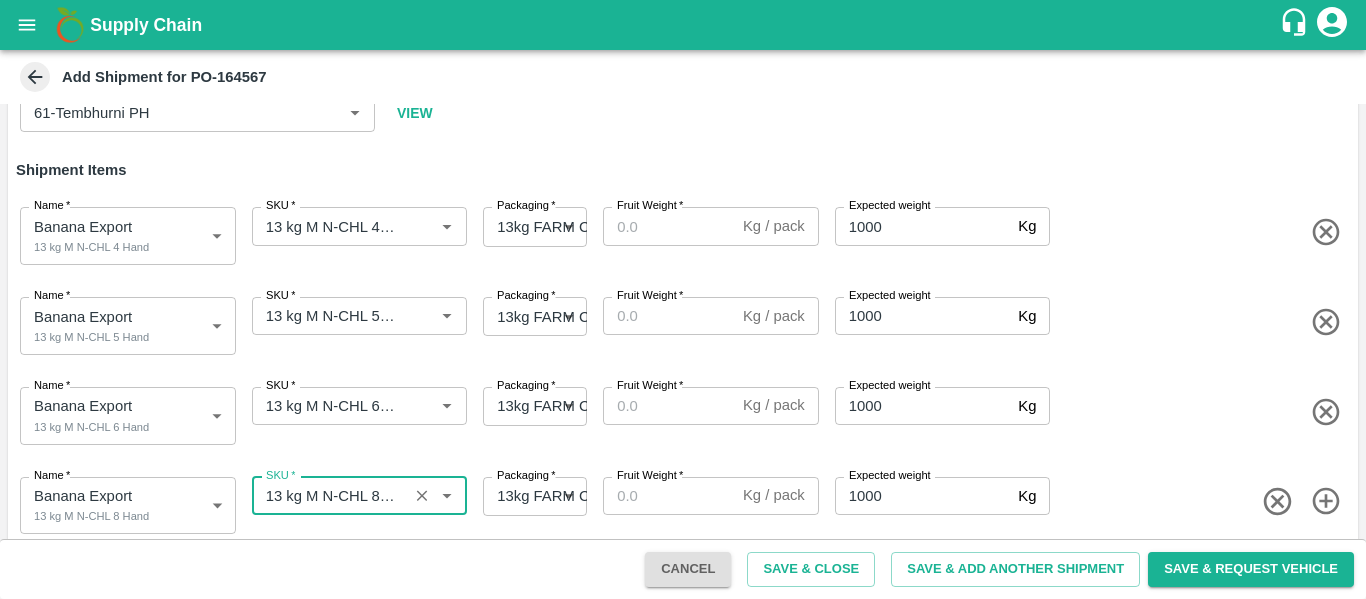 type on "13 kg M N-CHL 8 Hand" 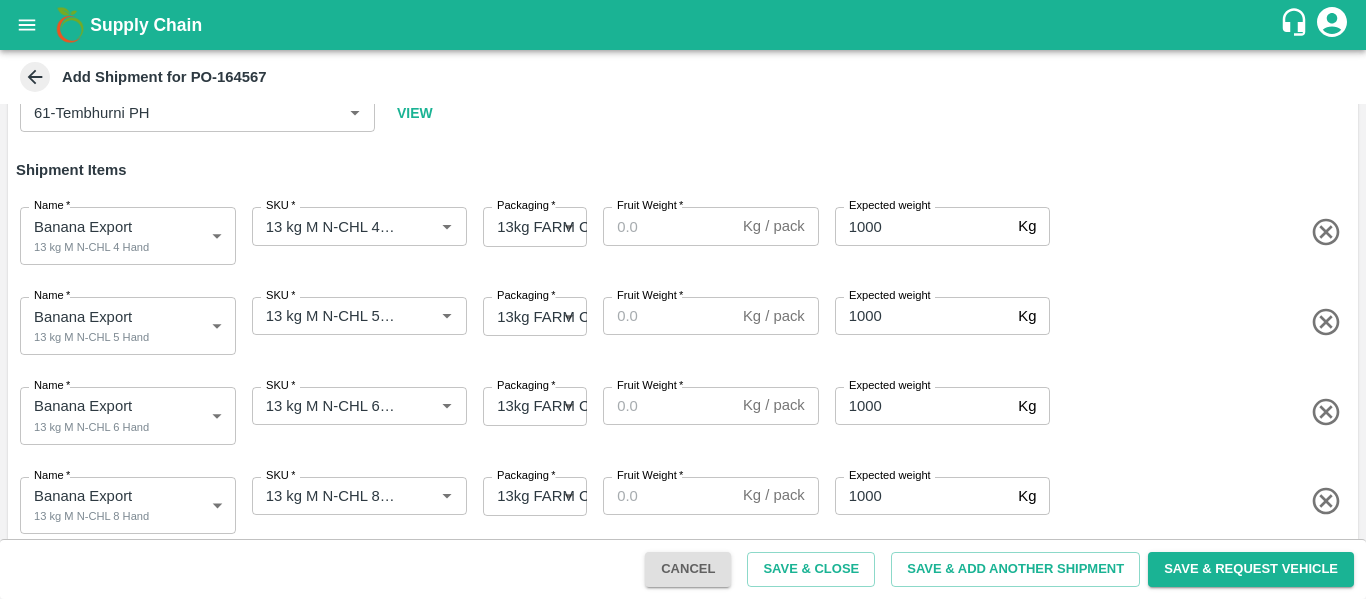 scroll, scrollTop: 221, scrollLeft: 0, axis: vertical 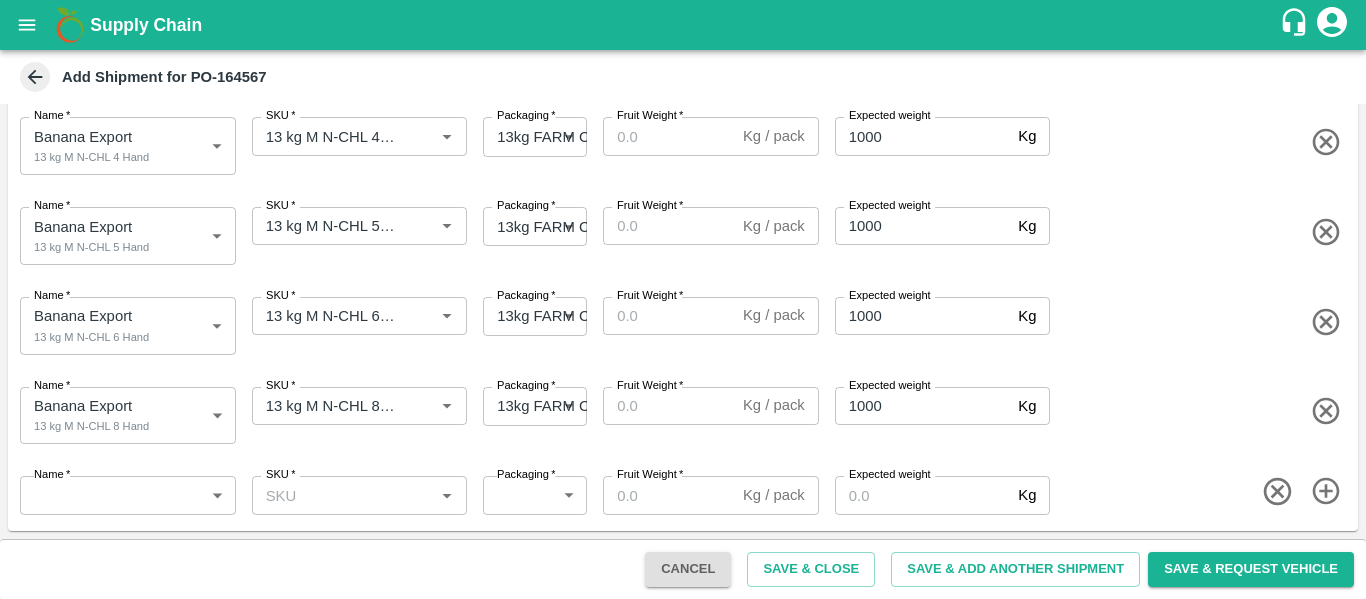 click on "Supply Chain Add Shipment for PO-164567 Type DC DC MO's Customer DC   * DC   * Instructions x Instructions NFI Source Warehouse   * NFI Source Warehouse   * VIEW Shipment Items Name   * Banana Export 13 kg M N-CHL 4 Hand  1835046 Name SKU   * SKU   * Packaging   * 13kg FARM CANDY 466 Packaging Fruit Weight   * Kg /   pack Fruit Weight Expected weight 1000 Kg Expected weight Name   * Banana Export 13 kg M N-CHL 5 Hand  1835047 Name SKU   * SKU   * Packaging   * 13kg FARM CANDY 466 Packaging Fruit Weight   * Kg /   pack Fruit Weight Expected weight 1000 Kg Expected weight Name   * Banana Export 13 kg M N-CHL 6 Hand  1835048 Name SKU   * SKU   * Packaging   * 13kg FARM CANDY 466 Packaging Fruit Weight   * Kg /   pack Fruit Weight Expected weight 1000 Kg Expected weight Name   * Banana Export 13 kg M N-CHL 8 Hand  1835049 Name SKU   * SKU   * Packaging   * 13kg FARM CANDY 466 Packaging Fruit Weight   * Kg /   pack Fruit Weight Expected weight 1000 Kg Expected weight" at bounding box center (683, 299) 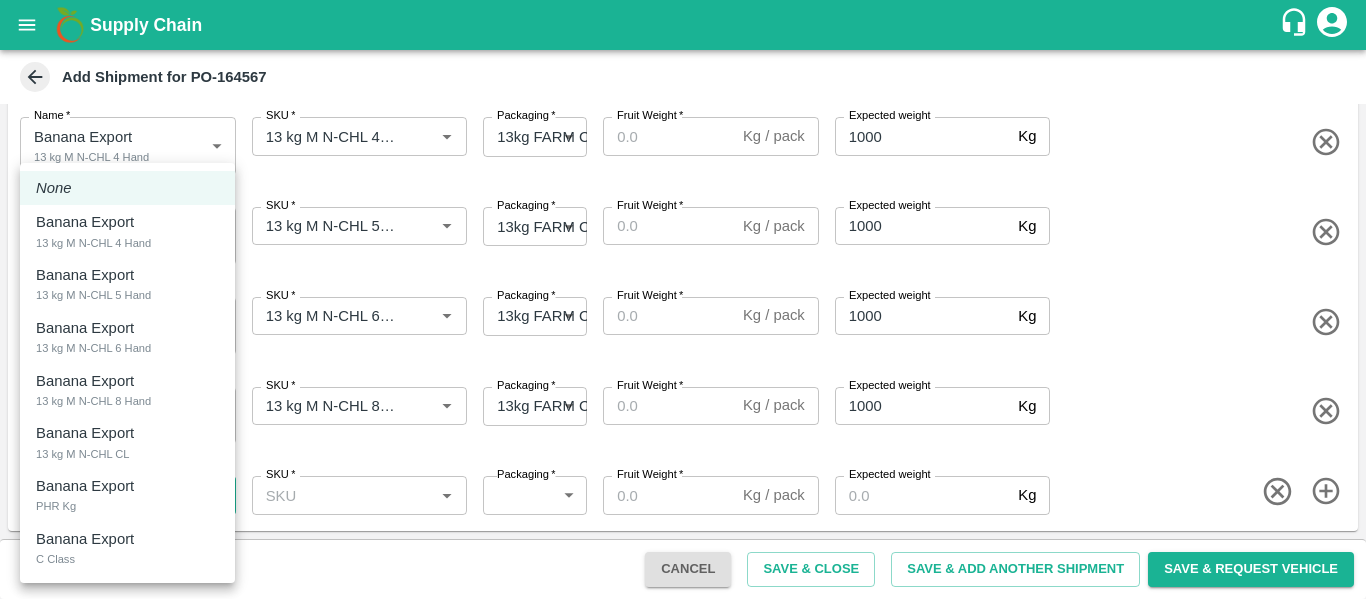 click on "Banana Export" at bounding box center (85, 433) 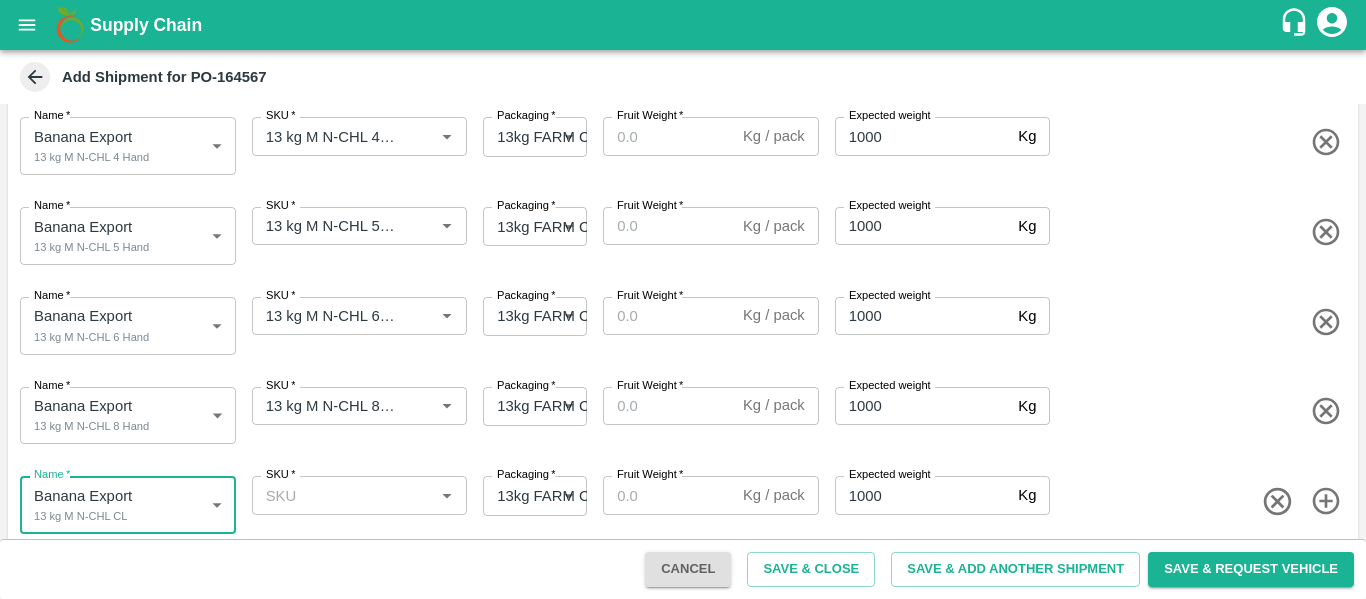 type on "1835050" 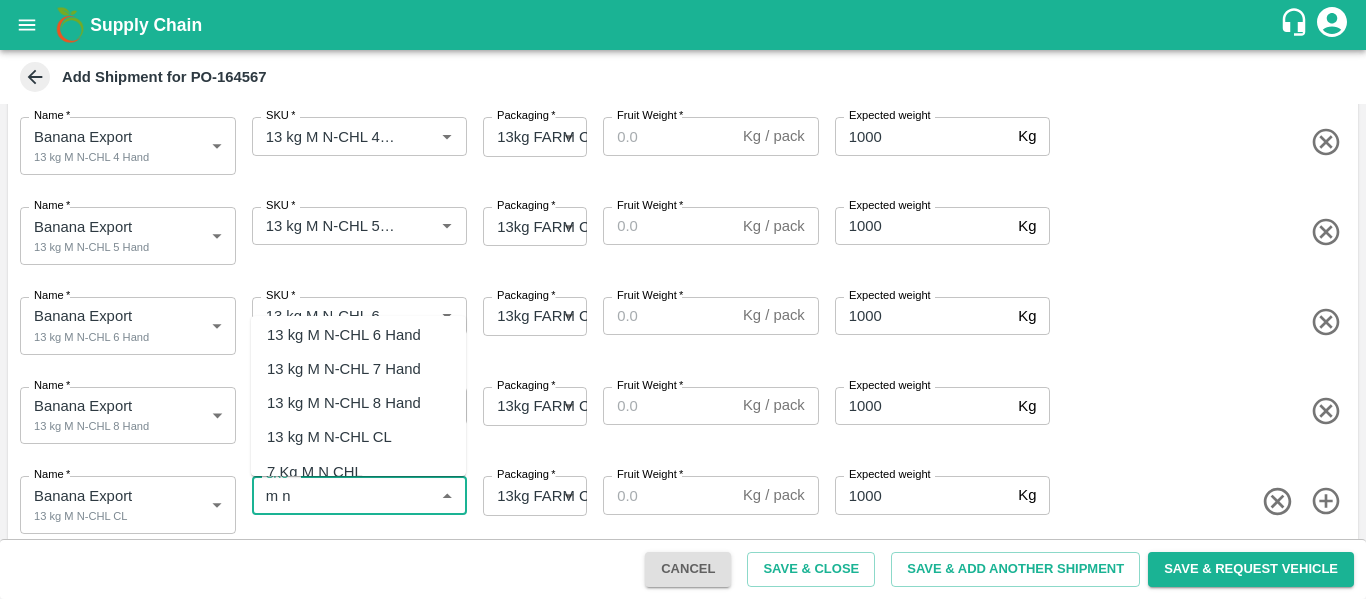scroll, scrollTop: 77, scrollLeft: 0, axis: vertical 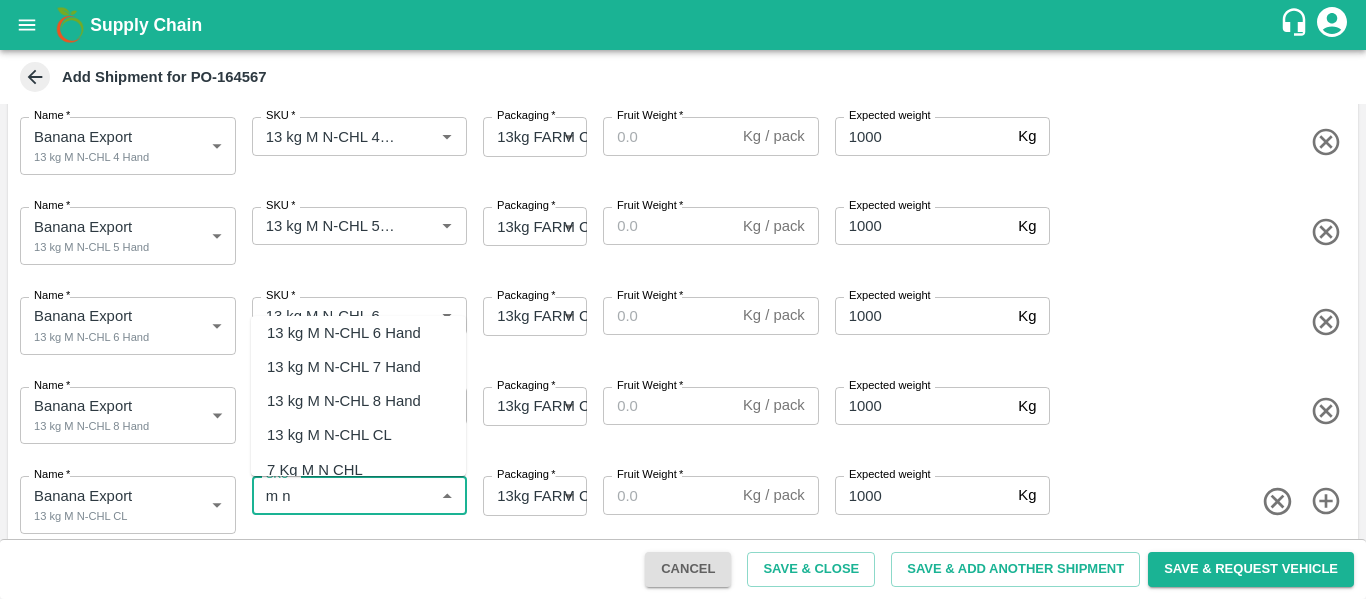 click on "13 kg M N-CHL CL" at bounding box center [329, 435] 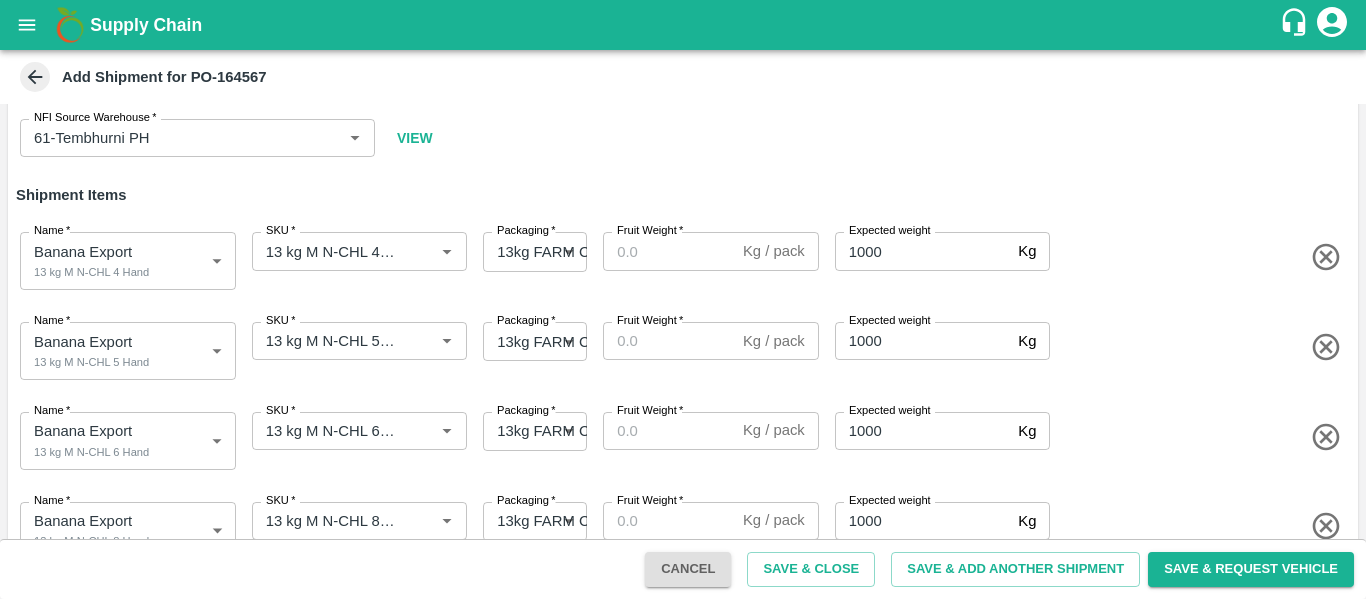 scroll, scrollTop: 103, scrollLeft: 0, axis: vertical 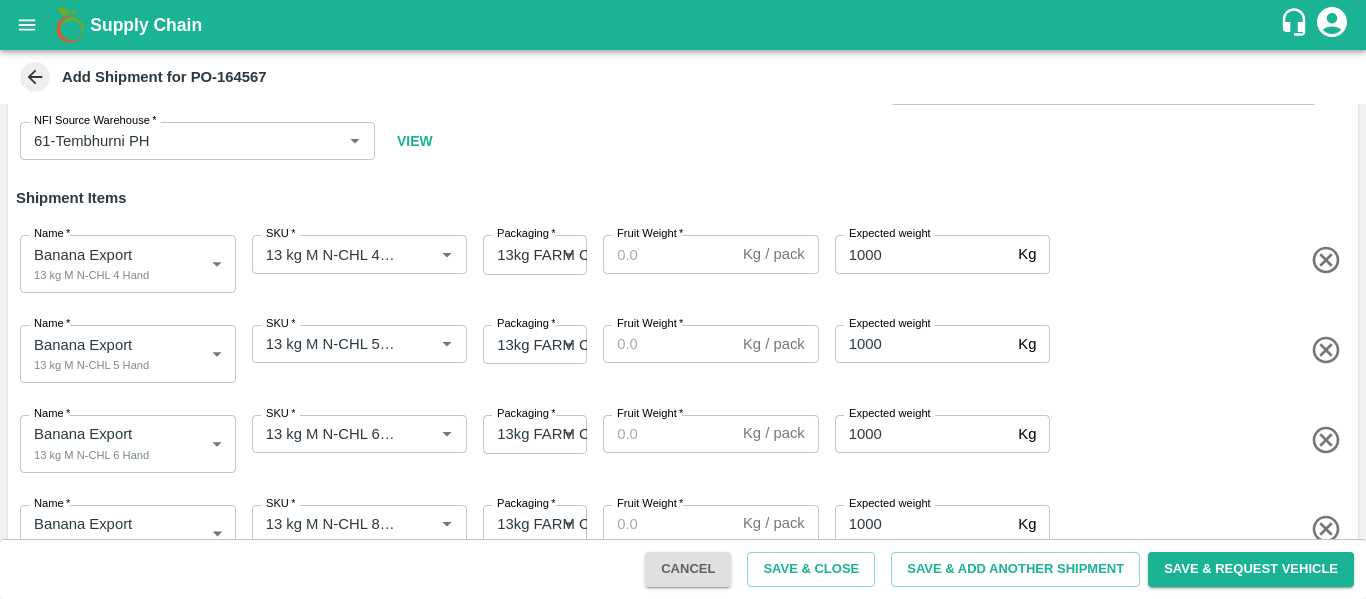 type on "13 kg M N-CHL CL" 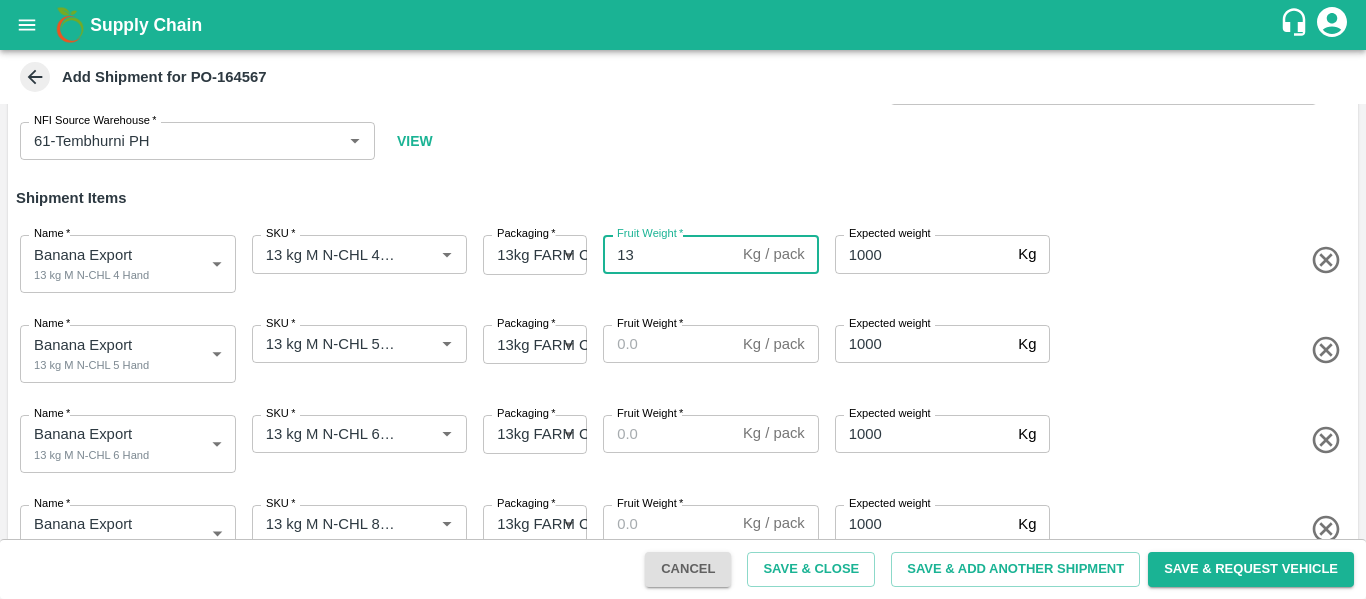type on "13" 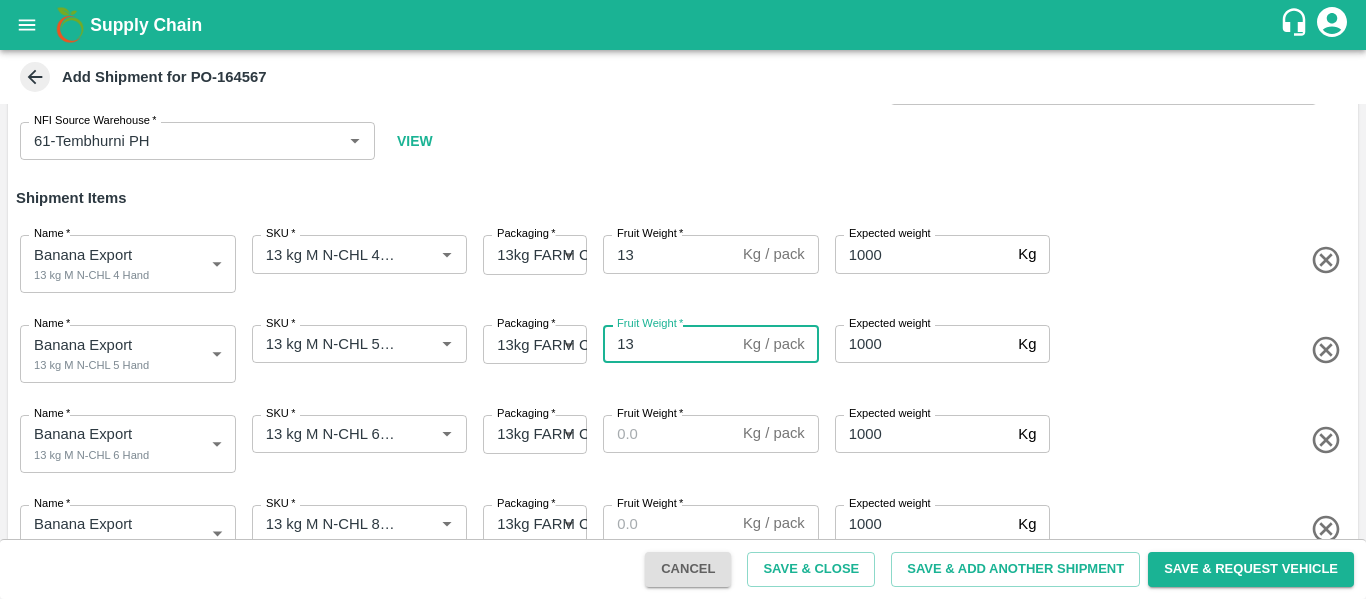 type on "13" 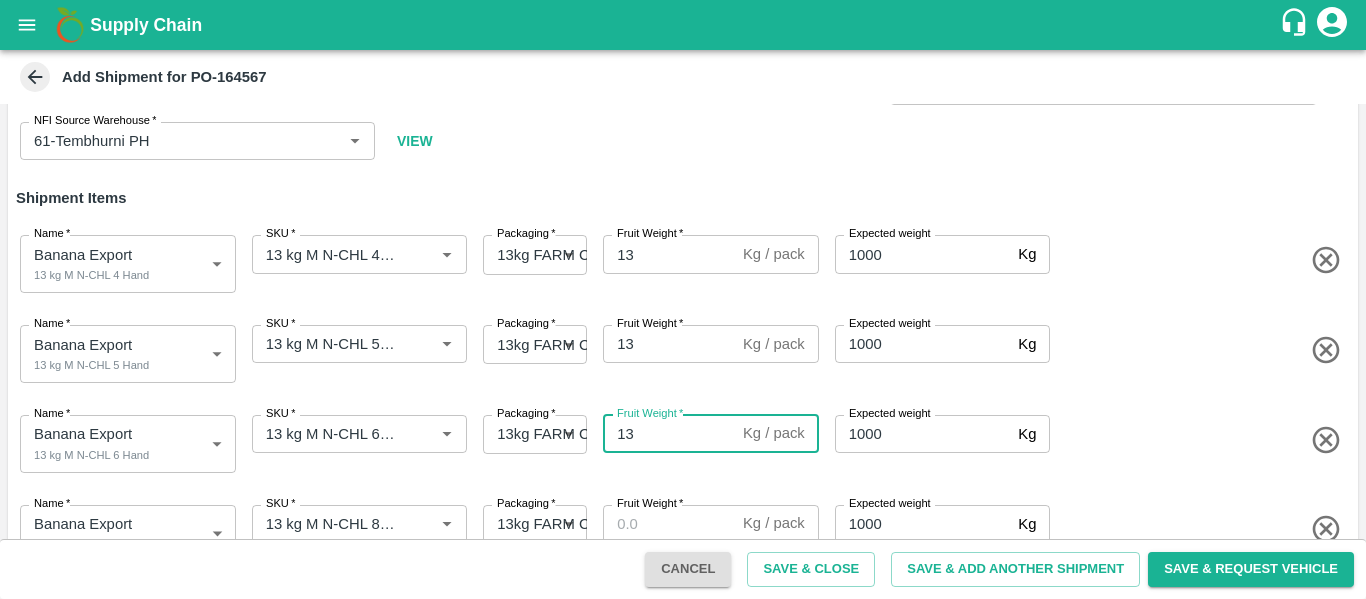 type on "13" 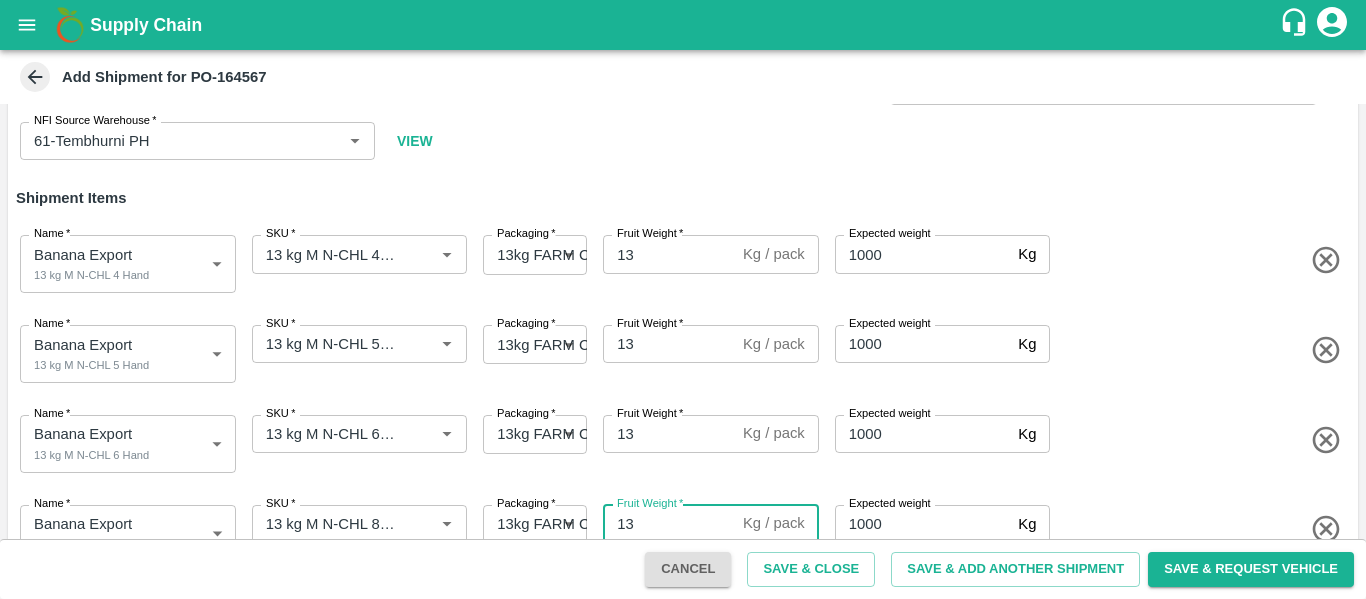 scroll, scrollTop: 240, scrollLeft: 0, axis: vertical 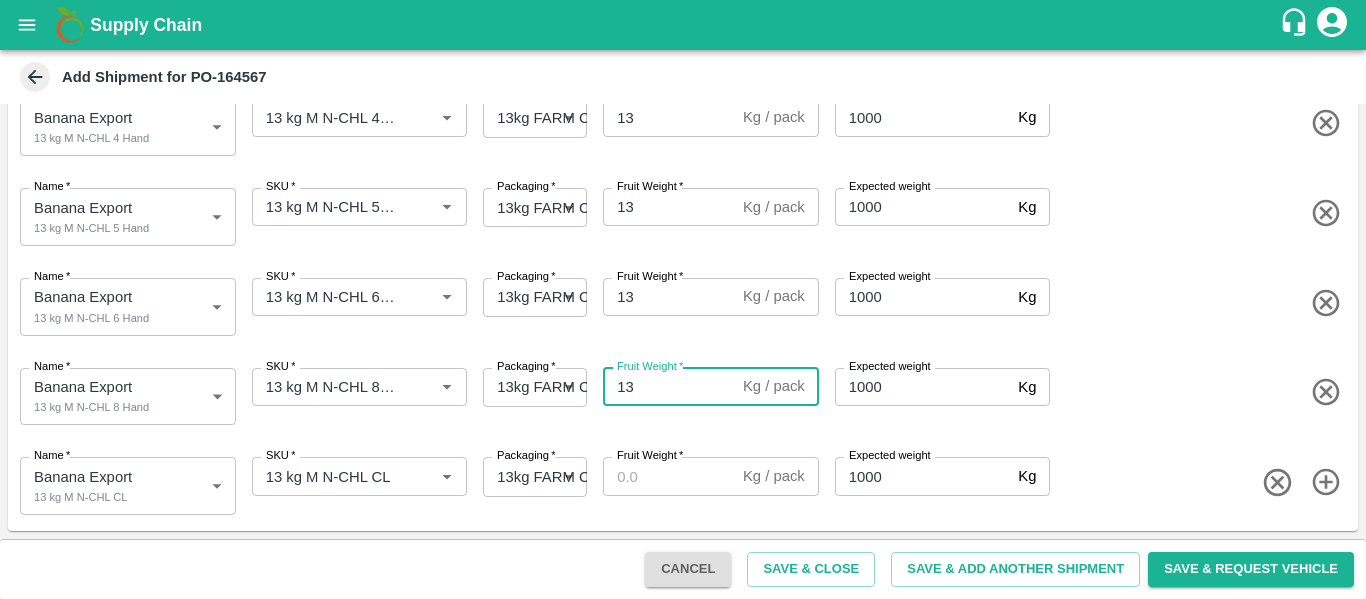 type on "13" 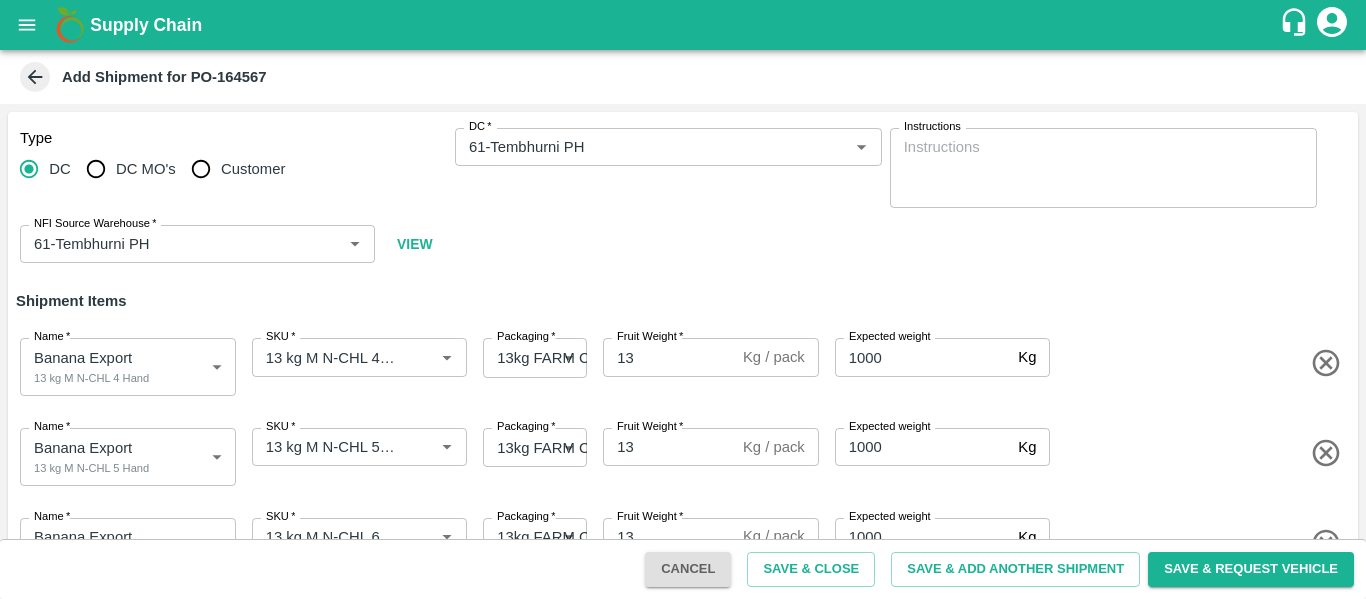 scroll, scrollTop: 240, scrollLeft: 0, axis: vertical 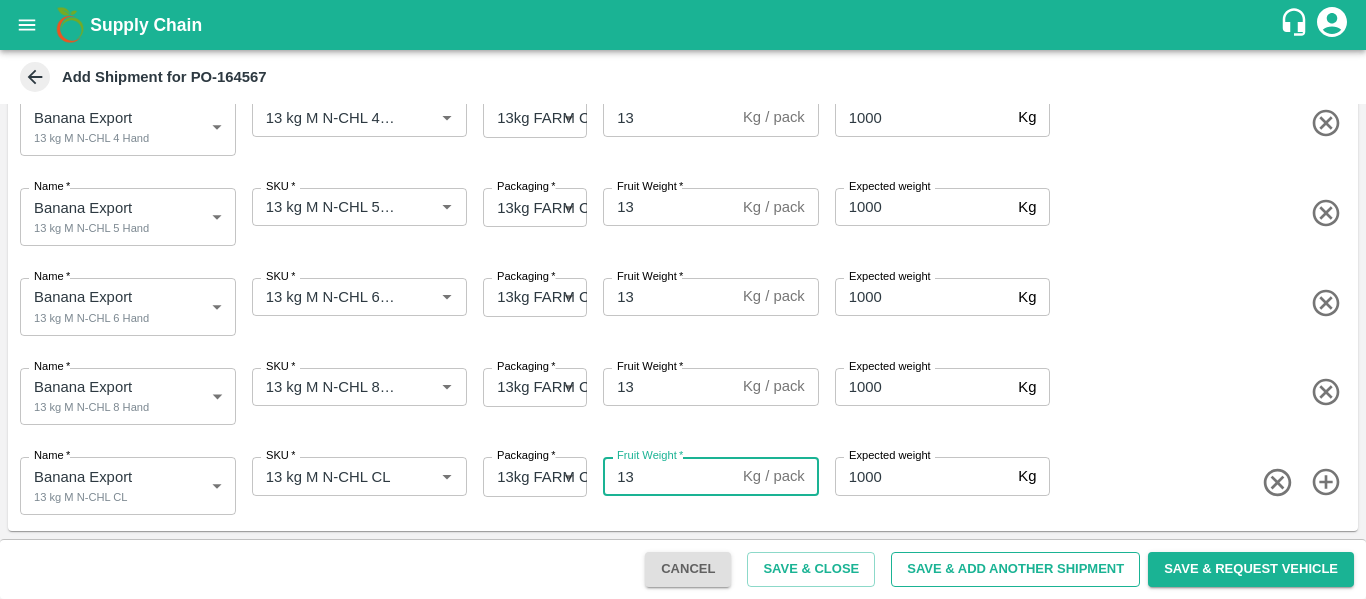 type on "13" 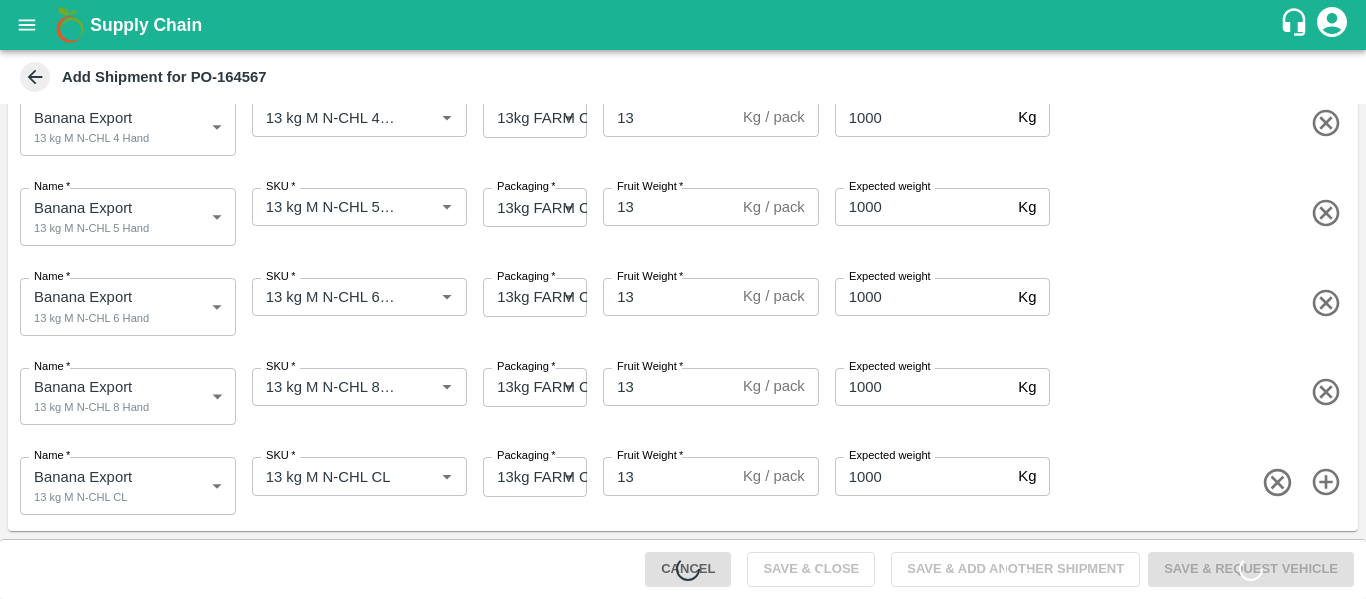 type 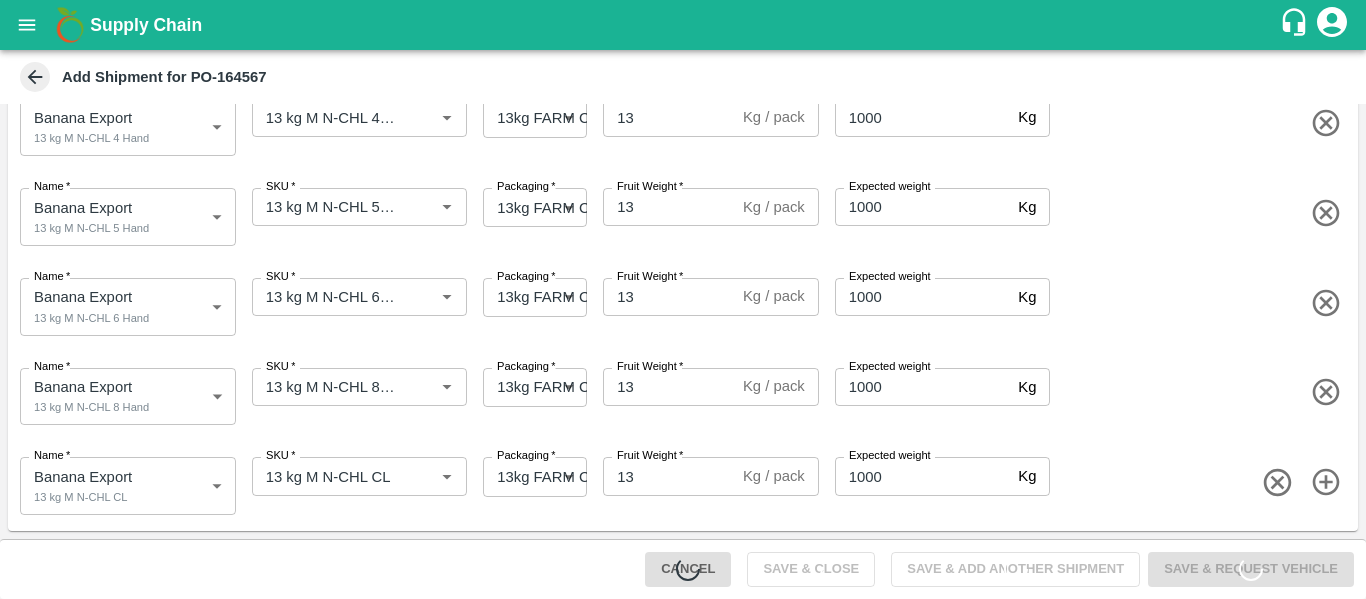 type 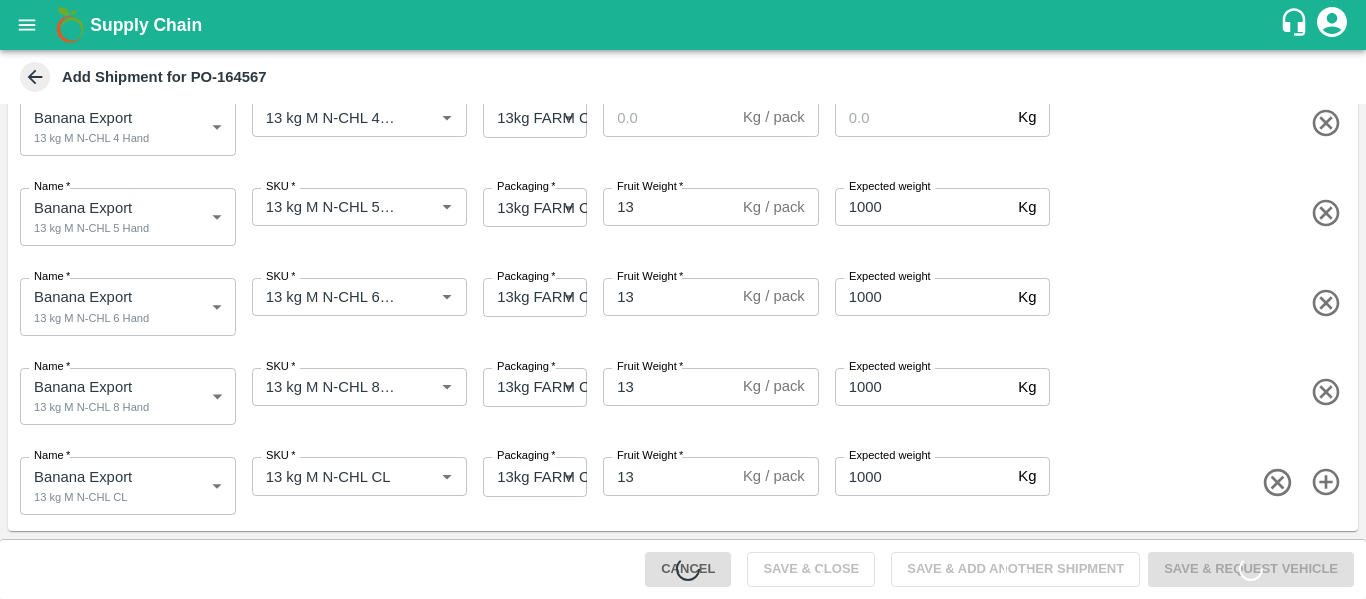 type 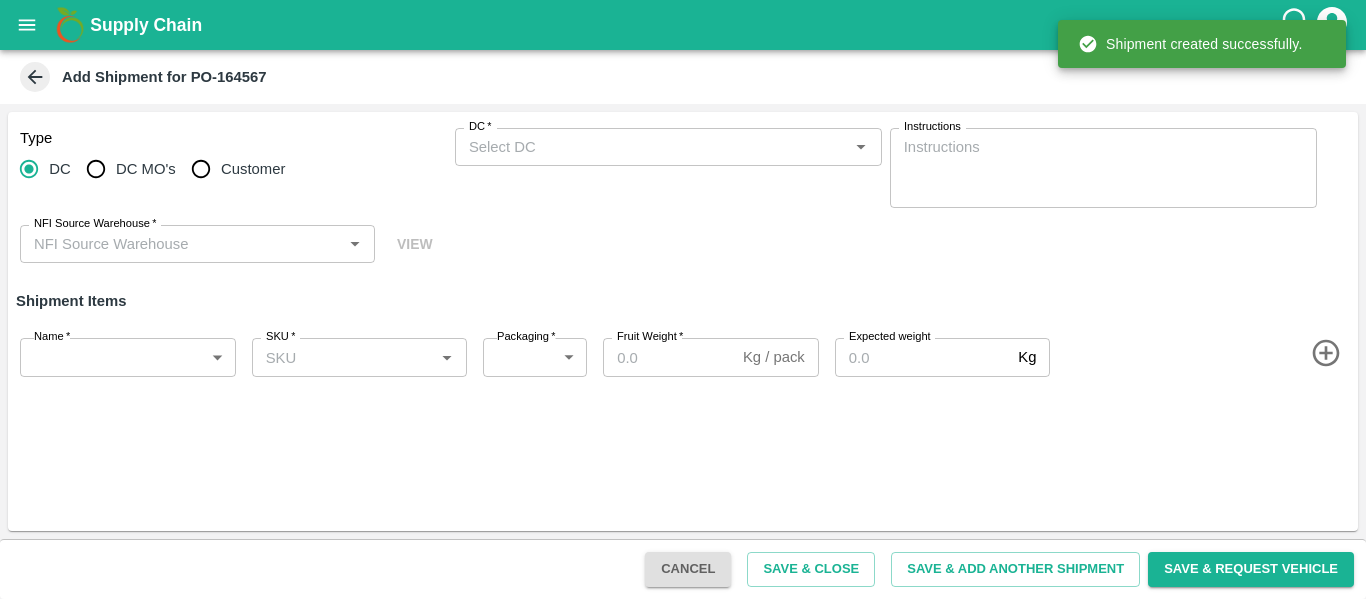 scroll, scrollTop: 0, scrollLeft: 0, axis: both 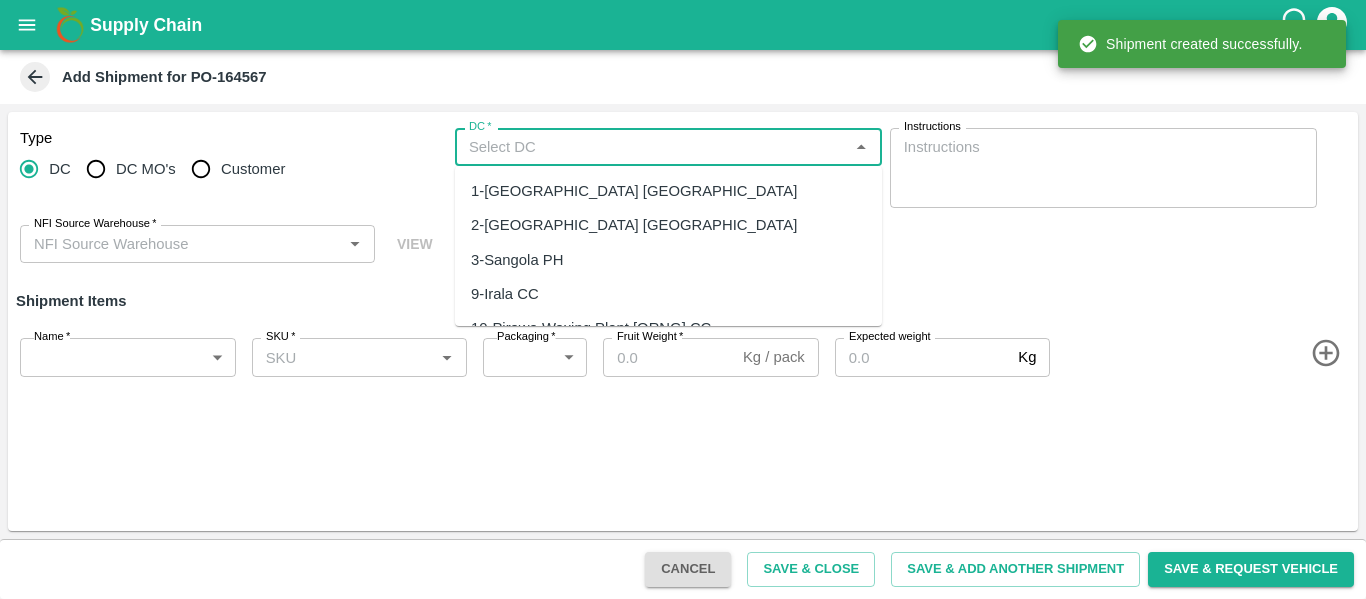 click on "DC   *" at bounding box center (652, 147) 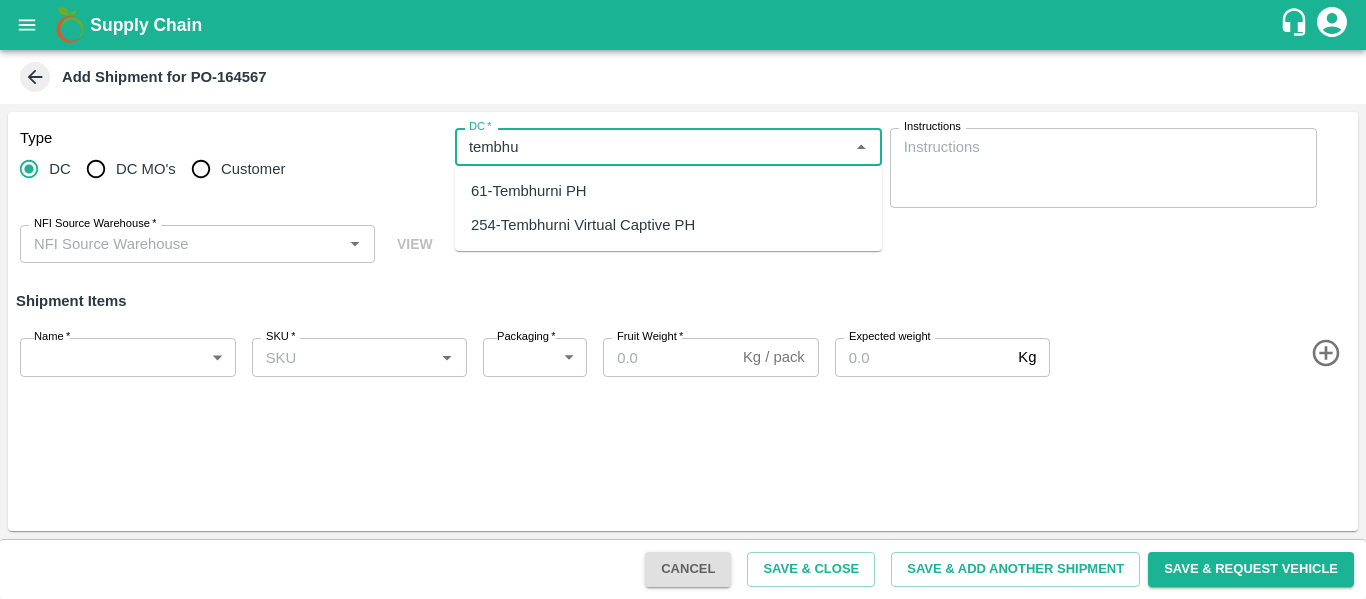 click on "61-Tembhurni PH" at bounding box center [668, 191] 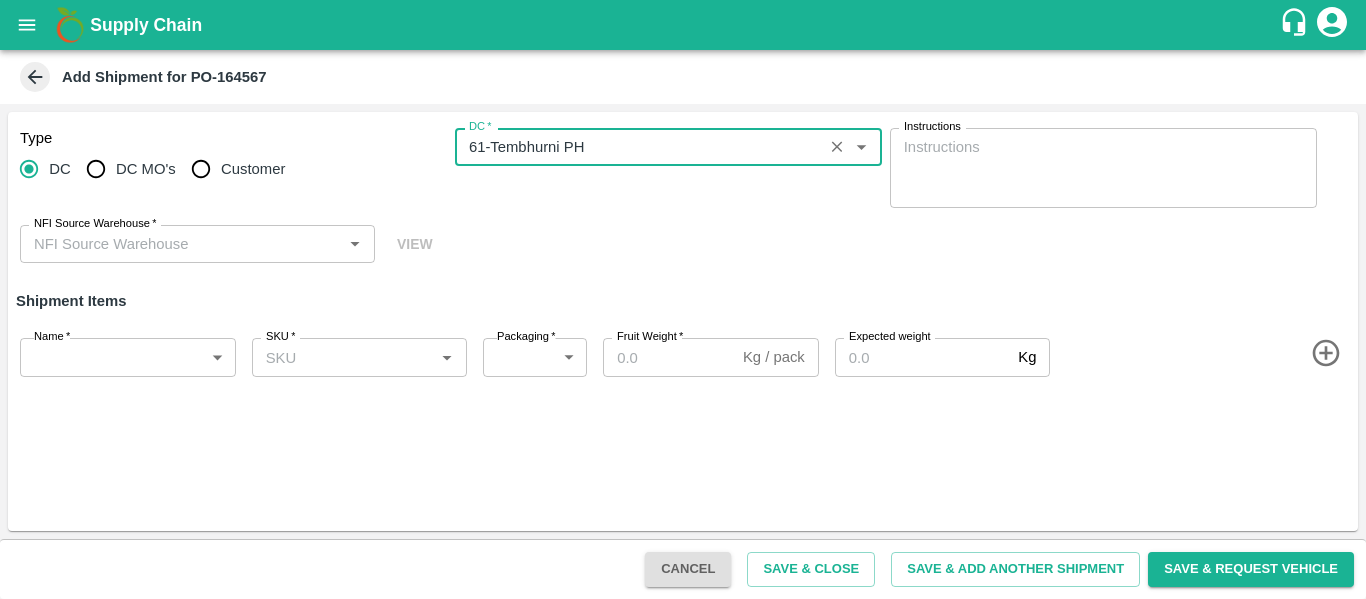 type on "61-Tembhurni PH" 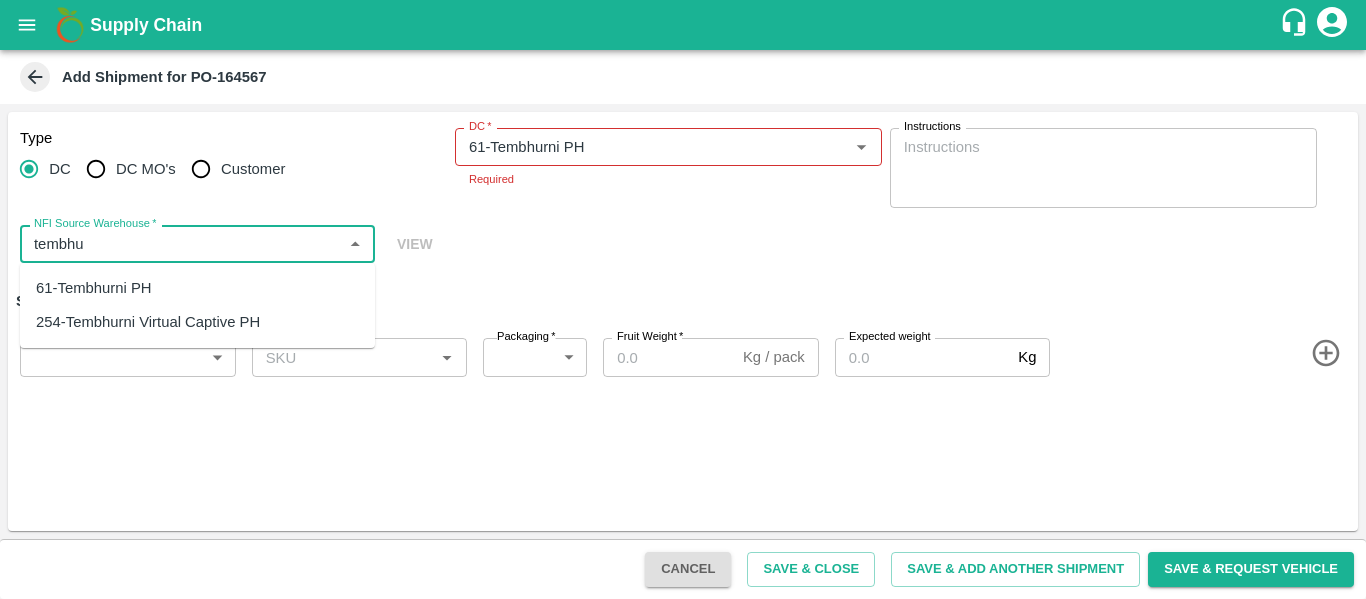 click on "61-Tembhurni PH" at bounding box center (197, 288) 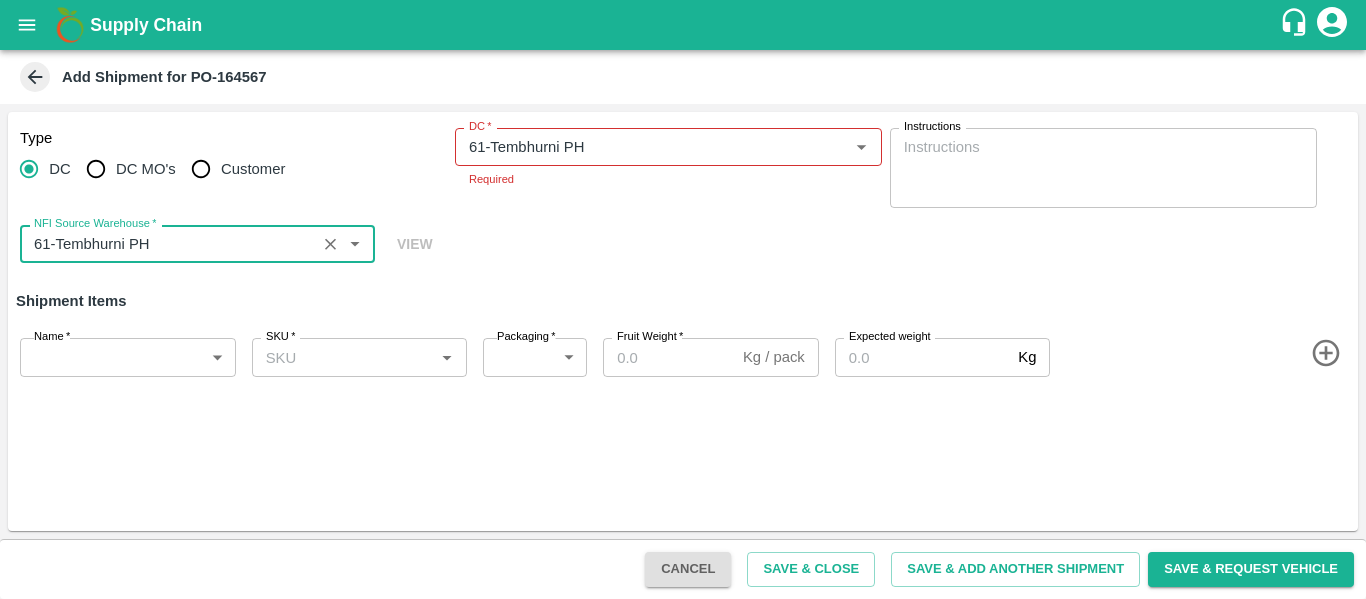 type on "61-Tembhurni PH" 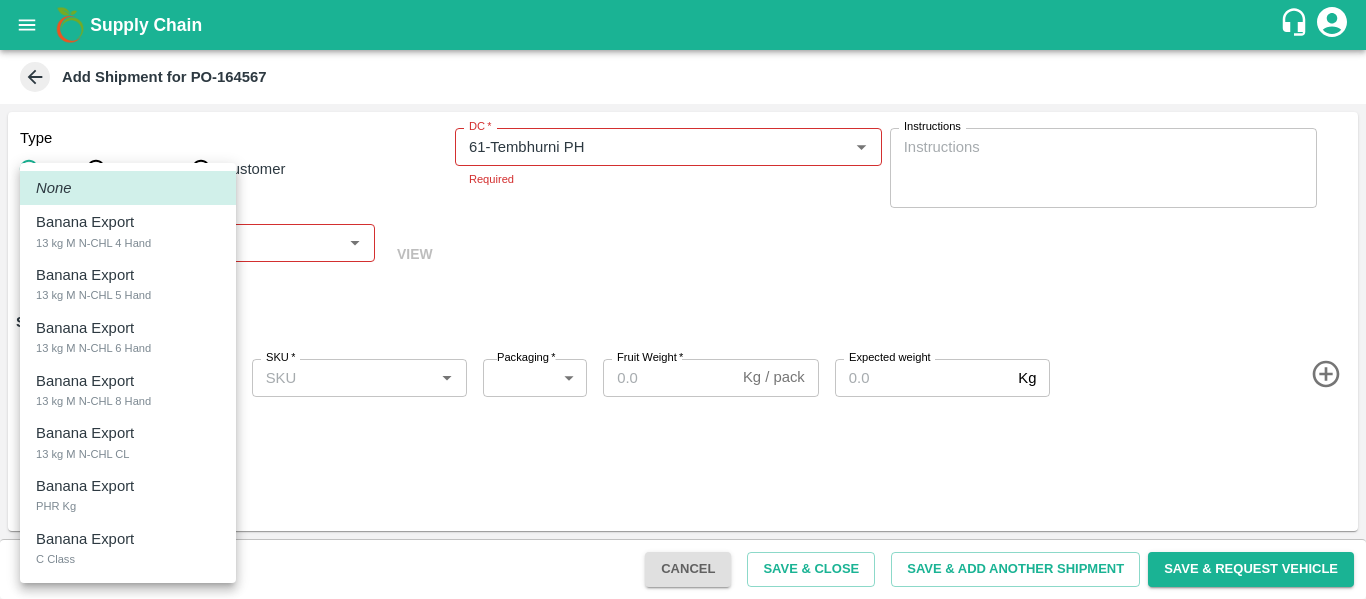 click on "Banana Export PHR Kg" at bounding box center (128, 495) 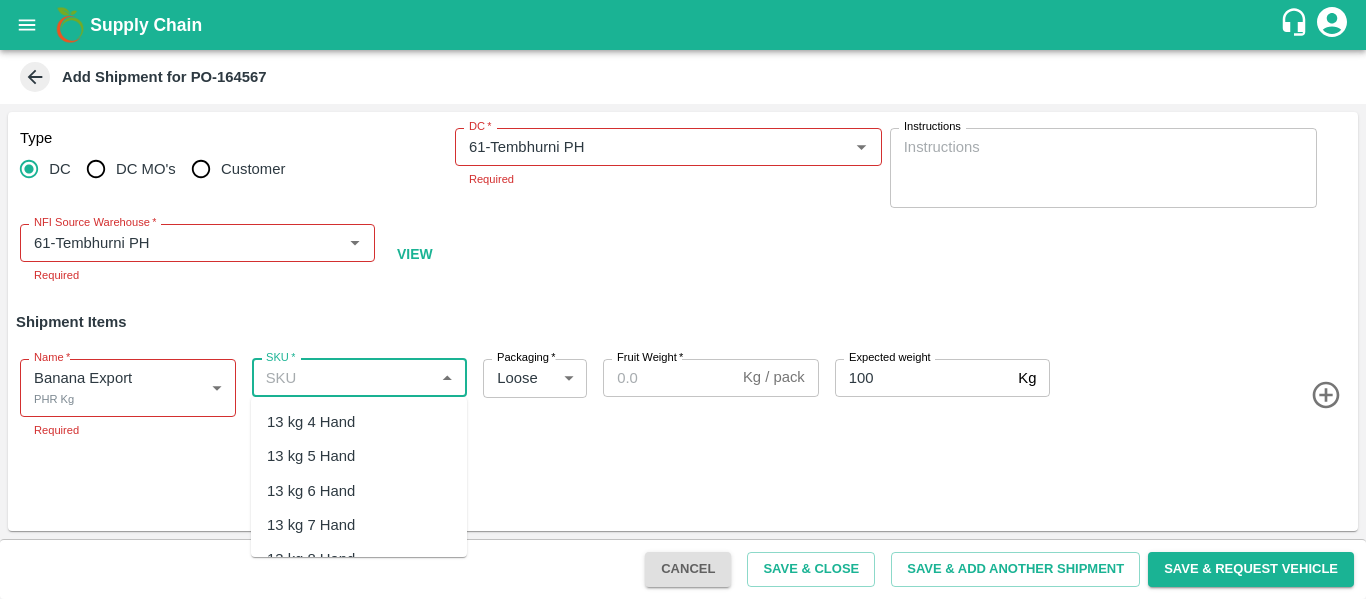 click on "SKU   *" at bounding box center (343, 378) 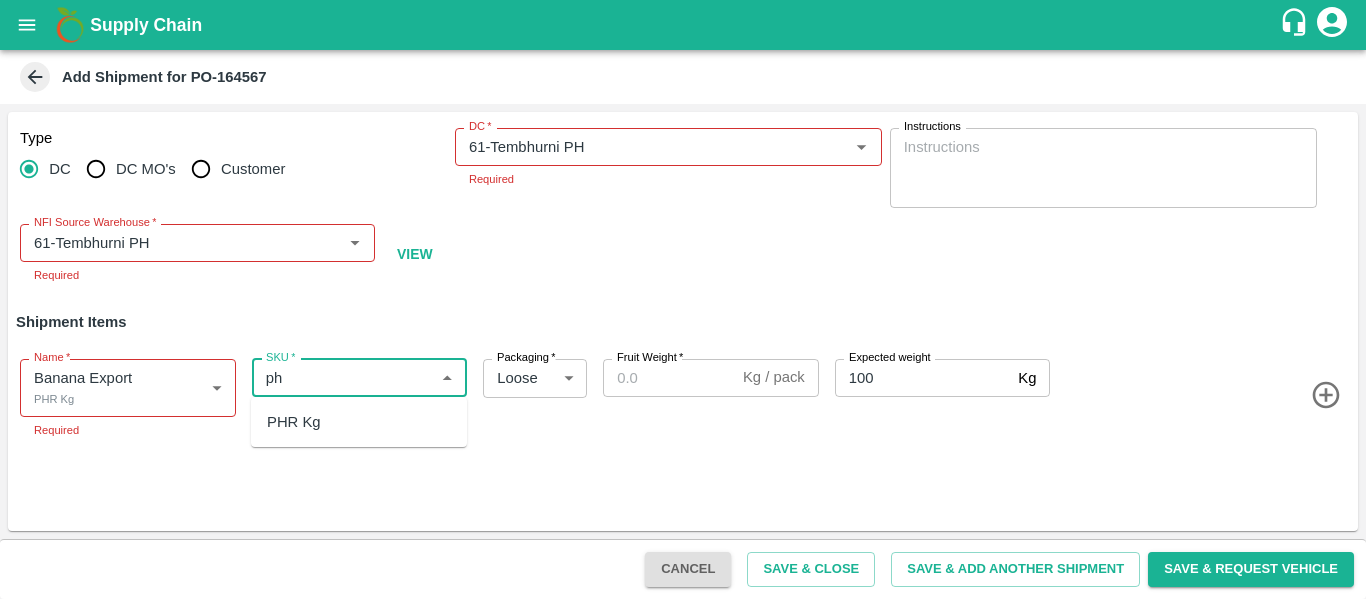 click on "PHR Kg" at bounding box center [359, 422] 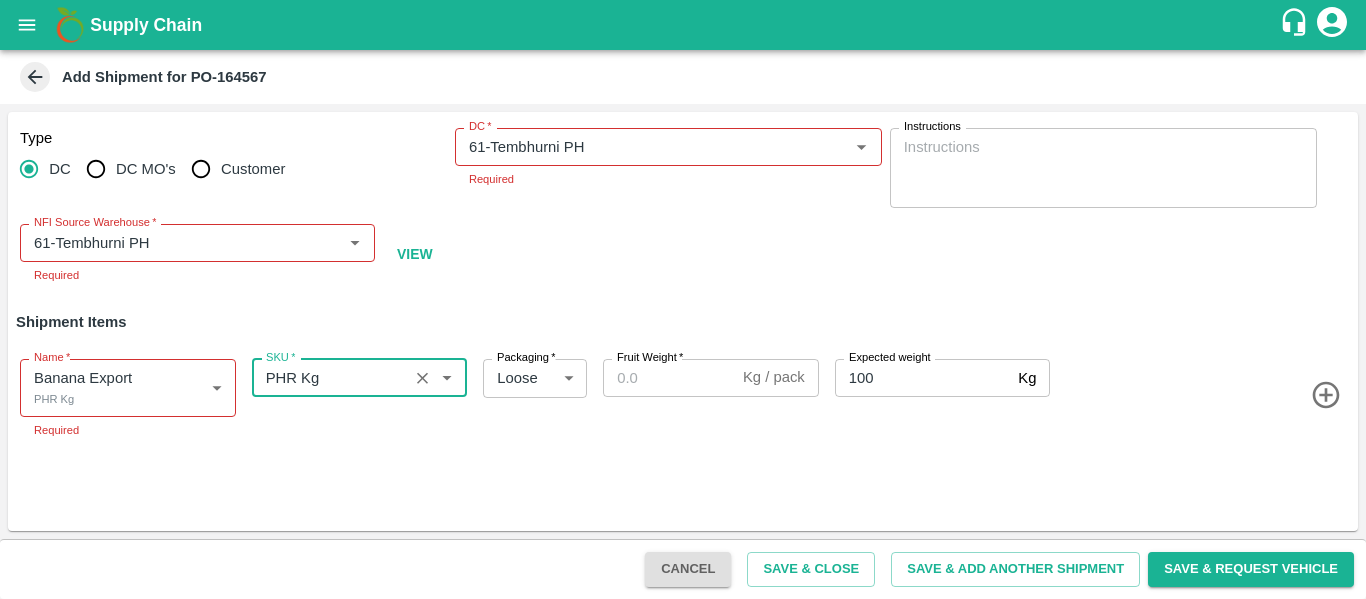 type on "PHR Kg" 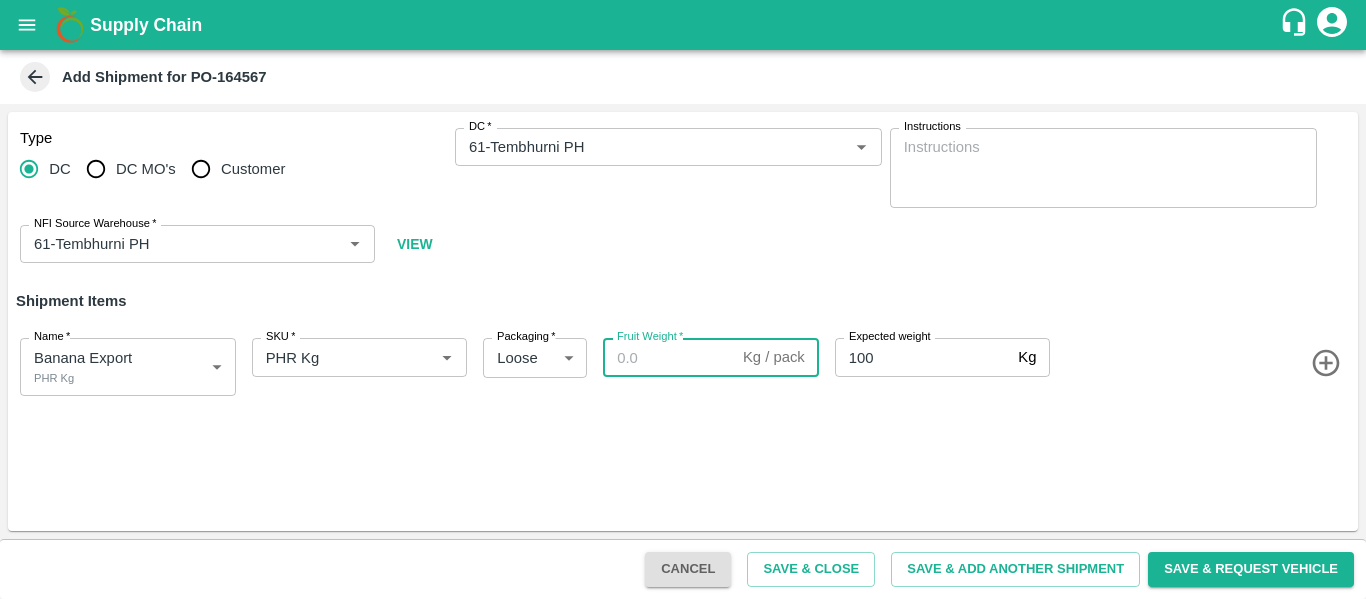 click on "Fruit Weight   *" at bounding box center [669, 357] 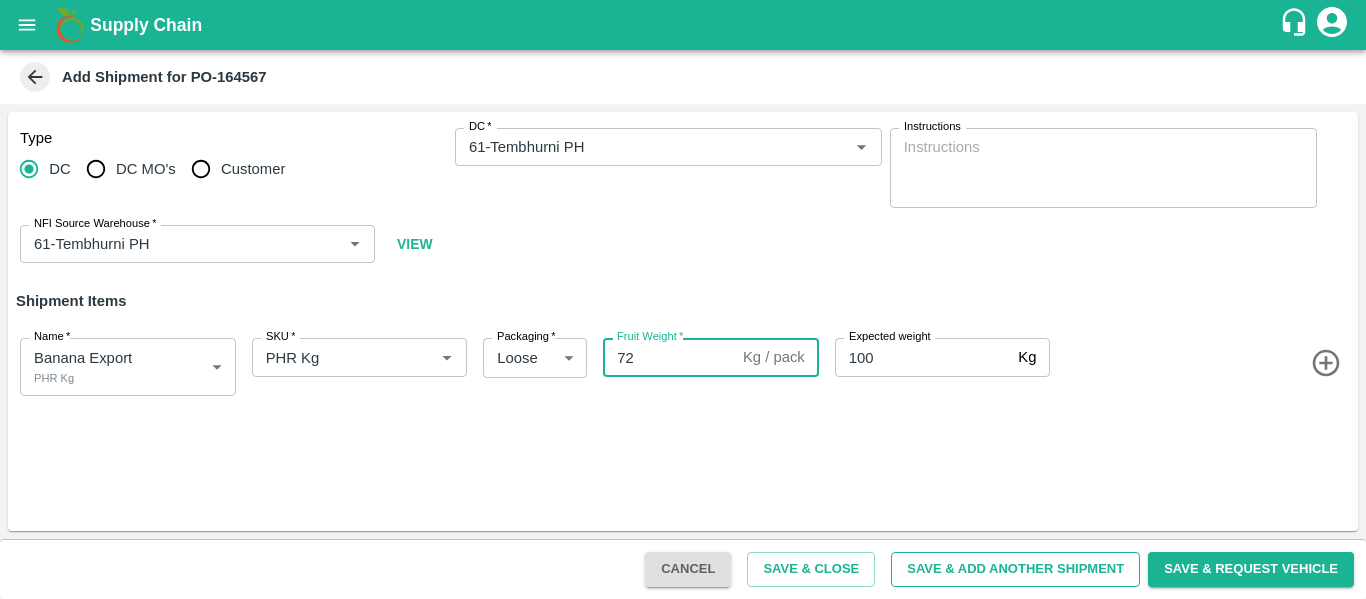 type on "72" 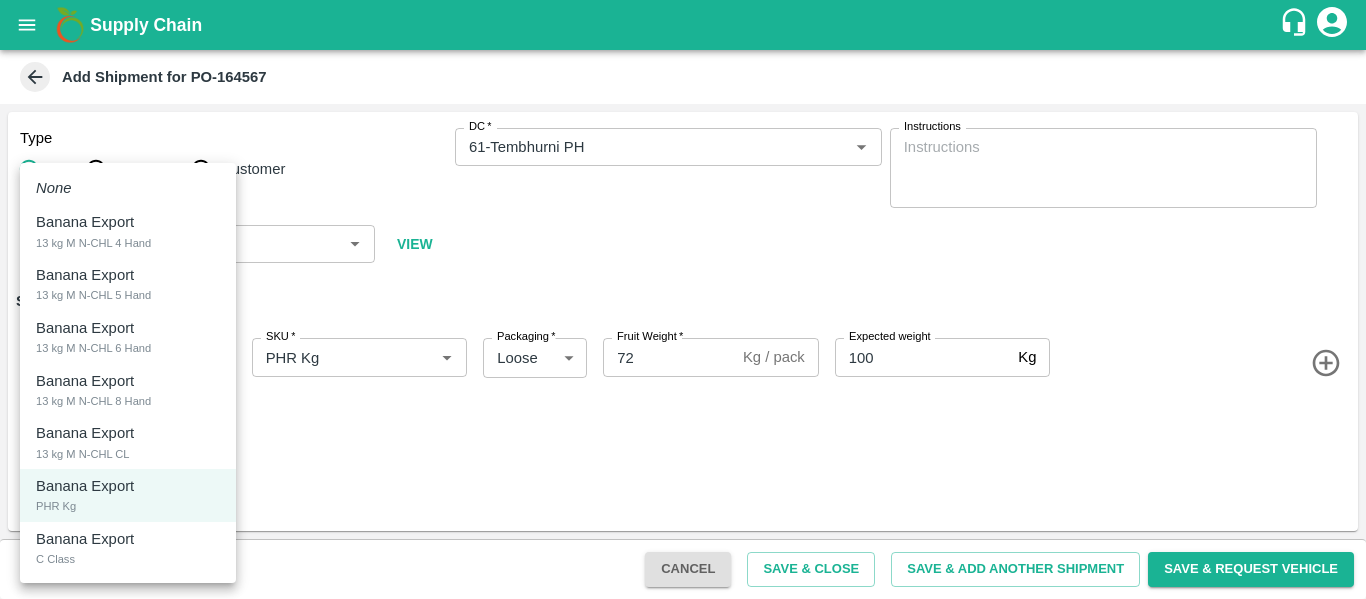 click on "Supply Chain Add Shipment for PO-164567 Type DC DC MO's Customer DC   * DC   * Instructions x Instructions NFI Source Warehouse   * NFI Source Warehouse   * VIEW Shipment Items Name   * Banana Export PHR Kg  1835051 Name SKU   * SKU   * Packaging   * Loose 258 Packaging Fruit Weight   * 72 Kg /   pack Fruit Weight Expected weight 100 Kg Expected weight Cancel Save & Close Save & Add Another Shipment Save & Request Vehicle Tembhurni PH Nashik CC Shahada Banana Export PH Savda Banana Export PH Nashik Banana CS Nikhil Subhash Mangvade Logout None Banana Export 13 kg M N-CHL 4 Hand  Banana Export 13 kg M N-CHL 5 Hand  Banana Export 13 kg M N-CHL 6 Hand  Banana Export 13 kg M N-CHL 8 Hand  Banana Export 13 kg M N-CHL CL  Banana Export PHR Kg  Banana Export C Class" at bounding box center [683, 299] 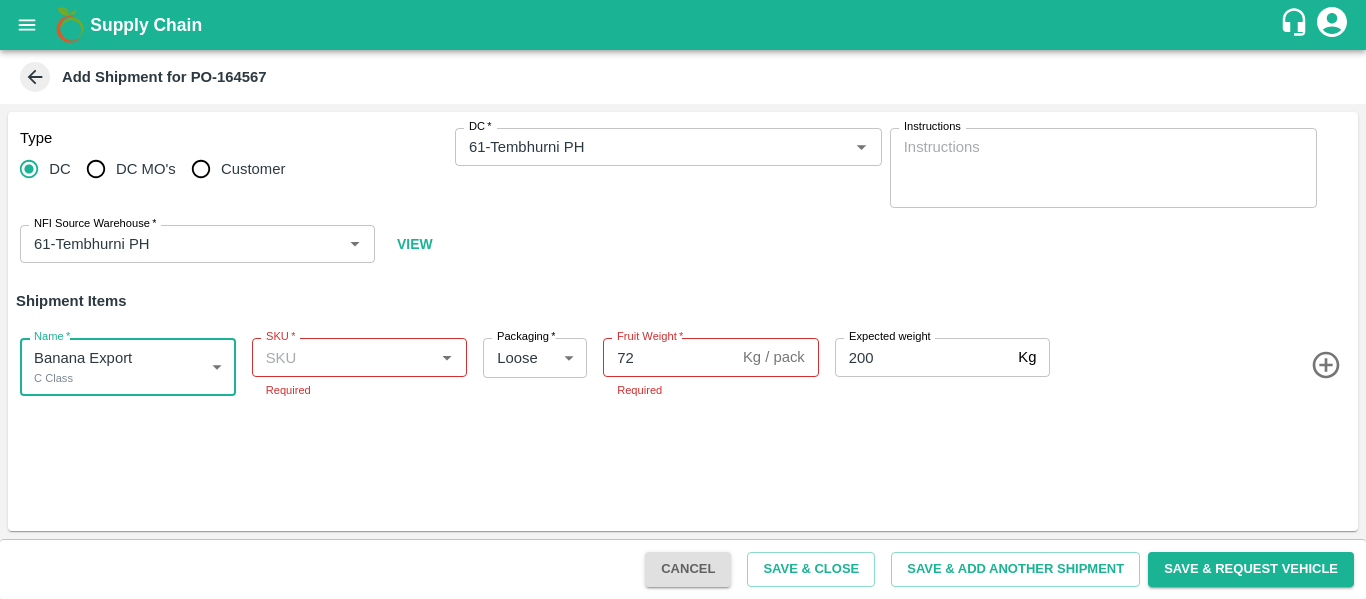 click on "SKU   *" at bounding box center (343, 357) 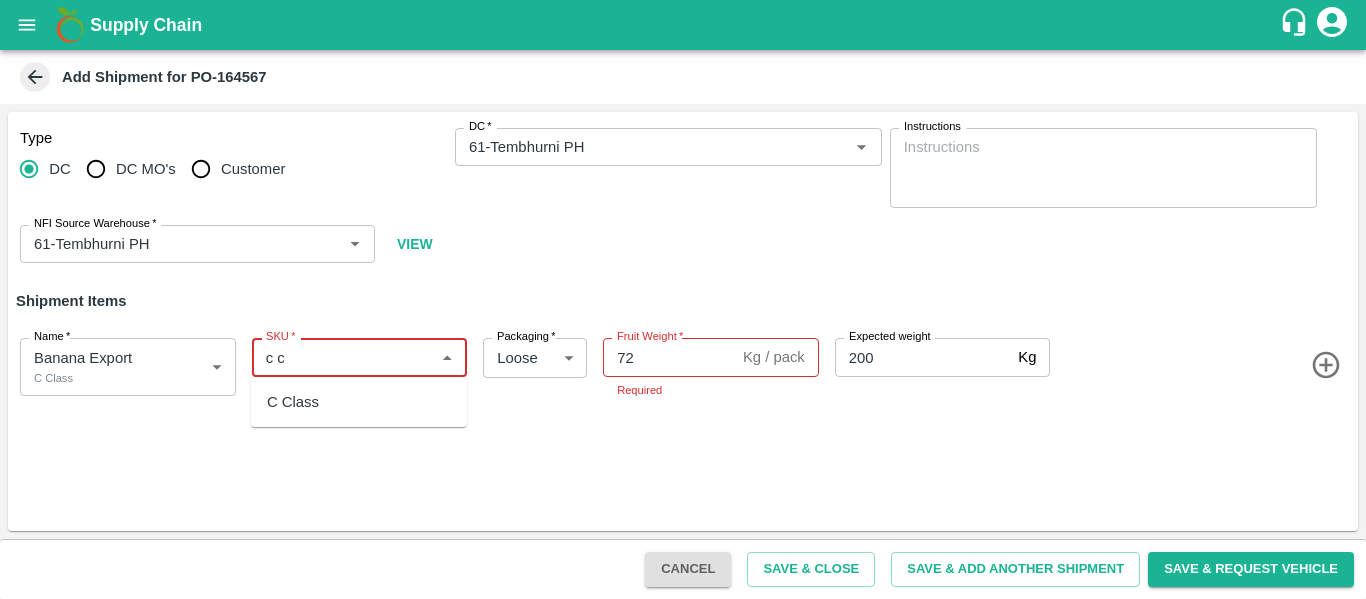 click on "C Class" at bounding box center [359, 402] 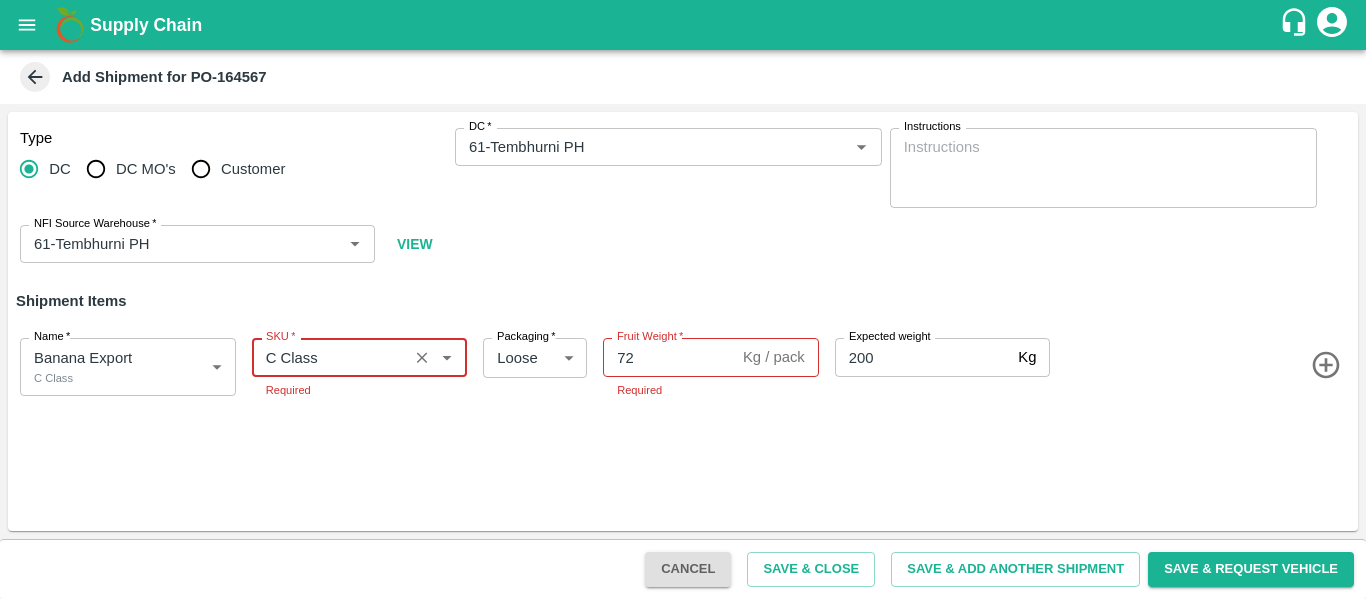 type on "C Class" 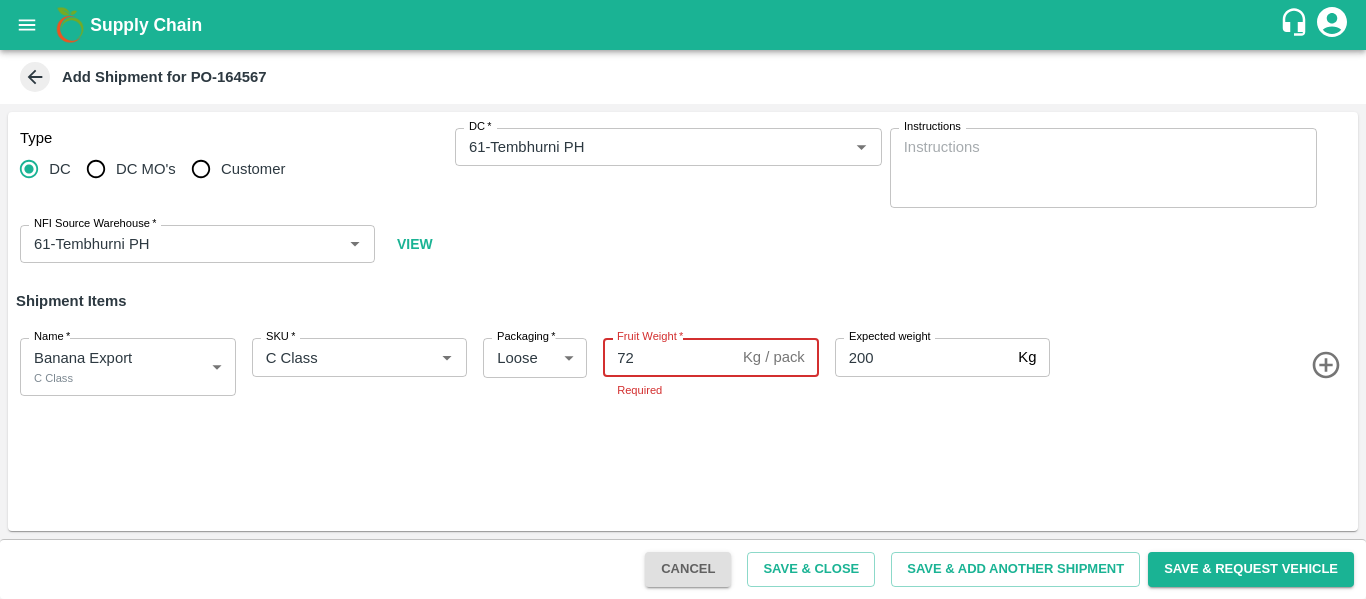 click on "72" at bounding box center [669, 357] 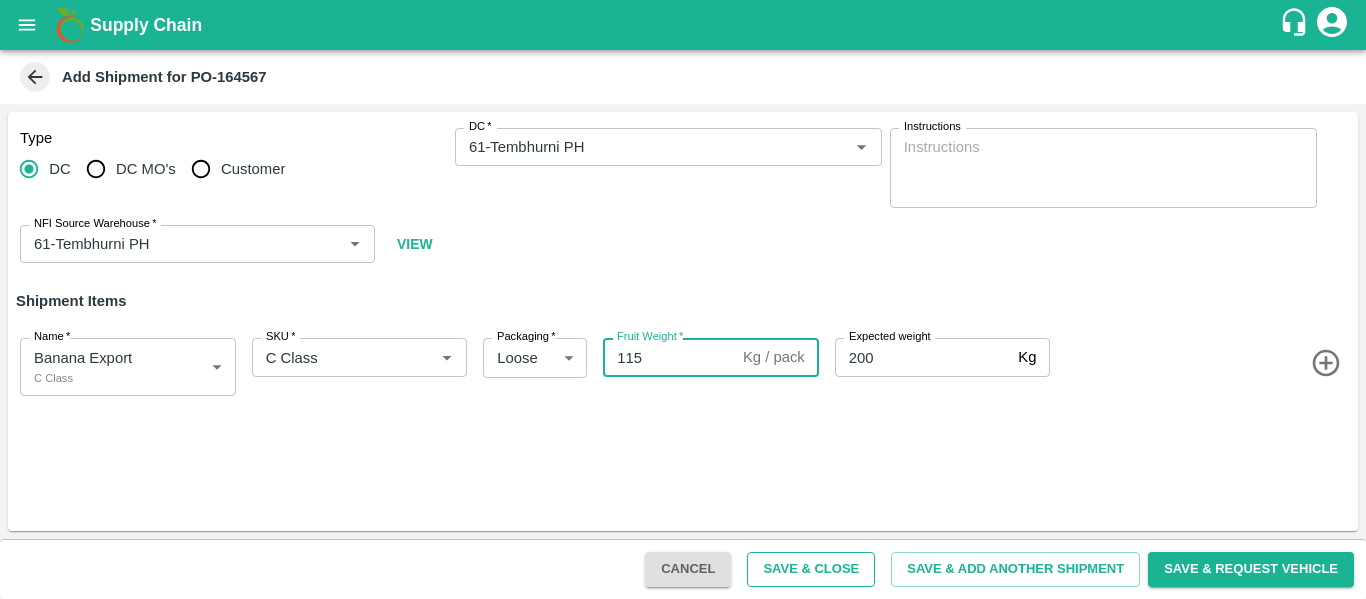 type on "115" 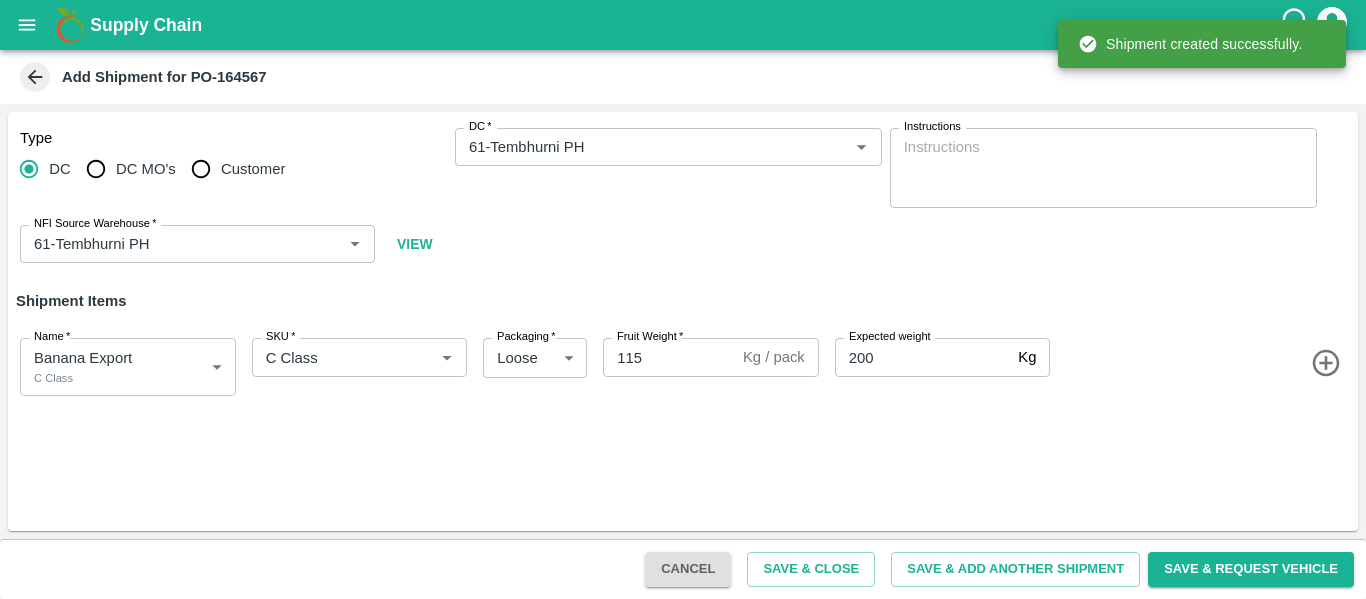 click at bounding box center [27, 25] 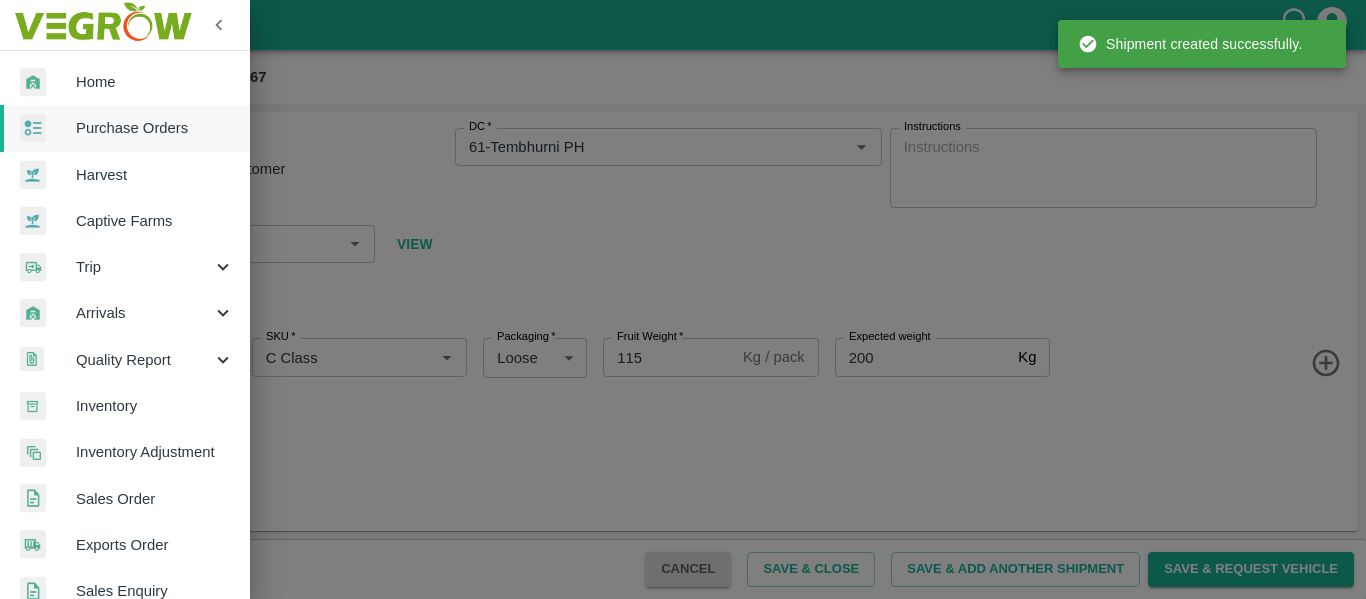 click on "Trip" at bounding box center [144, 267] 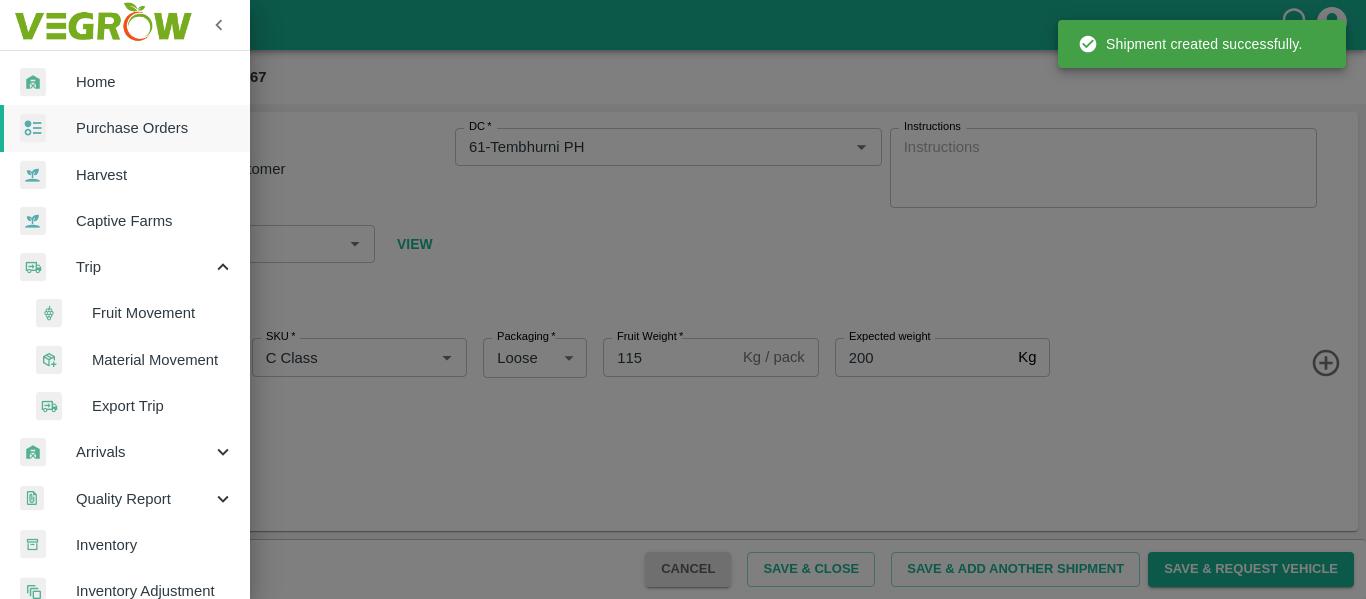click on "Fruit Movement" at bounding box center [163, 313] 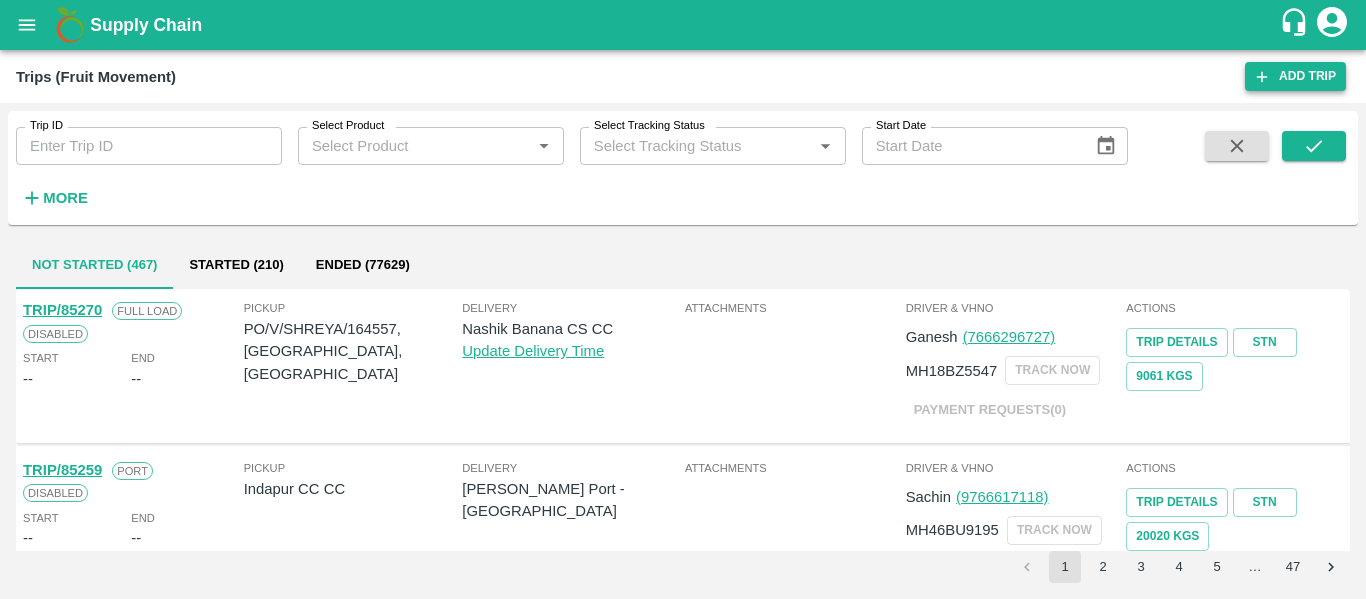 click 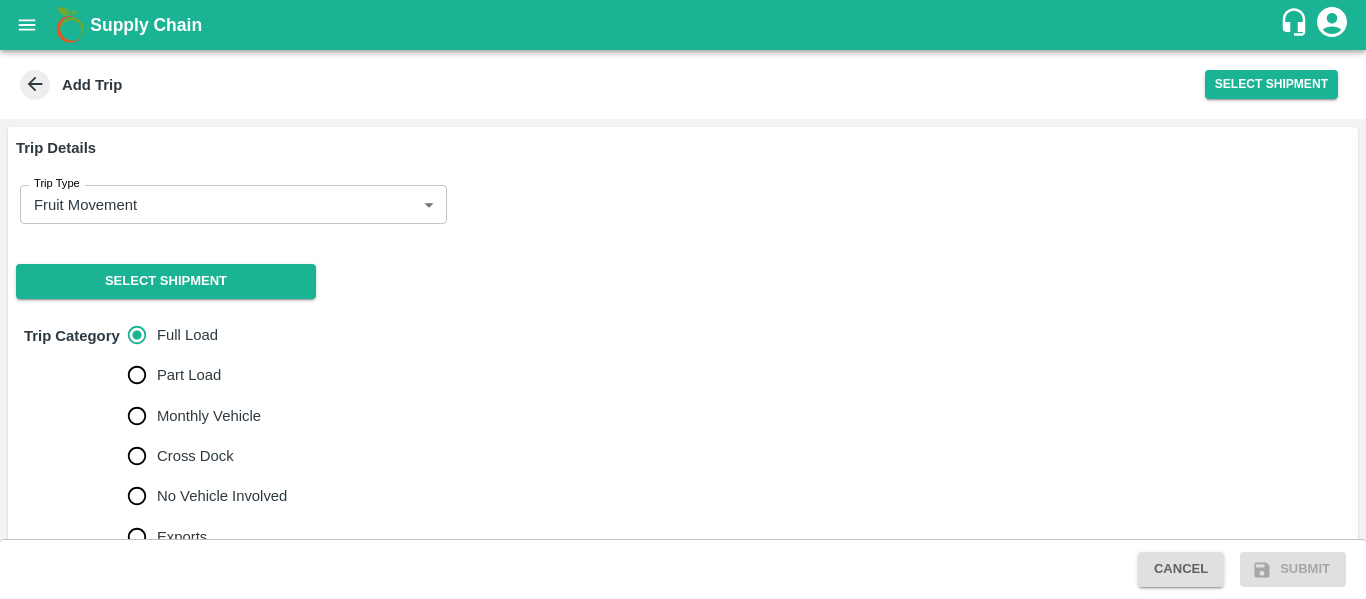 scroll, scrollTop: 0, scrollLeft: 0, axis: both 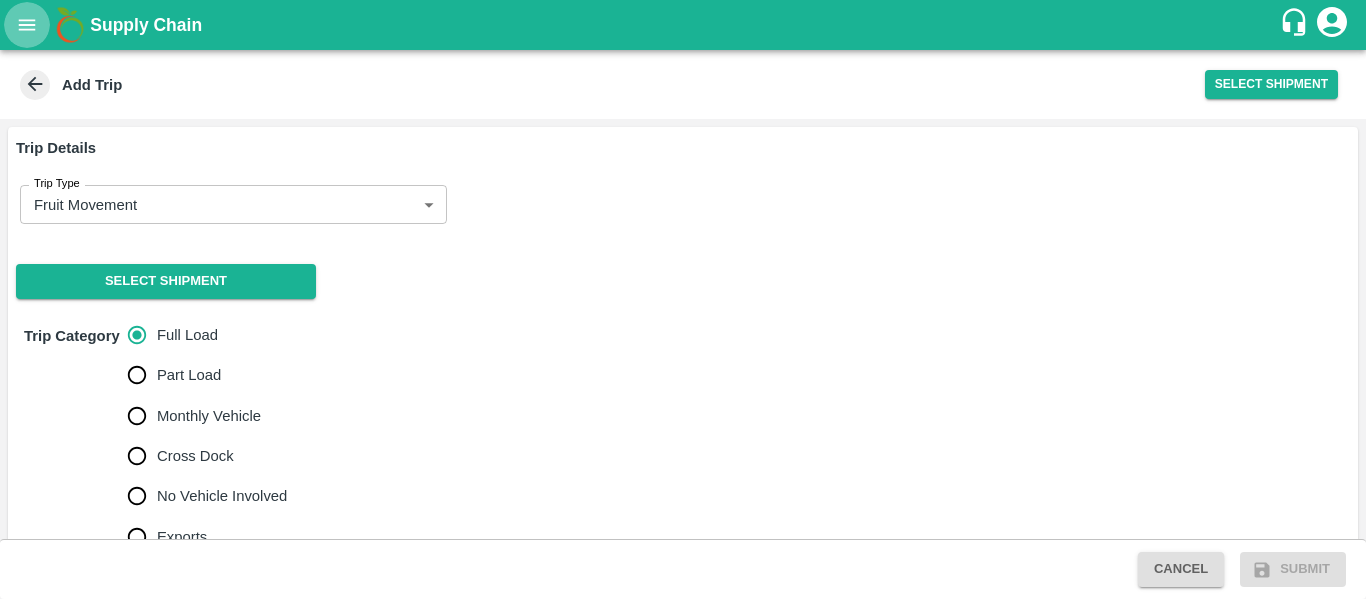 click 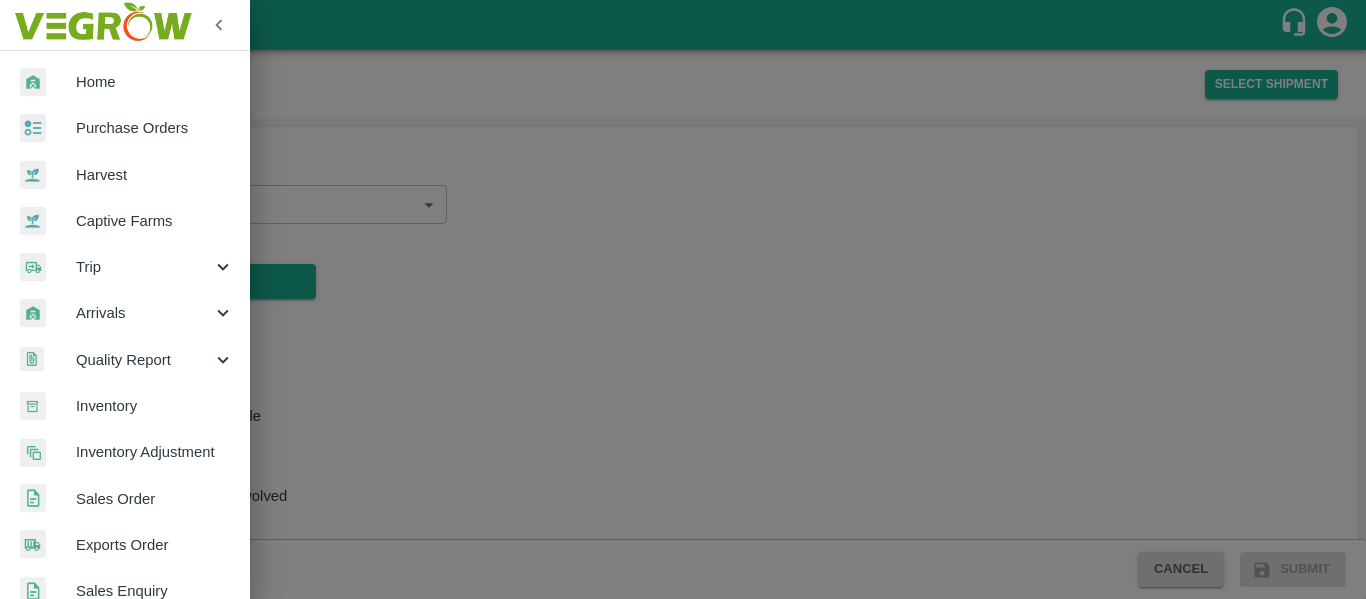 click on "Purchase Orders" at bounding box center [125, 128] 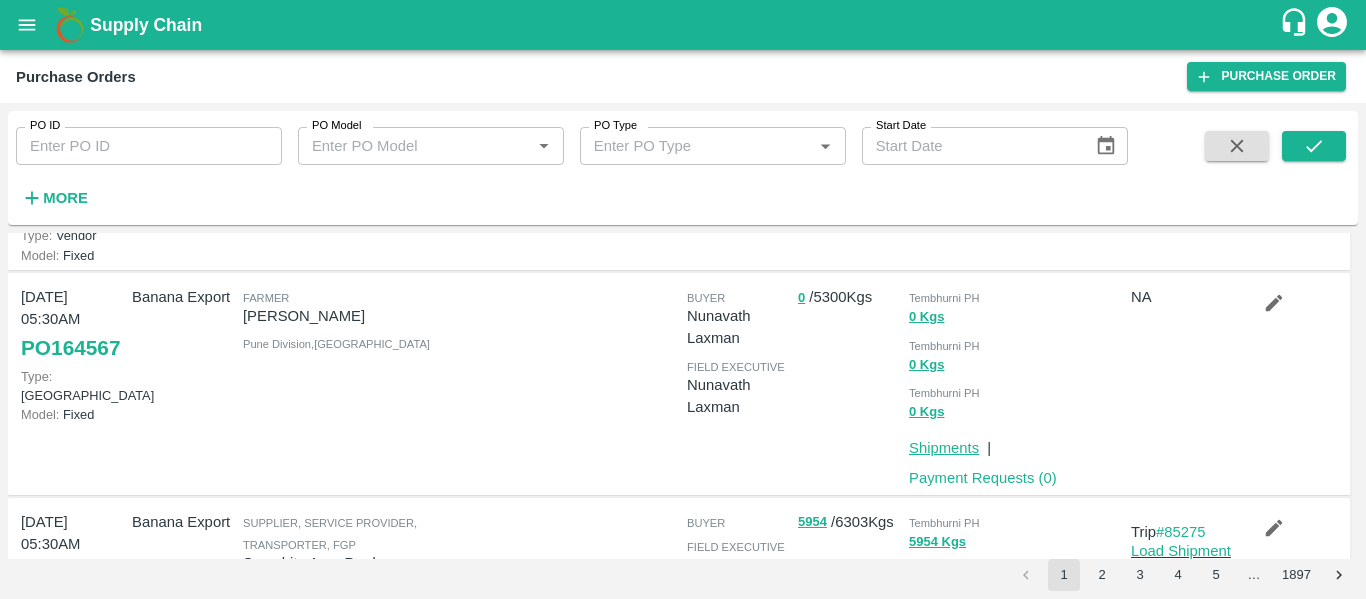 scroll, scrollTop: 139, scrollLeft: 0, axis: vertical 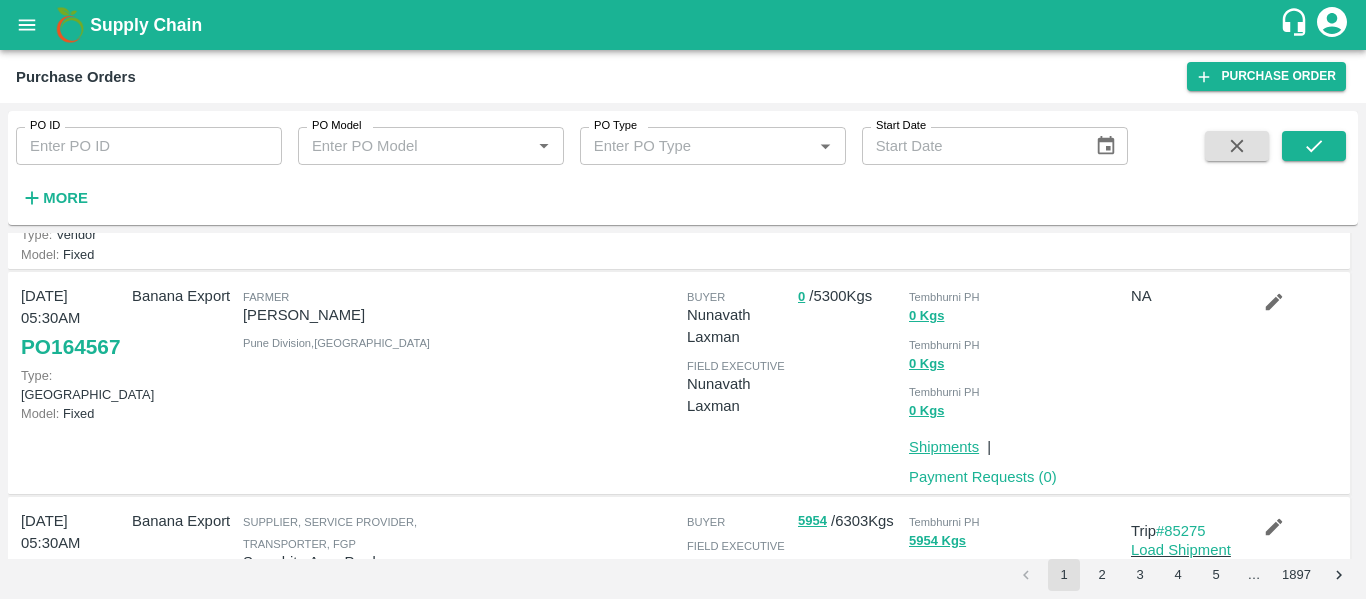 click on "Shipments" at bounding box center (944, 447) 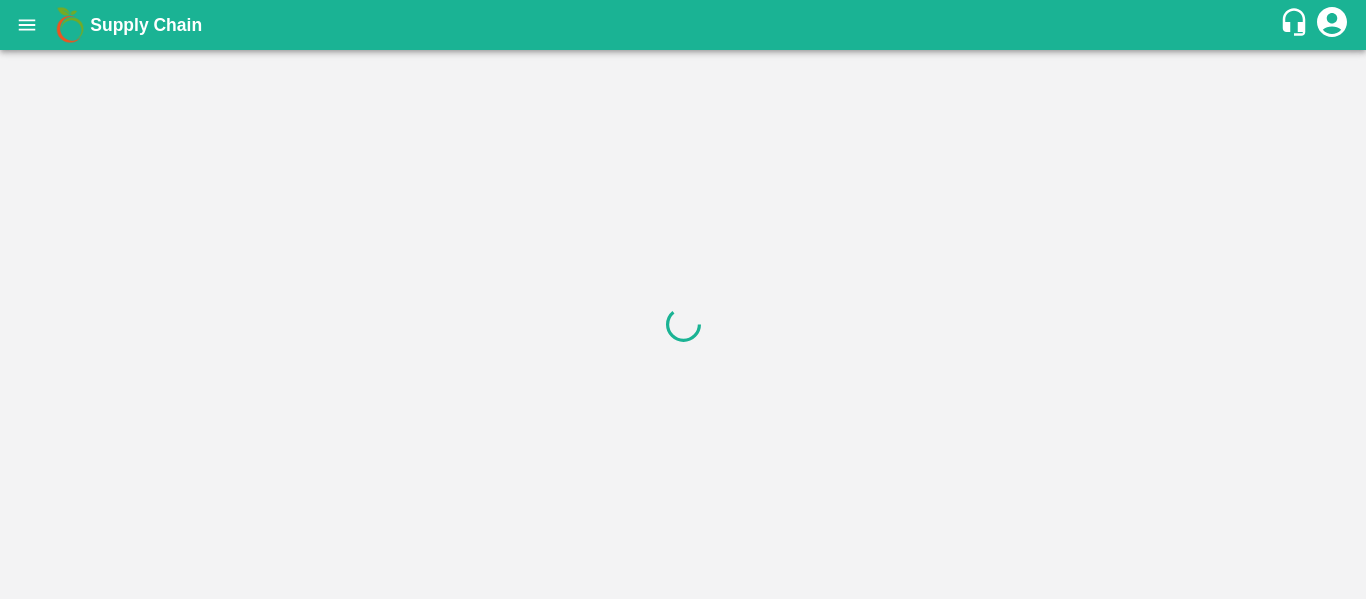 scroll, scrollTop: 0, scrollLeft: 0, axis: both 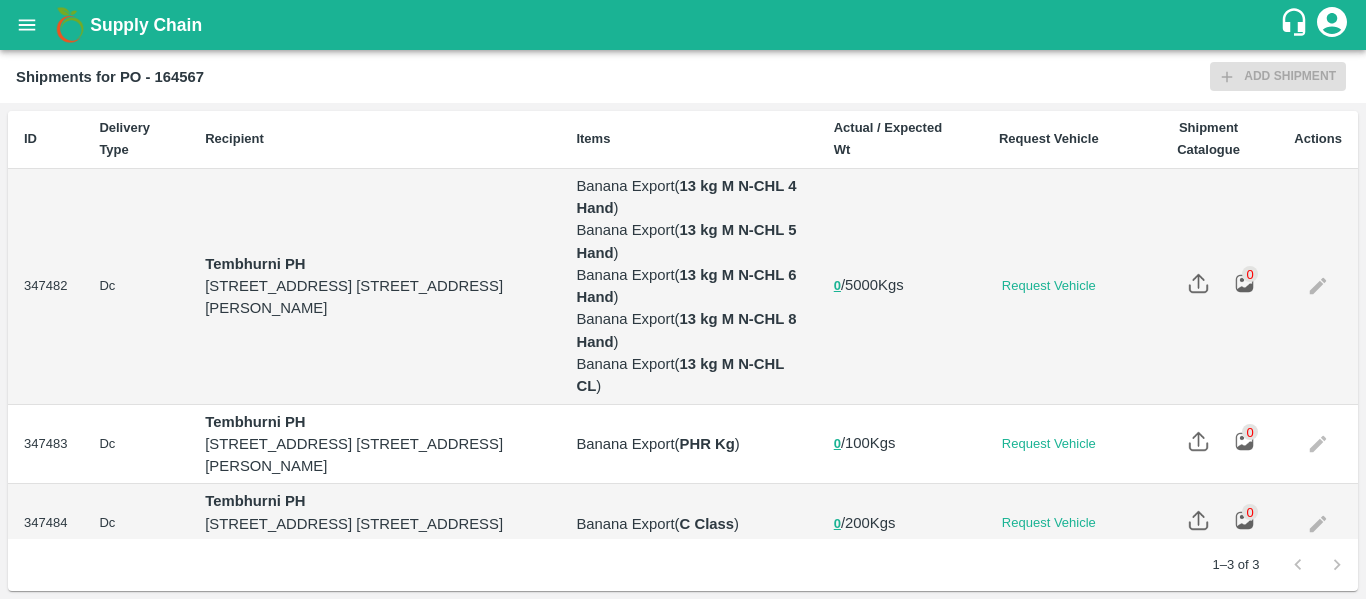 click at bounding box center (1318, 287) 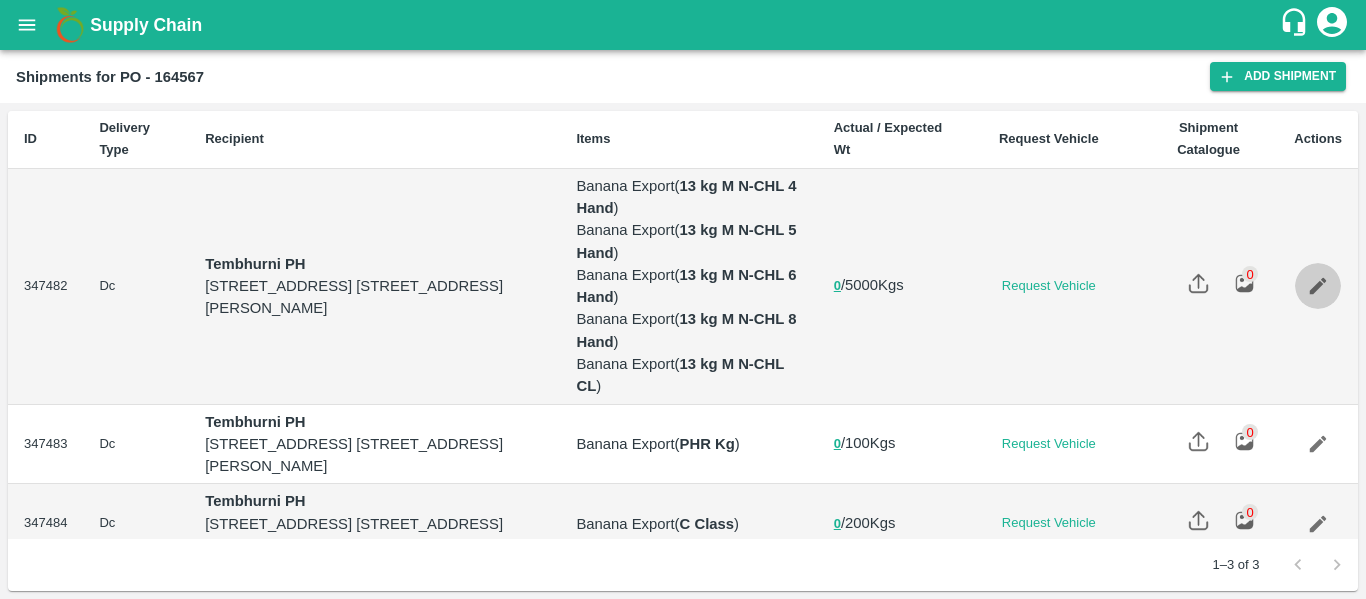 click 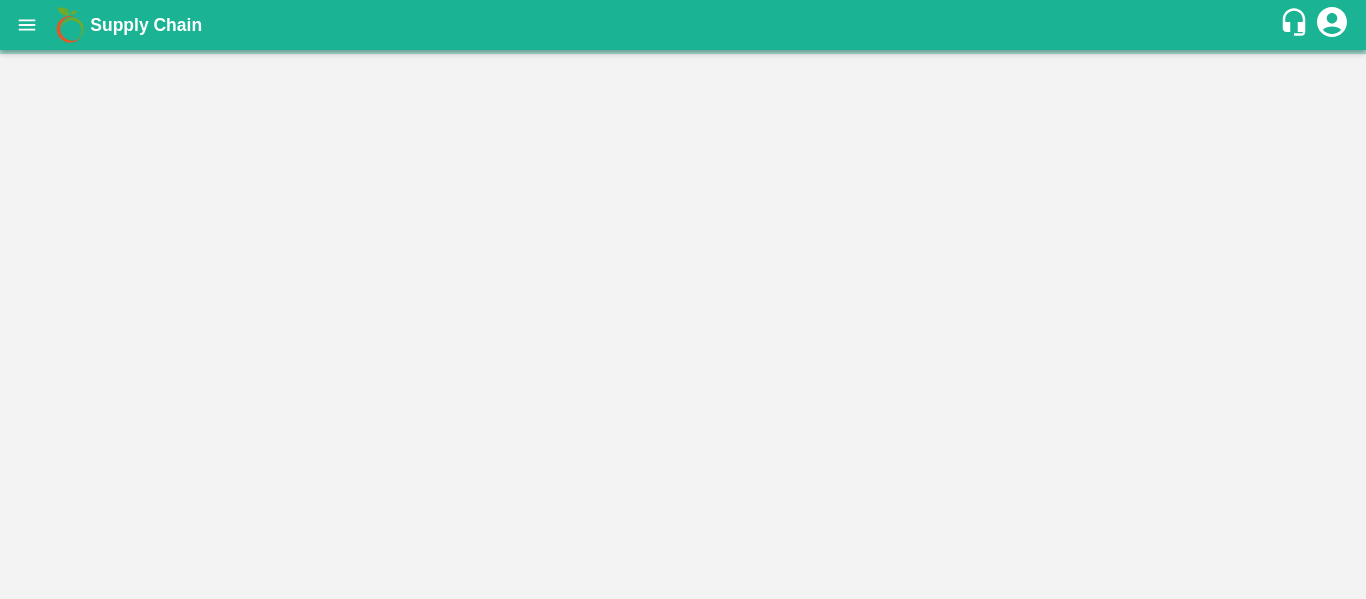 scroll, scrollTop: 0, scrollLeft: 0, axis: both 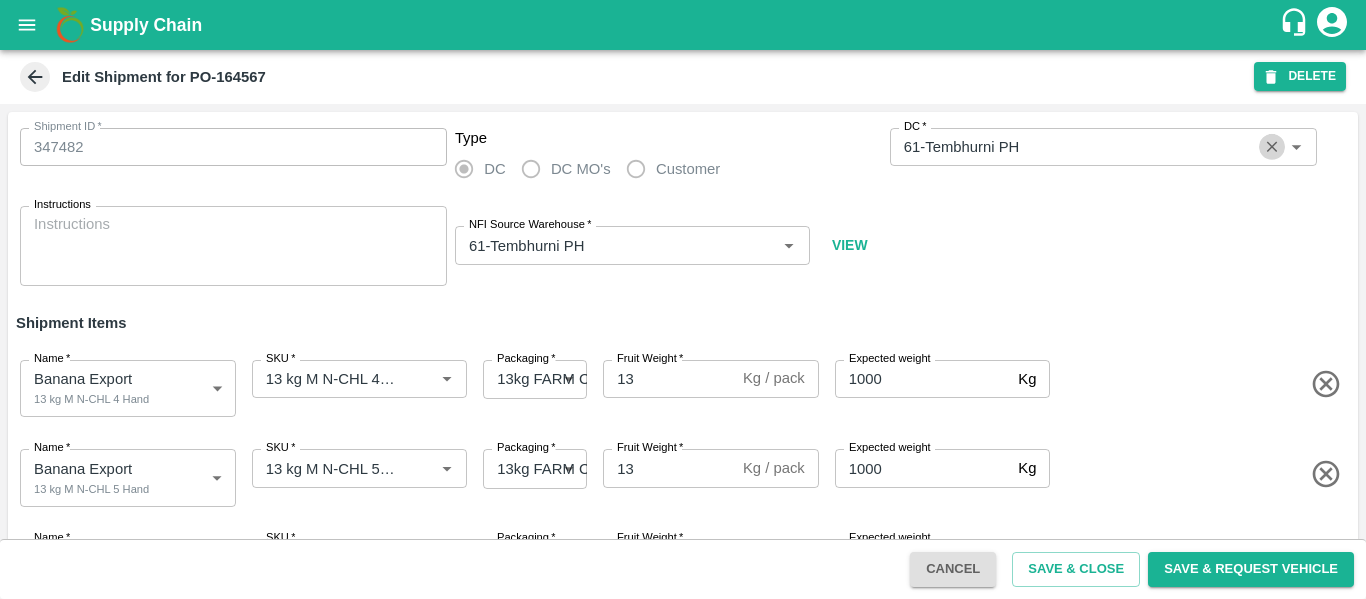 click 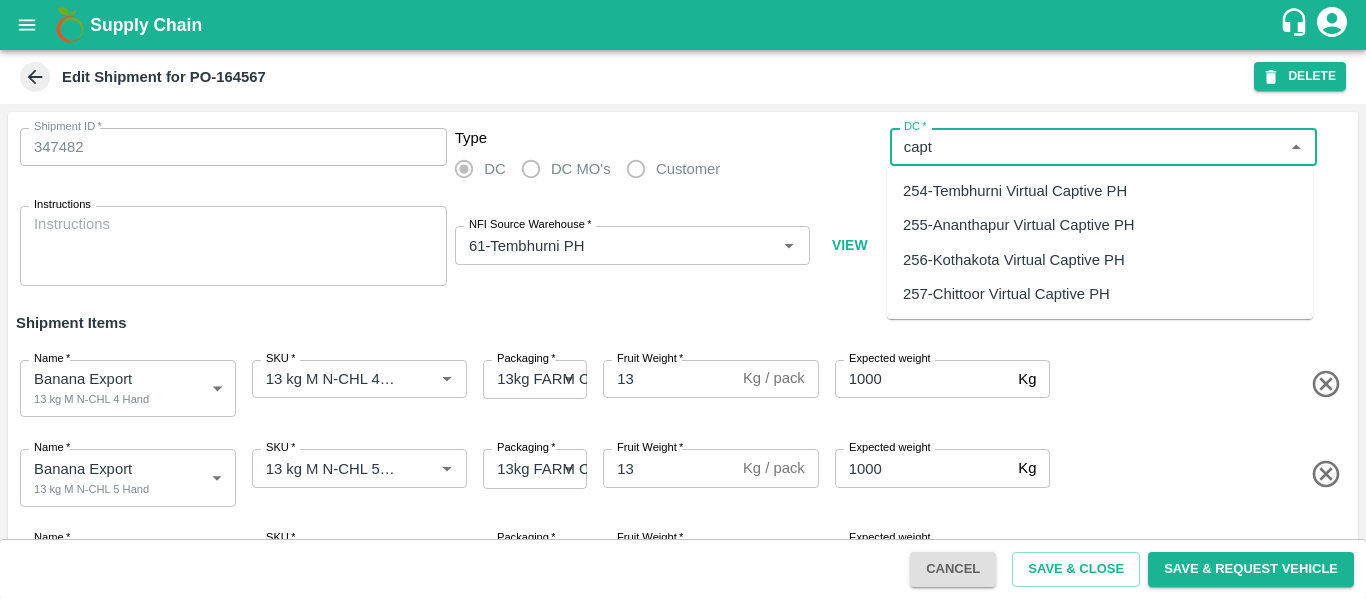 click on "254-Tembhurni Virtual Captive PH" at bounding box center [1015, 191] 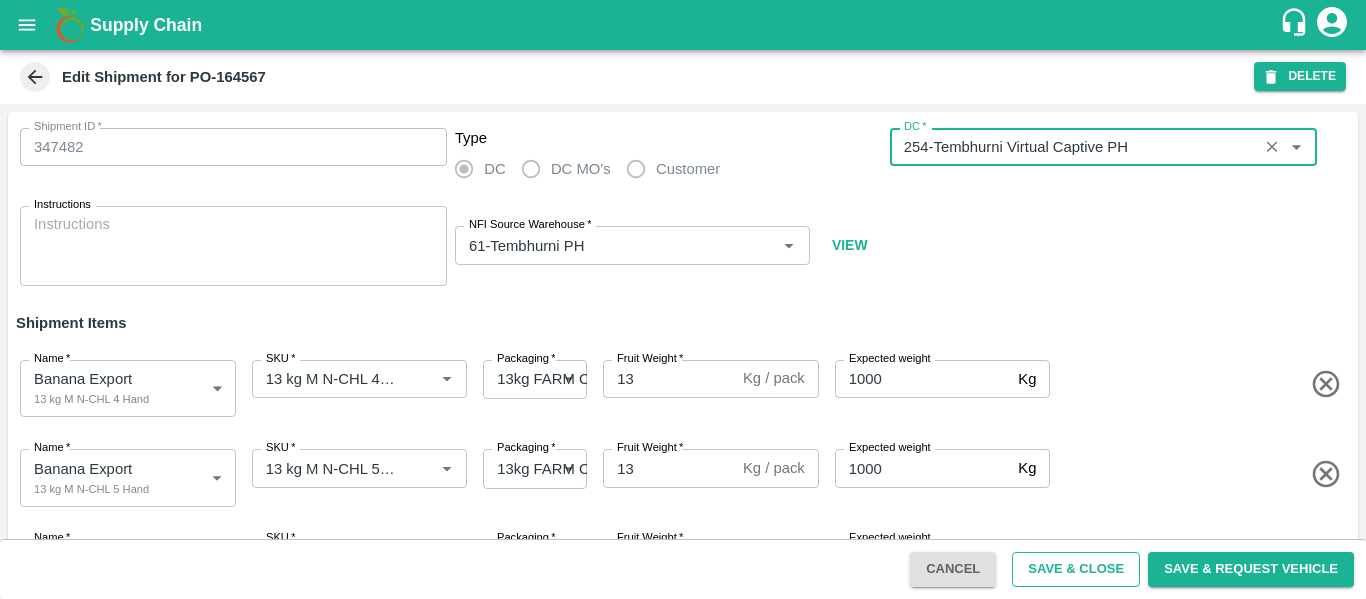 type on "254-Tembhurni Virtual Captive PH" 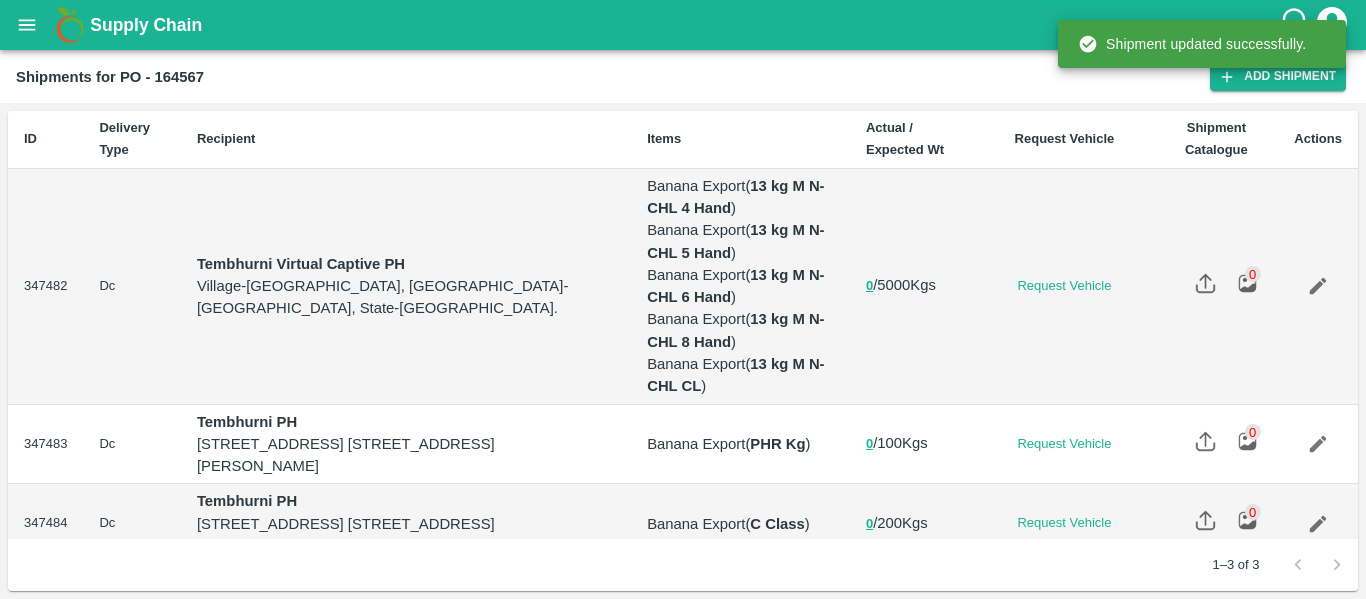 scroll, scrollTop: 70, scrollLeft: 0, axis: vertical 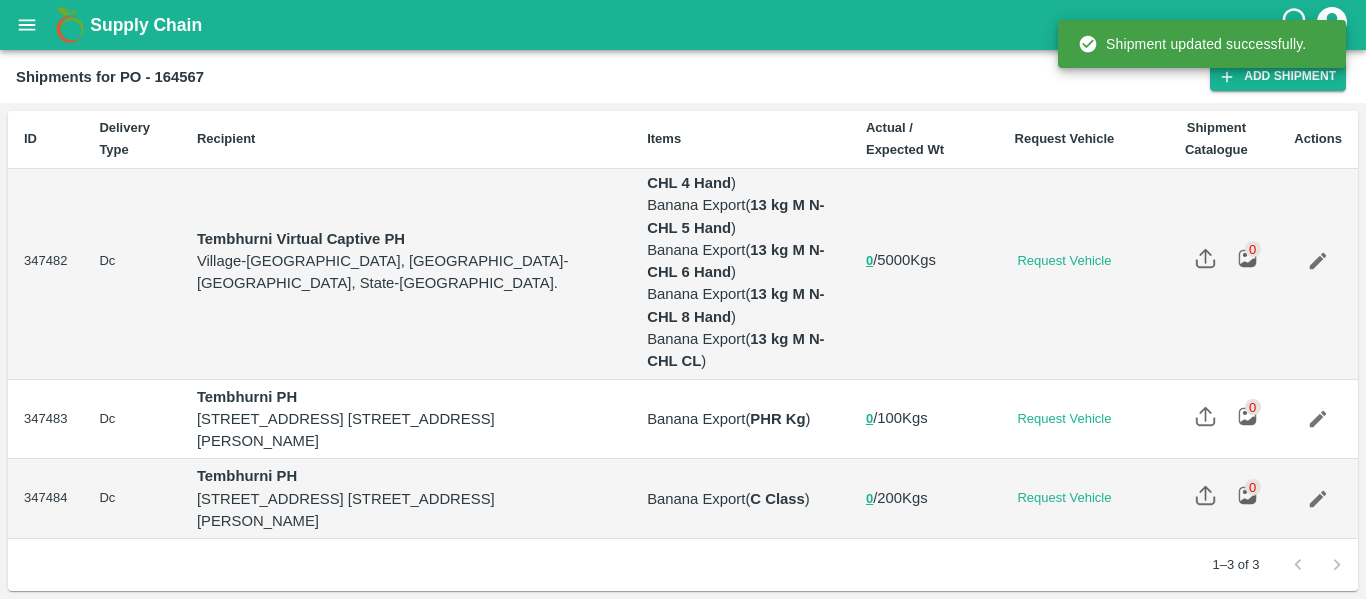 click 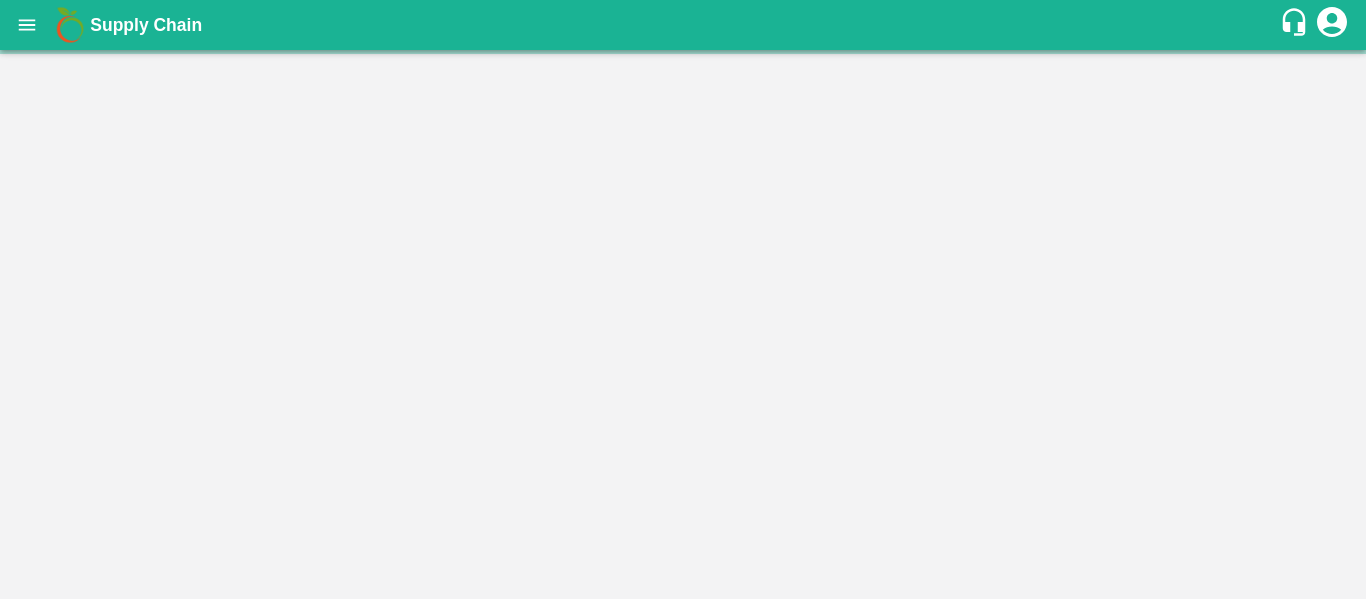 scroll, scrollTop: 0, scrollLeft: 0, axis: both 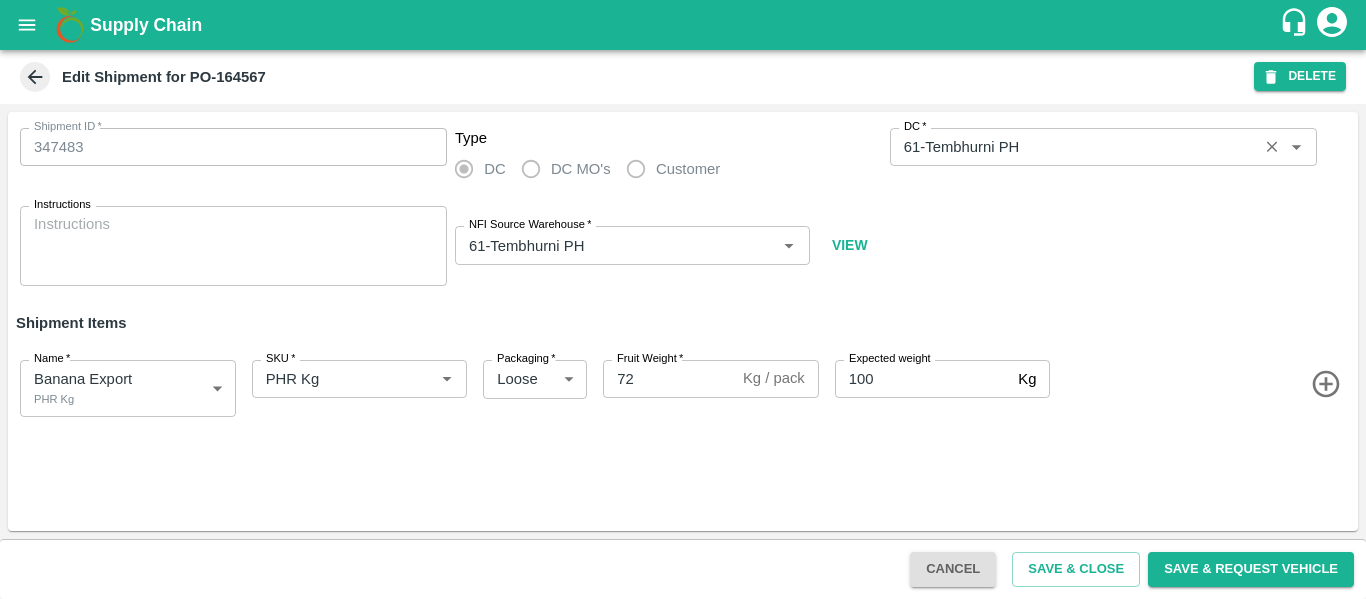 click on "DC   *" at bounding box center (1103, 147) 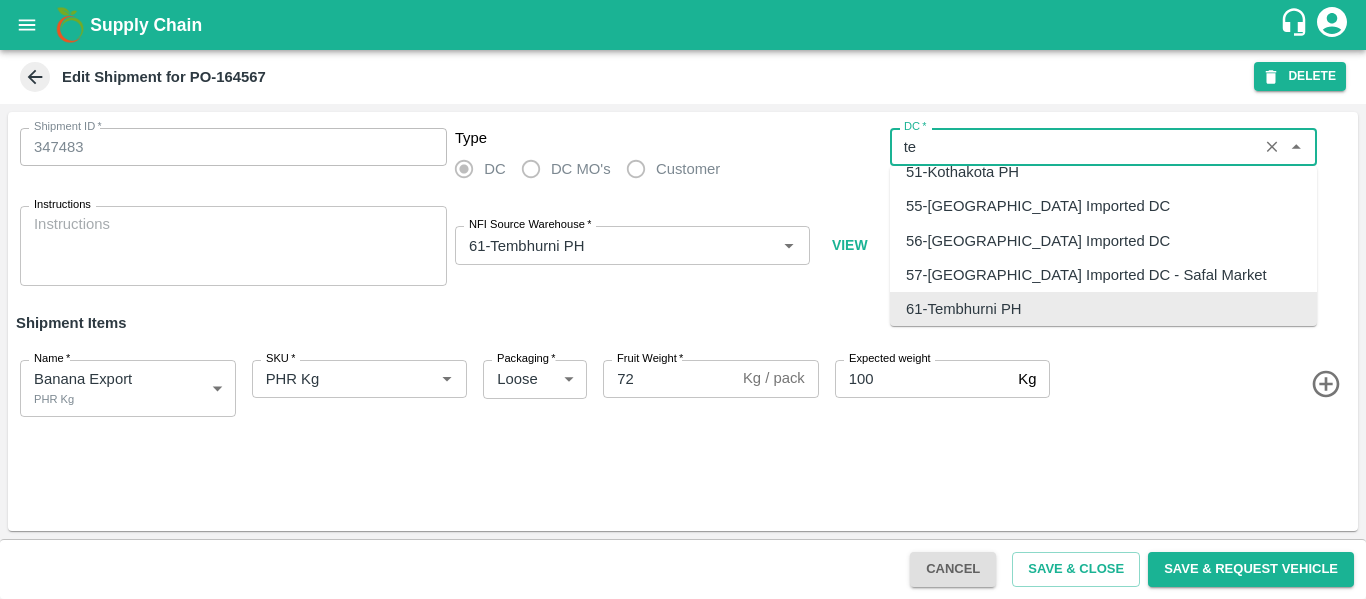 scroll, scrollTop: 0, scrollLeft: 0, axis: both 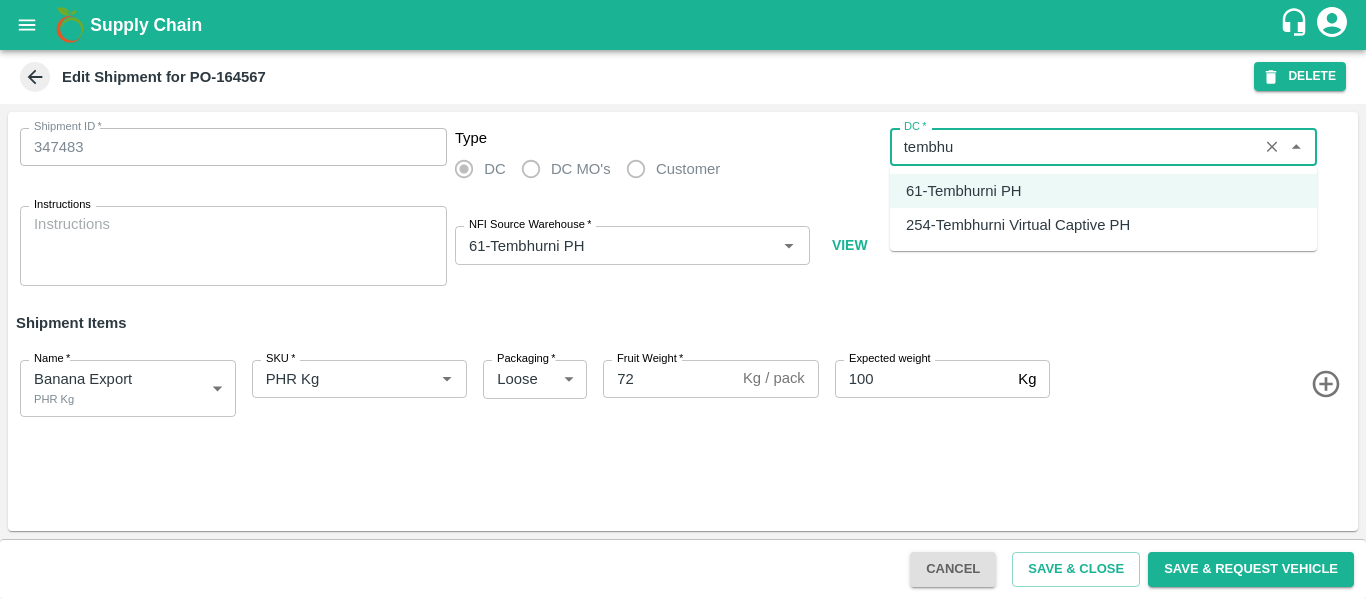 click on "254-Tembhurni Virtual Captive PH" at bounding box center [1018, 225] 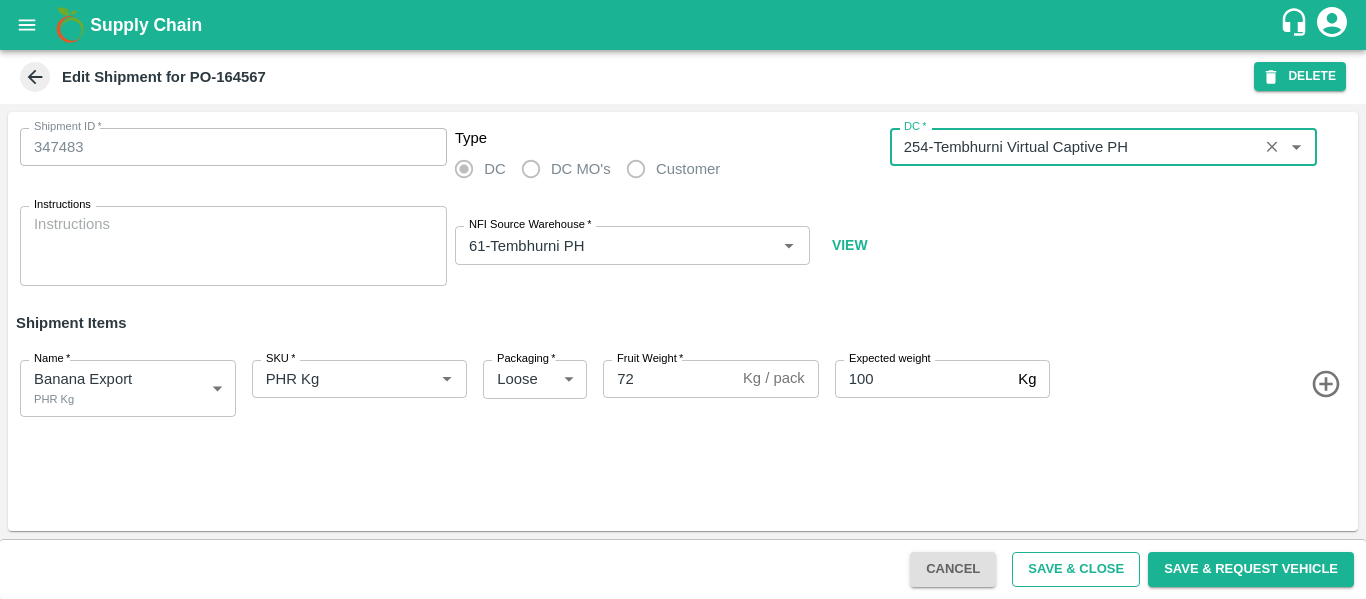 type on "254-Tembhurni Virtual Captive PH" 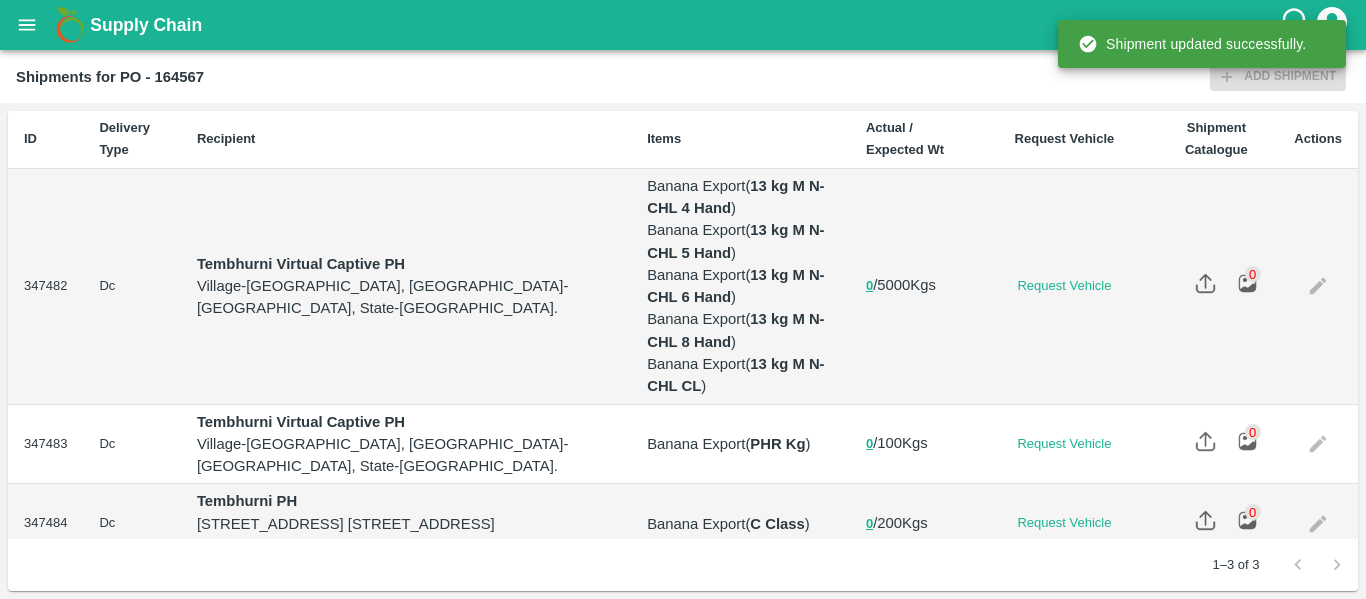 scroll, scrollTop: 27, scrollLeft: 0, axis: vertical 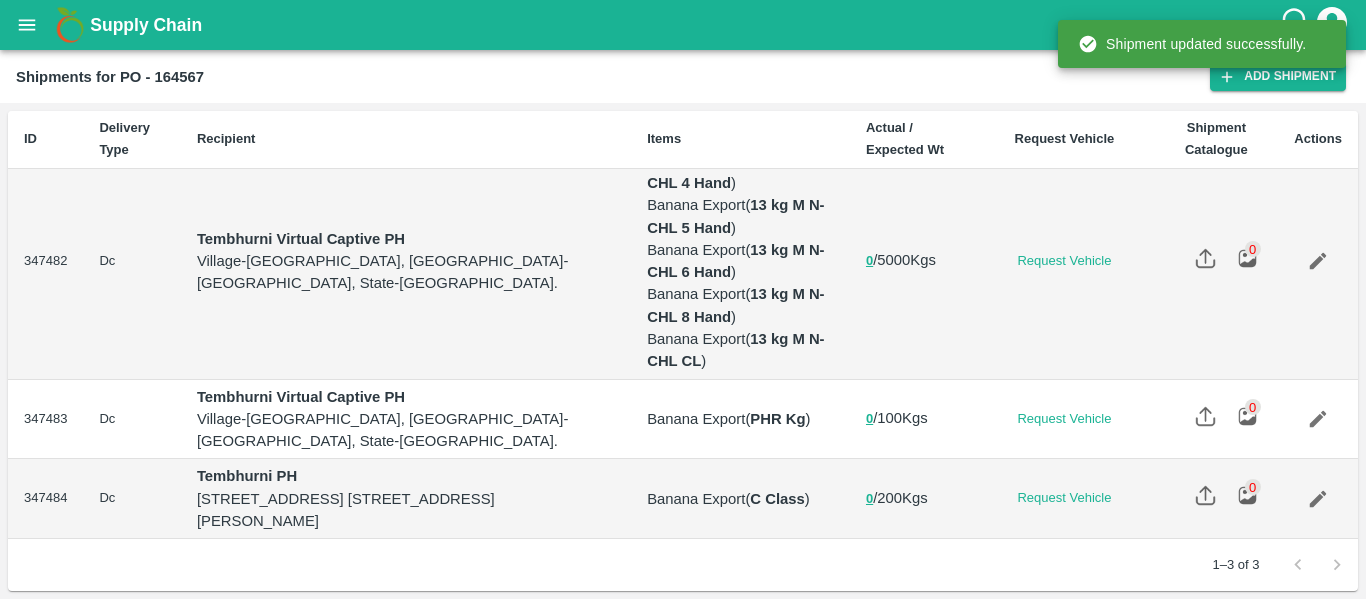 click 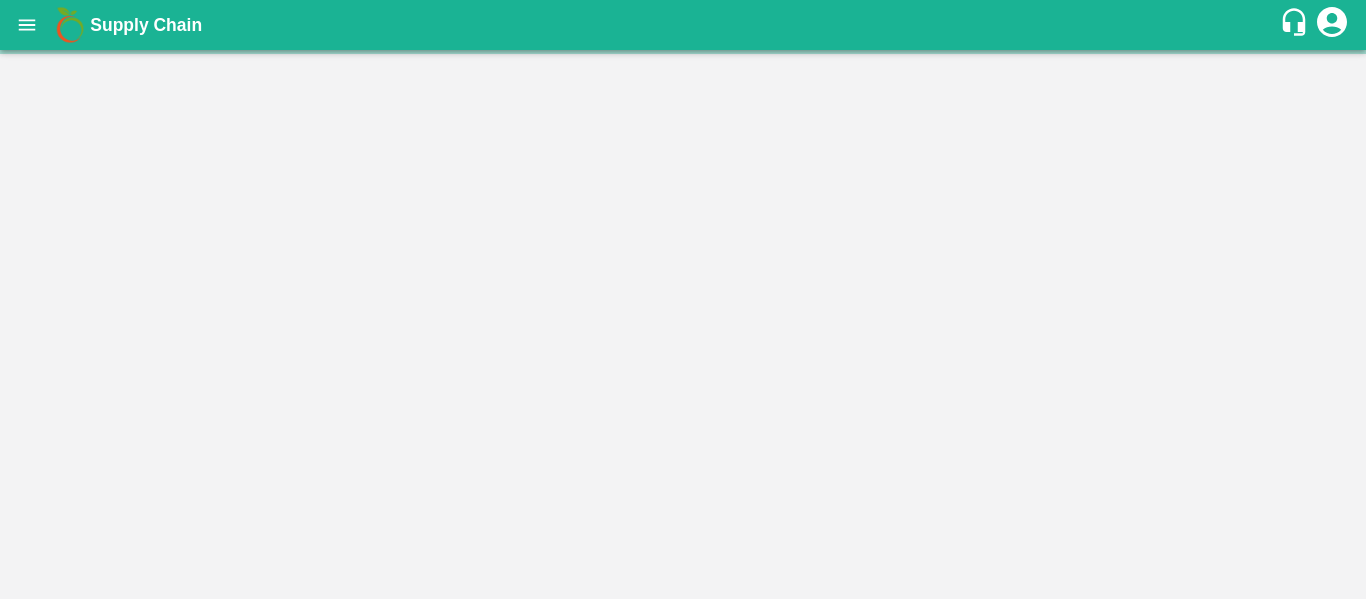 scroll, scrollTop: 0, scrollLeft: 0, axis: both 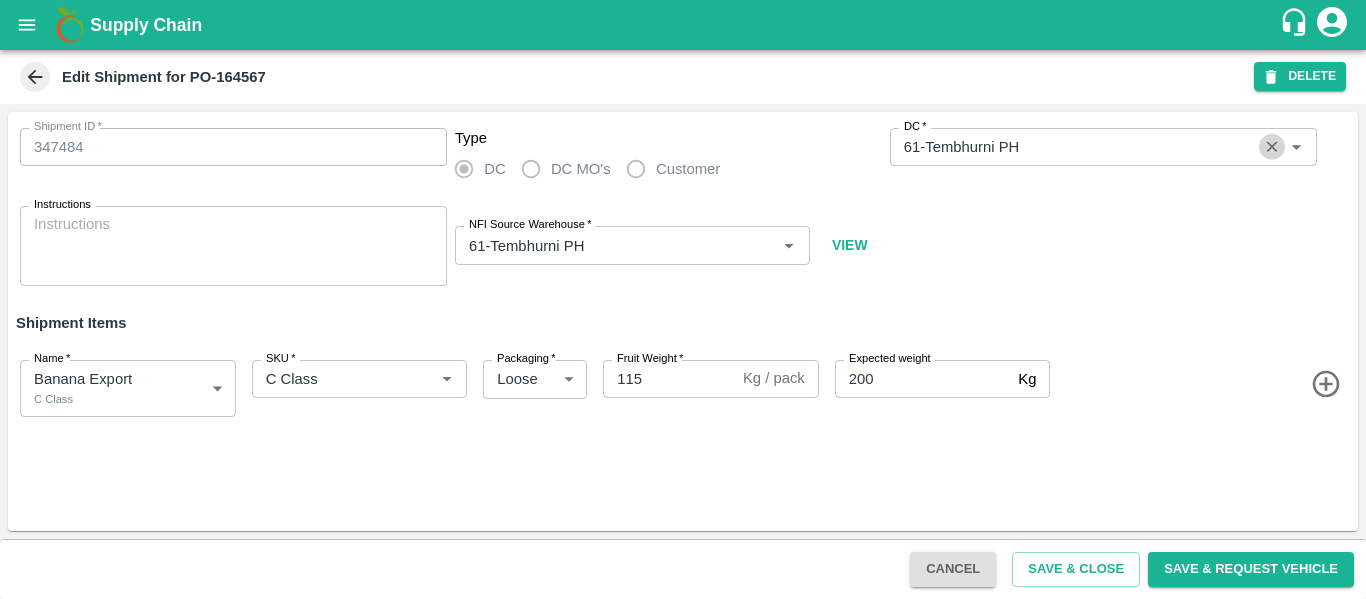click 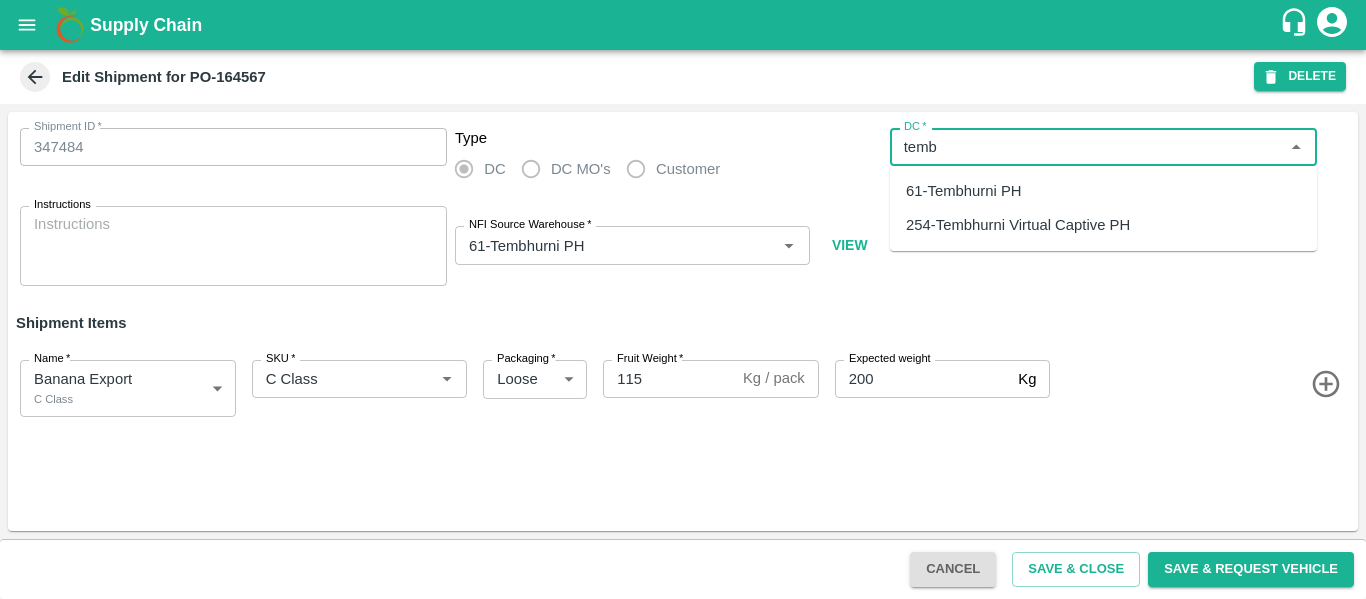 click on "254-Tembhurni Virtual Captive PH" at bounding box center [1018, 225] 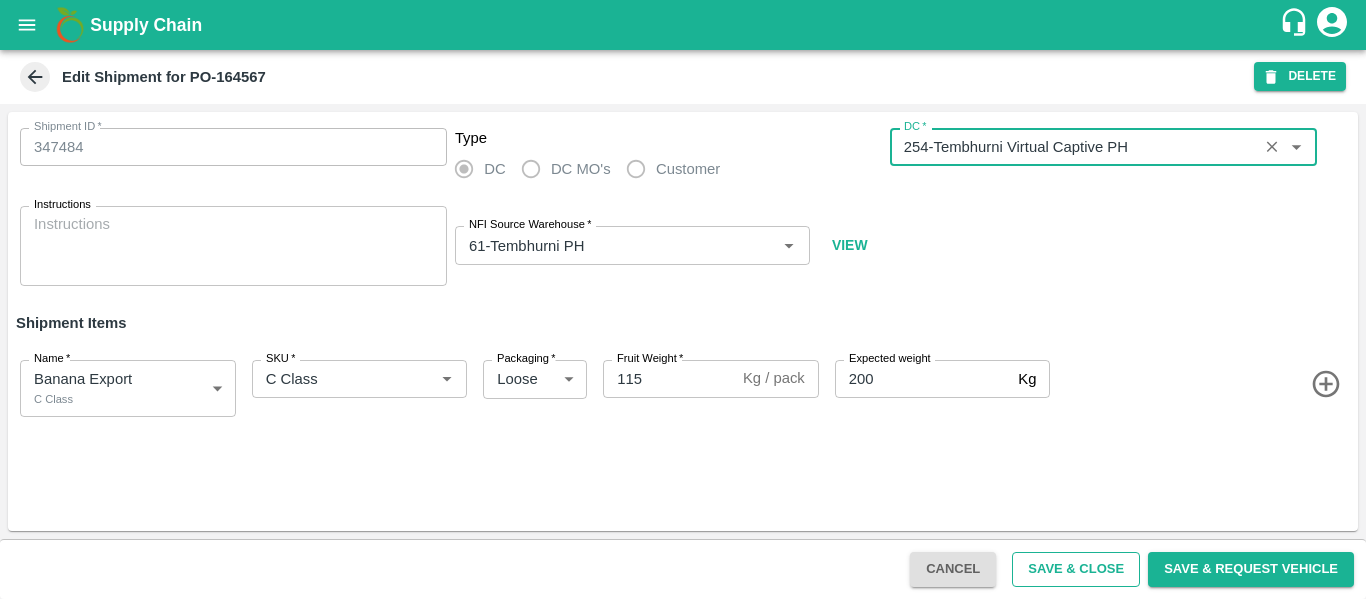 type on "254-Tembhurni Virtual Captive PH" 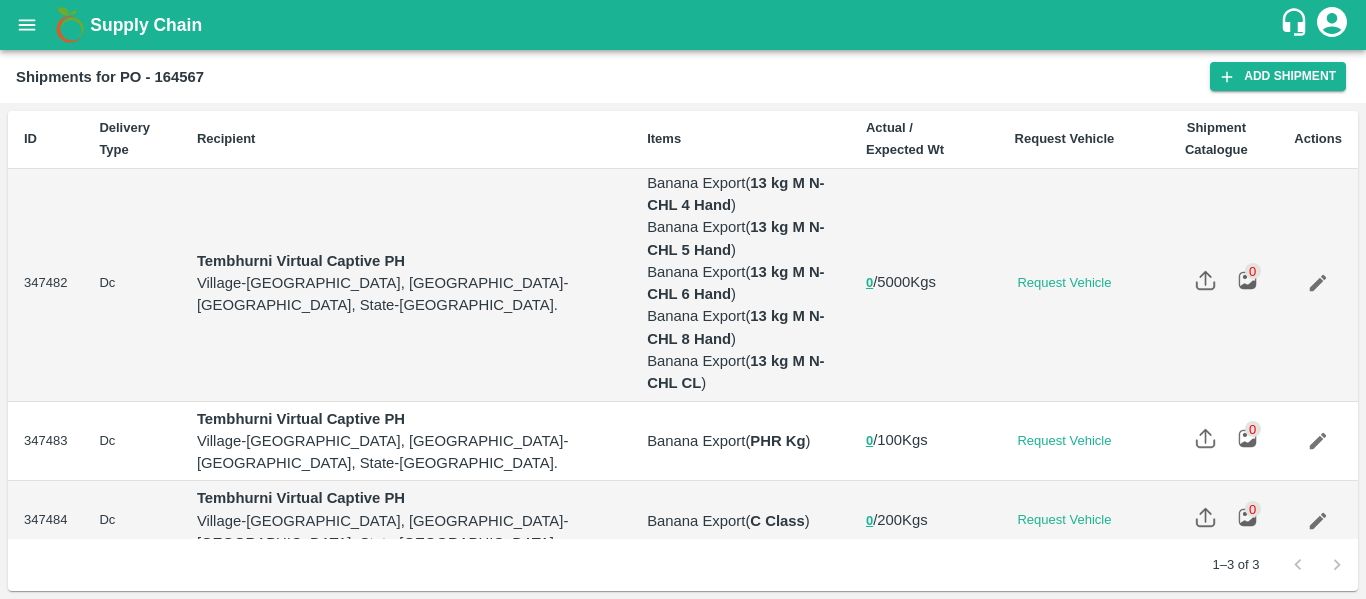 scroll, scrollTop: 0, scrollLeft: 0, axis: both 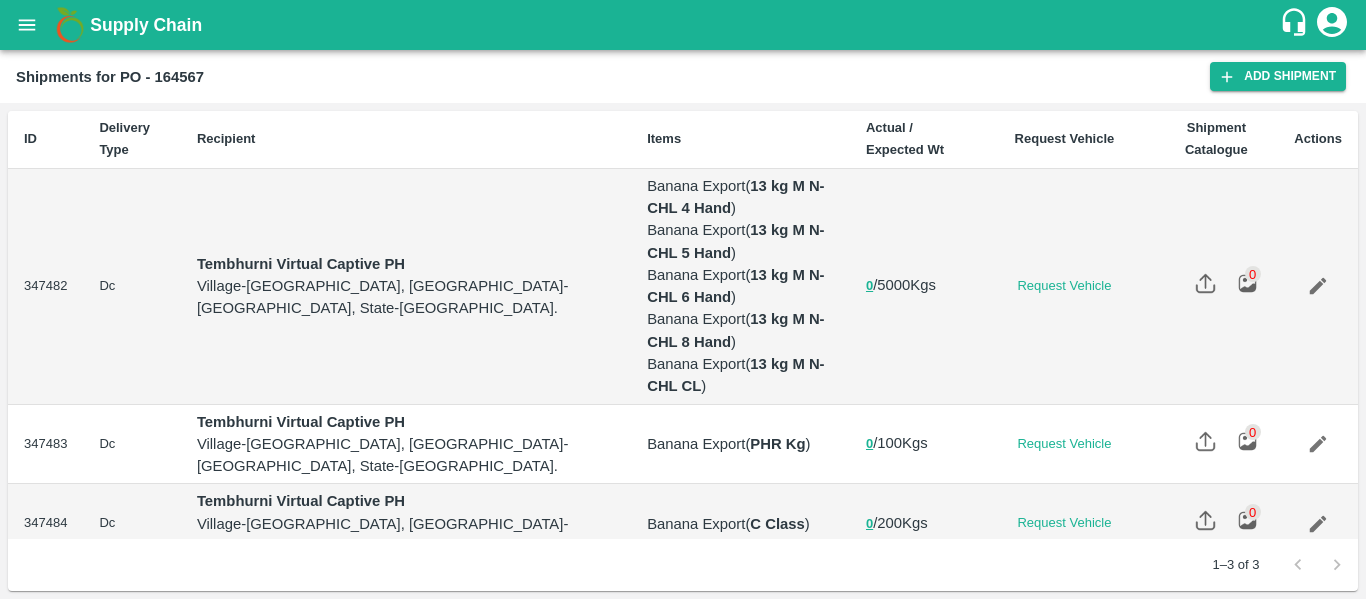 click 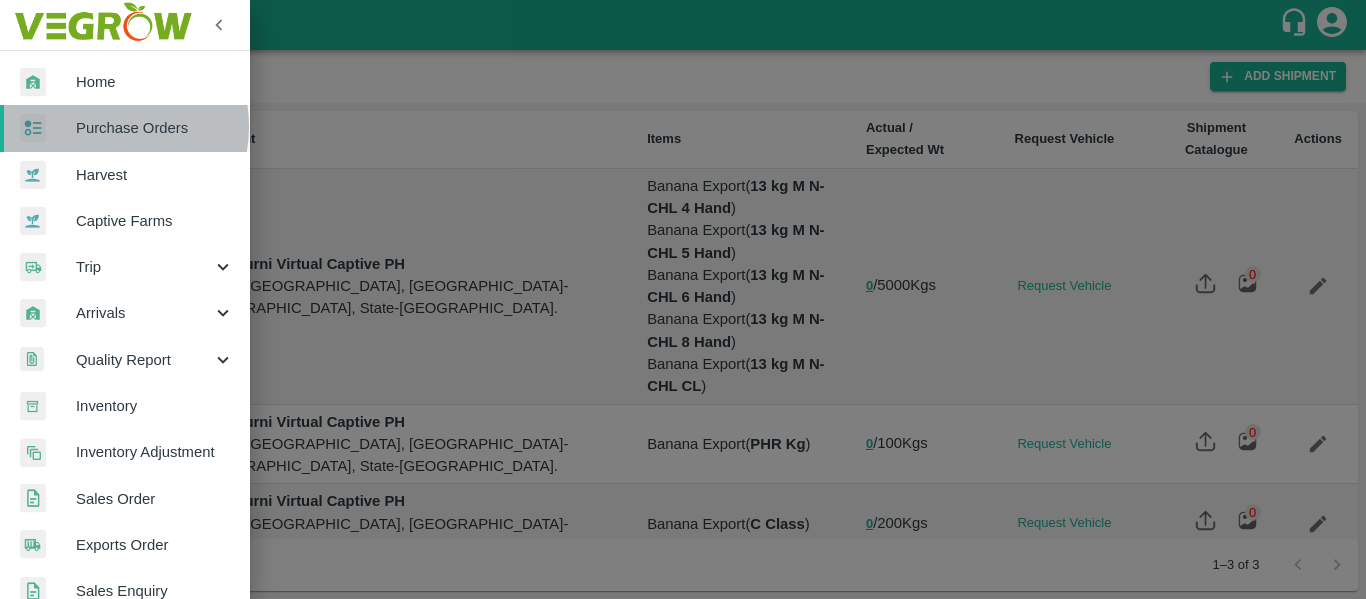 click on "Purchase Orders" at bounding box center [155, 128] 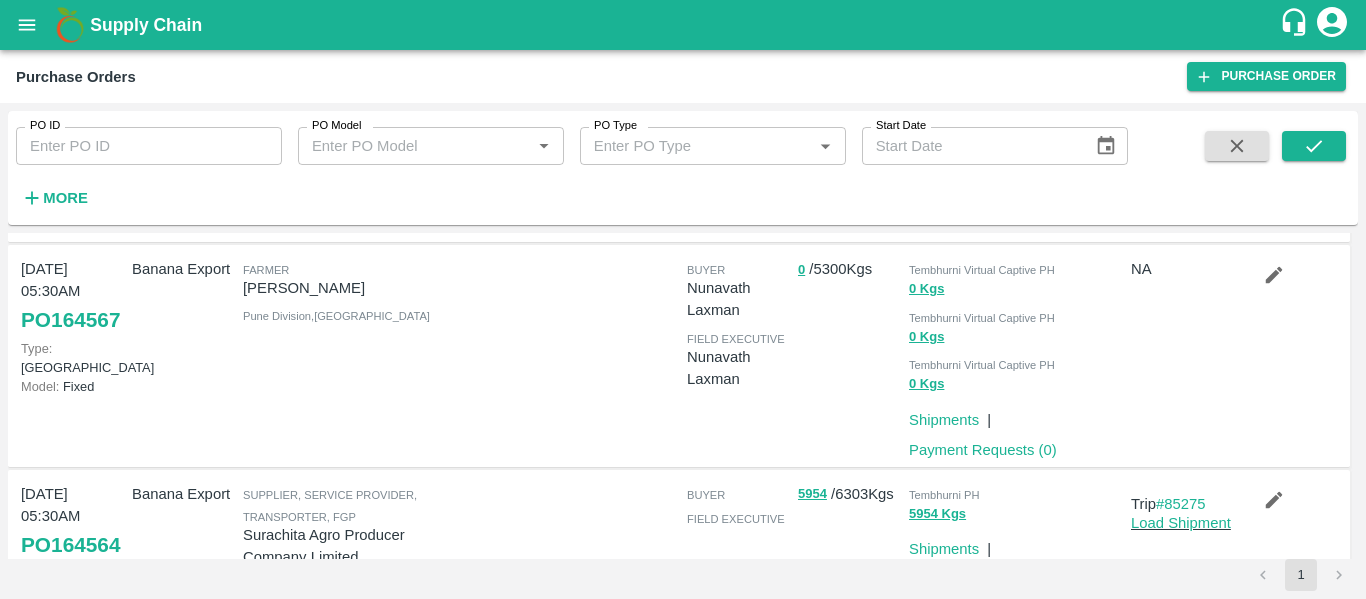 scroll, scrollTop: 166, scrollLeft: 0, axis: vertical 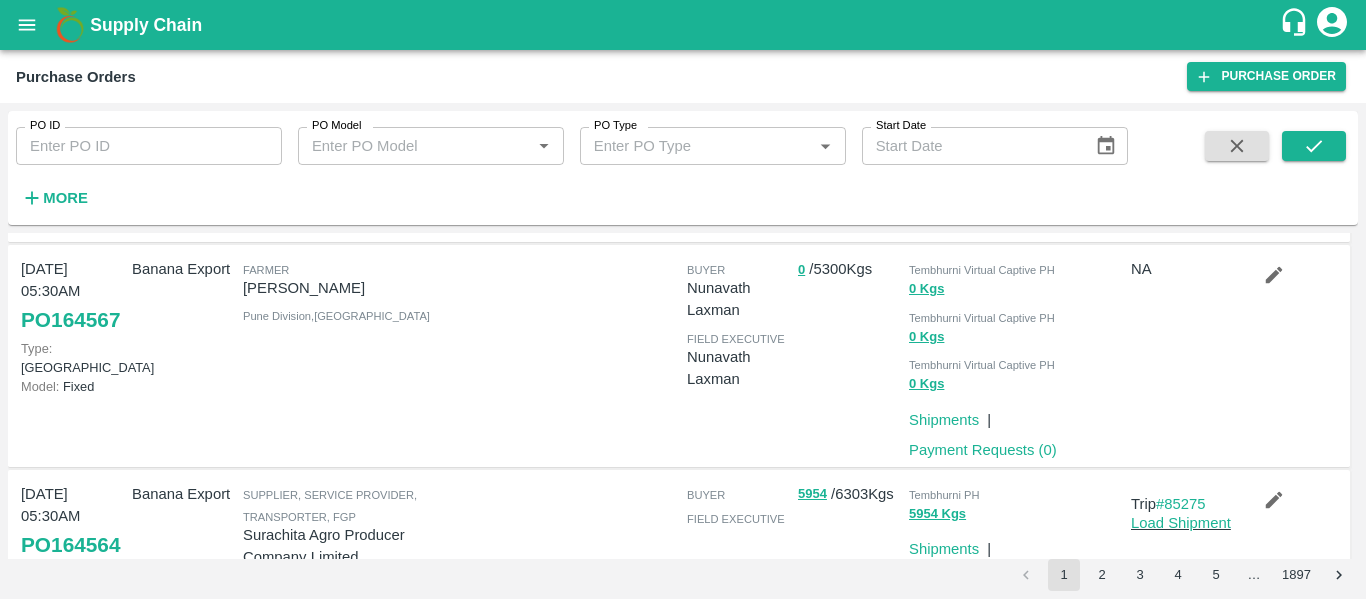 click 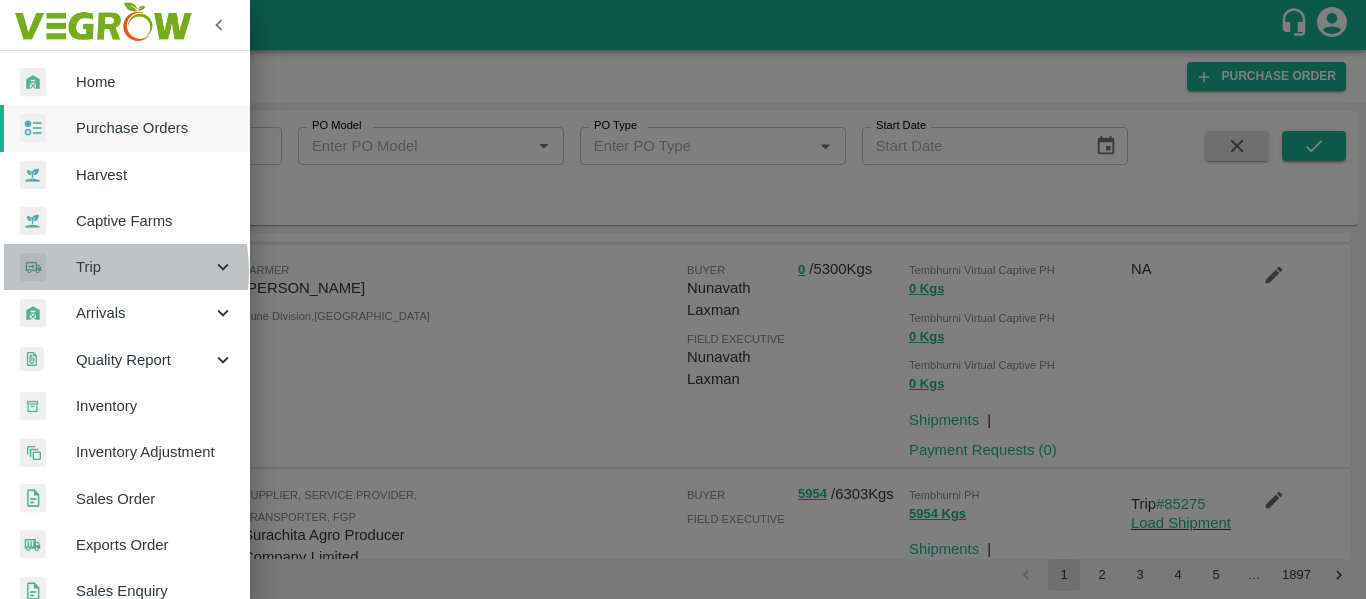 click on "Trip" at bounding box center (144, 267) 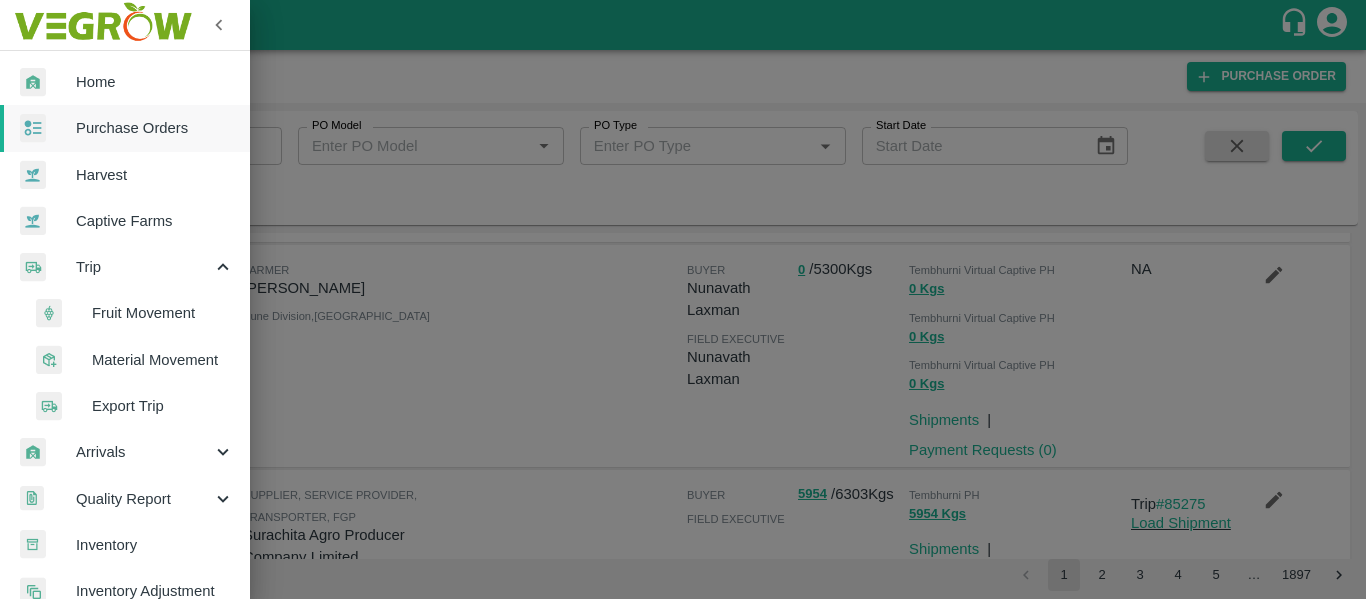 click on "Fruit Movement" at bounding box center [163, 313] 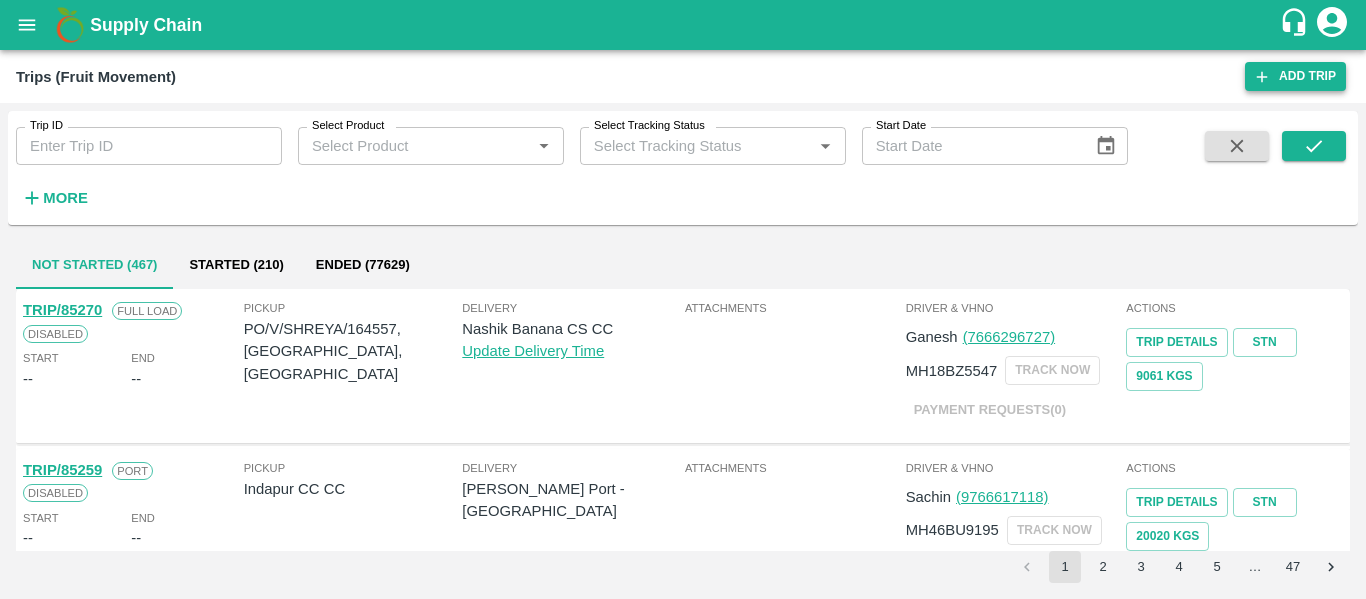 click on "Add Trip" at bounding box center [1295, 76] 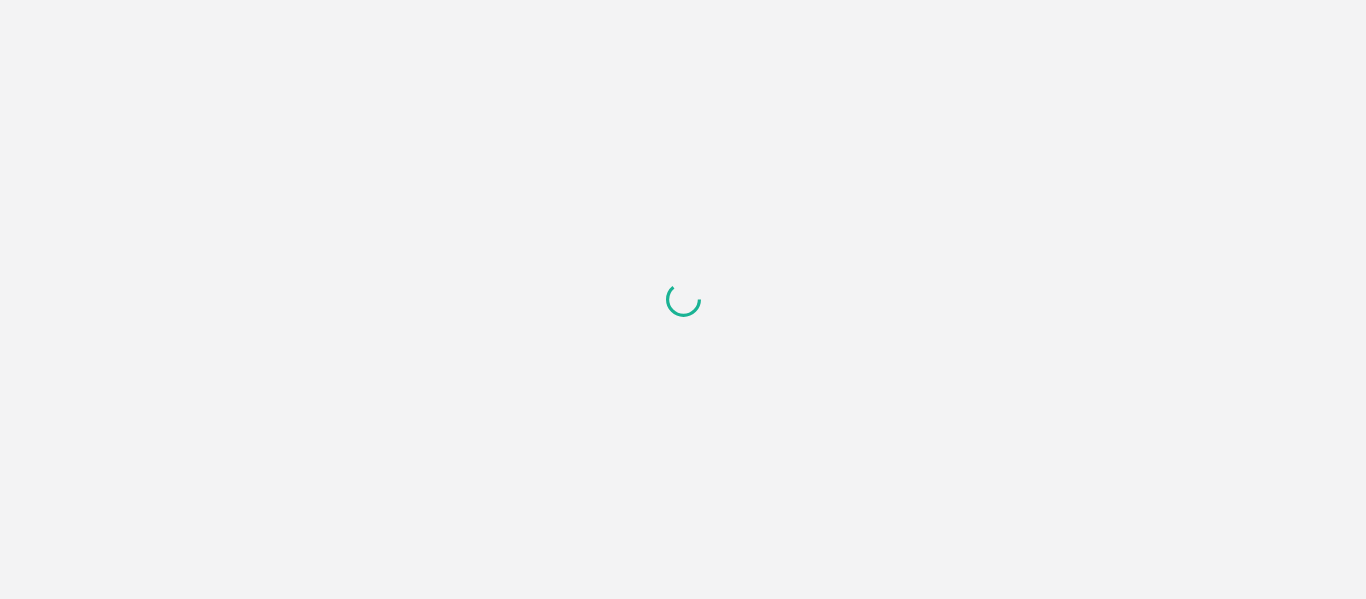 scroll, scrollTop: 0, scrollLeft: 0, axis: both 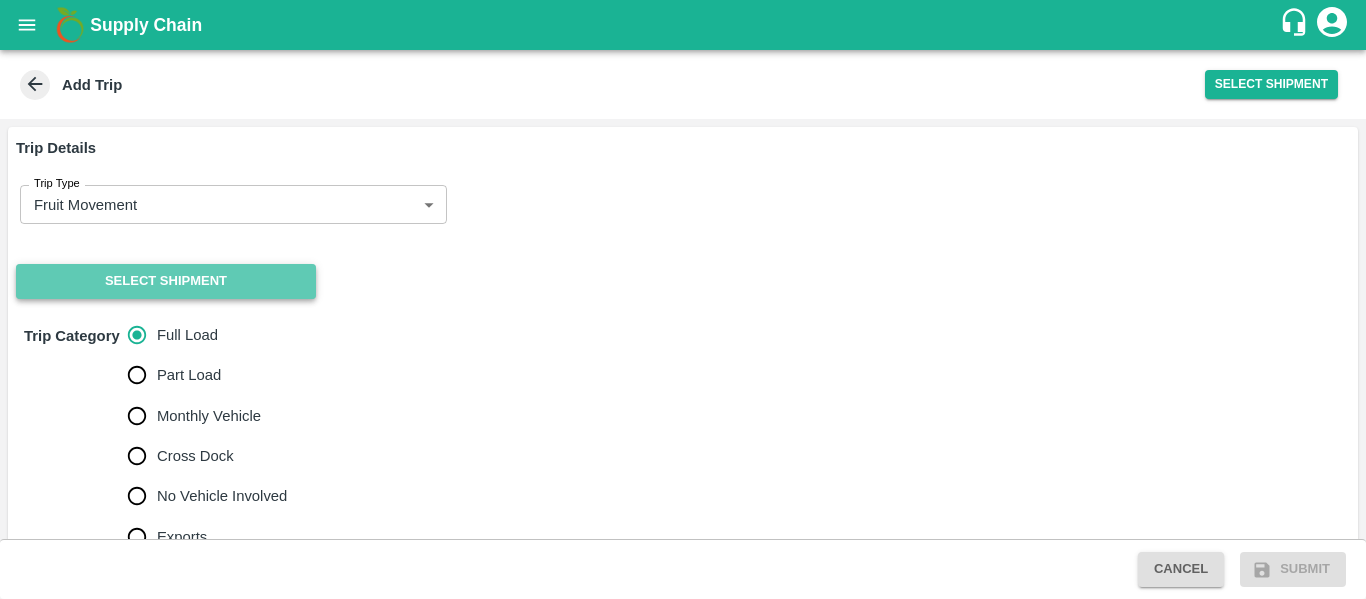 click on "Select Shipment" at bounding box center (166, 281) 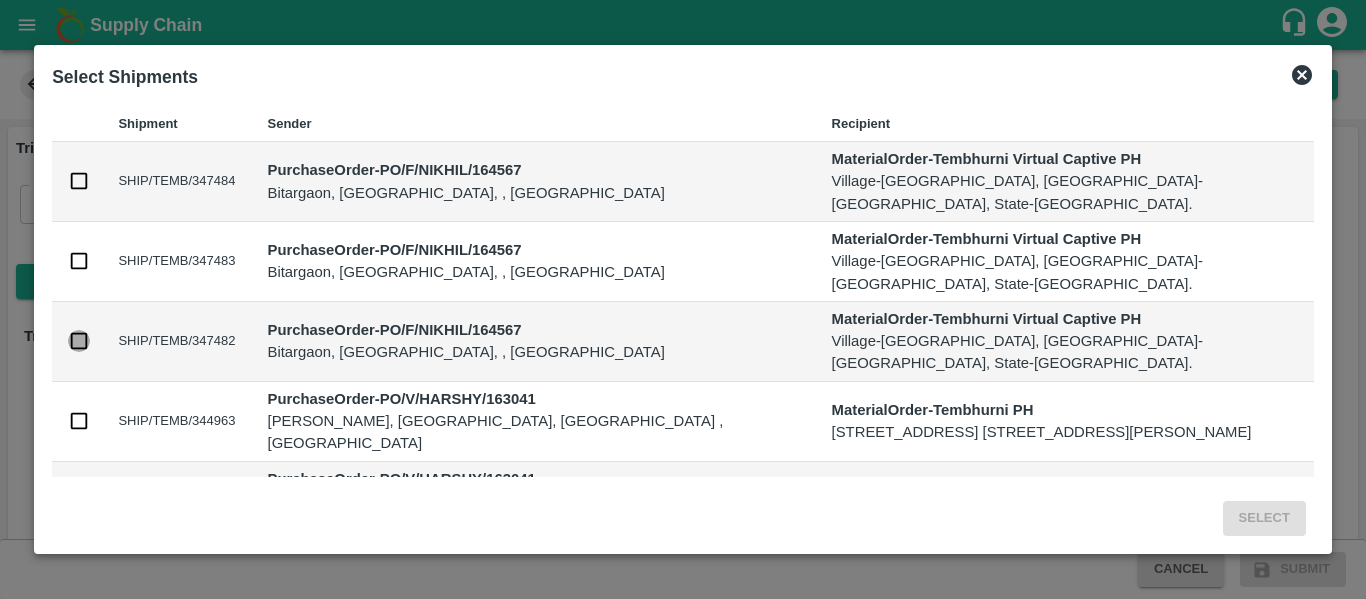 click at bounding box center [79, 341] 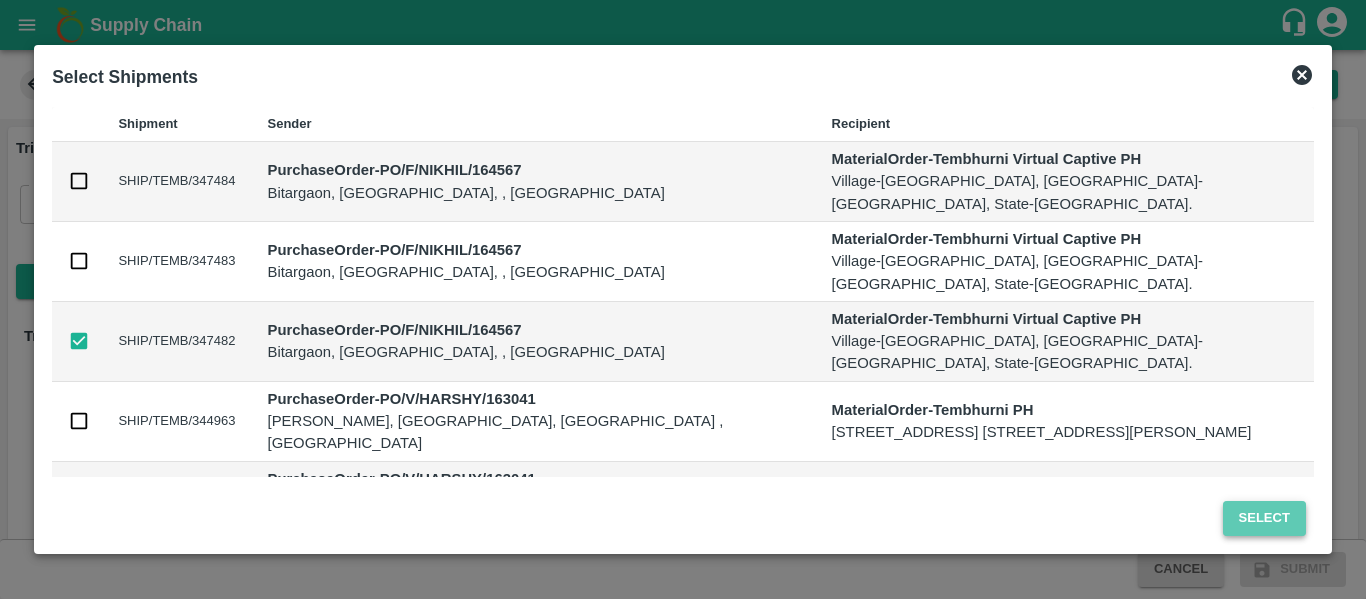 click on "Select" at bounding box center (1264, 518) 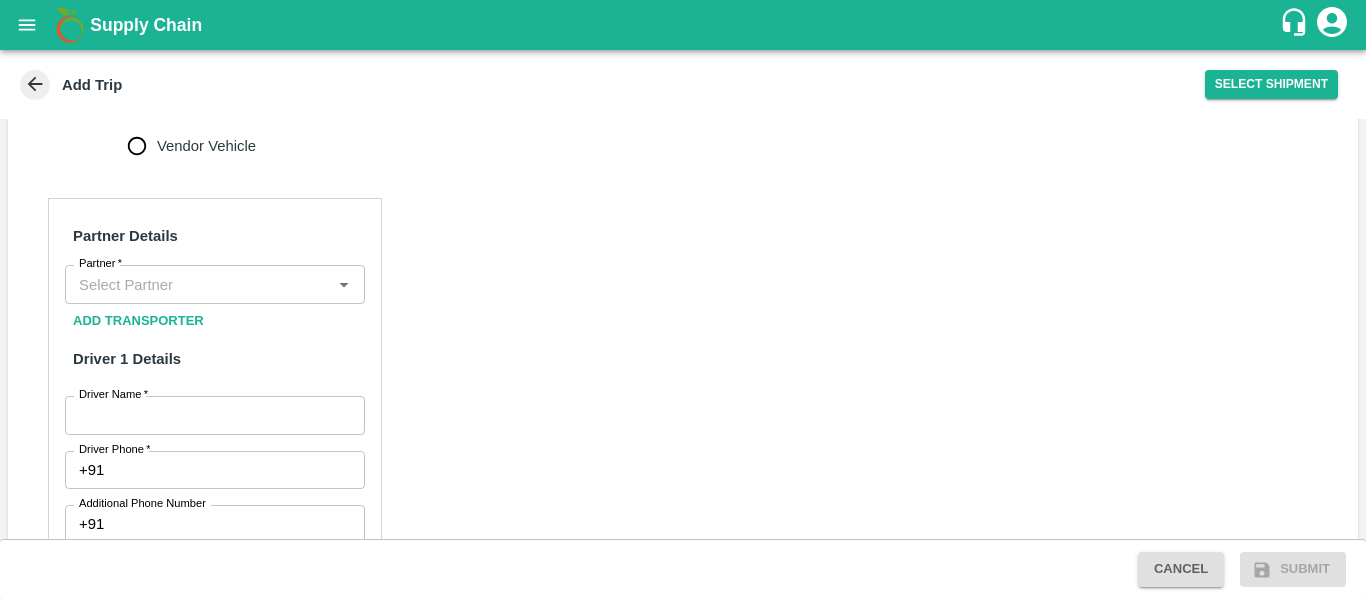 scroll, scrollTop: 869, scrollLeft: 0, axis: vertical 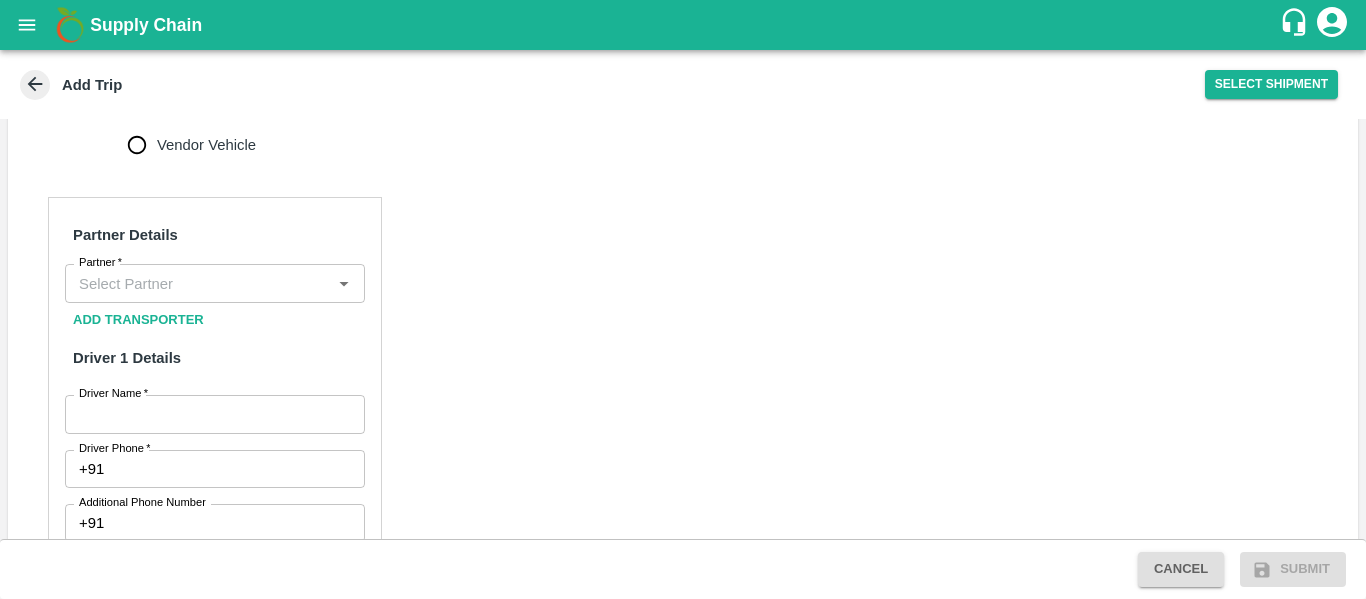 click on "Add   Transporter" at bounding box center [138, 320] 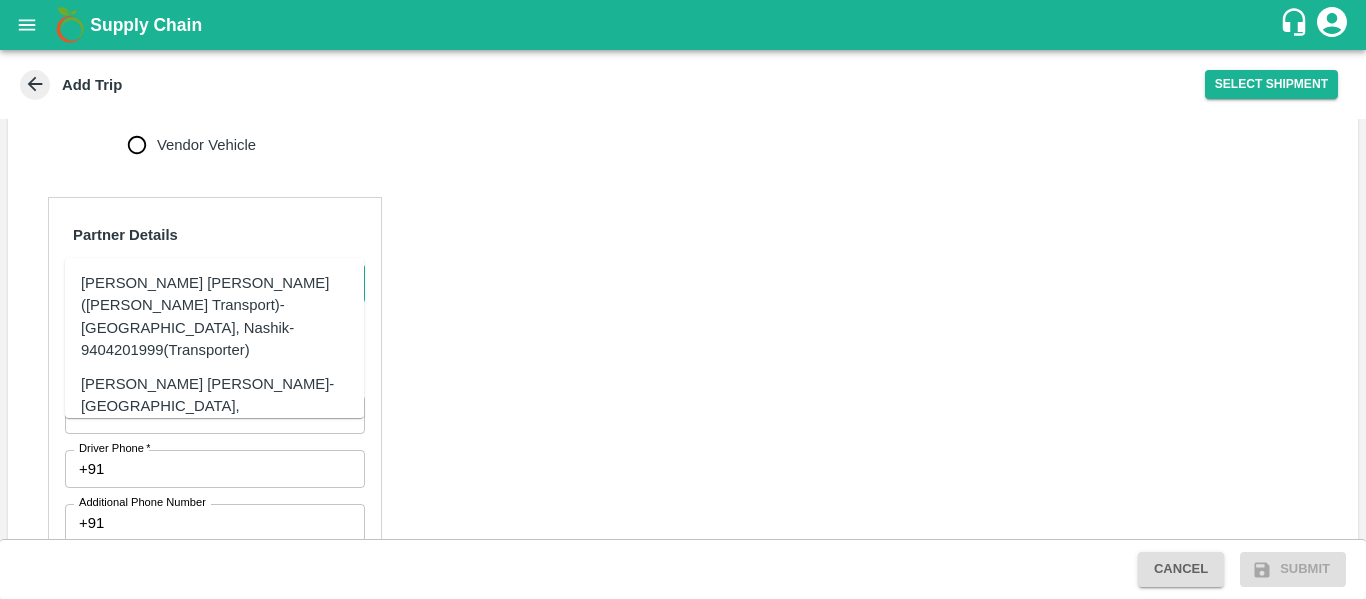 click on "[PERSON_NAME] [PERSON_NAME]-[GEOGRAPHIC_DATA], [GEOGRAPHIC_DATA]-9730316755(Transporter)" at bounding box center (245, 406) 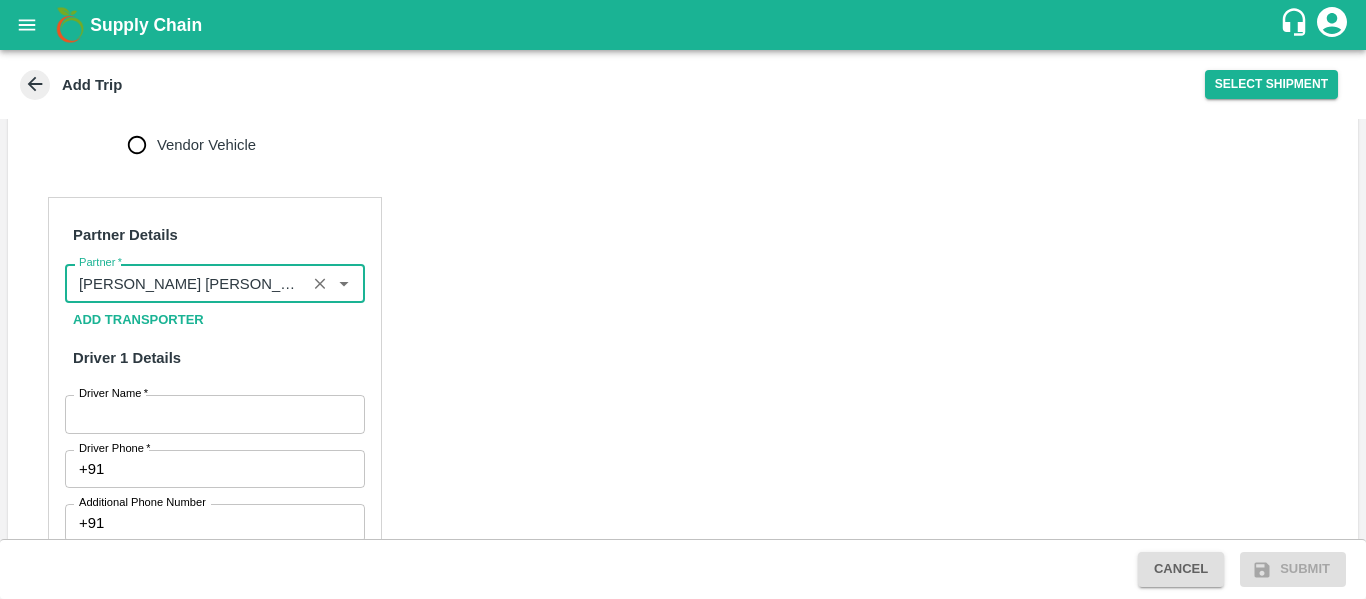 type on "[PERSON_NAME] [PERSON_NAME]-[GEOGRAPHIC_DATA], [GEOGRAPHIC_DATA]-9730316755(Transporter)" 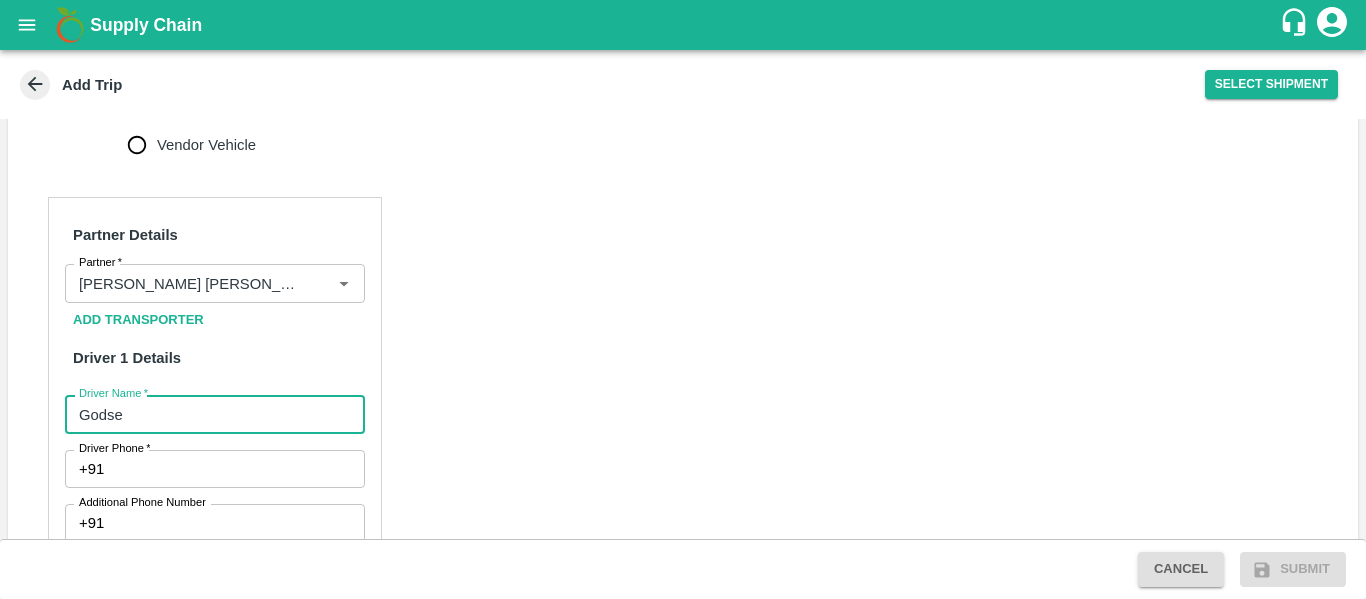 type on "Godse" 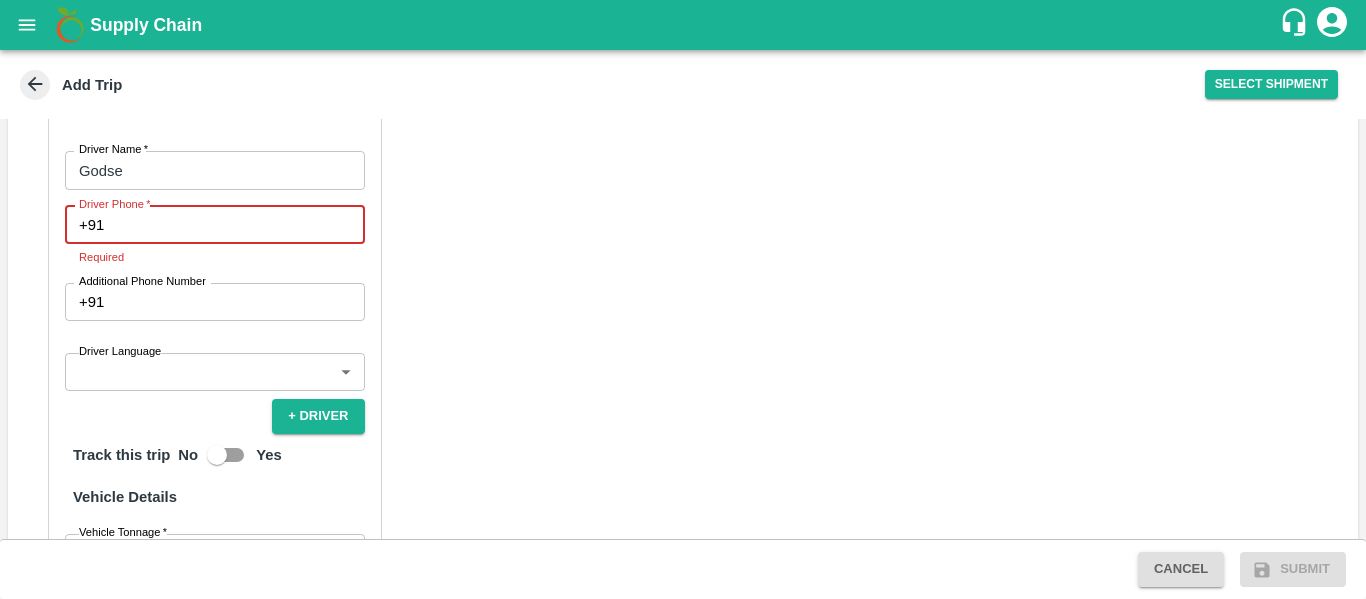 scroll, scrollTop: 1389, scrollLeft: 0, axis: vertical 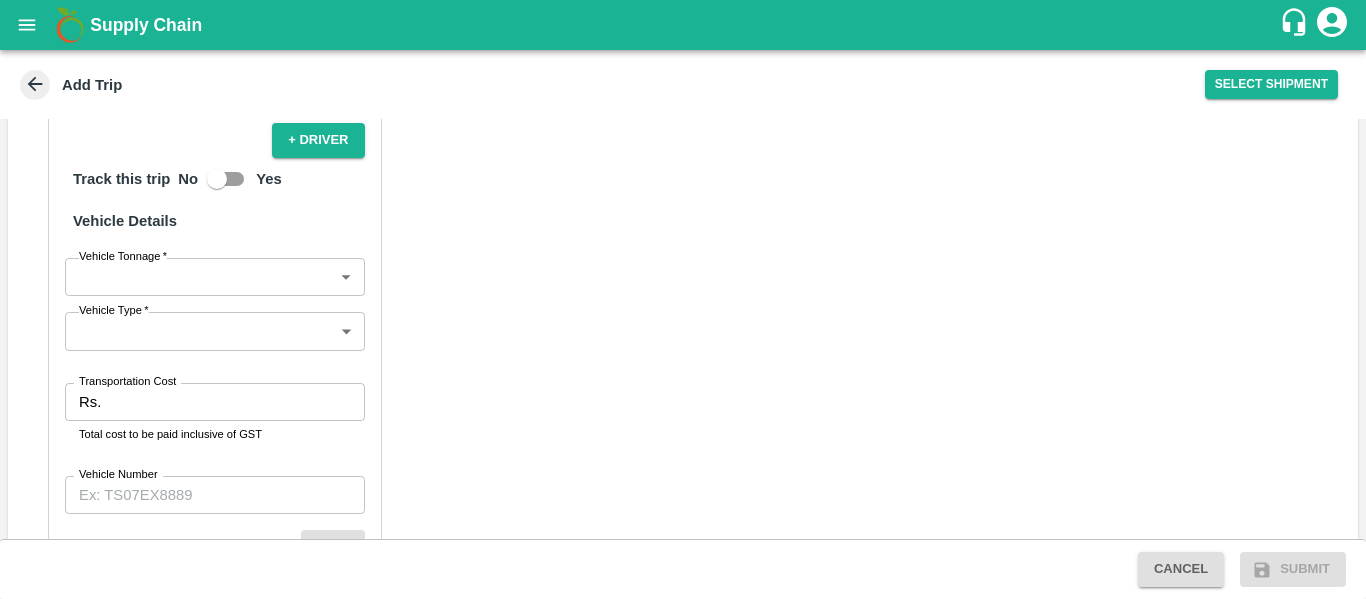 click on "Vehicle Number" at bounding box center (215, 495) 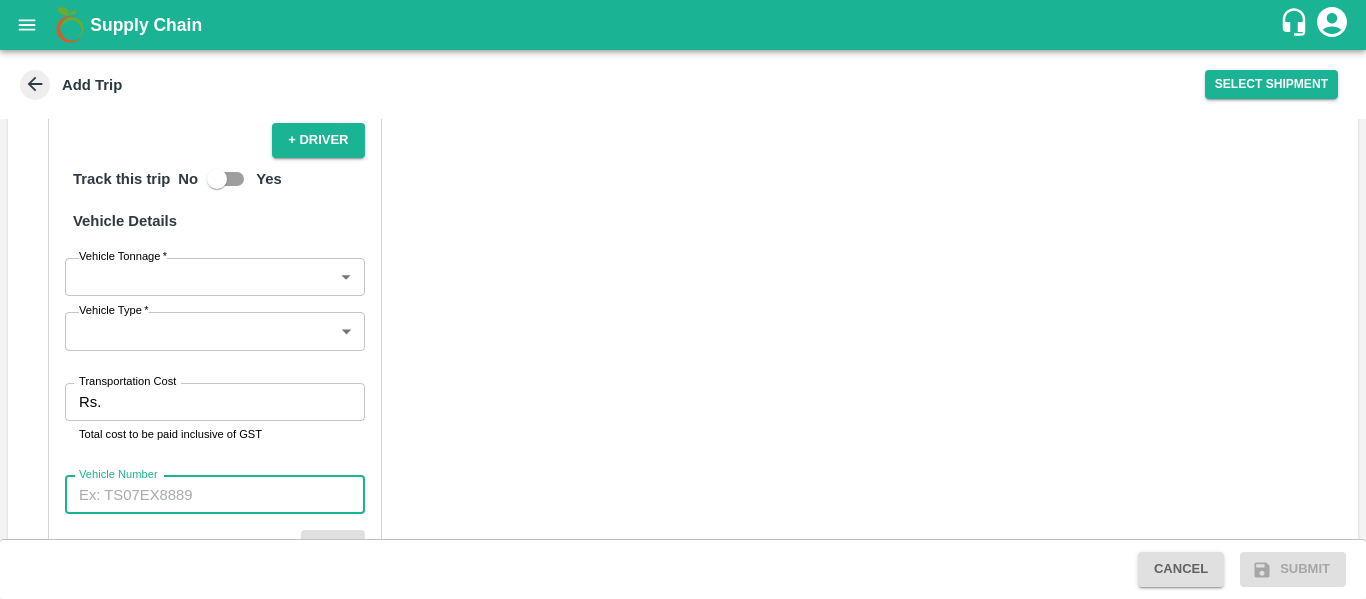paste on "MH45AX3780" 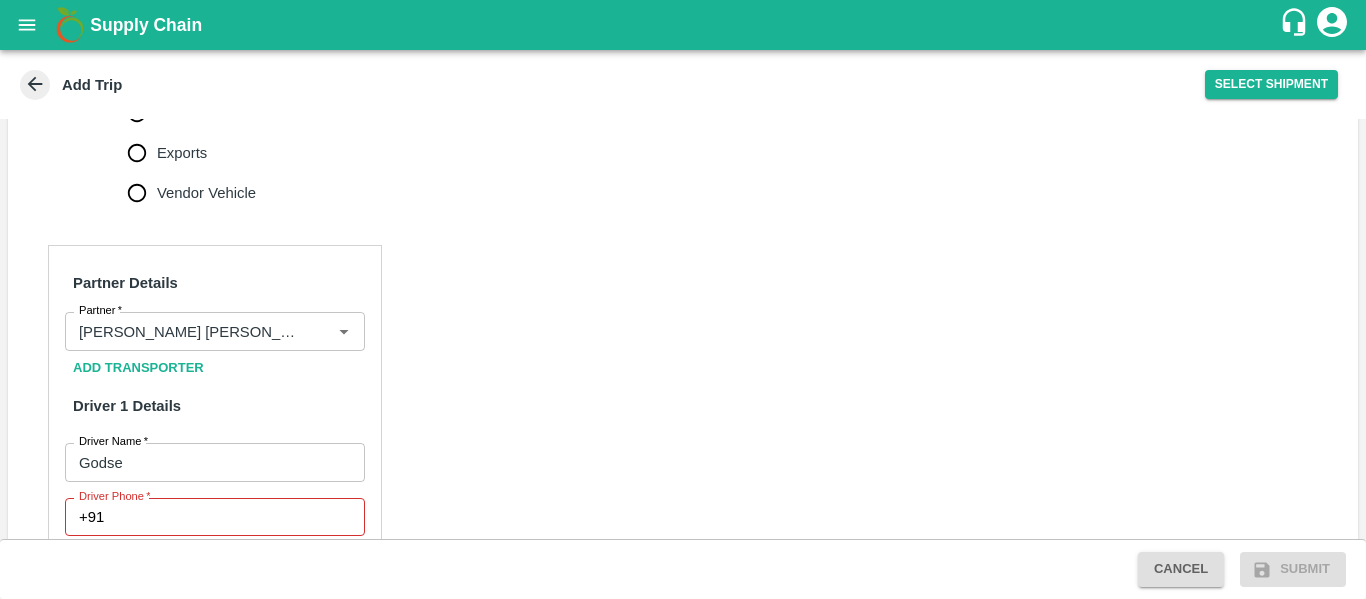 scroll, scrollTop: 820, scrollLeft: 0, axis: vertical 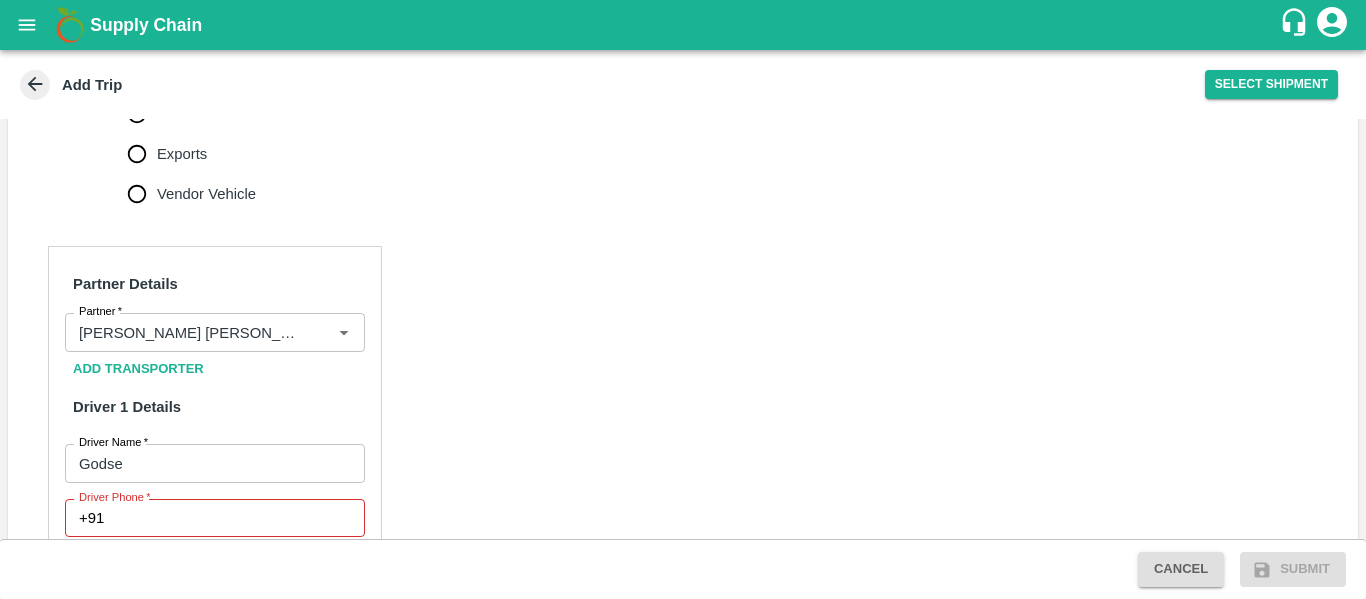 type on "MH45AX3780" 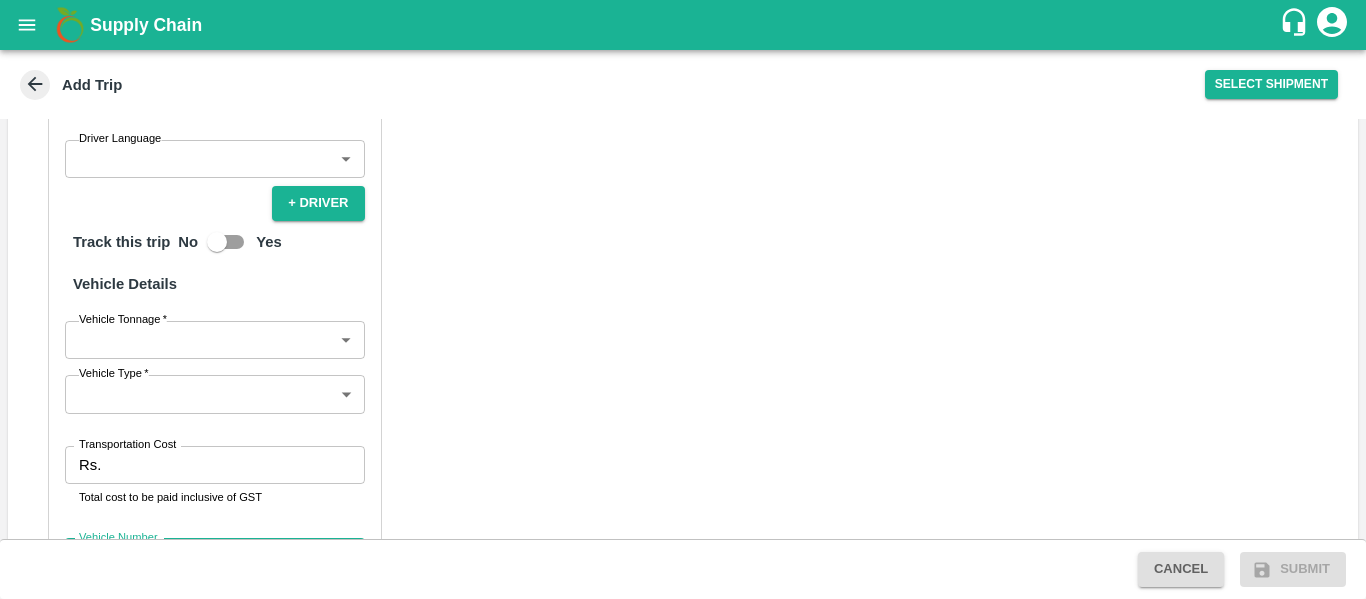 scroll, scrollTop: 1445, scrollLeft: 0, axis: vertical 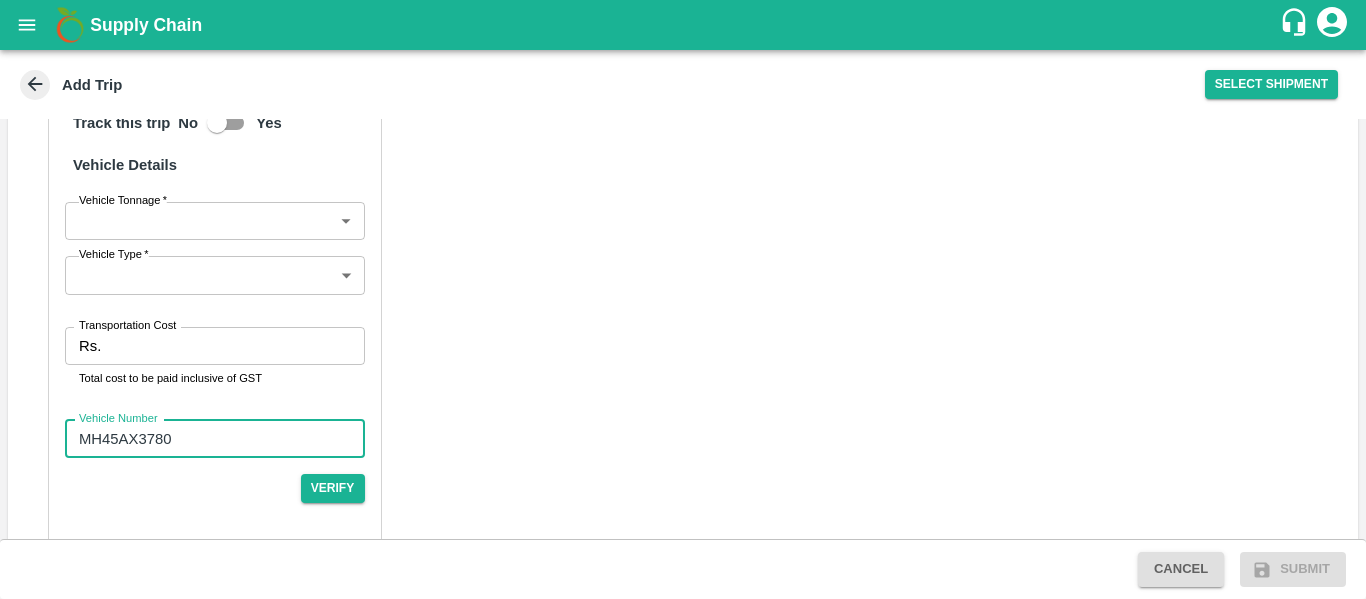 click on "Transportation Cost" at bounding box center [236, 346] 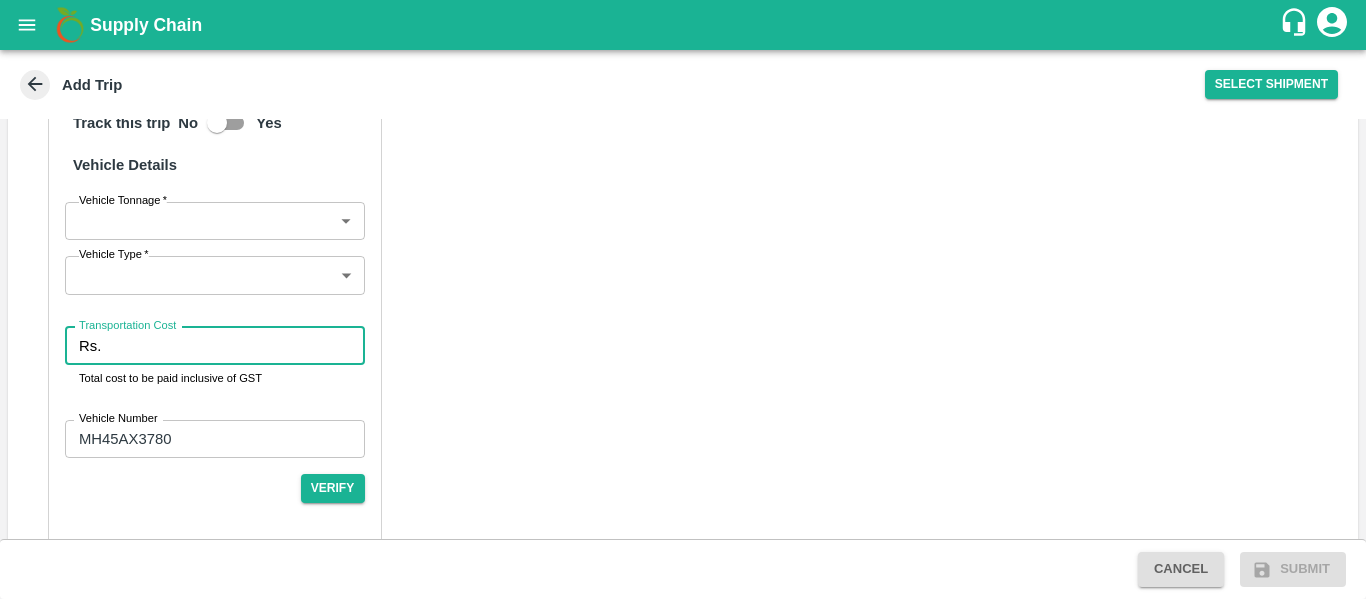 paste on "3875" 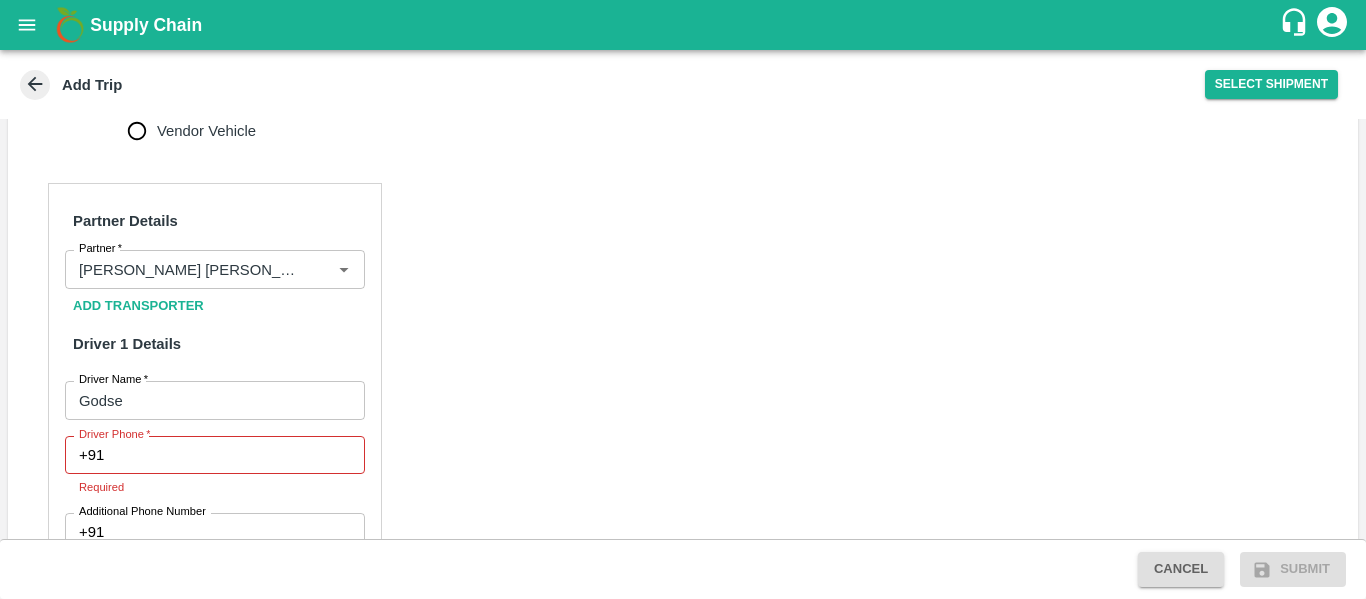 scroll, scrollTop: 885, scrollLeft: 0, axis: vertical 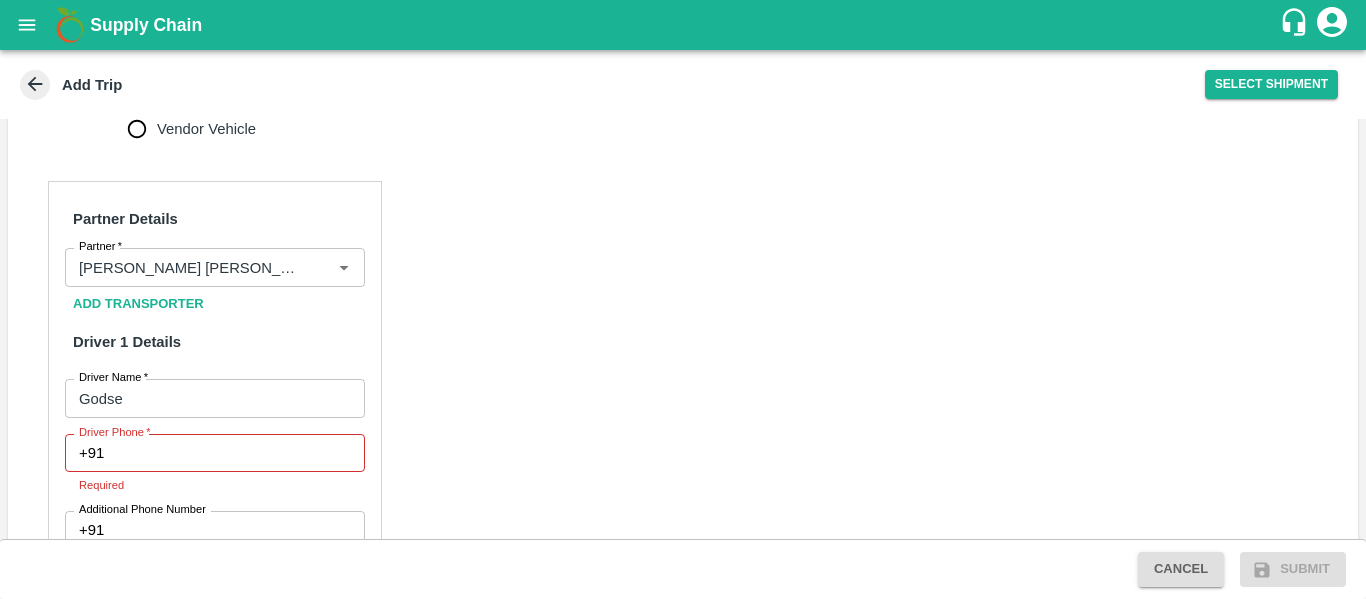 type on "3875" 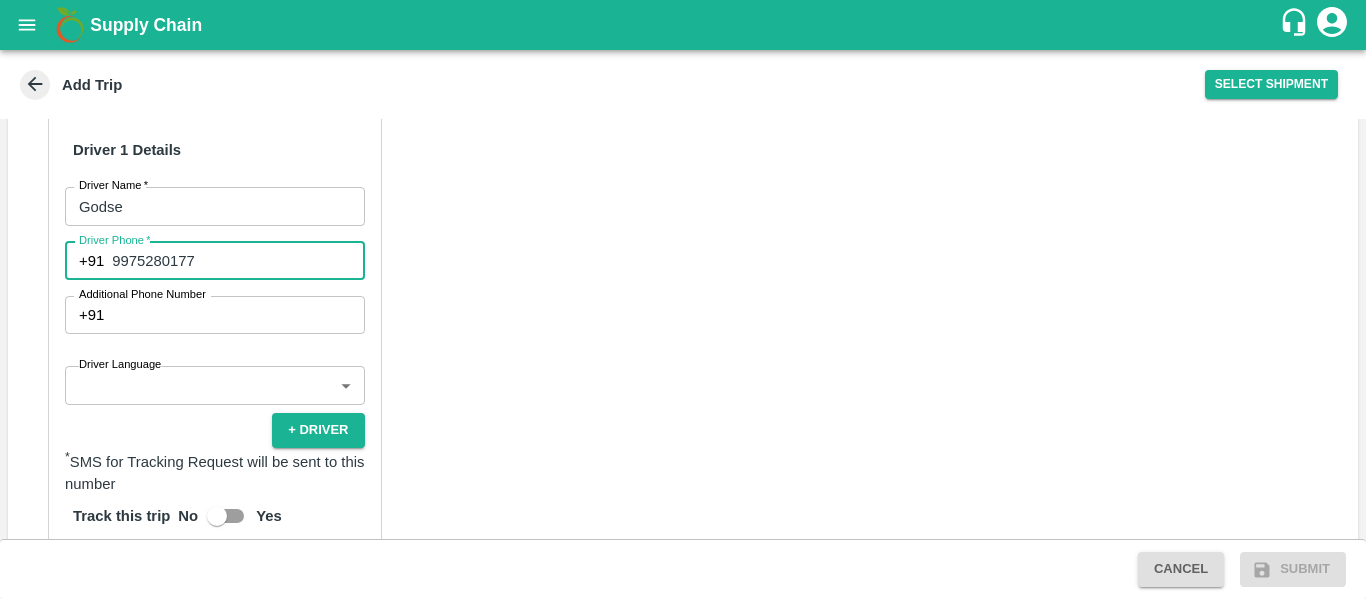 scroll, scrollTop: 1078, scrollLeft: 0, axis: vertical 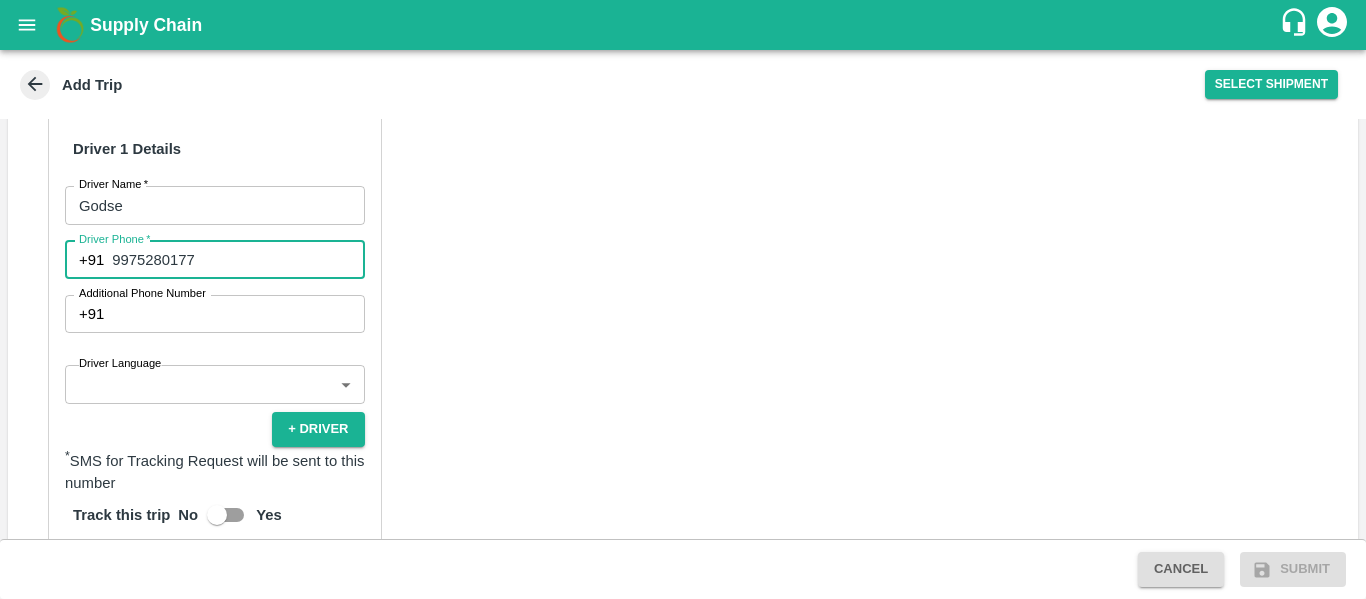 type on "9975280177" 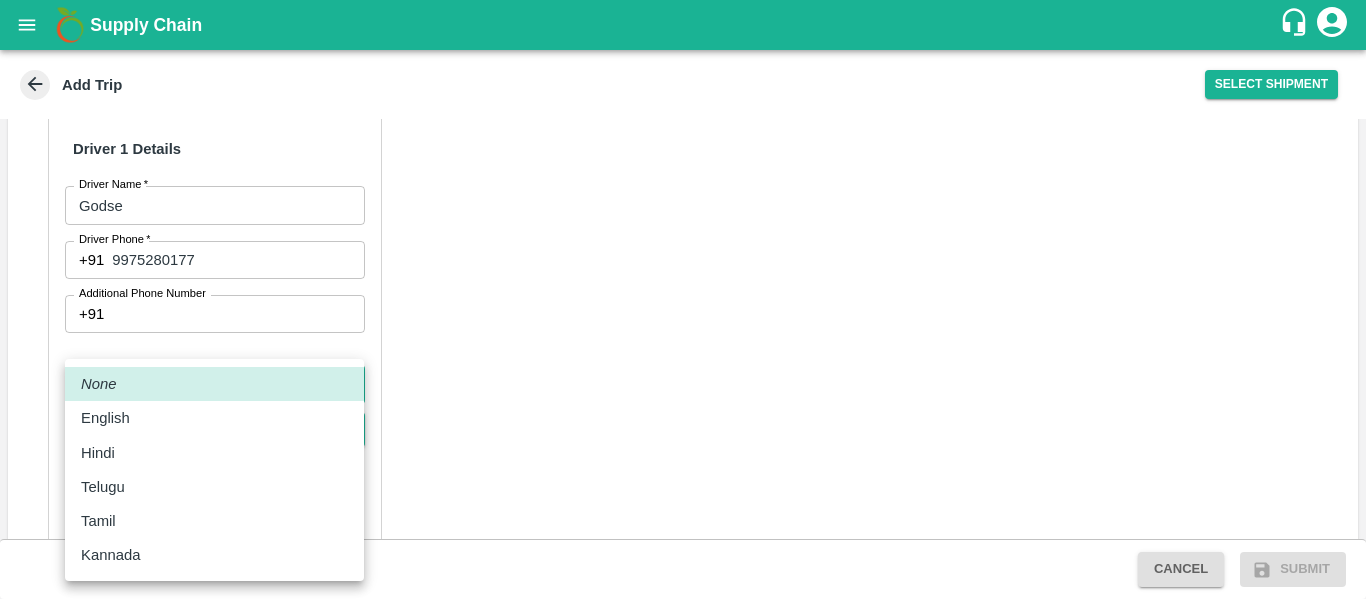 click on "Hindi" at bounding box center (214, 453) 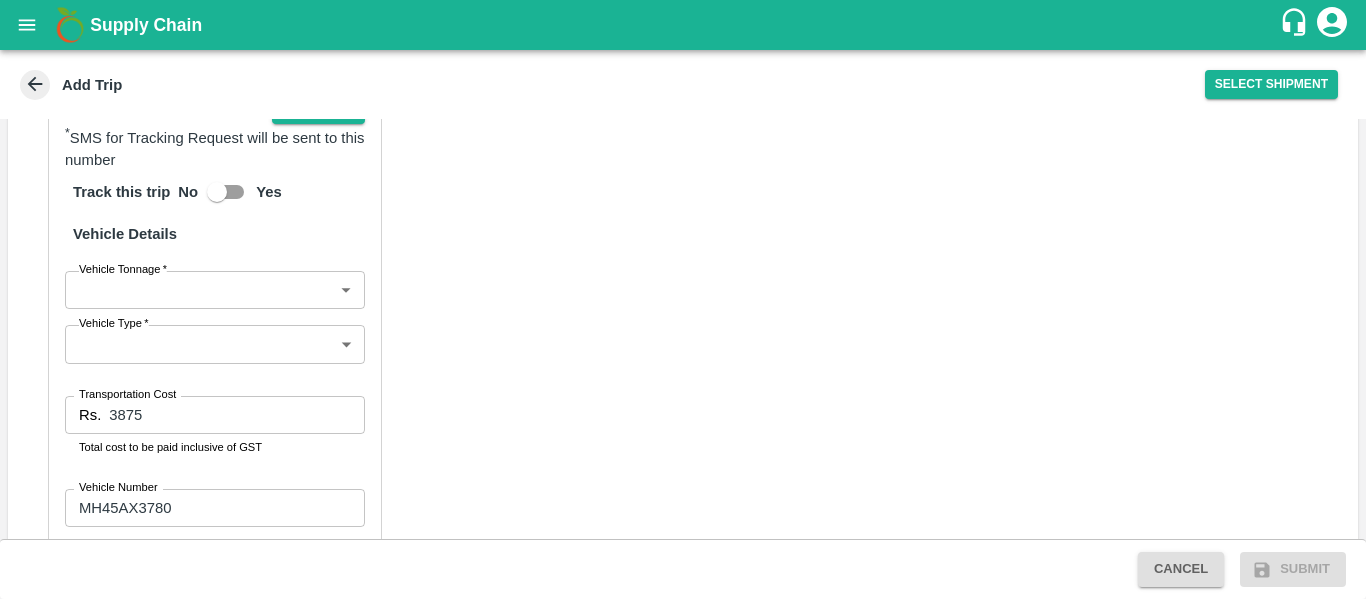 scroll, scrollTop: 1403, scrollLeft: 0, axis: vertical 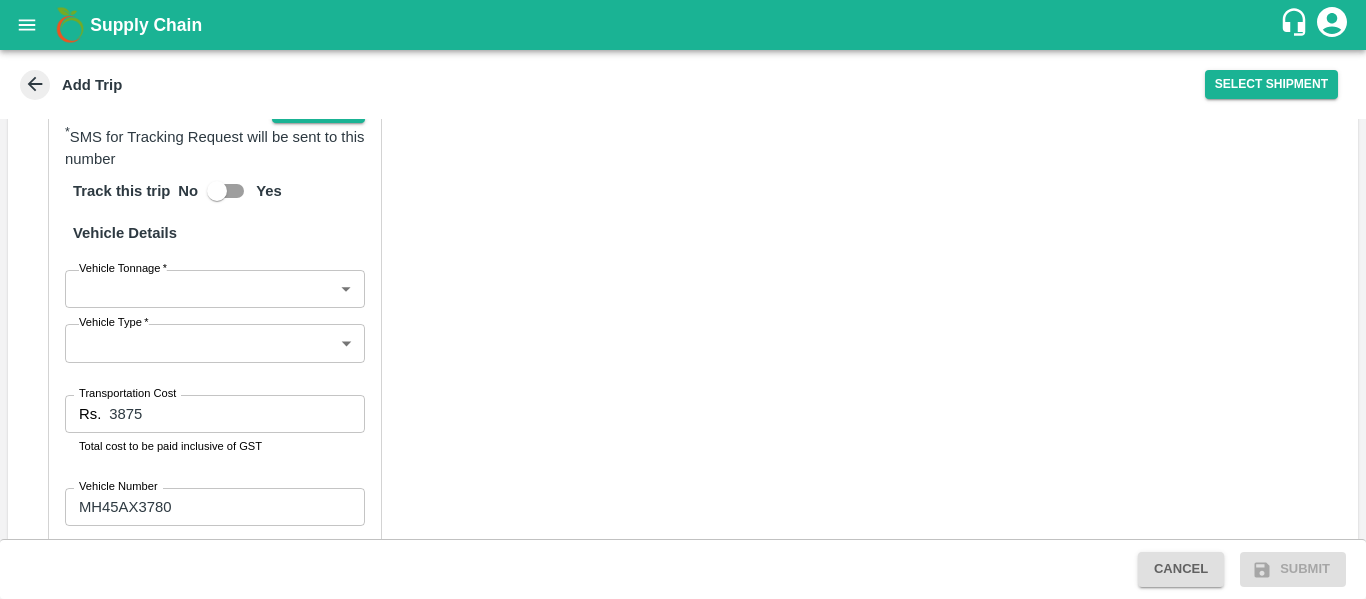click on "Supply Chain Add Trip Select Shipment Trip Details Trip Type Fruit Movement 1 Trip Type Trip Pickup Order SHIP/TEMB/347482 PO/F/NIKHIL/164567 Address: [GEOGRAPHIC_DATA] Trip Delivery Order SHIP/TEMB/347482 [GEOGRAPHIC_DATA] Virtual Captive PH Address: Village-[GEOGRAPHIC_DATA]-[GEOGRAPHIC_DATA], State-[GEOGRAPHIC_DATA]. Trip Category  Full Load Part Load Monthly Vehicle Cross Dock No Vehicle Involved Exports Vendor Vehicle Partner Details Partner   * Partner Add   Transporter Driver 1 Details Driver Name   * Godse Driver Name Driver Phone   * [PHONE_NUMBER] Driver Phone Additional Phone Number +91 Additional Phone Number Driver Language Hindi hi Driver Language + Driver * SMS for Tracking Request will be sent to this number Track this trip No Yes Vehicle Details Vehicle Tonnage   * ​ Vehicle Tonnage Vehicle Type   * ​ Vehicle Type Transportation Cost Rs. 3875 Transportation Cost Total cost to be paid inclusive of GST Vehicle Number MH45AX3780 Vehicle Number Verify Cancel Submit Tembhurni PH Nashik CC" at bounding box center [683, 299] 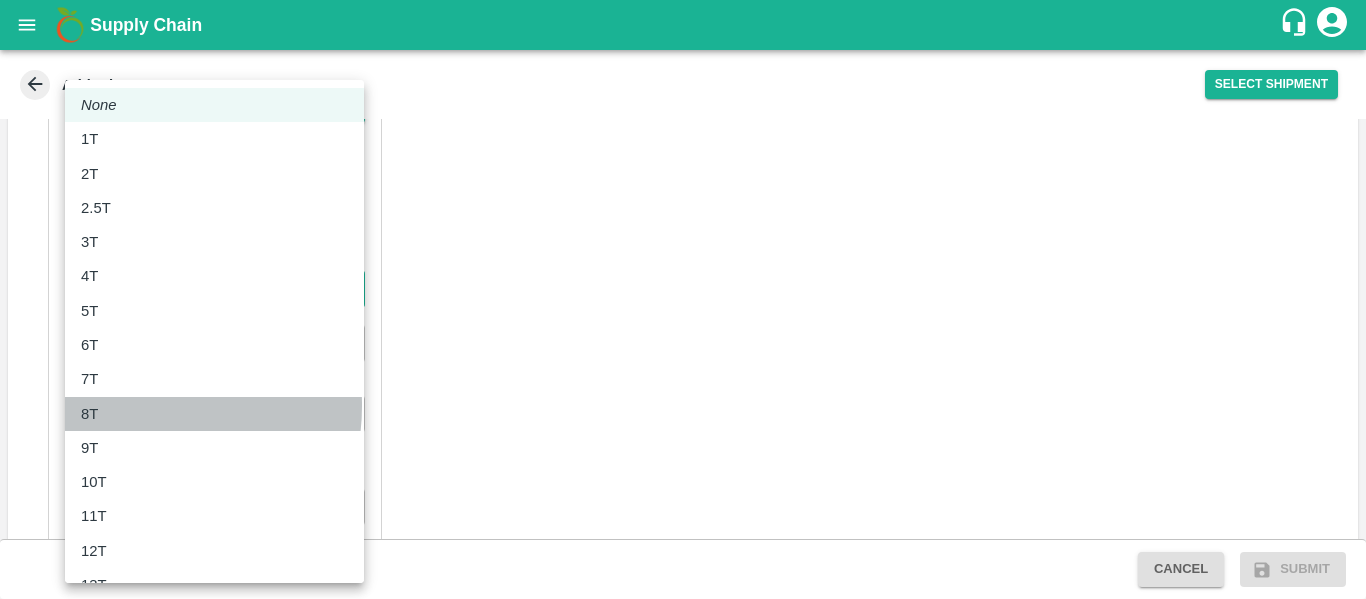 click on "8T" at bounding box center [214, 414] 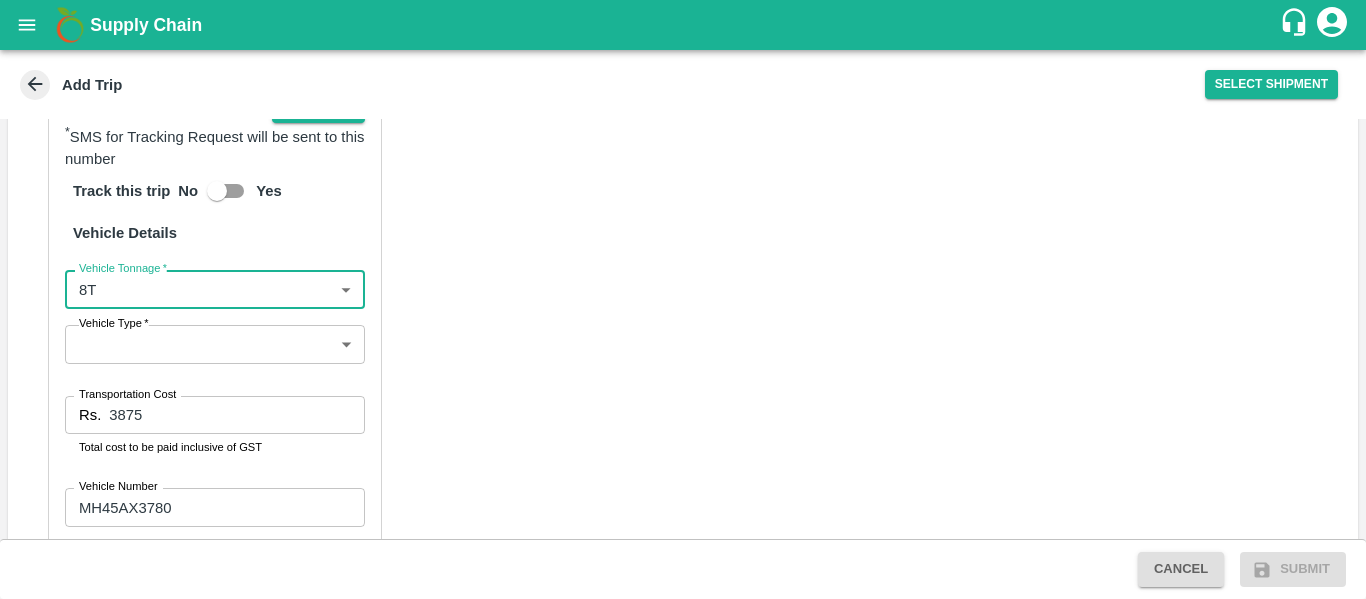 click on "Supply Chain Add Trip Select Shipment Trip Details Trip Type Fruit Movement 1 Trip Type Trip Pickup Order SHIP/TEMB/347482 PO/F/NIKHIL/164567 Address: [GEOGRAPHIC_DATA] Trip Delivery Order SHIP/TEMB/347482 [GEOGRAPHIC_DATA] Virtual Captive PH Address: Village-[GEOGRAPHIC_DATA]-[GEOGRAPHIC_DATA], State-[GEOGRAPHIC_DATA]. Trip Category  Full Load Part Load Monthly Vehicle Cross Dock No Vehicle Involved Exports Vendor Vehicle Partner Details Partner   * Partner Add   Transporter Driver 1 Details Driver Name   * Godse Driver Name Driver Phone   * [PHONE_NUMBER] Driver Phone Additional Phone Number +91 Additional Phone Number Driver Language Hindi hi Driver Language + Driver * SMS for Tracking Request will be sent to this number Track this trip No Yes Vehicle Details Vehicle Tonnage   * 8T 8000 Vehicle Tonnage Vehicle Type   * ​ Vehicle Type Transportation Cost Rs. 3875 Transportation Cost Total cost to be paid inclusive of GST Vehicle Number MH45AX3780 Vehicle Number Verify Cancel Submit Tembhurni PH Logout" at bounding box center [683, 299] 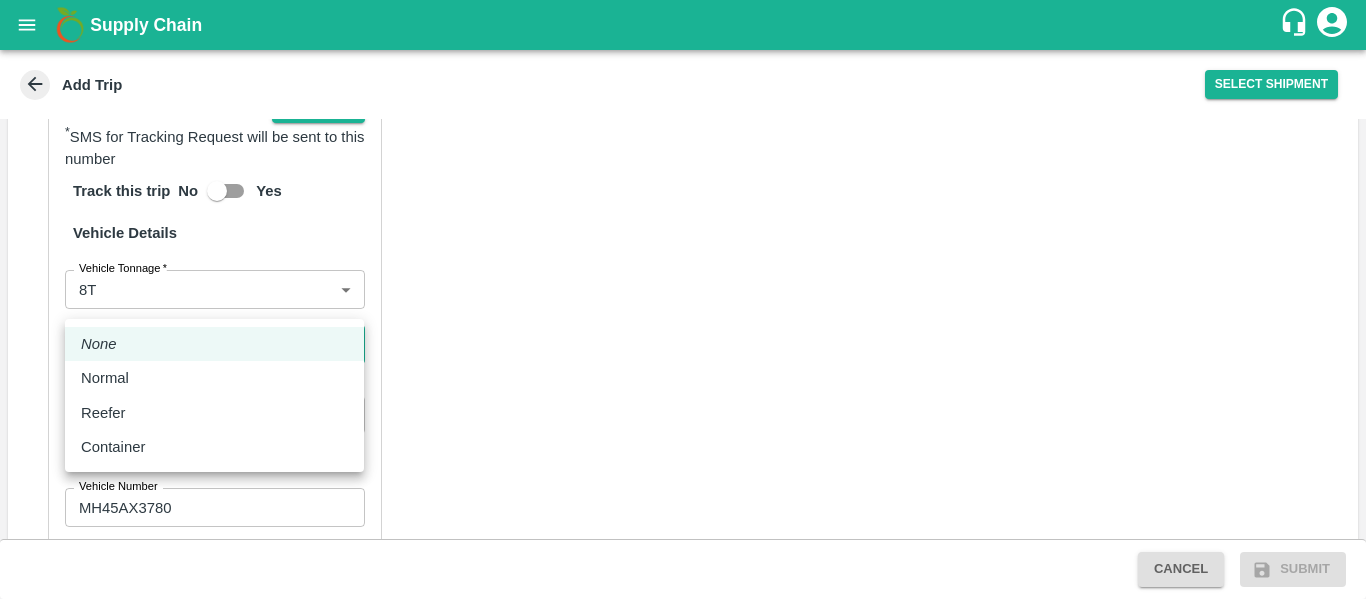 click on "Normal" at bounding box center (214, 378) 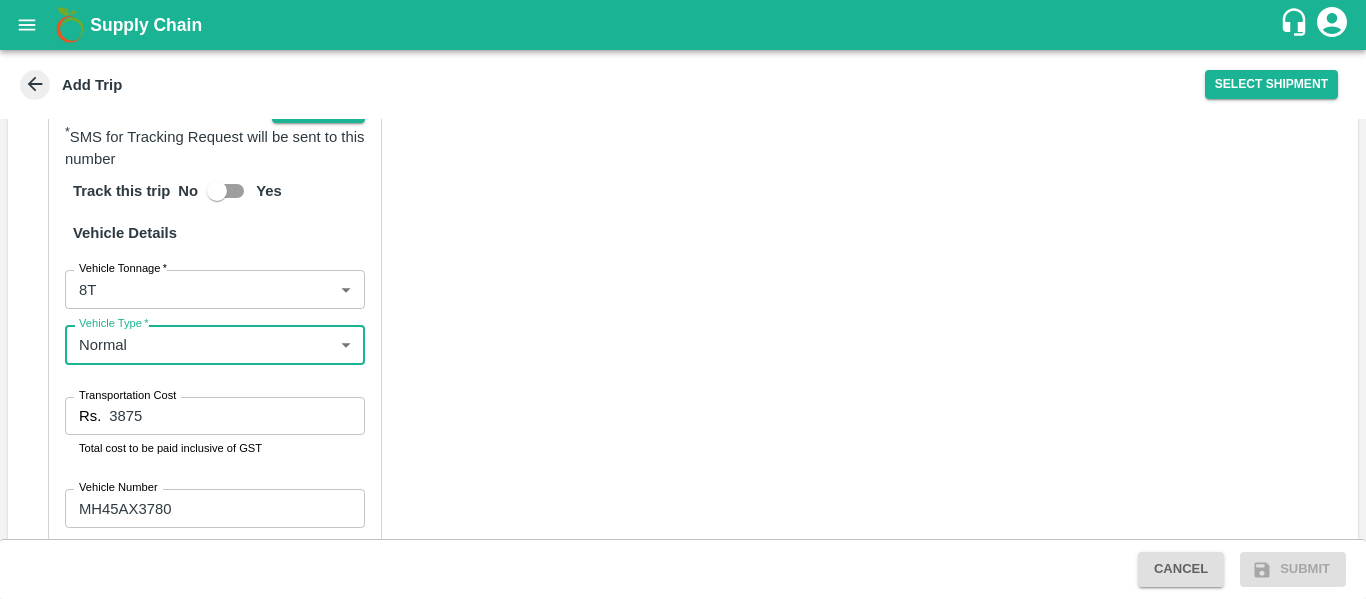 scroll, scrollTop: 1473, scrollLeft: 0, axis: vertical 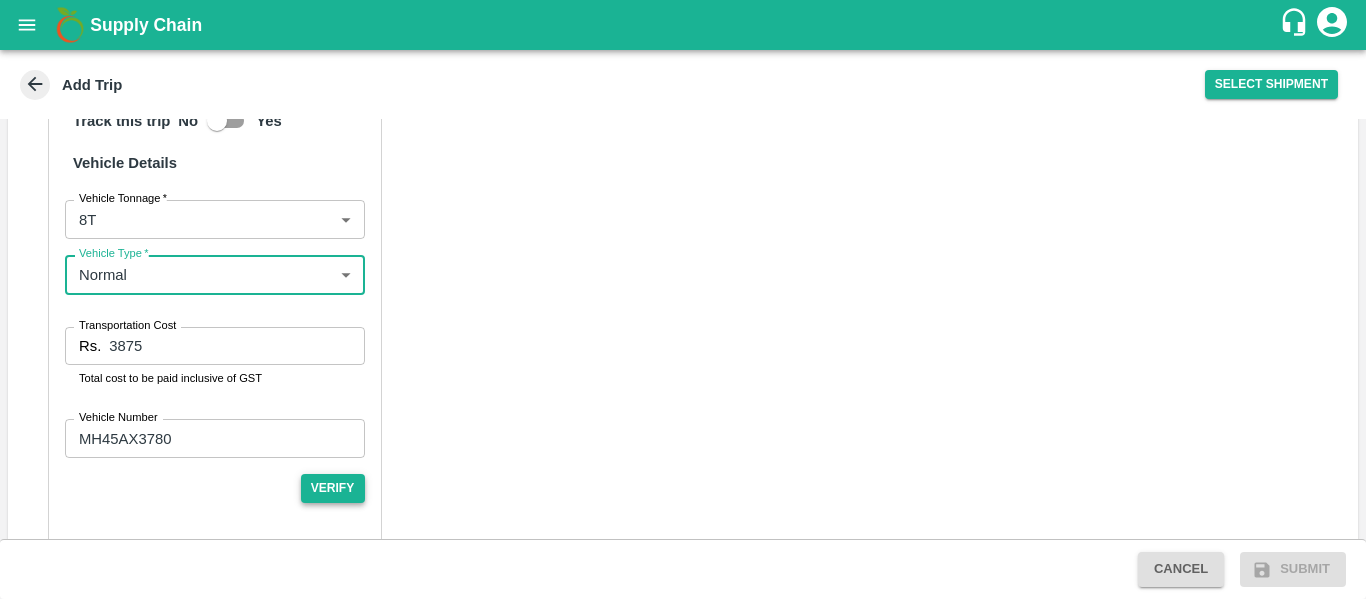 click on "Verify" at bounding box center [333, 488] 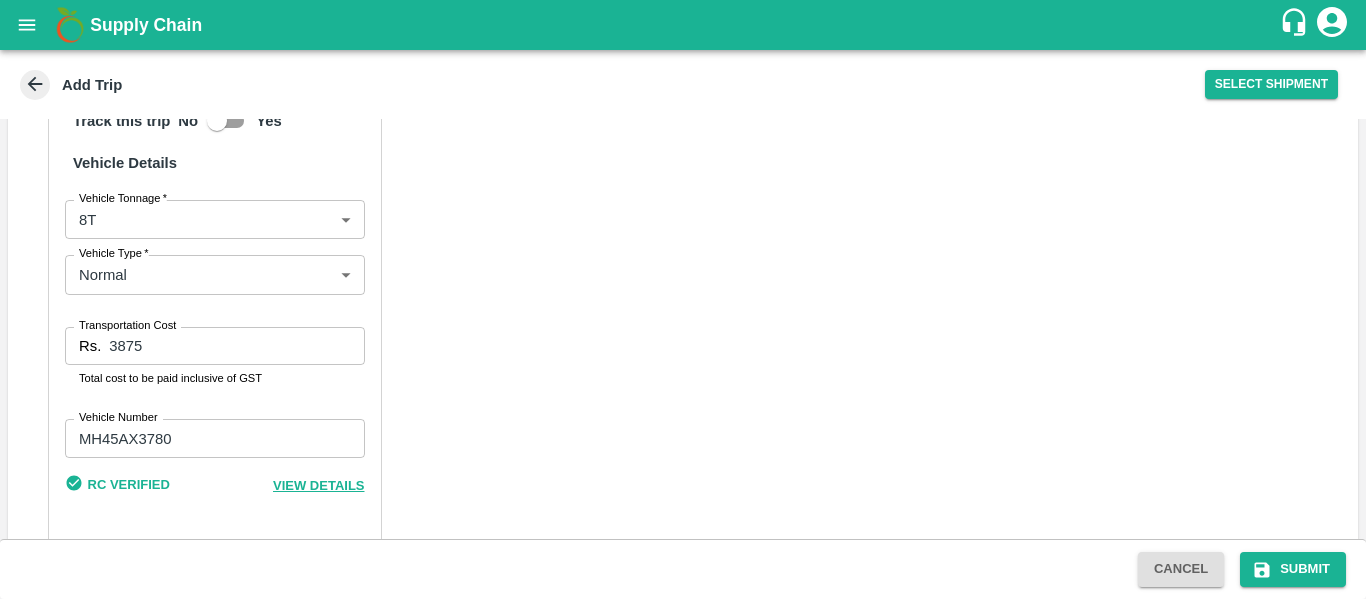 scroll, scrollTop: 1468, scrollLeft: 0, axis: vertical 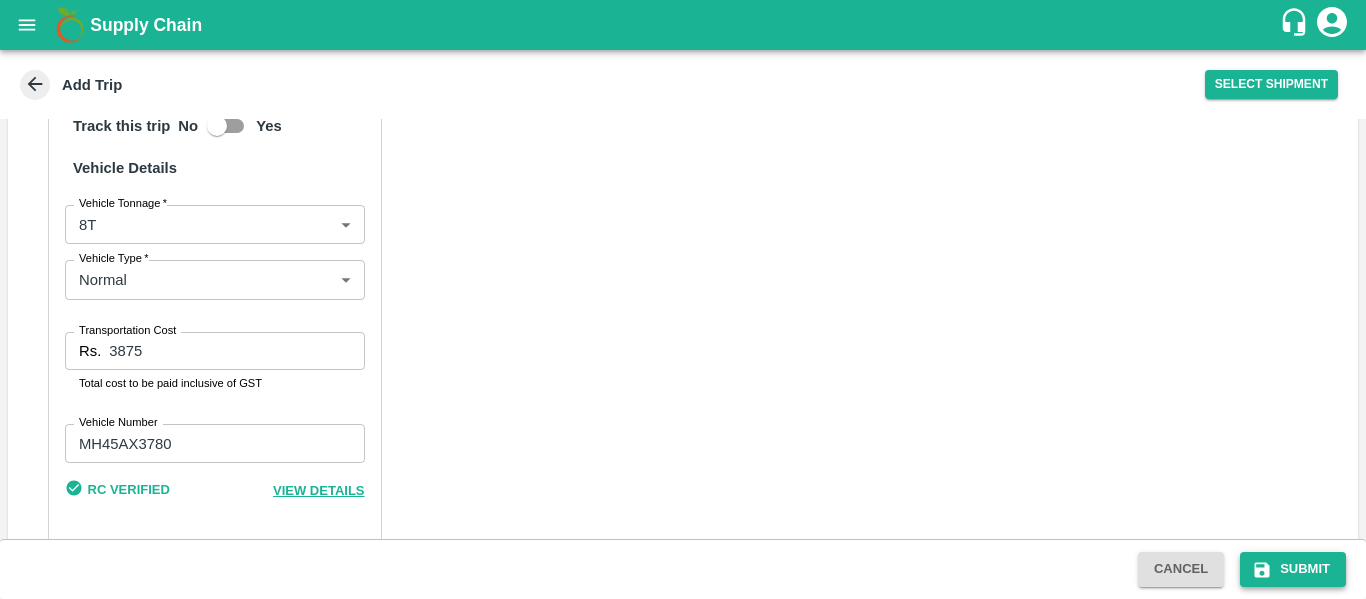 click on "Submit" at bounding box center [1293, 569] 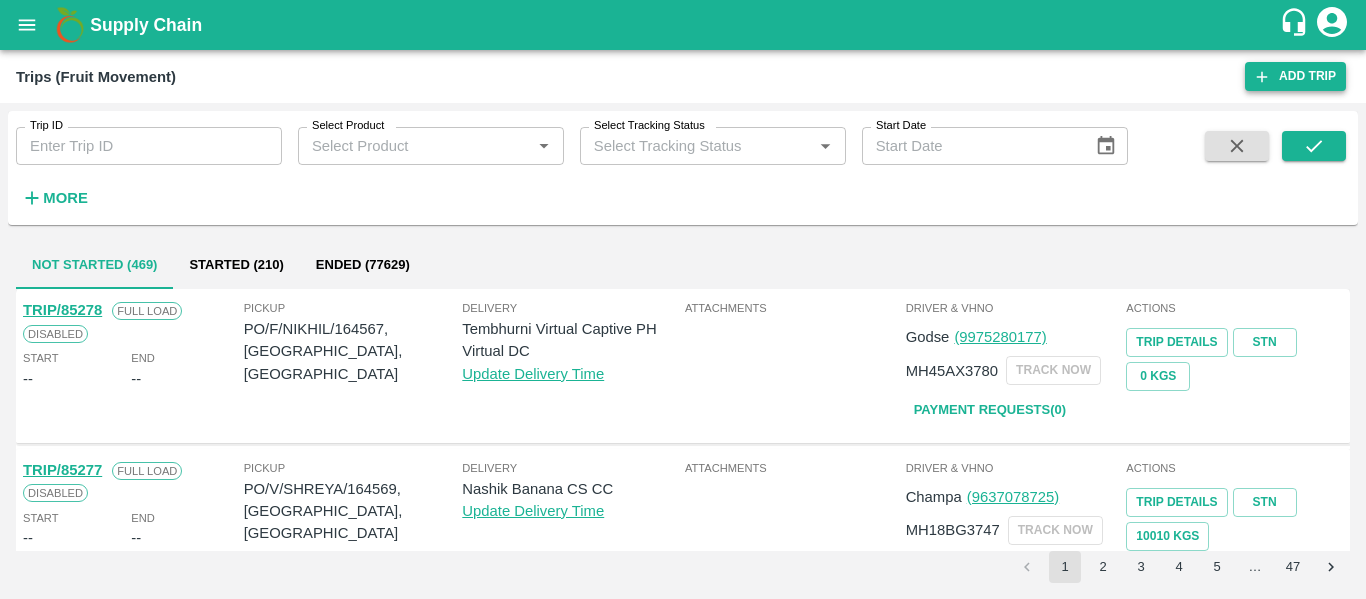 click on "Add Trip" at bounding box center (1295, 76) 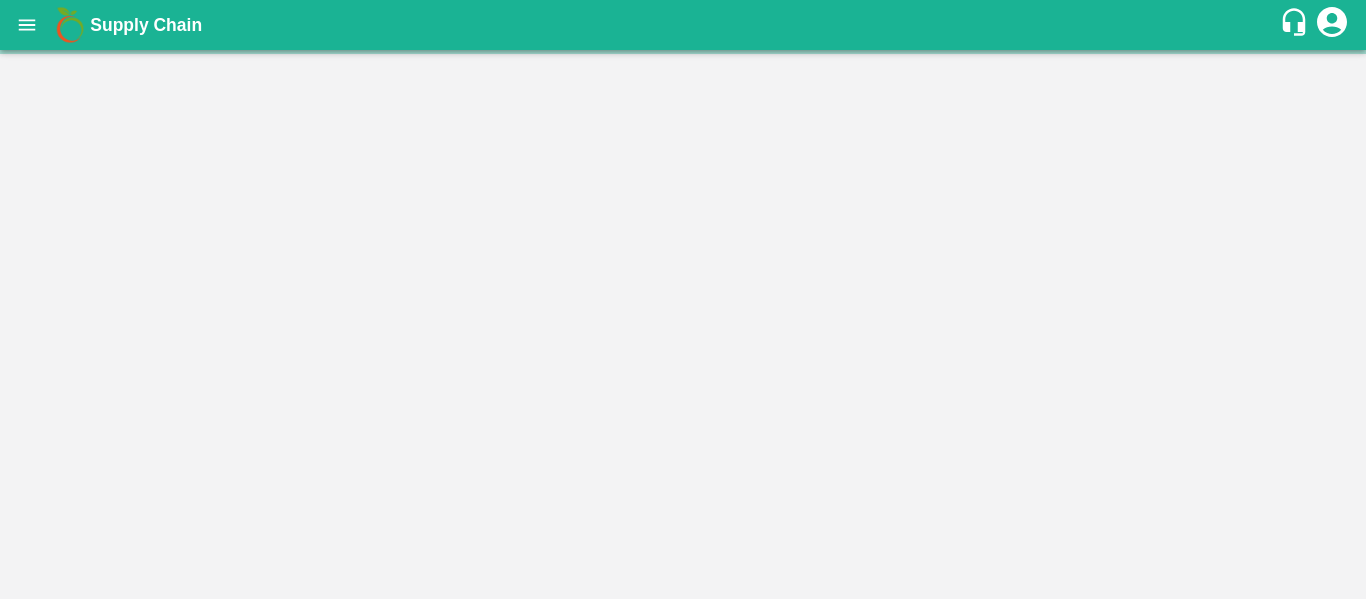 scroll, scrollTop: 0, scrollLeft: 0, axis: both 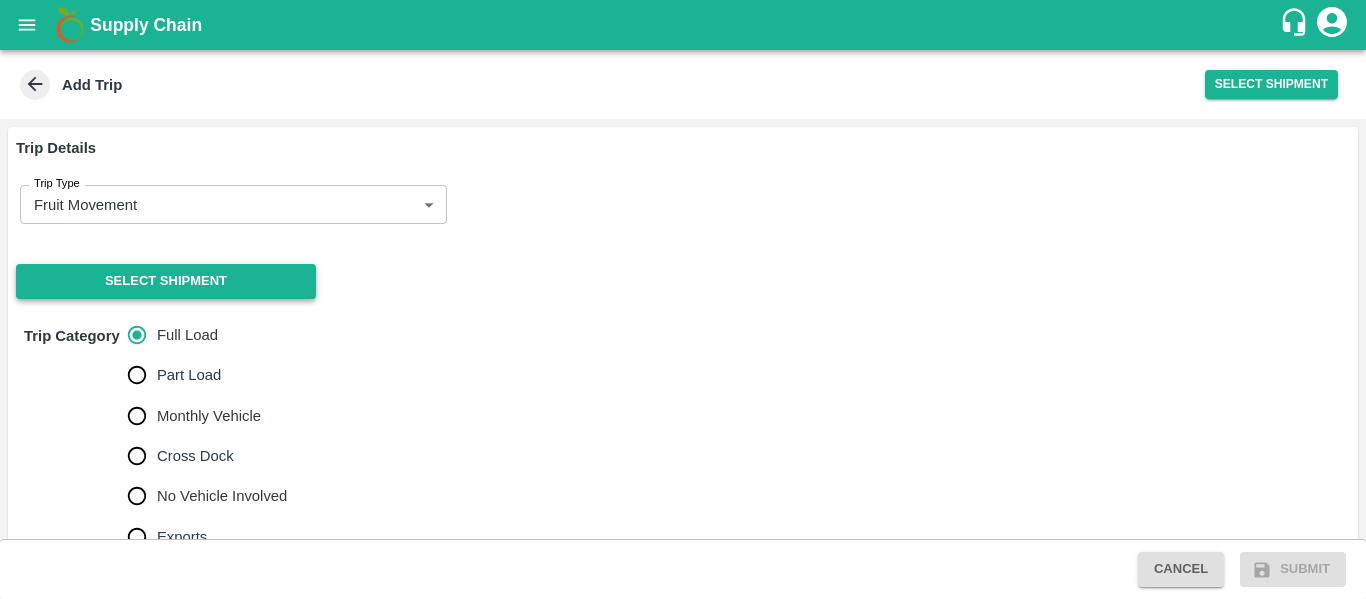 click on "Select Shipment" at bounding box center (166, 281) 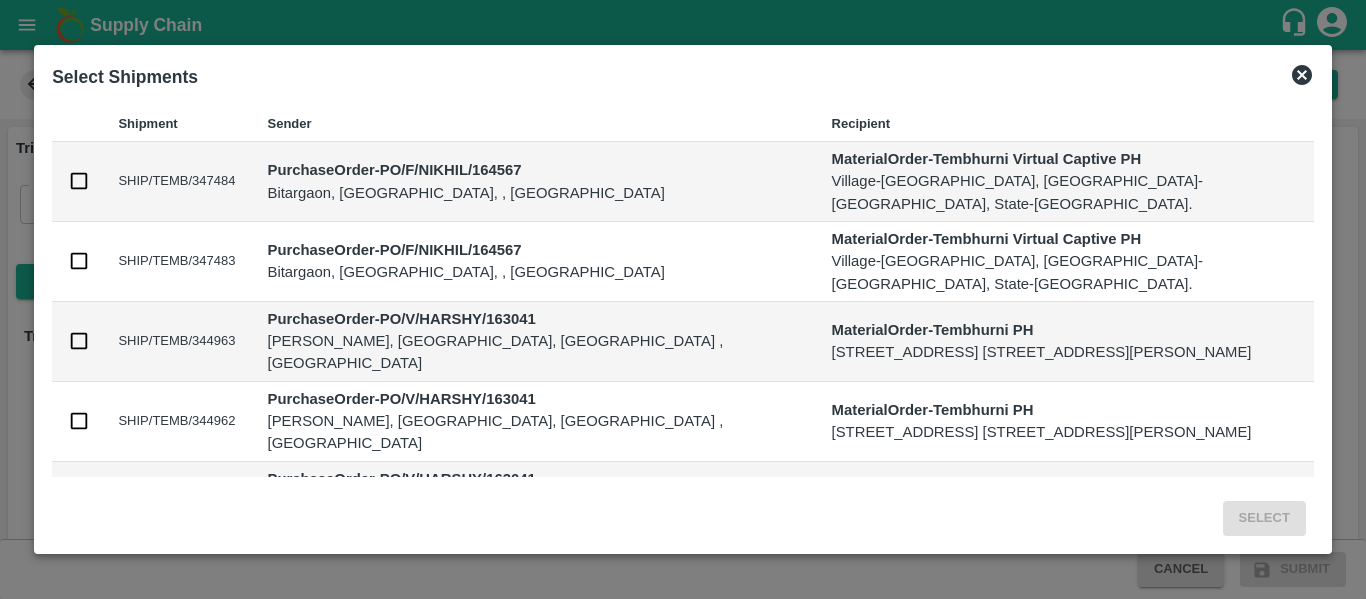 click at bounding box center [79, 261] 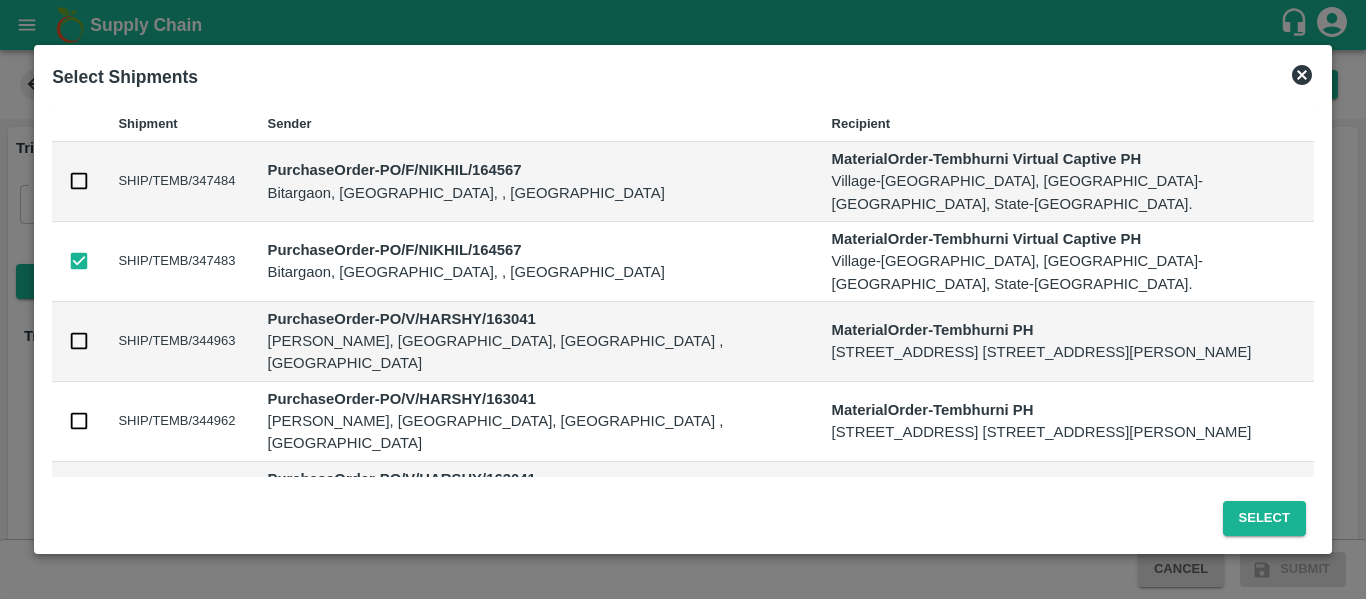 click at bounding box center [79, 181] 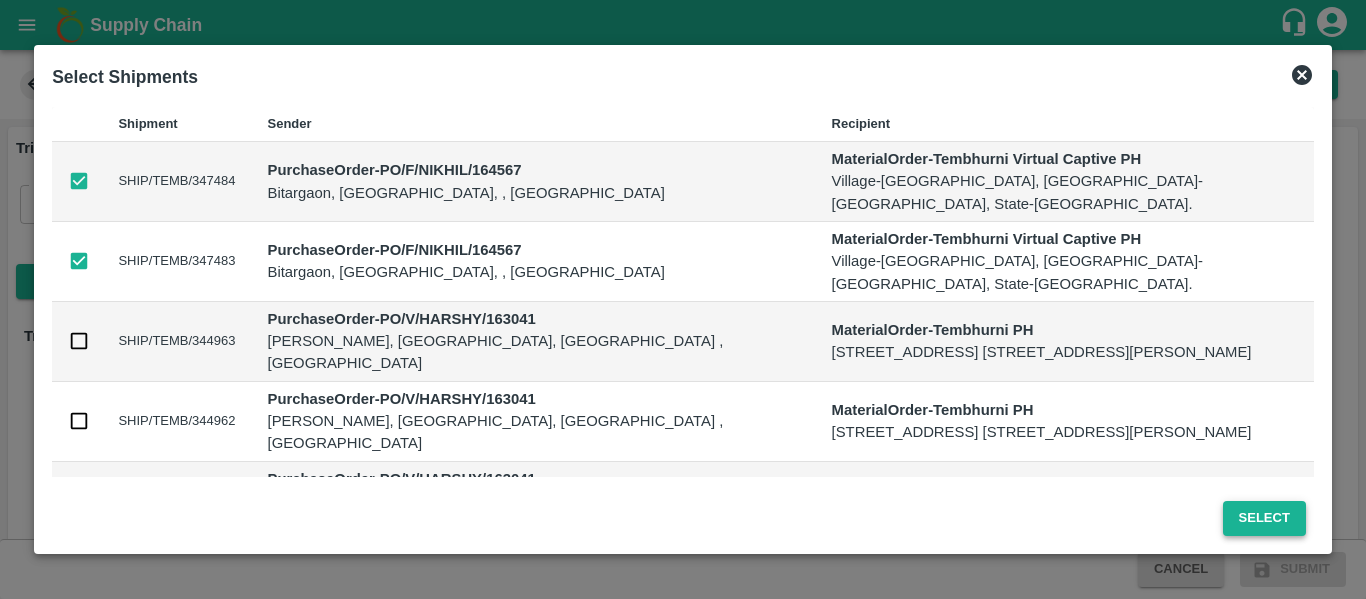 click on "Select" at bounding box center [1264, 518] 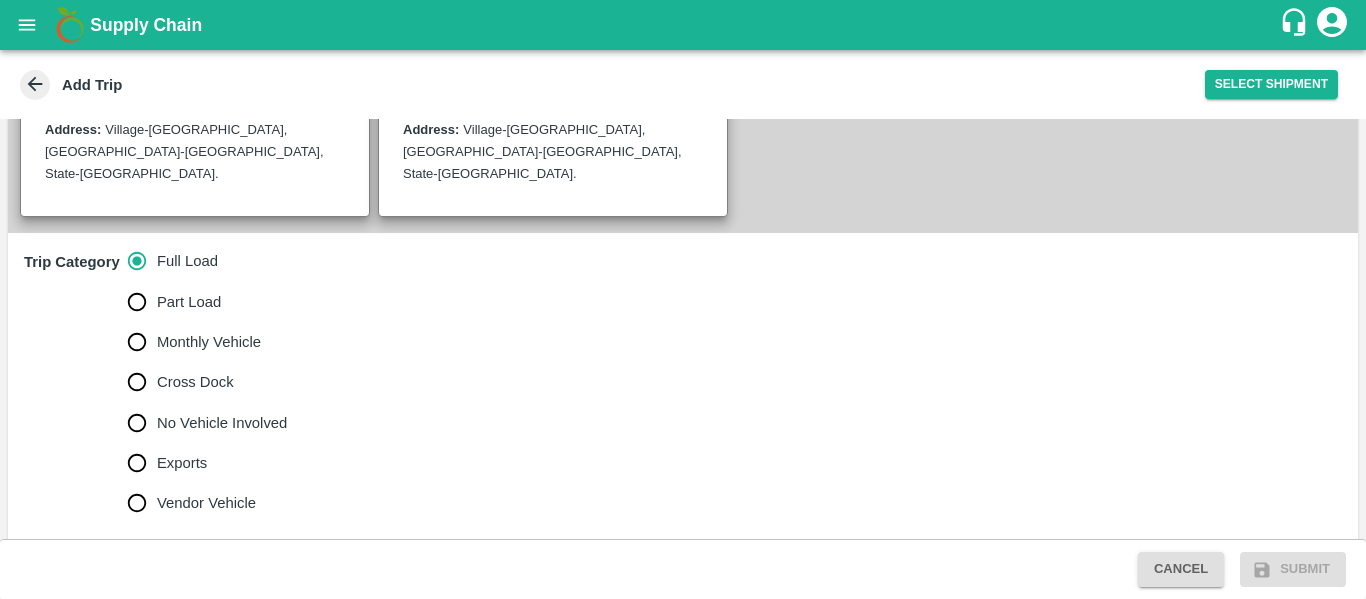 scroll, scrollTop: 512, scrollLeft: 0, axis: vertical 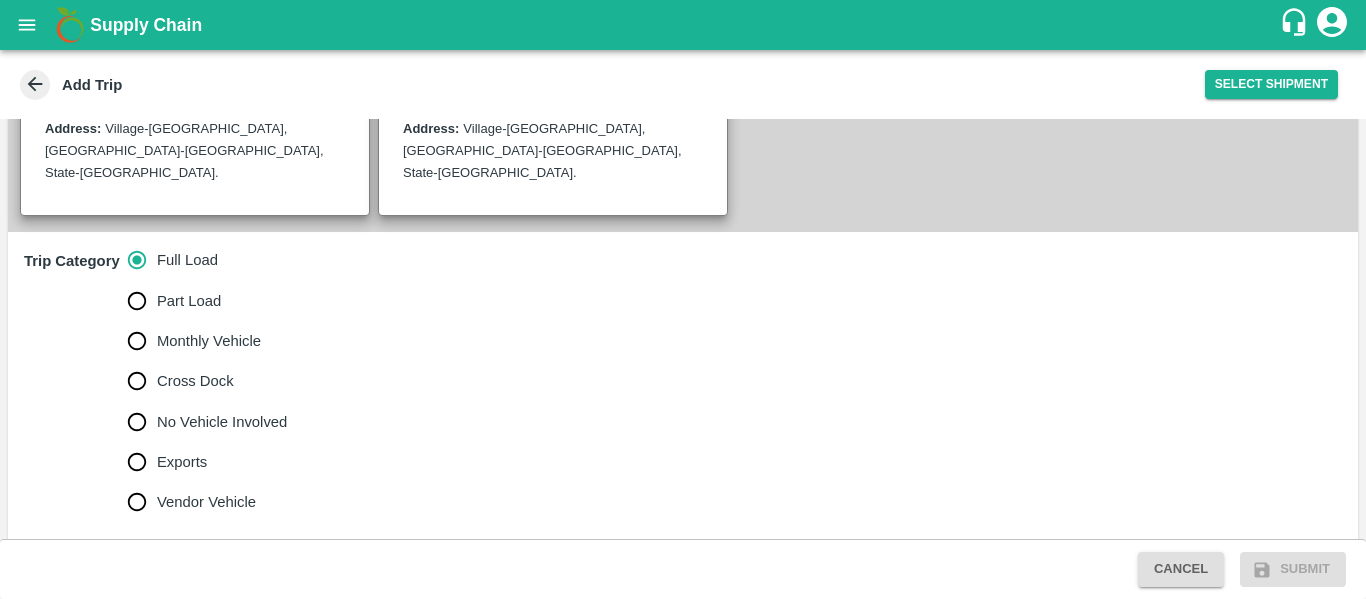 click on "No Vehicle Involved" at bounding box center (222, 422) 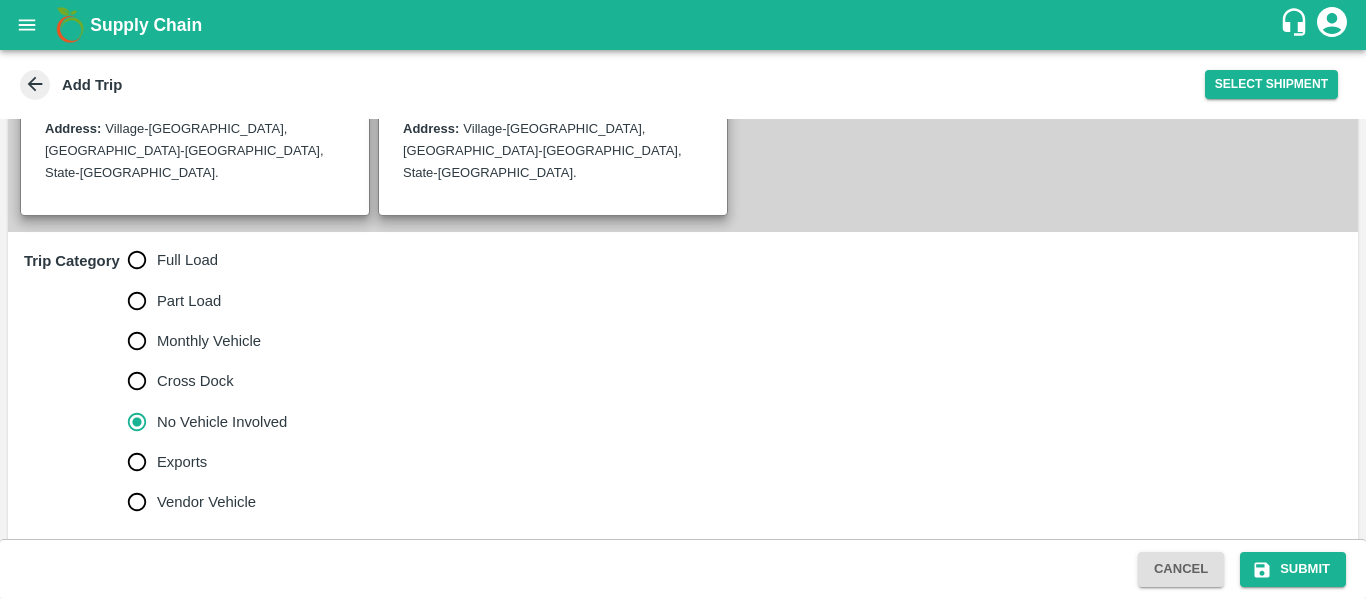 click on "x No Vehicle Reason" at bounding box center [233, 586] 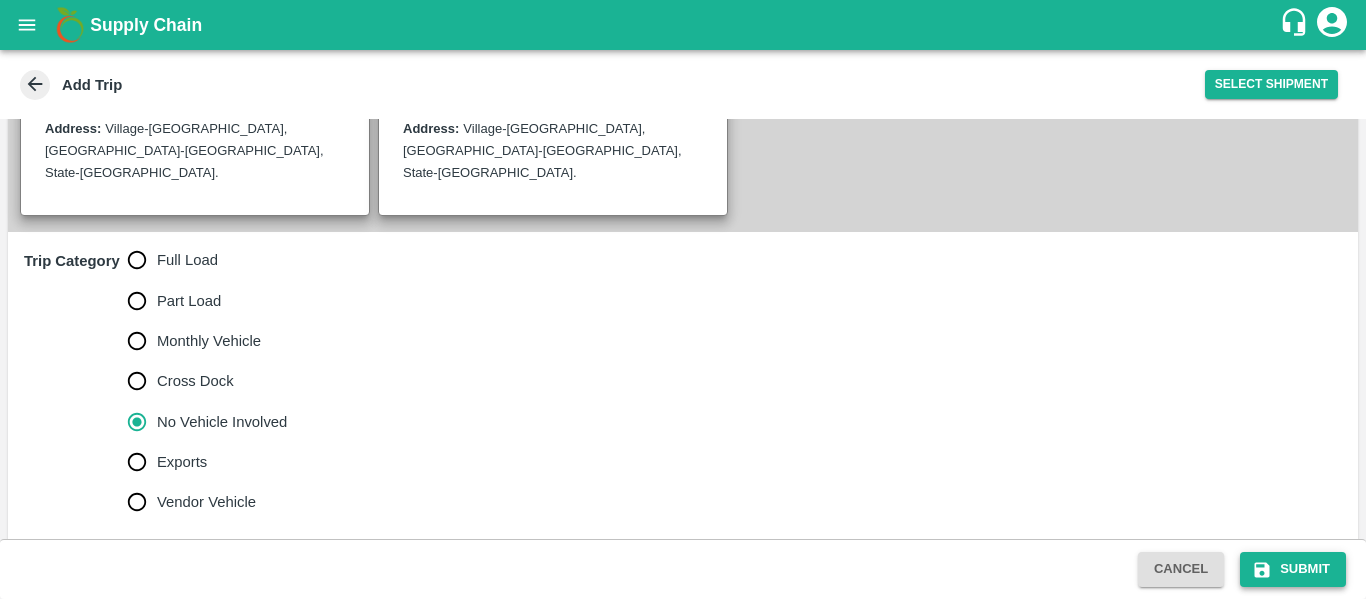 type on "Field Dump" 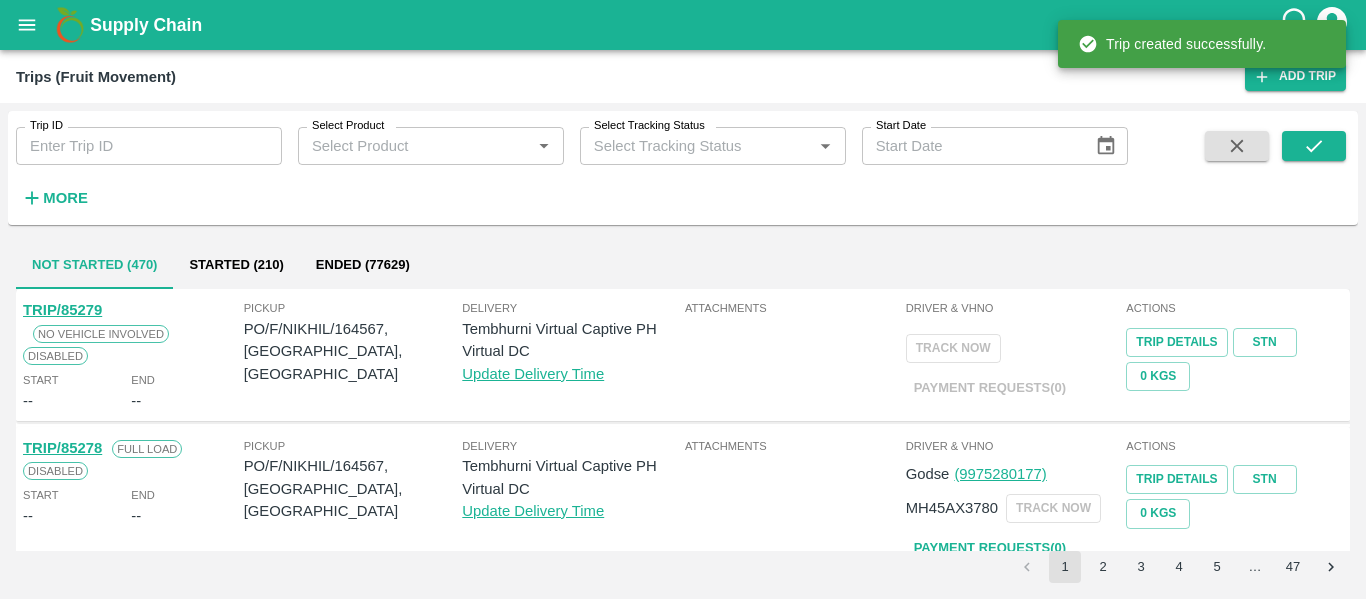 click 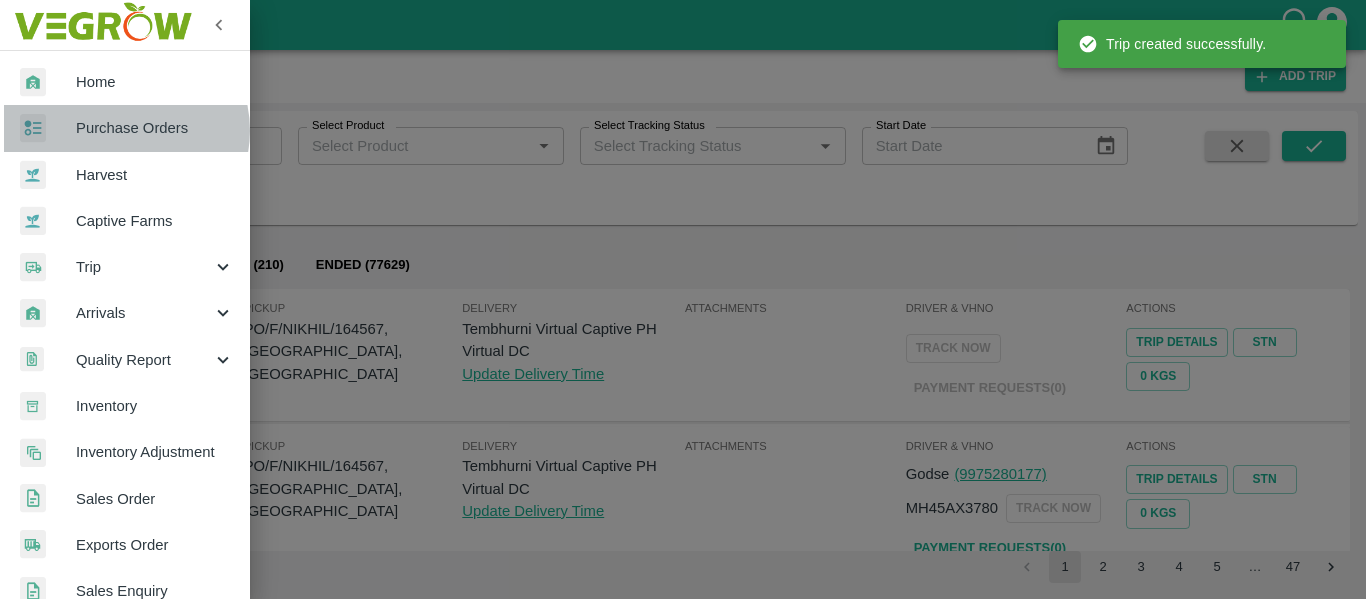 click on "Purchase Orders" at bounding box center [155, 128] 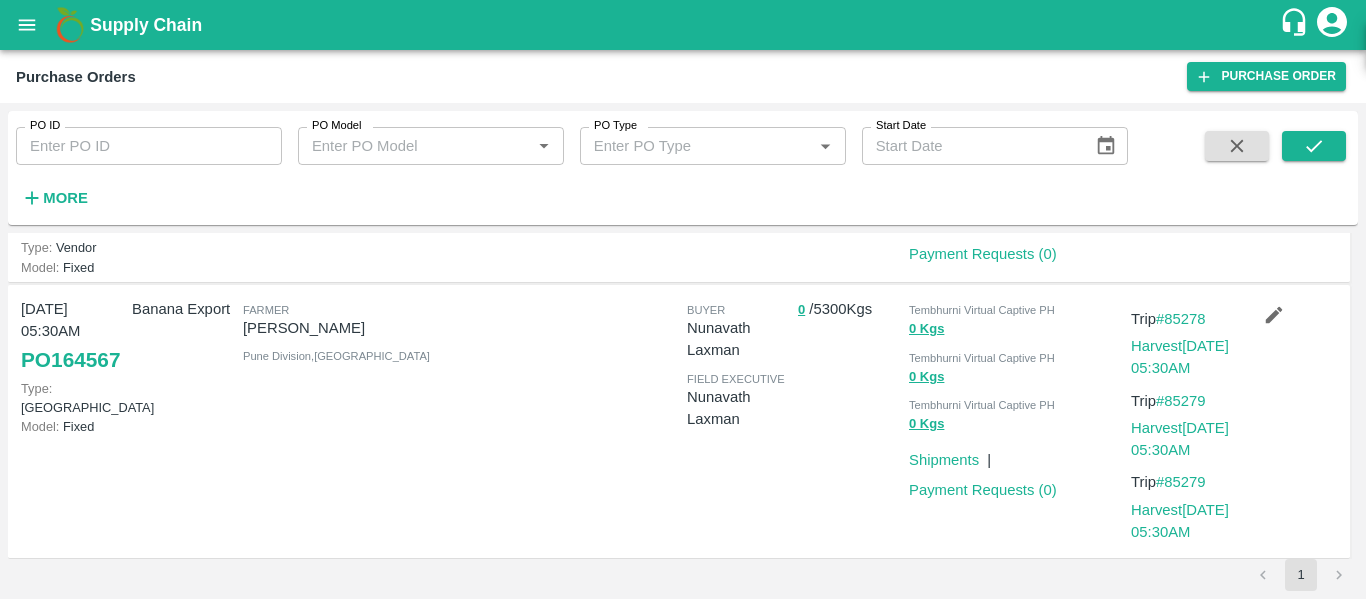 scroll, scrollTop: 127, scrollLeft: 0, axis: vertical 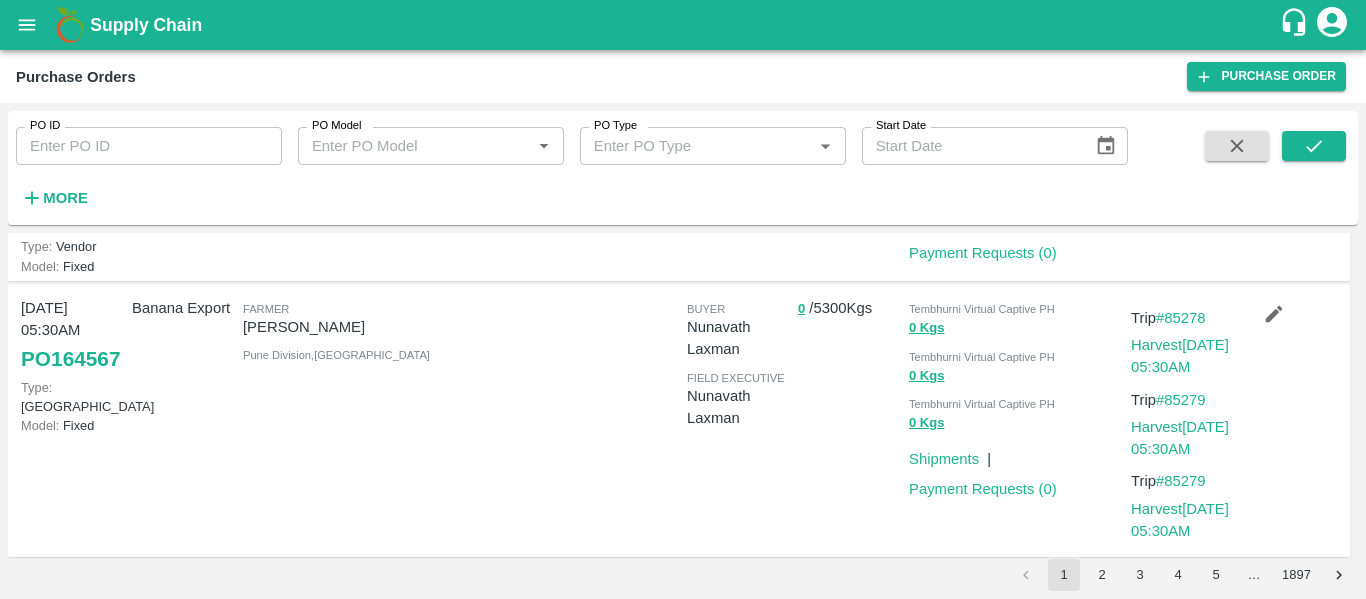 click on "Harvest  21 Jul, 05:30AM" at bounding box center (1182, 356) 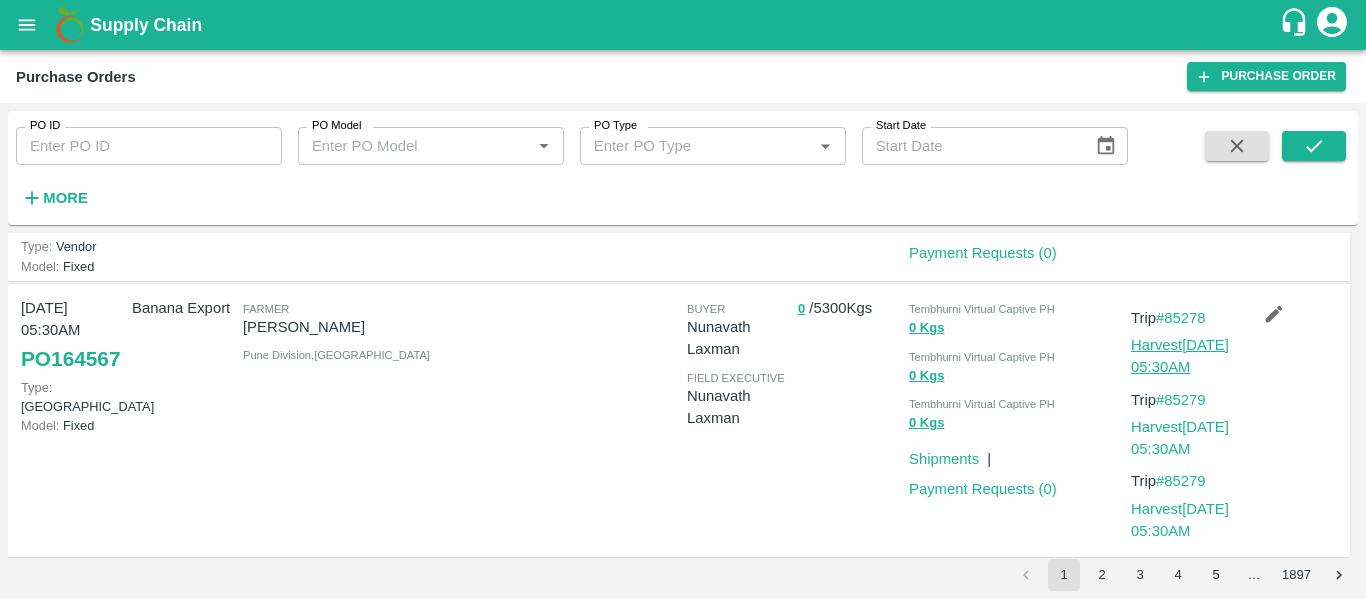 click on "Harvest  21 Jul, 05:30AM" at bounding box center (1180, 356) 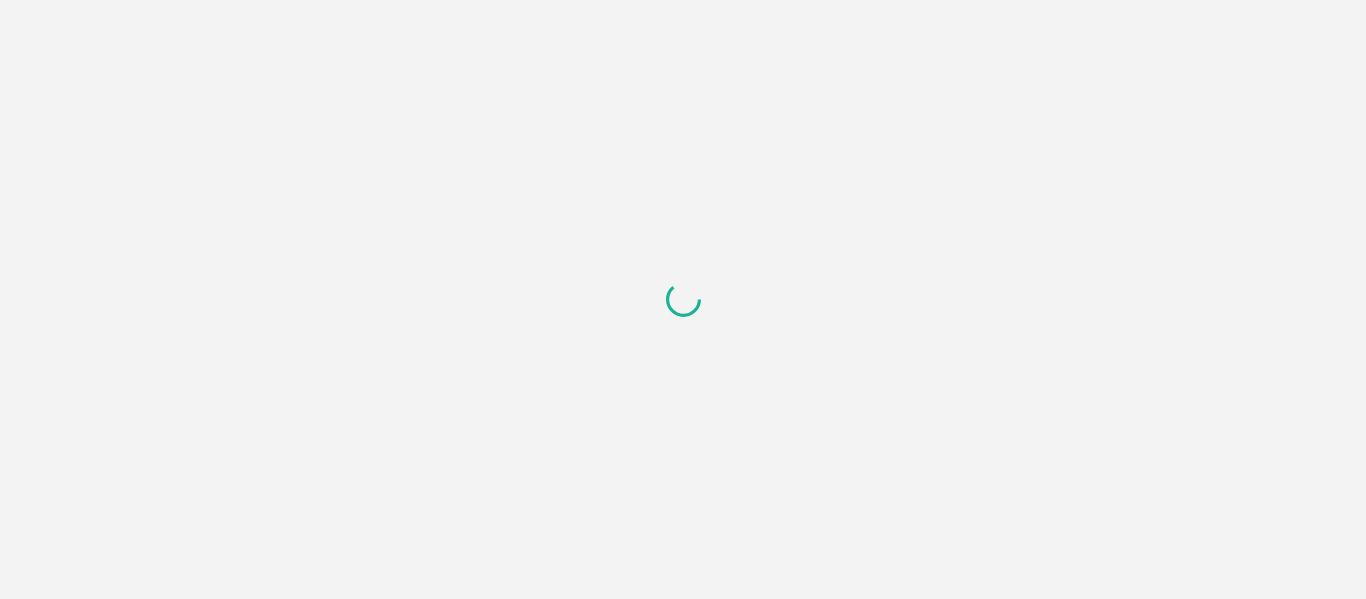 scroll, scrollTop: 0, scrollLeft: 0, axis: both 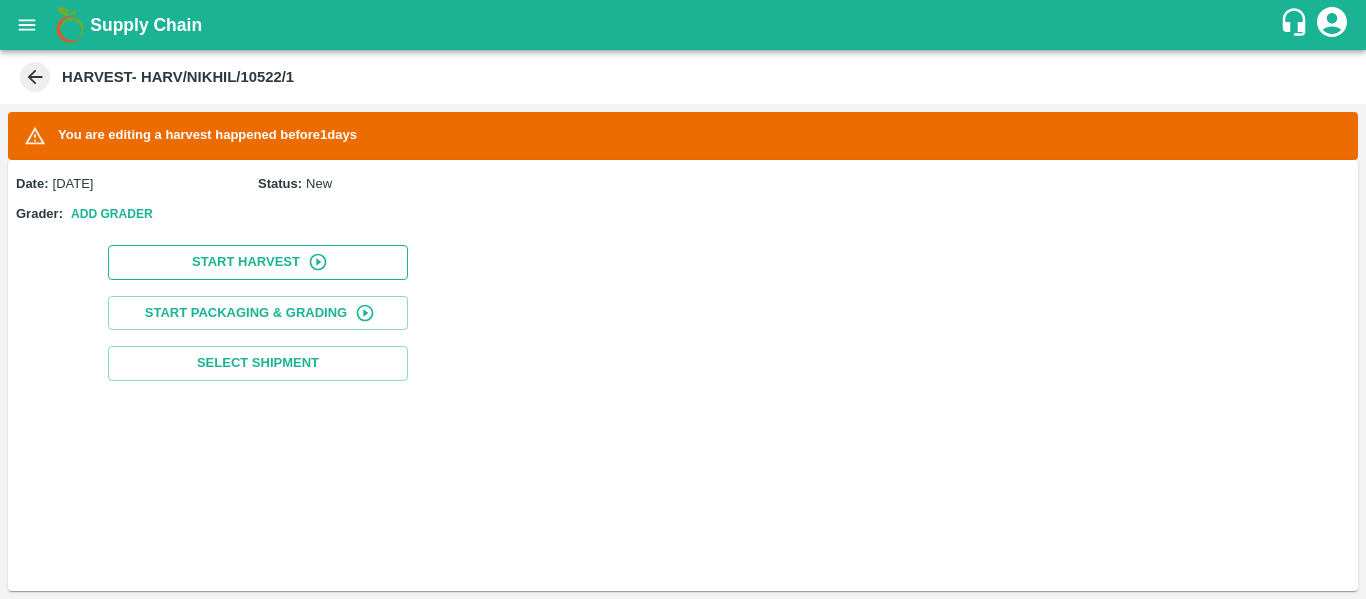 click on "Start Harvest" at bounding box center [258, 262] 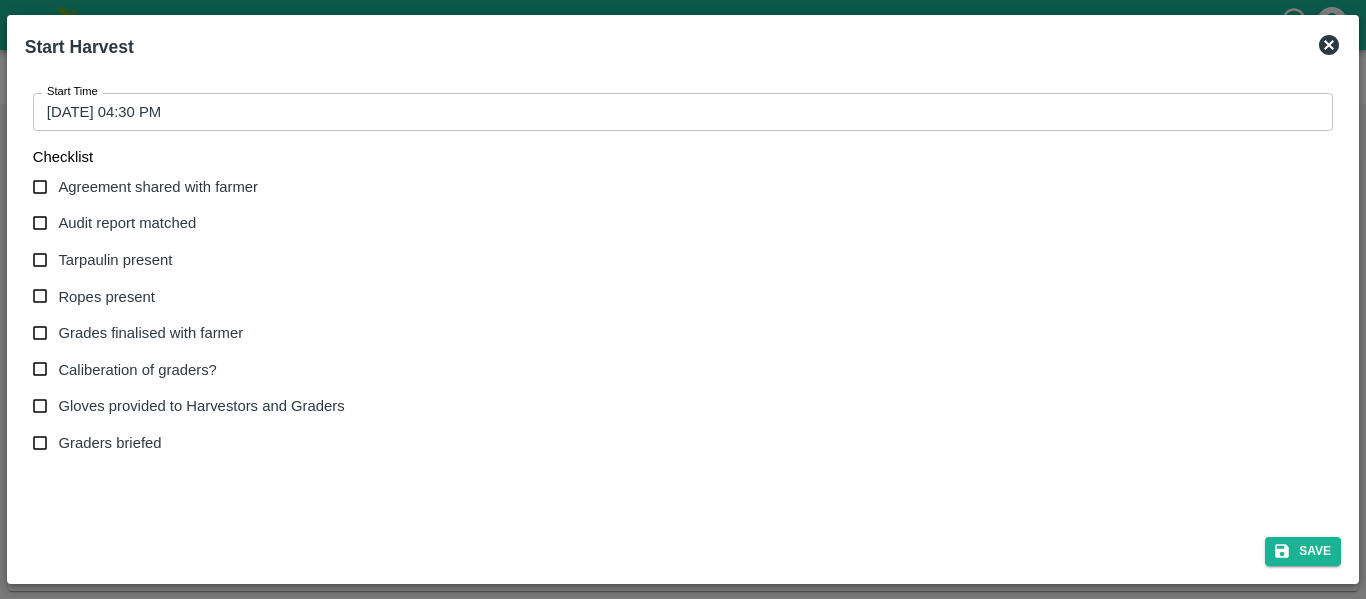 click on "[DATE] 04:30 PM" at bounding box center (676, 112) 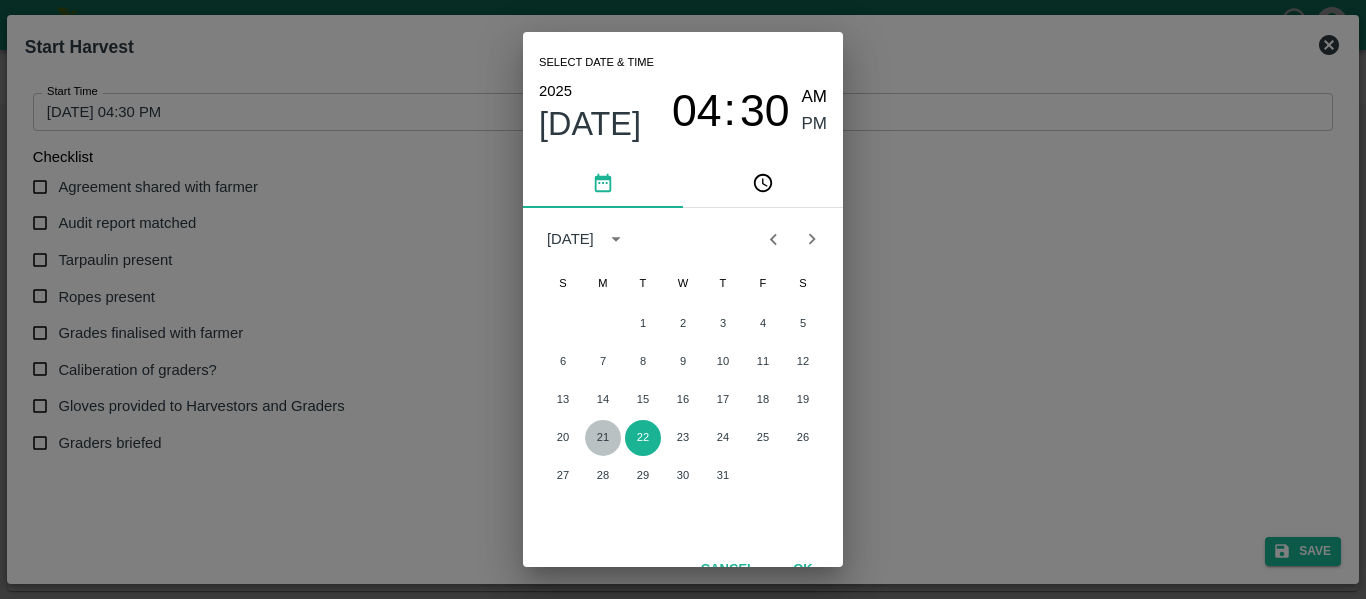 click on "21" at bounding box center [603, 438] 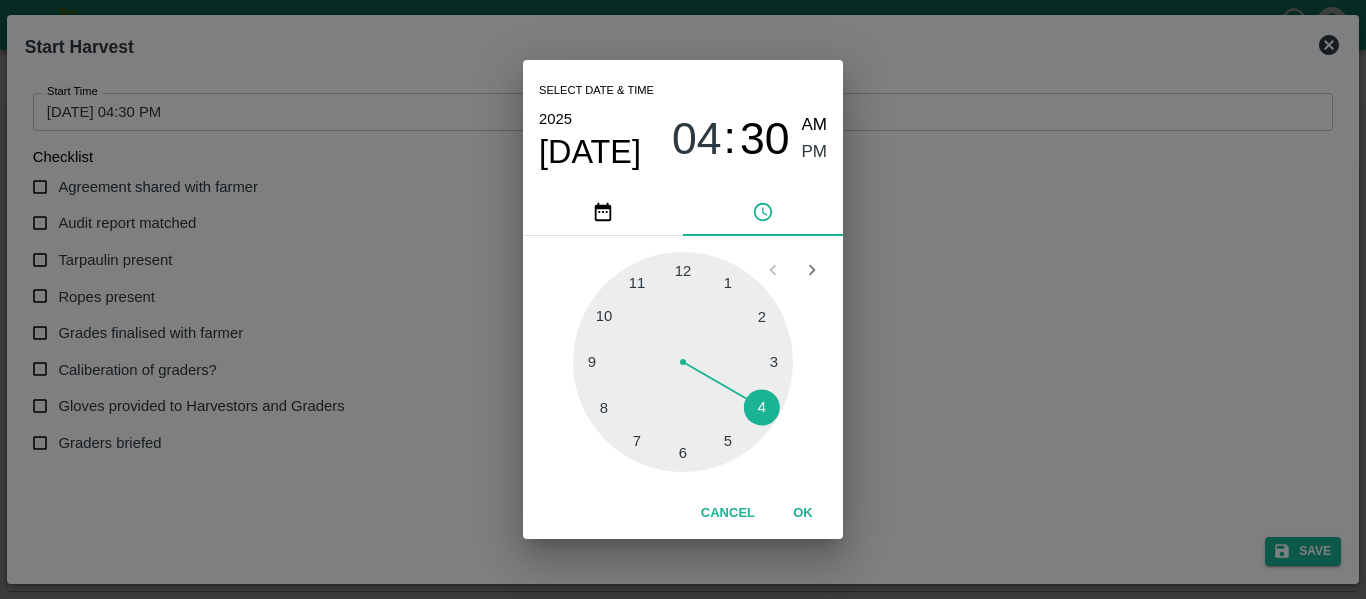 click at bounding box center (683, 362) 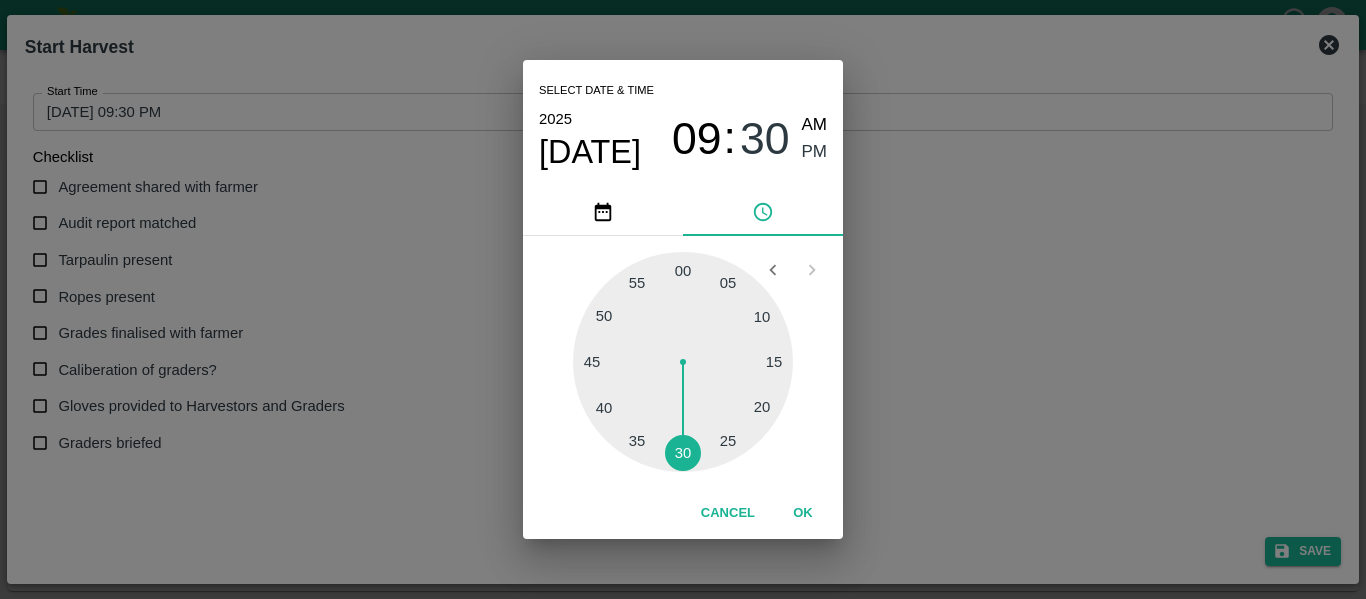 click at bounding box center [683, 362] 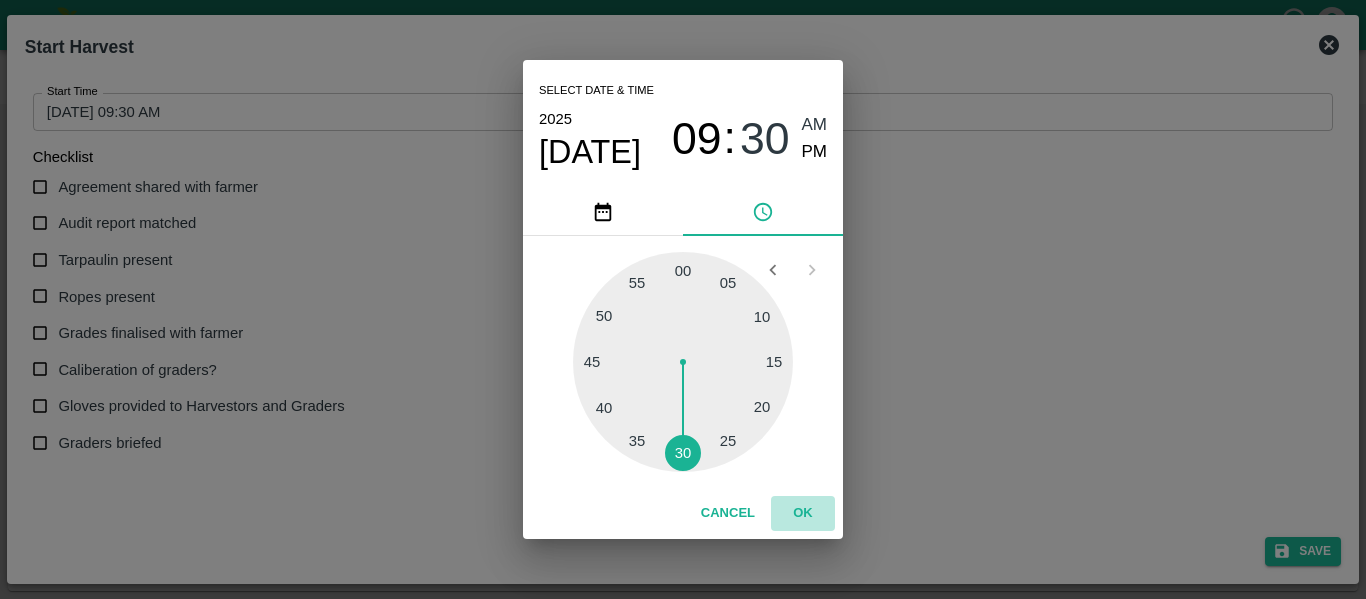 click on "OK" at bounding box center (803, 513) 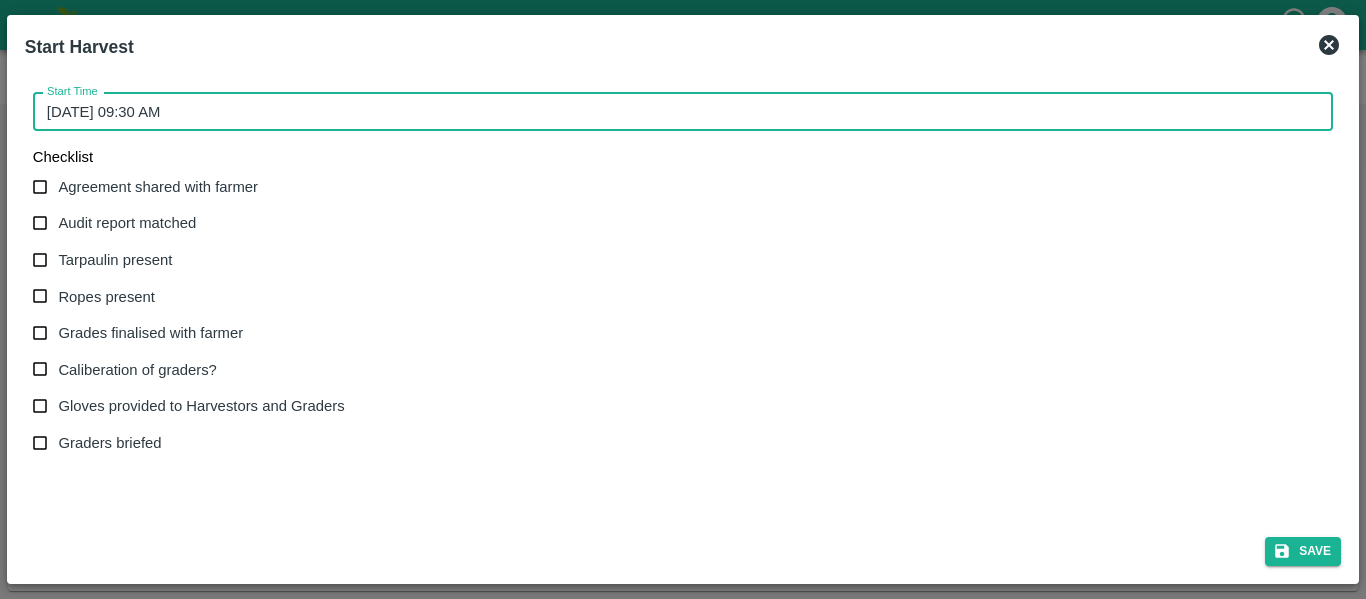 click on "Agreement shared with farmer" at bounding box center (158, 187) 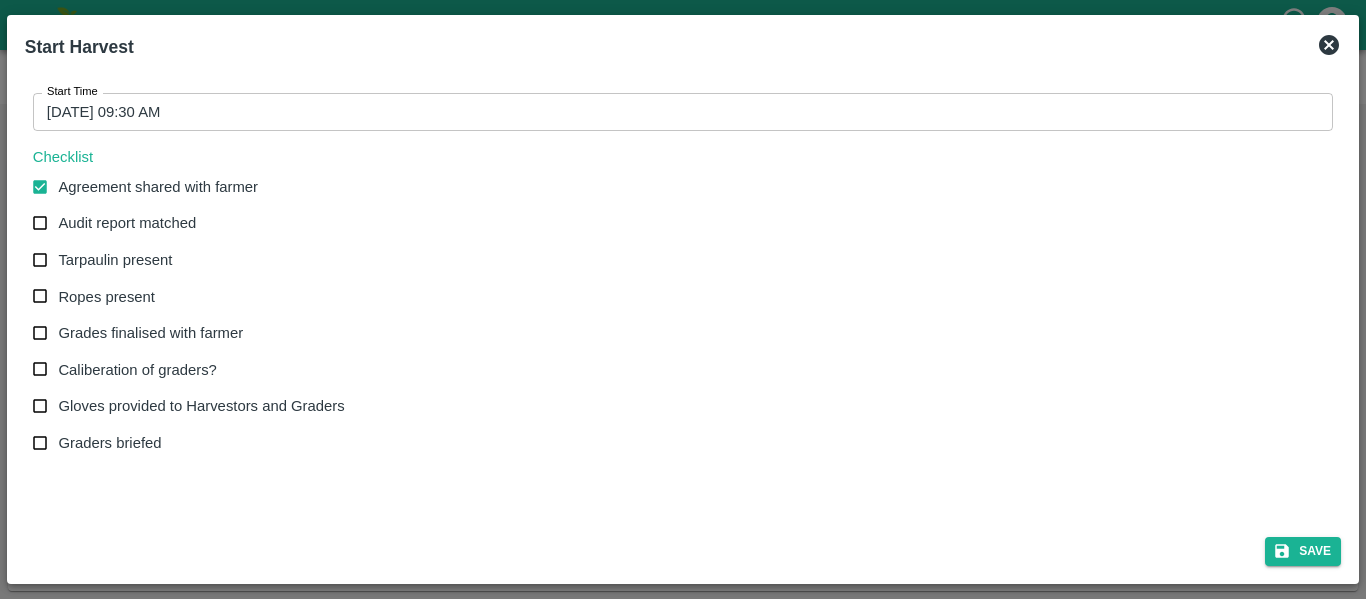 click on "Audit report matched" at bounding box center [183, 223] 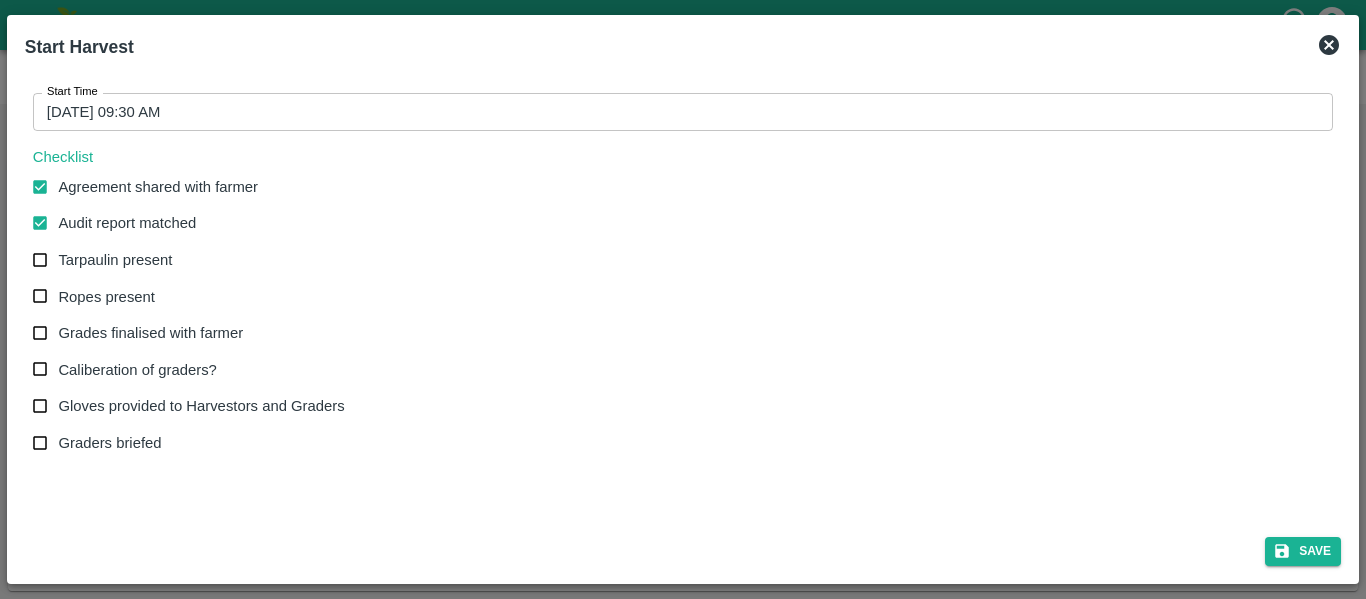 click on "Tarpaulin present" at bounding box center [183, 260] 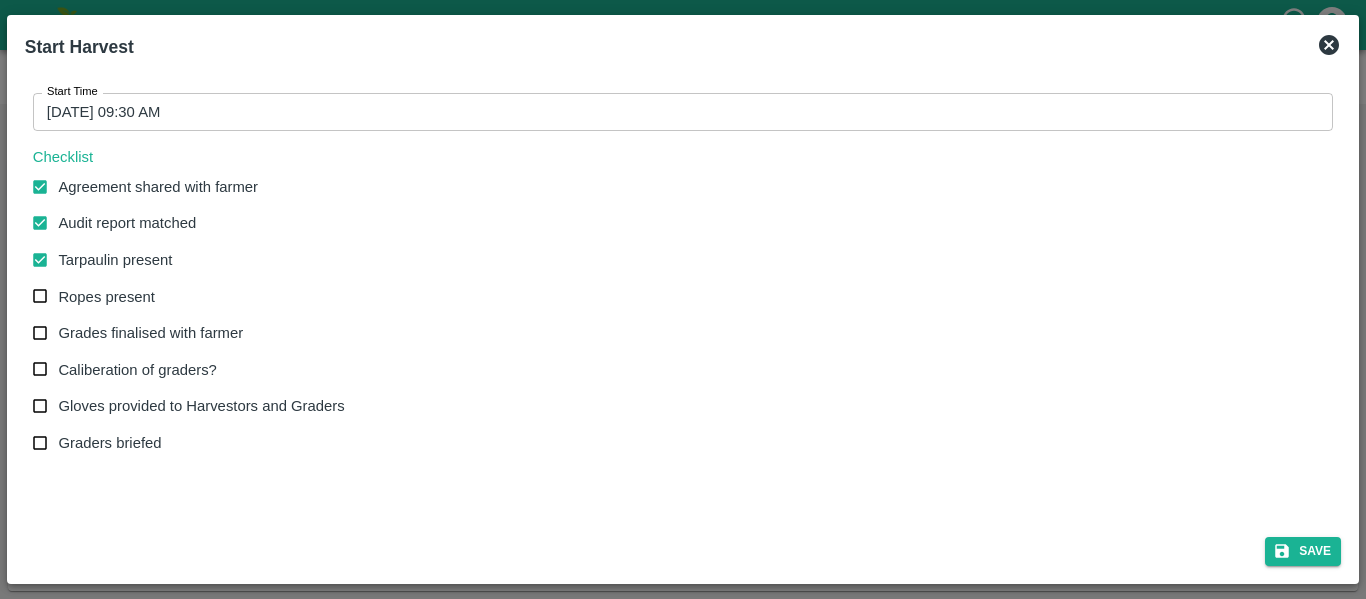 click on "Ropes present" at bounding box center (106, 297) 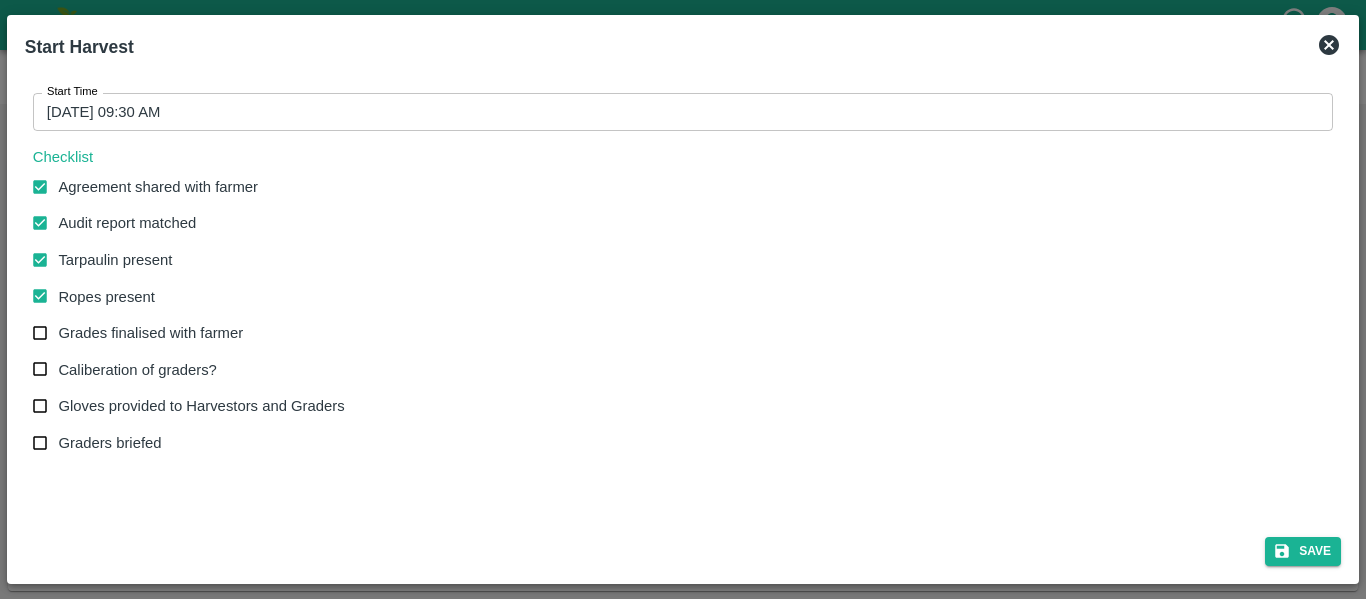 click on "Grades finalised with farmer" at bounding box center [150, 333] 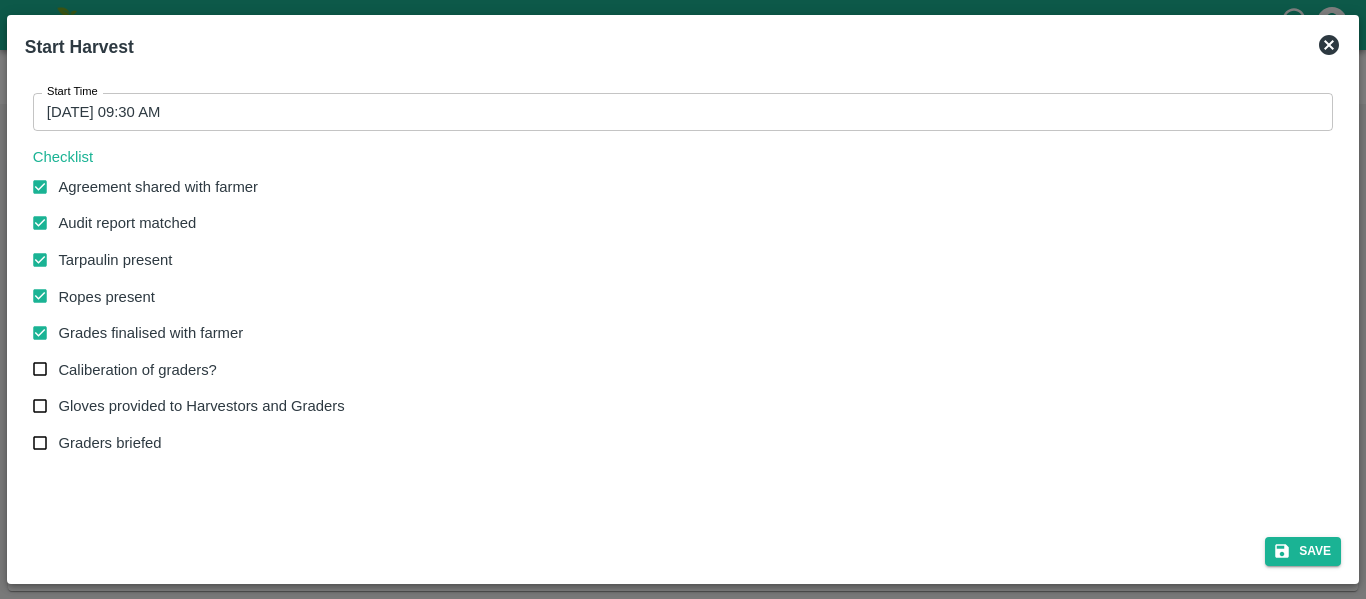 click on "Caliberation of graders?" at bounding box center (137, 370) 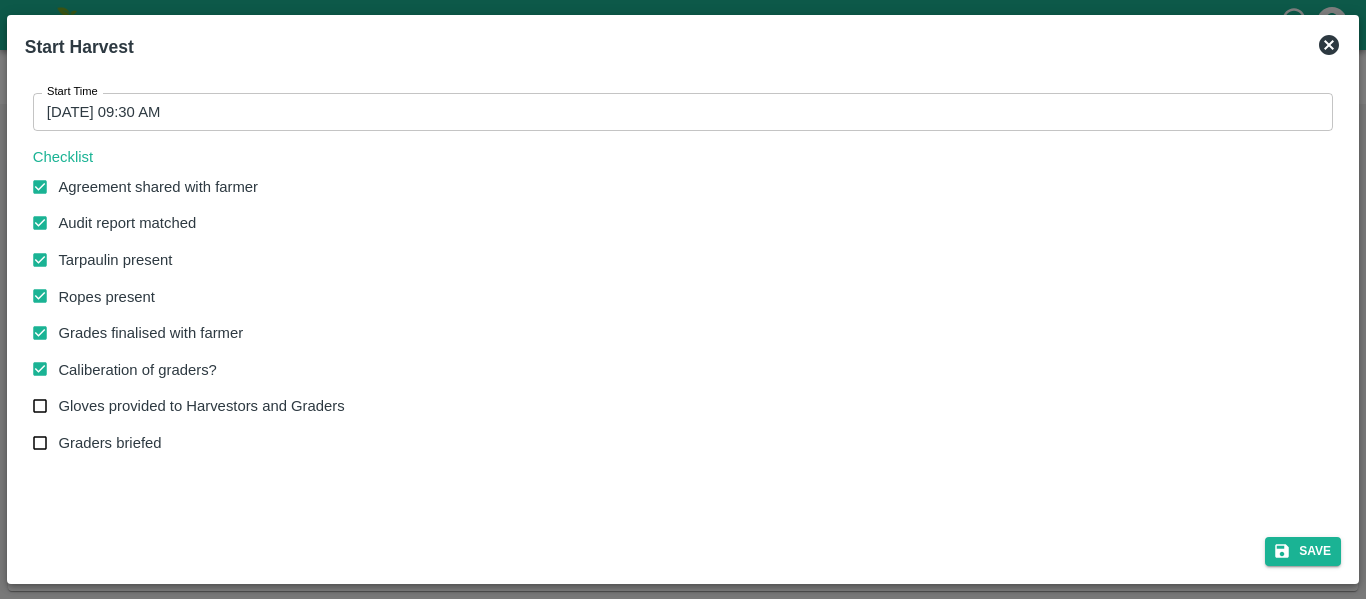 click on "Caliberation of graders?" at bounding box center (137, 370) 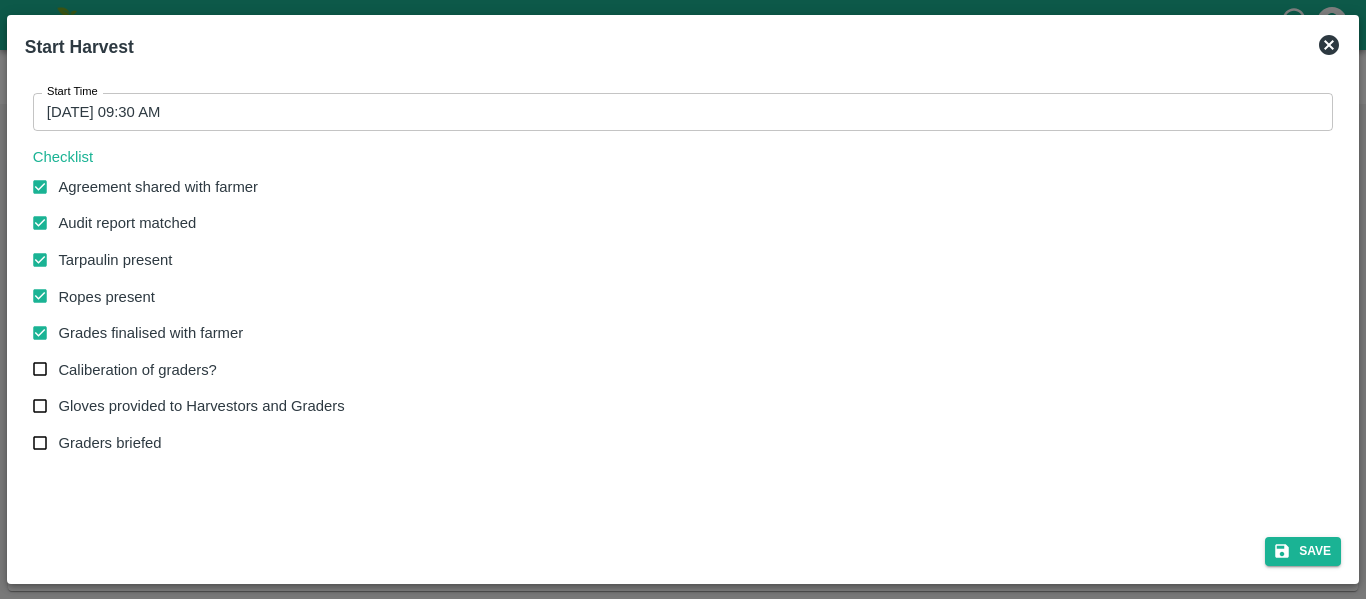 click on "Gloves provided to Harvestors and Graders" at bounding box center [201, 406] 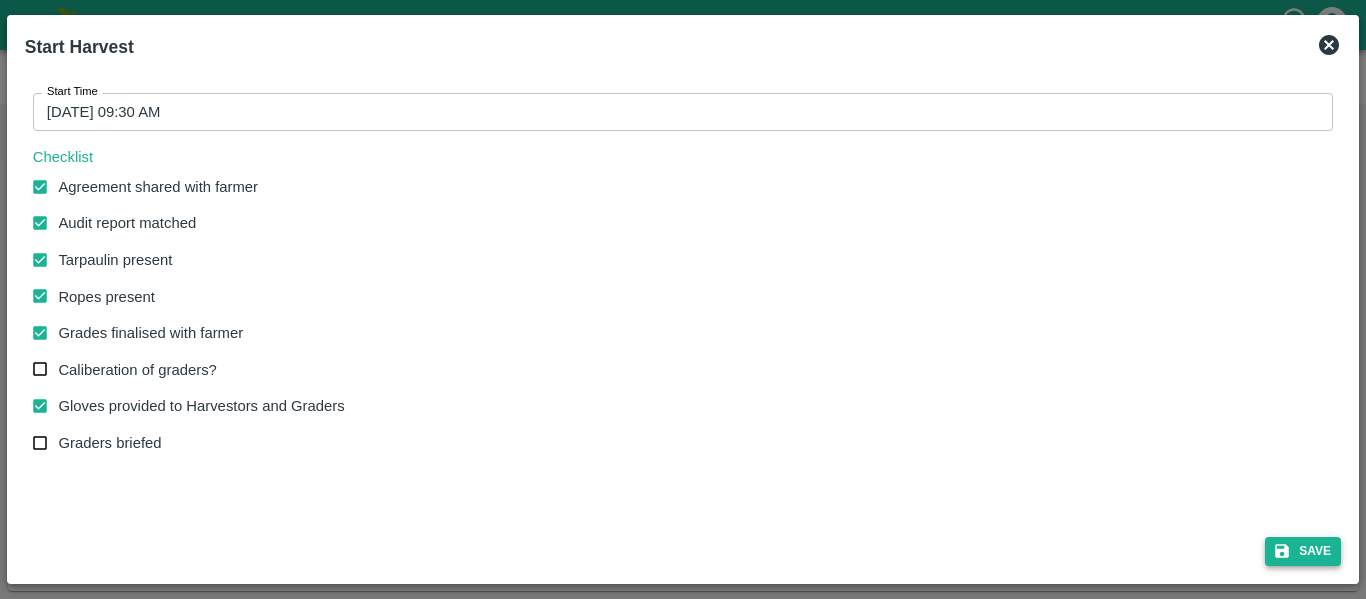click on "Save" at bounding box center [1303, 551] 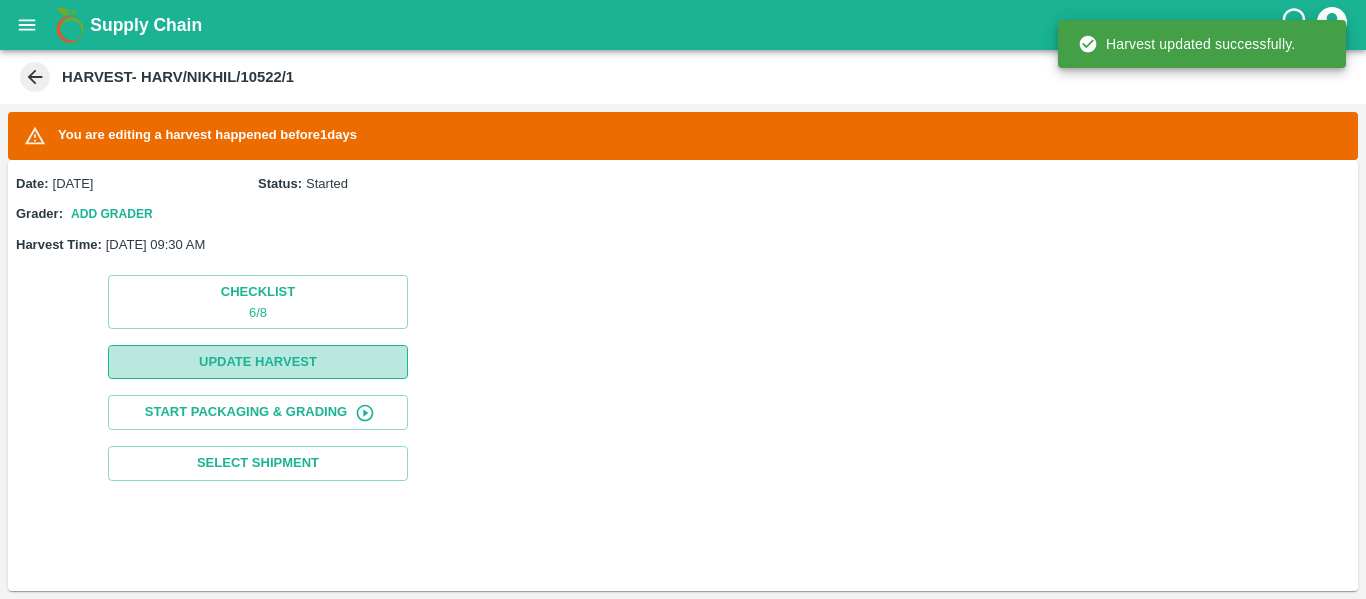 click on "Update Harvest" at bounding box center (258, 362) 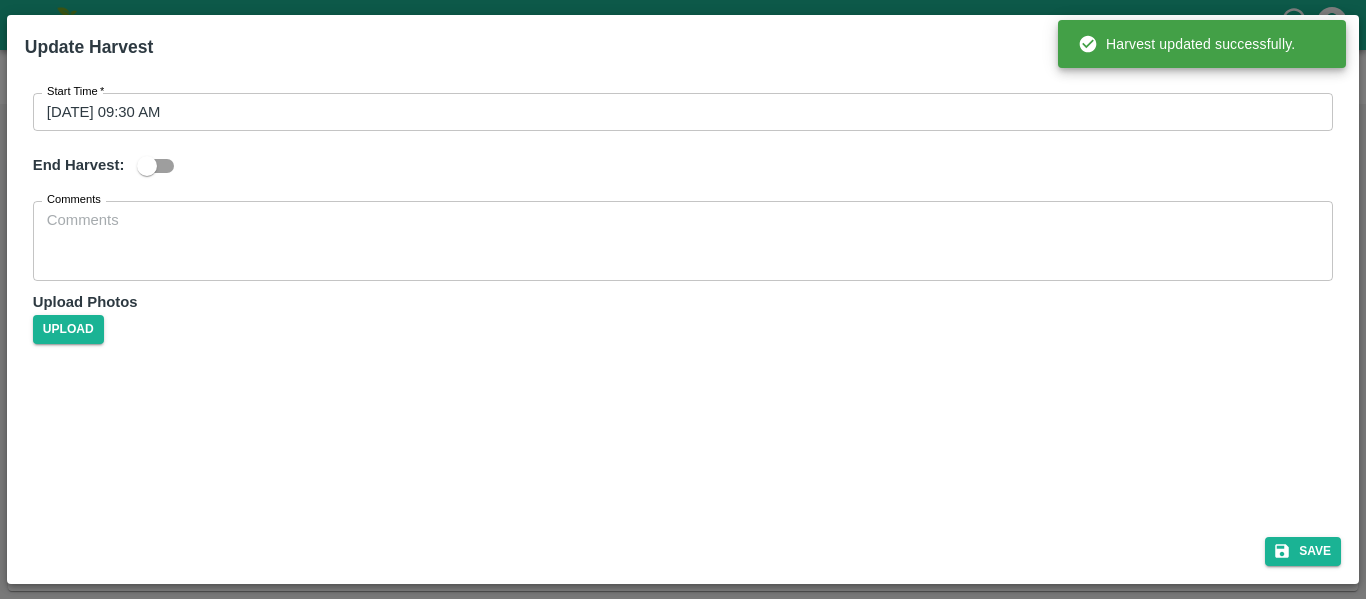 click at bounding box center [147, 166] 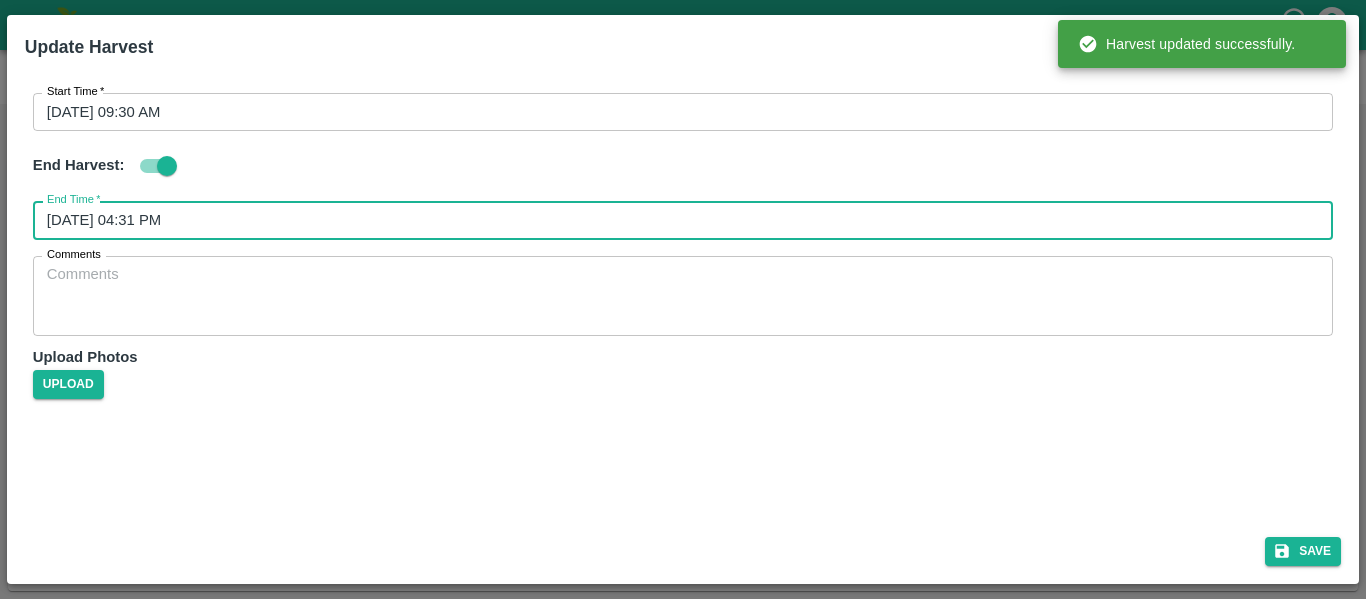 click on "22/07/2025 04:31 PM" at bounding box center [676, 220] 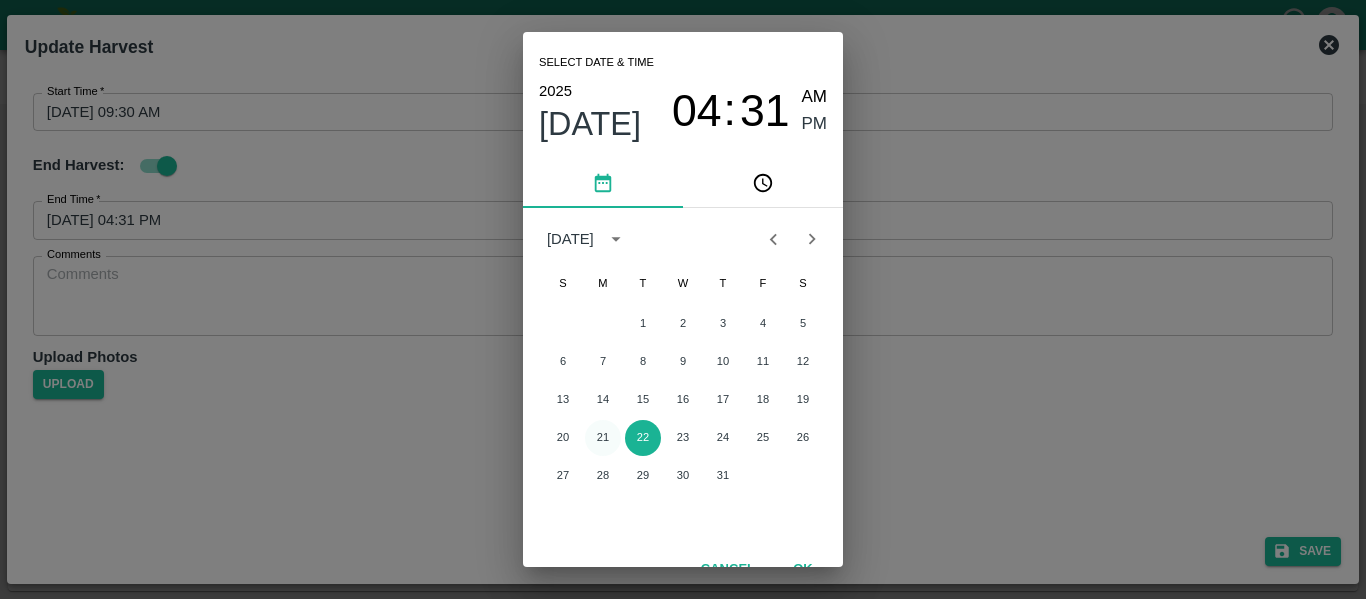 click on "21" at bounding box center [603, 438] 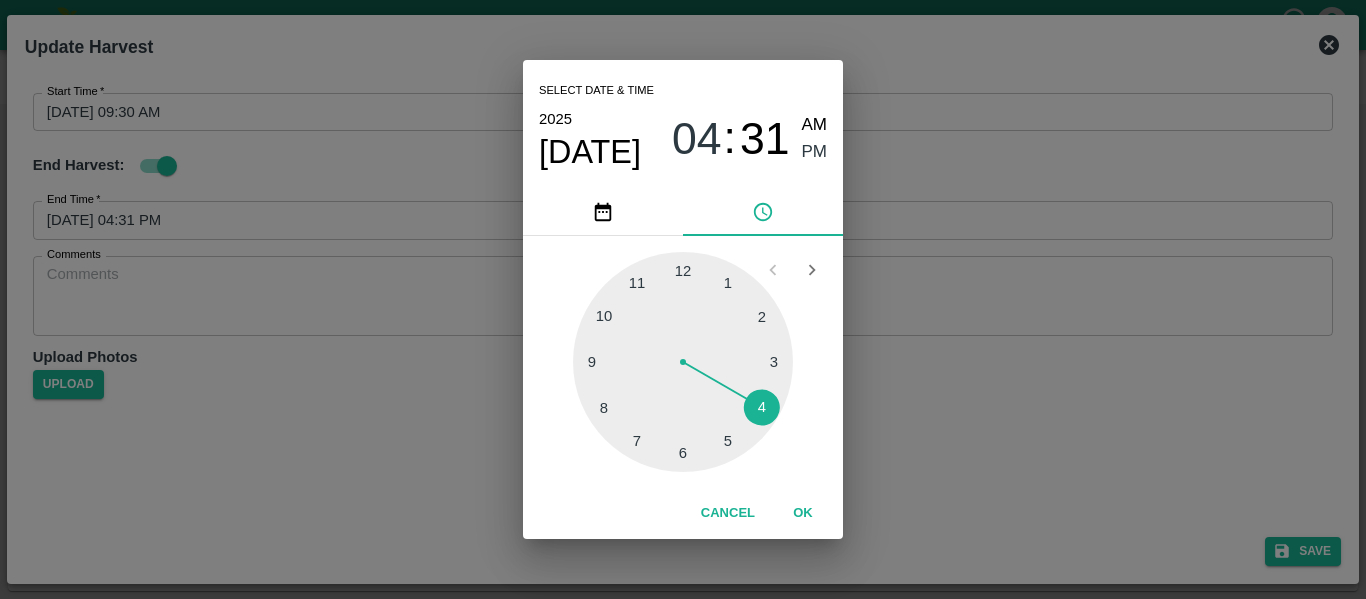 click at bounding box center (683, 362) 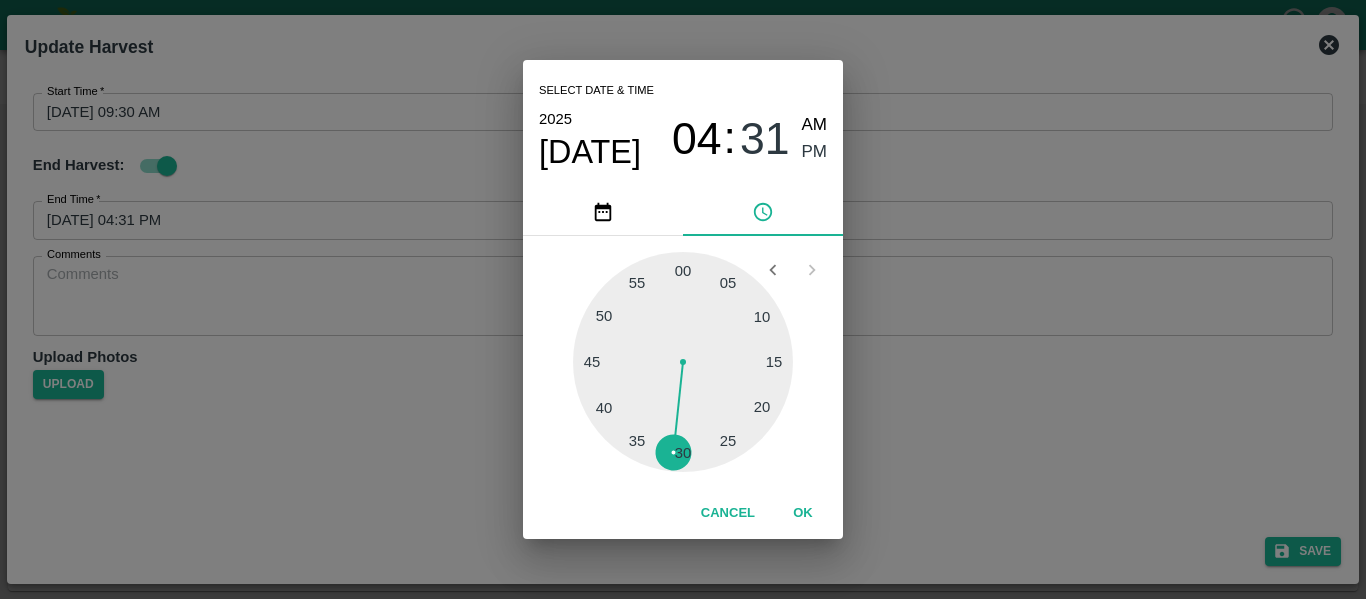 click at bounding box center [683, 362] 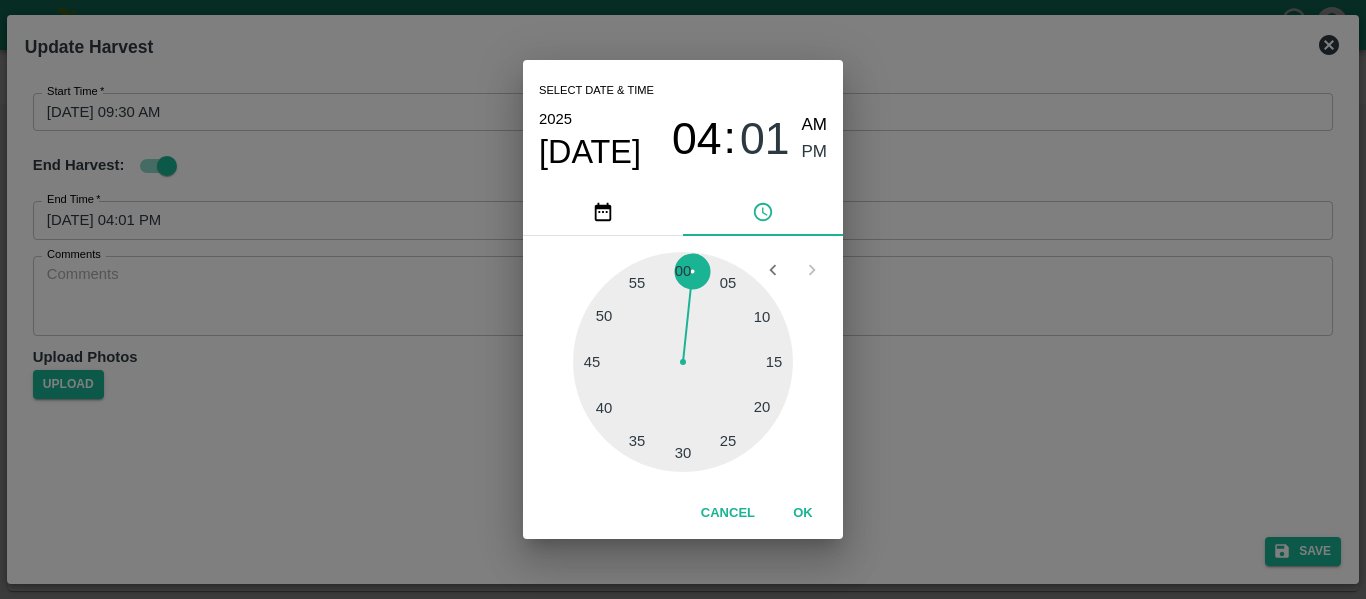 click on "PM" at bounding box center (815, 152) 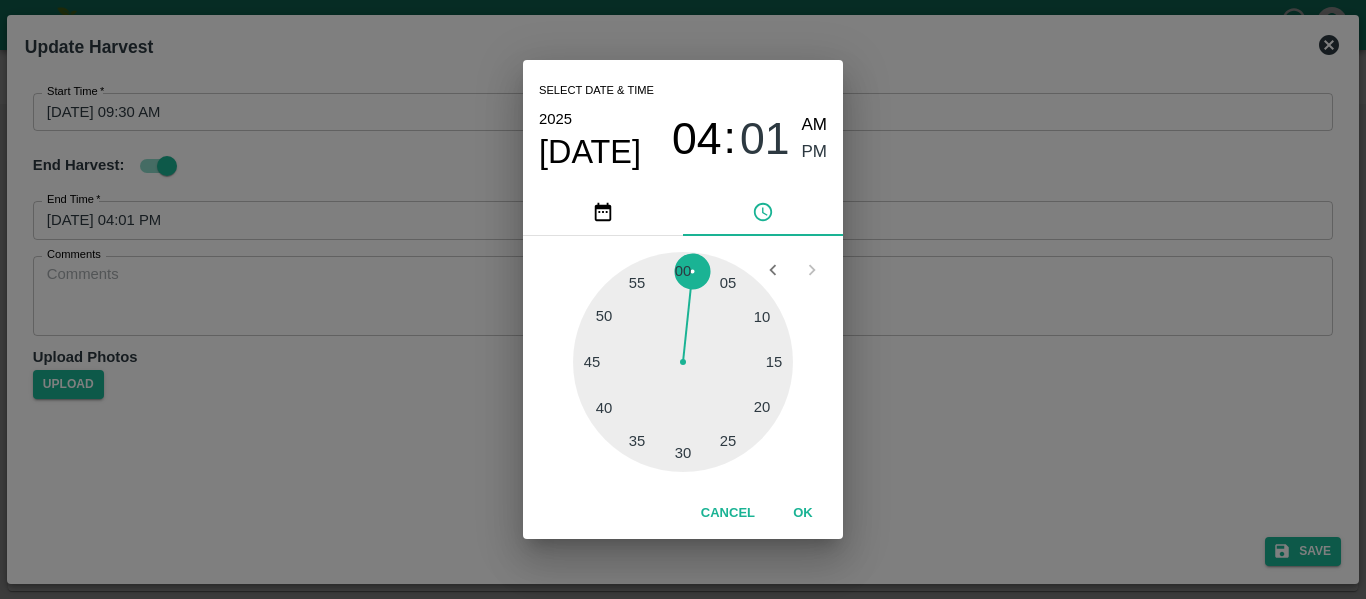 click on "04" at bounding box center (697, 139) 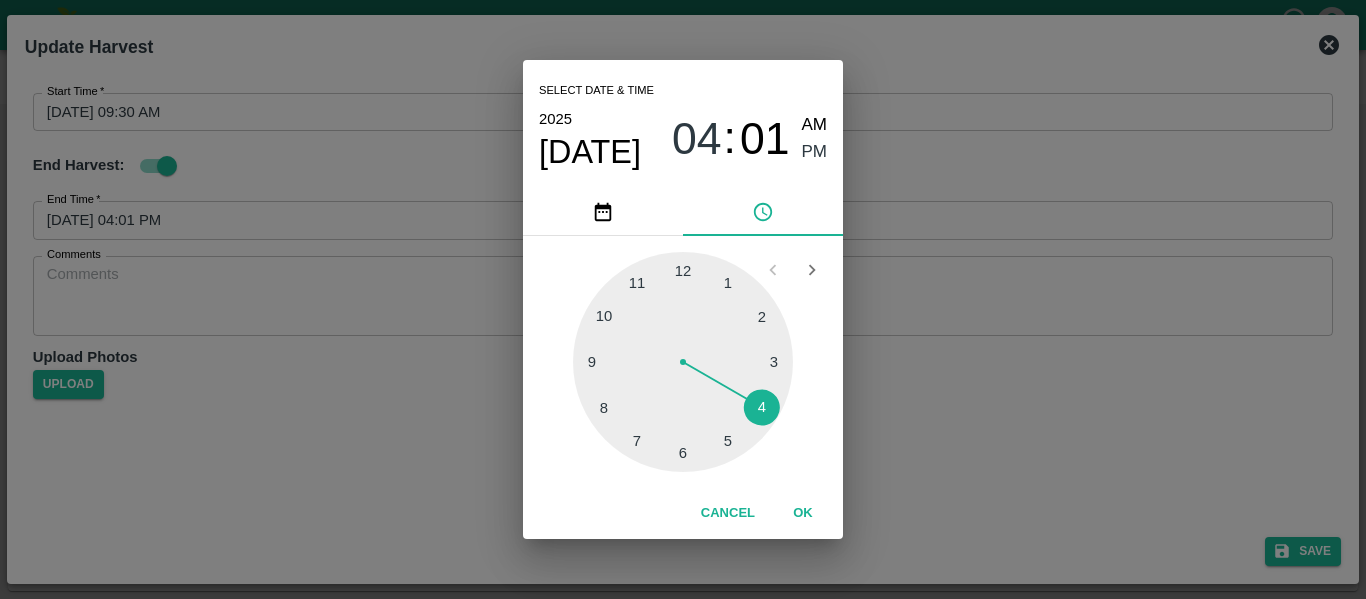 click at bounding box center (683, 362) 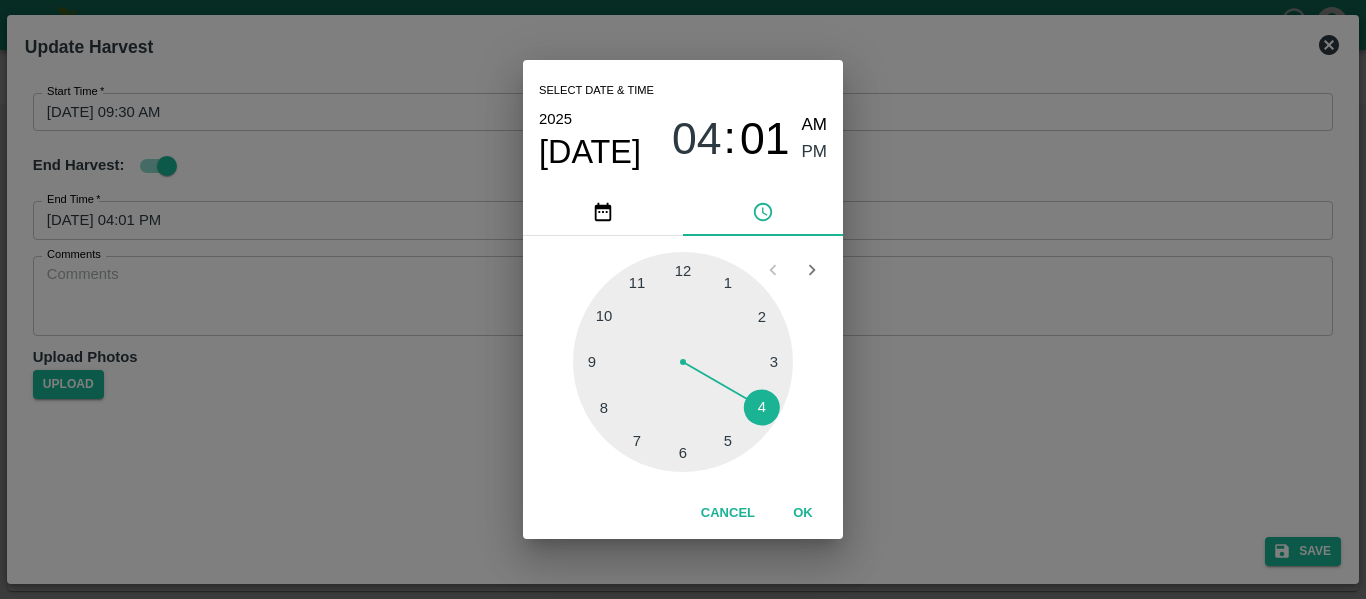 type on "21/07/2025 02:01 PM" 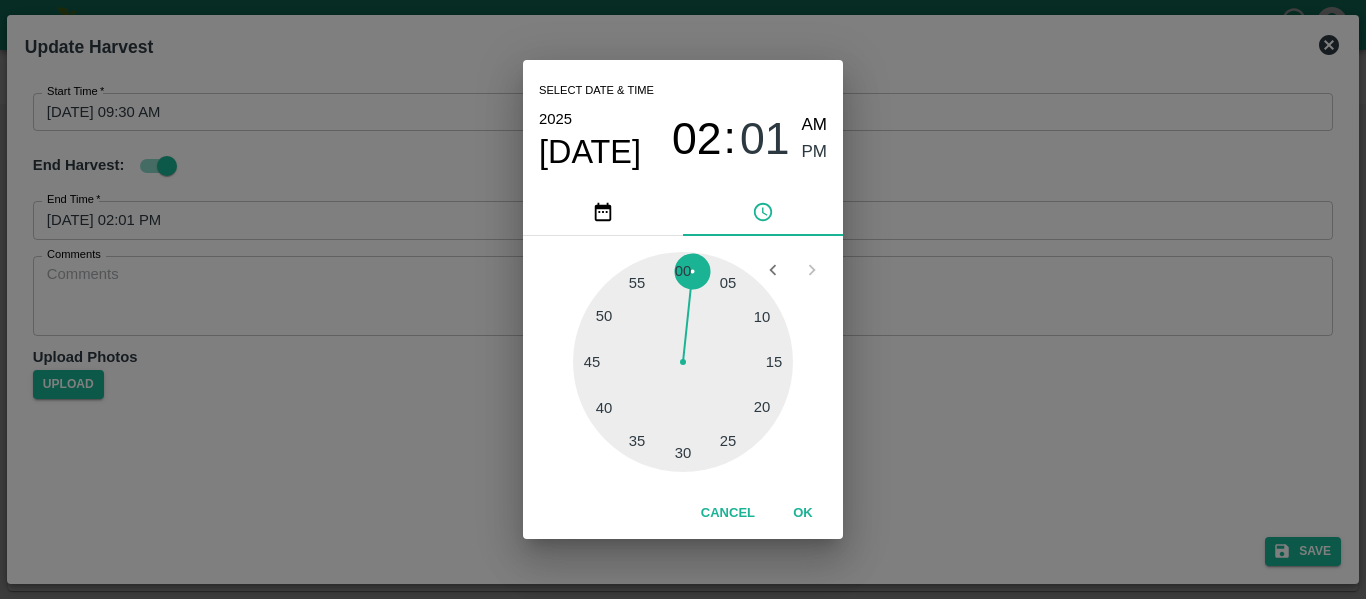 click on "PM" at bounding box center (815, 152) 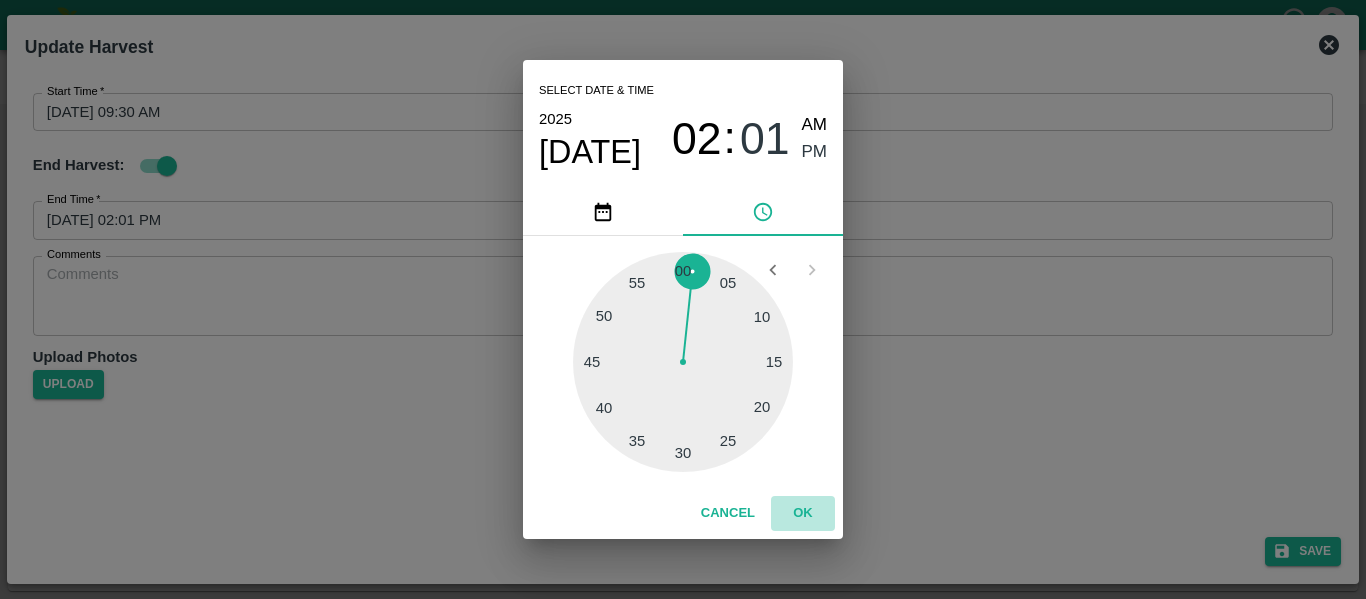 click on "OK" at bounding box center [803, 513] 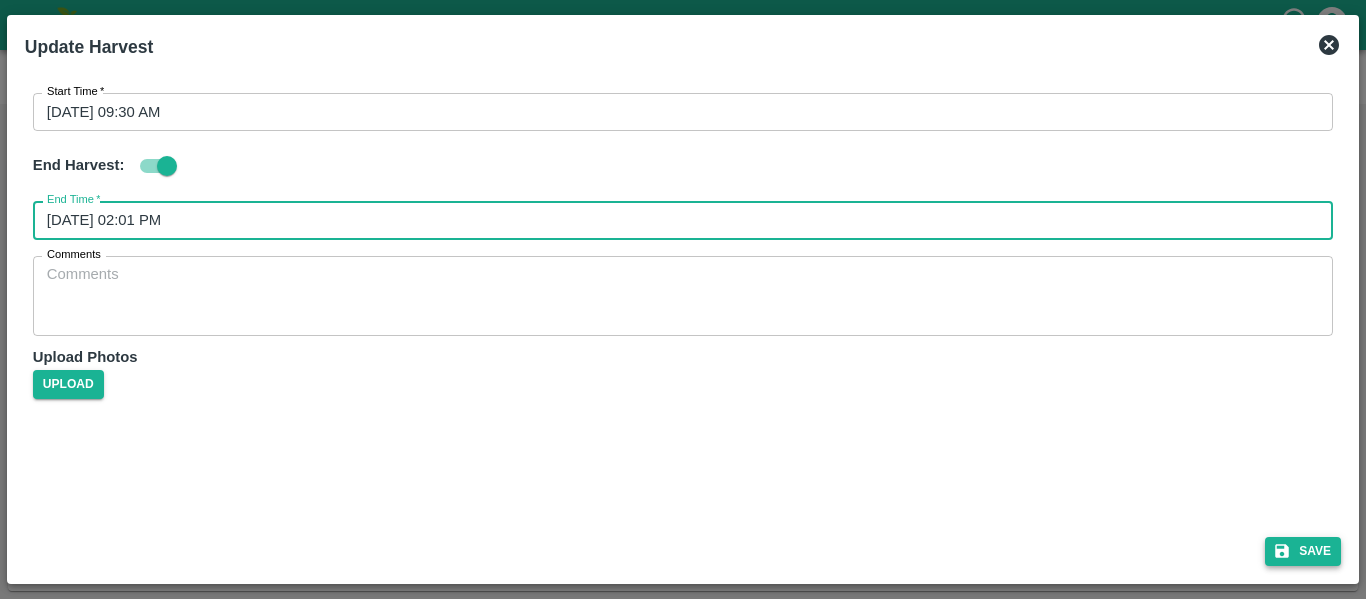 click on "Save" at bounding box center (1303, 551) 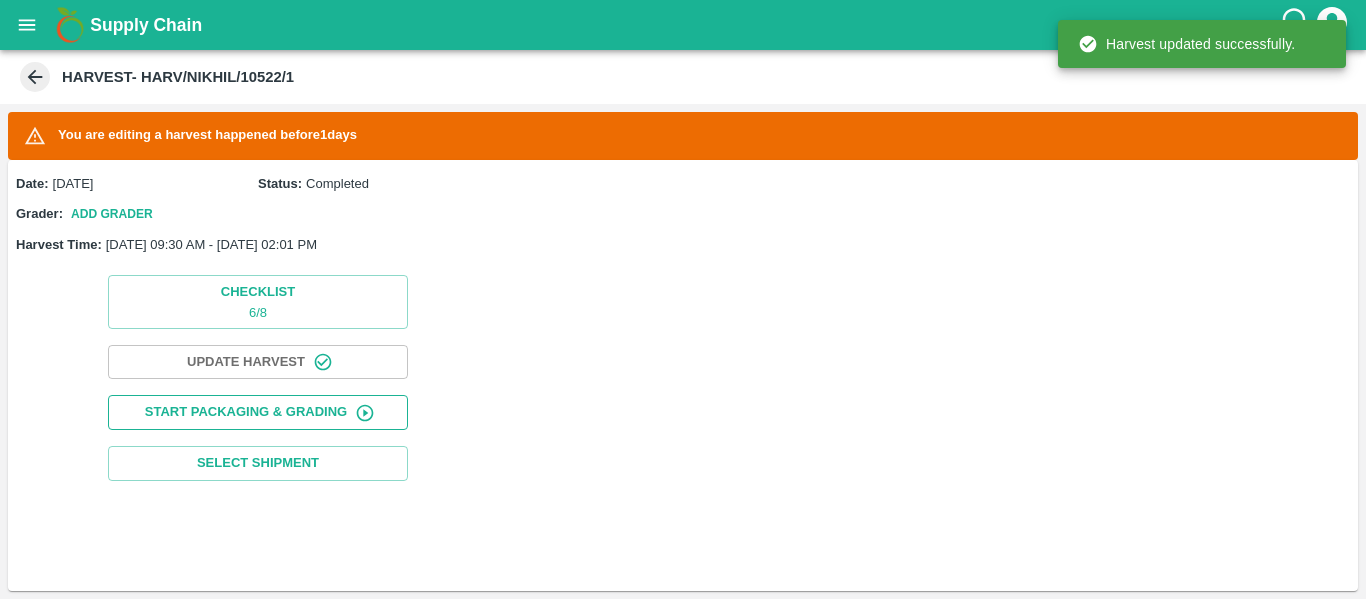 click on "Start Packaging & Grading" at bounding box center (258, 412) 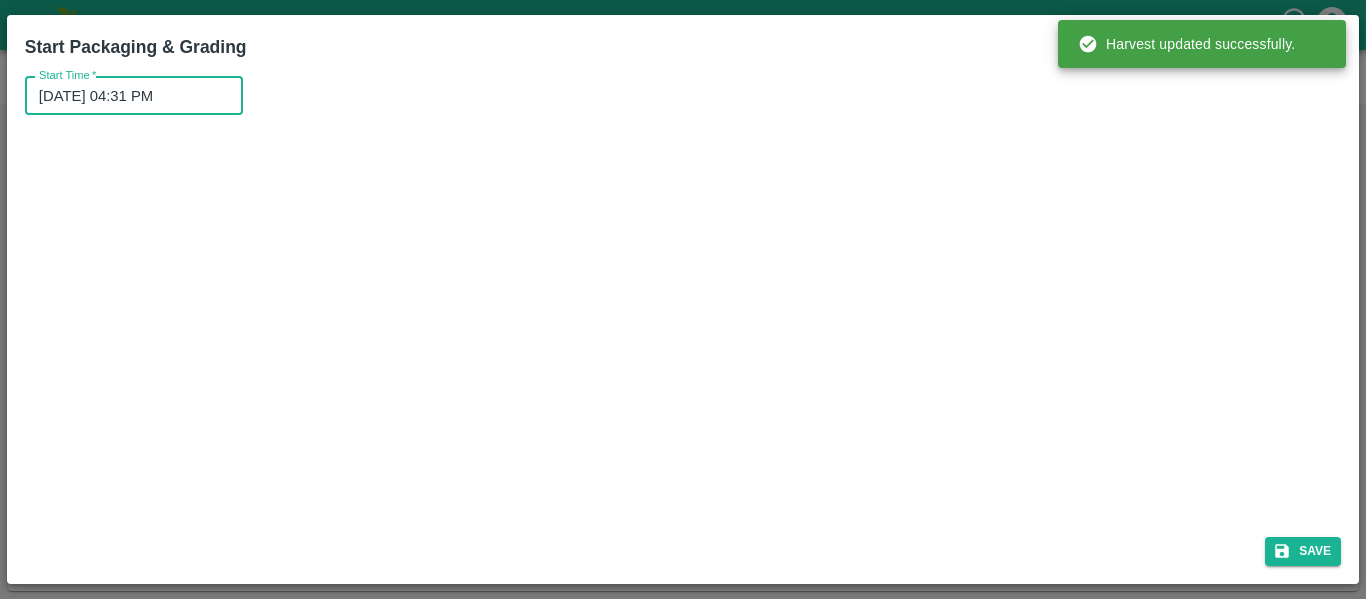 click on "22/07/2025 04:31 PM" at bounding box center [127, 96] 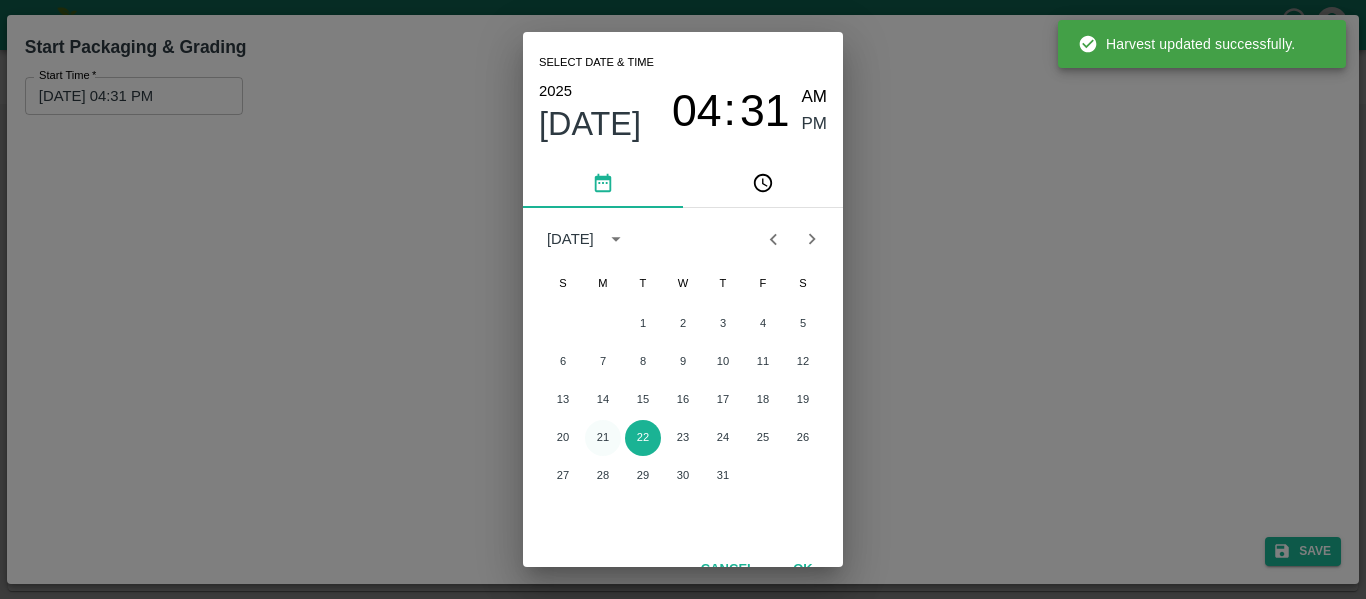 click on "21" at bounding box center [603, 438] 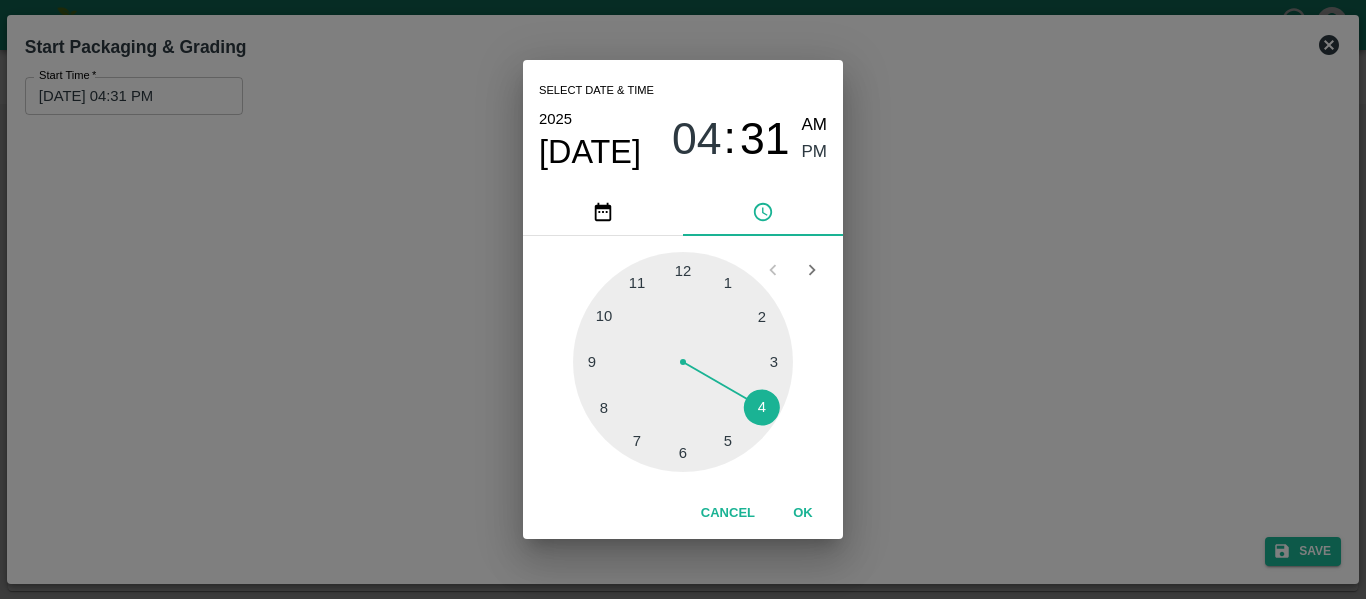 click at bounding box center [683, 362] 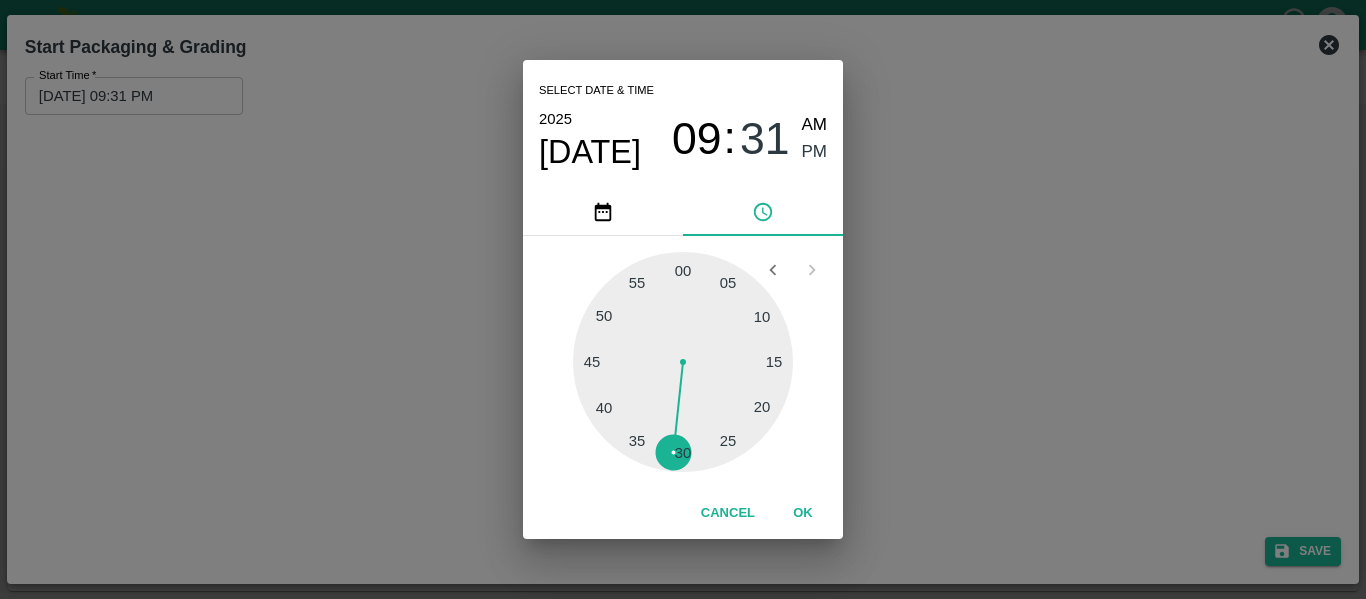 click at bounding box center [683, 362] 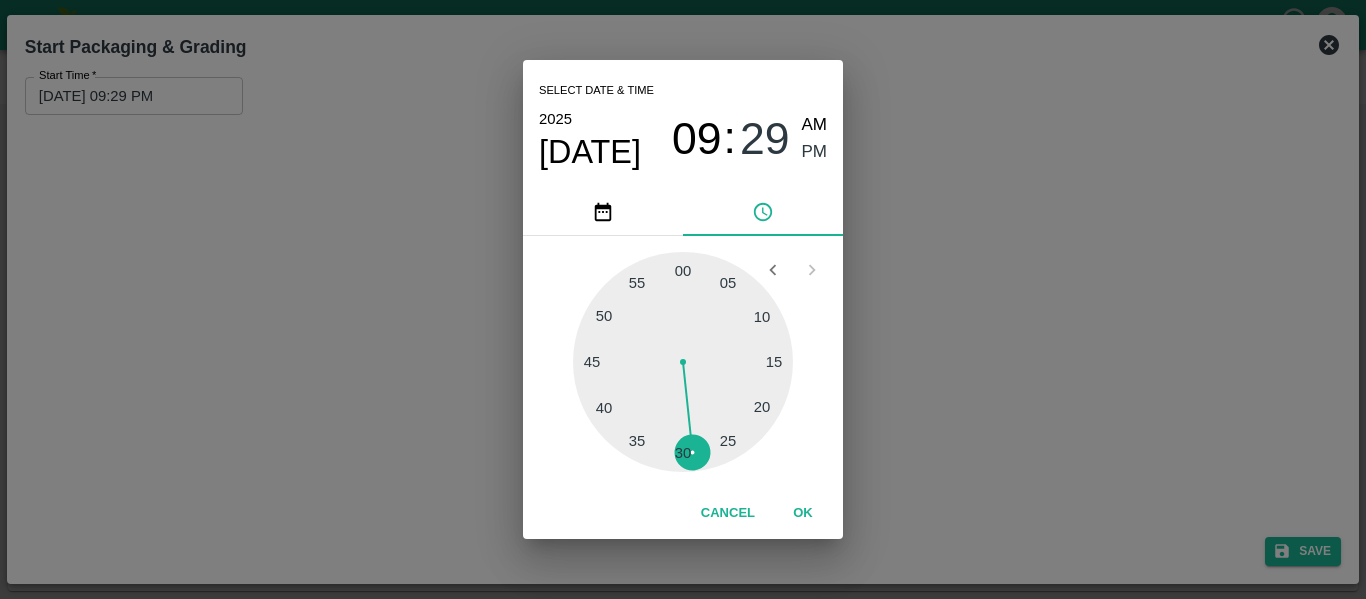 click on "AM" at bounding box center [815, 125] 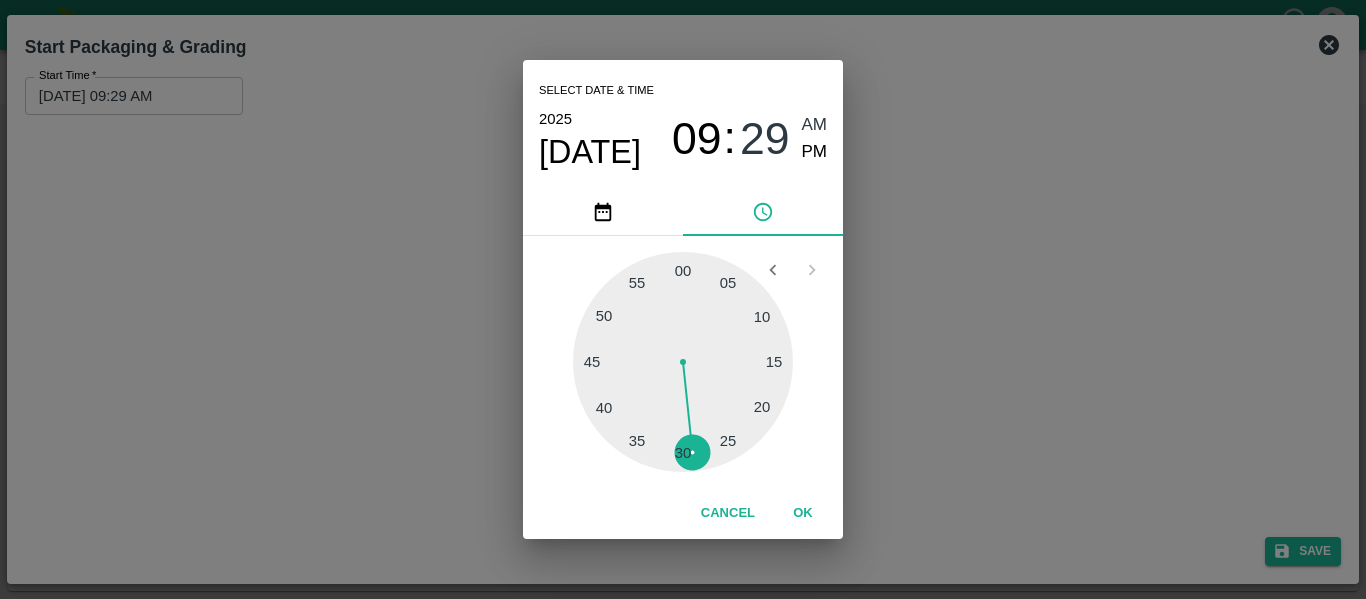 click on "OK" at bounding box center (803, 513) 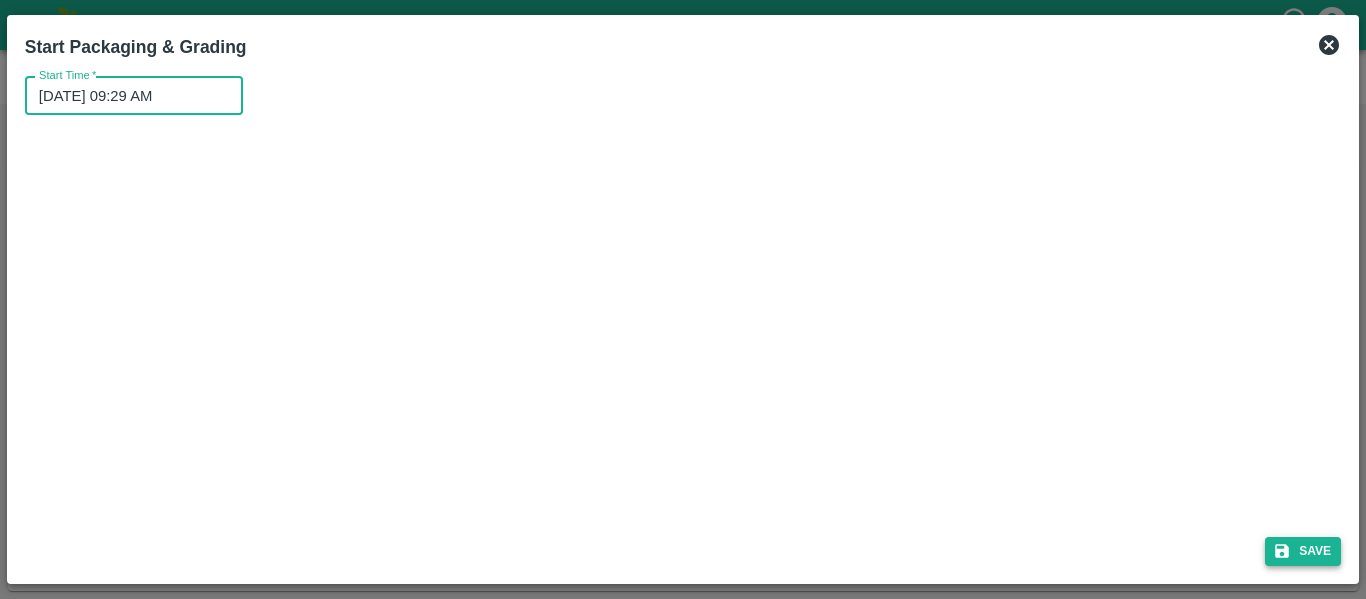 click on "Save" at bounding box center [1303, 551] 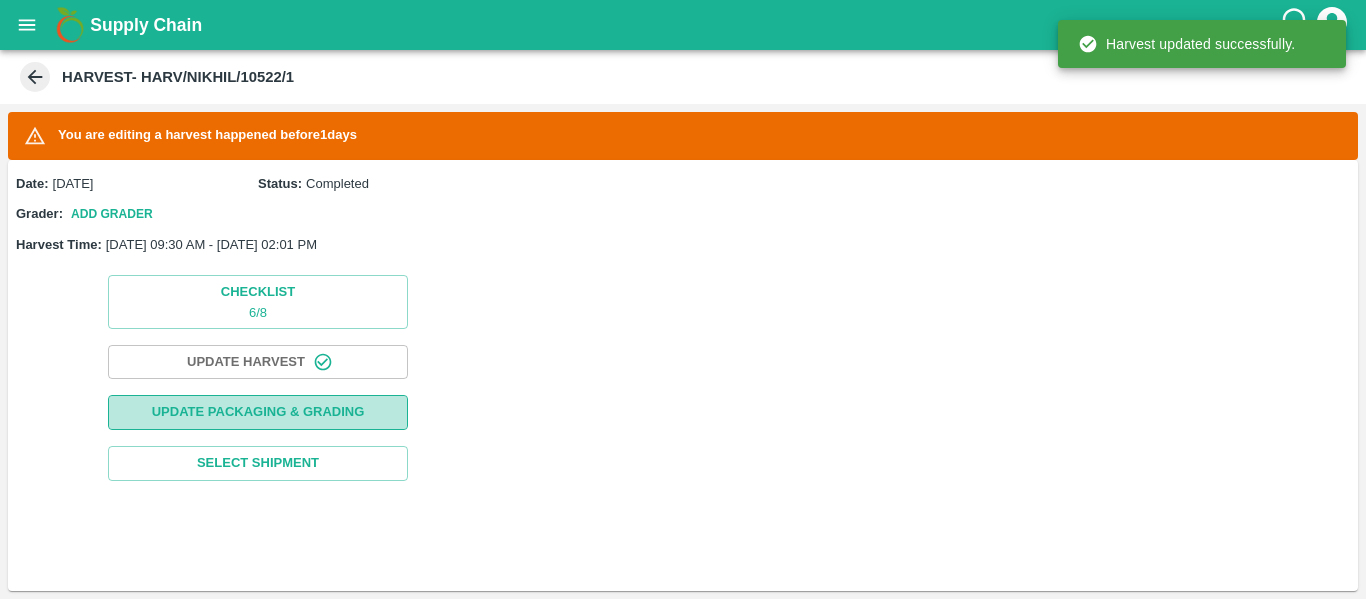 click on "Update Packaging & Grading" at bounding box center (258, 412) 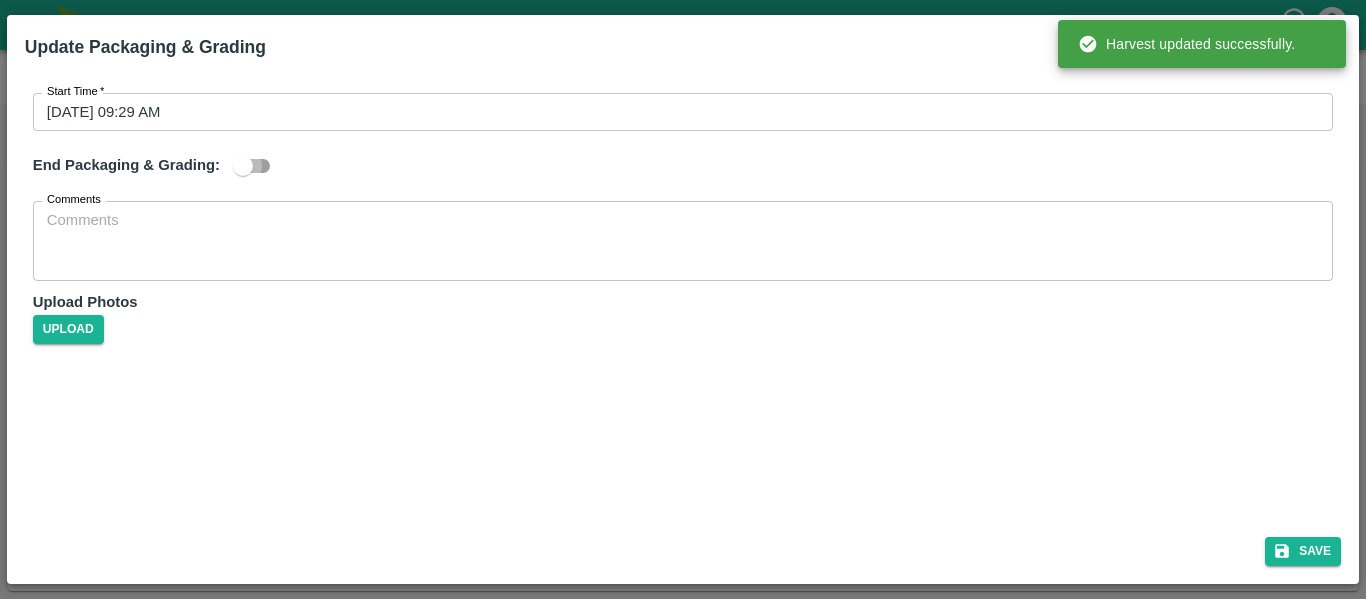 click at bounding box center (243, 166) 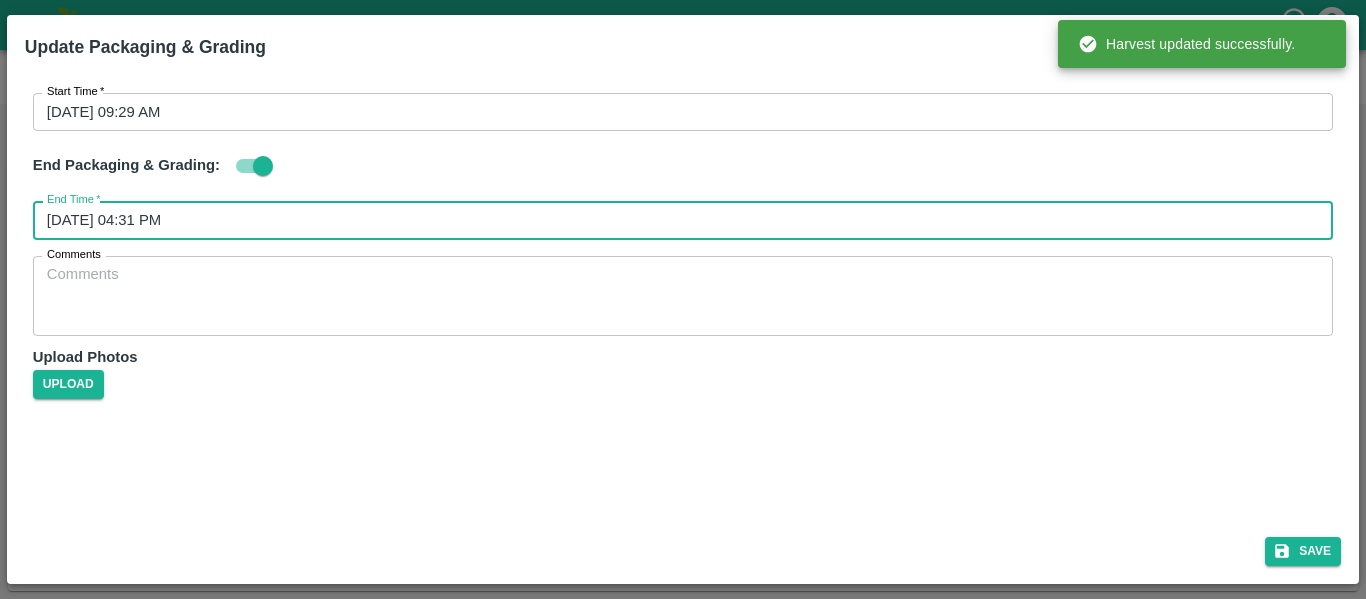 click on "22/07/2025 04:31 PM" at bounding box center [676, 220] 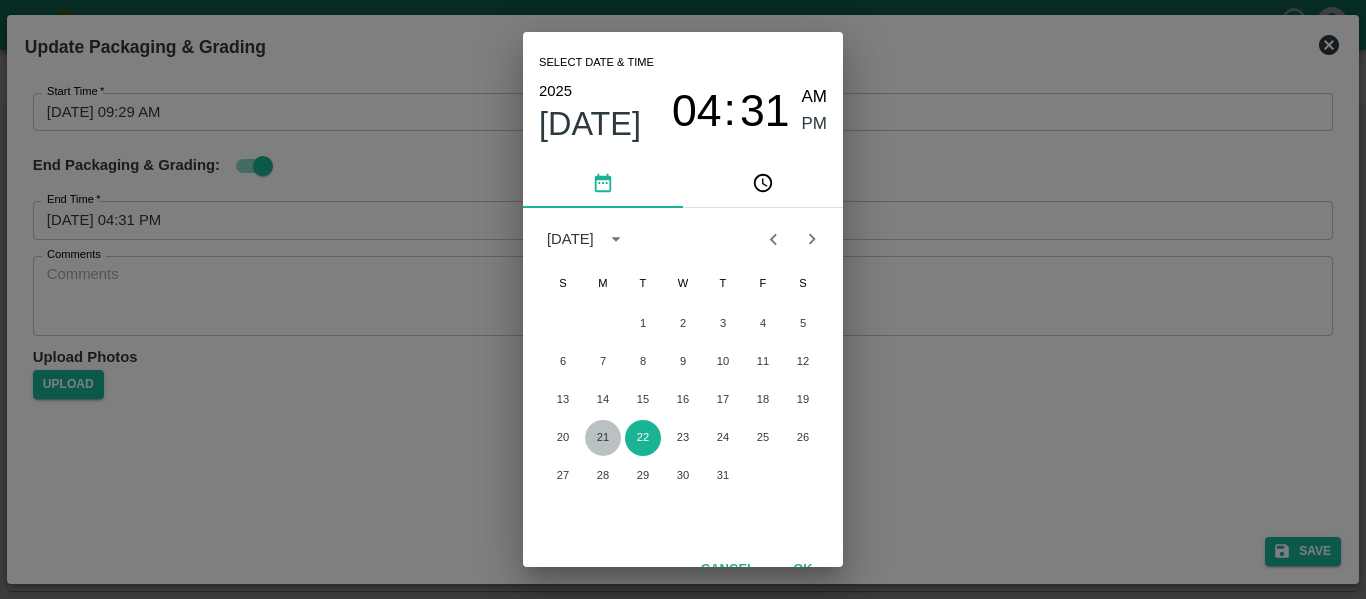 click on "21" at bounding box center (603, 438) 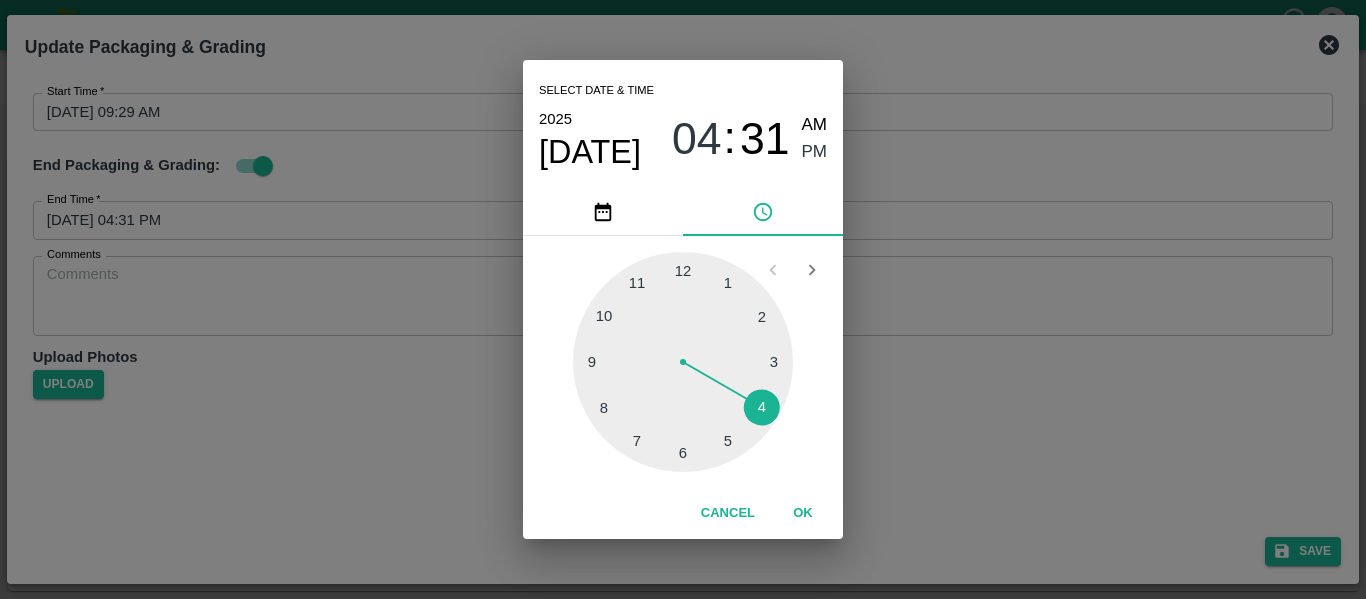 click at bounding box center [683, 362] 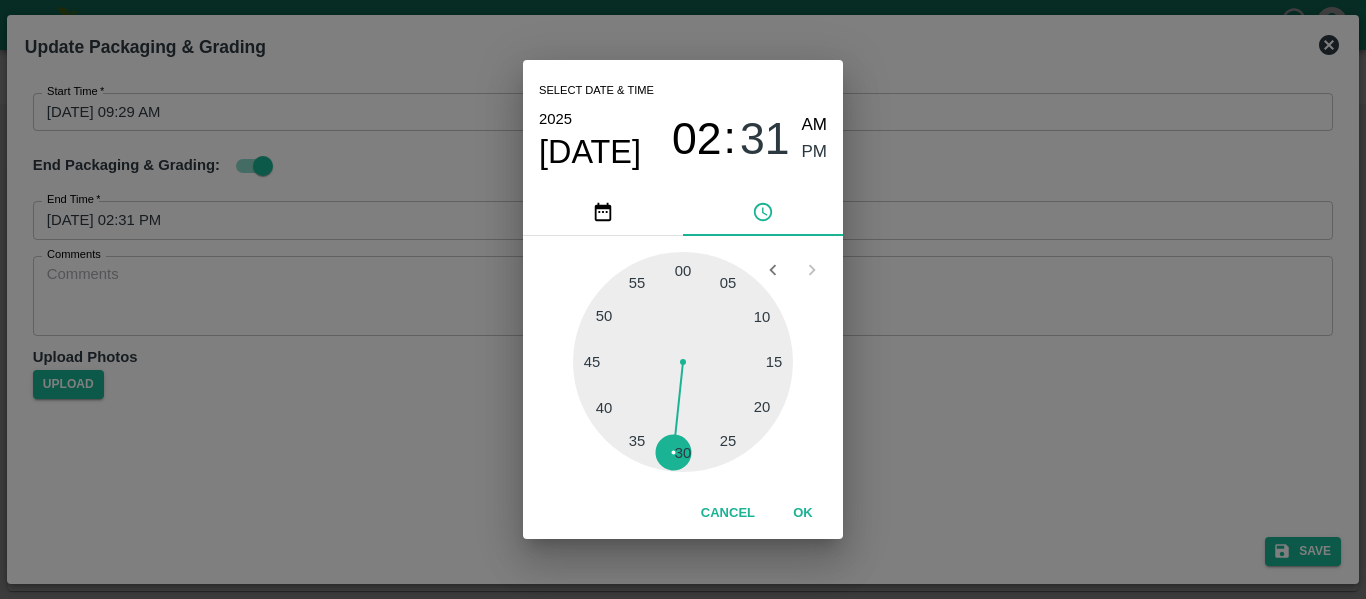 click at bounding box center [683, 362] 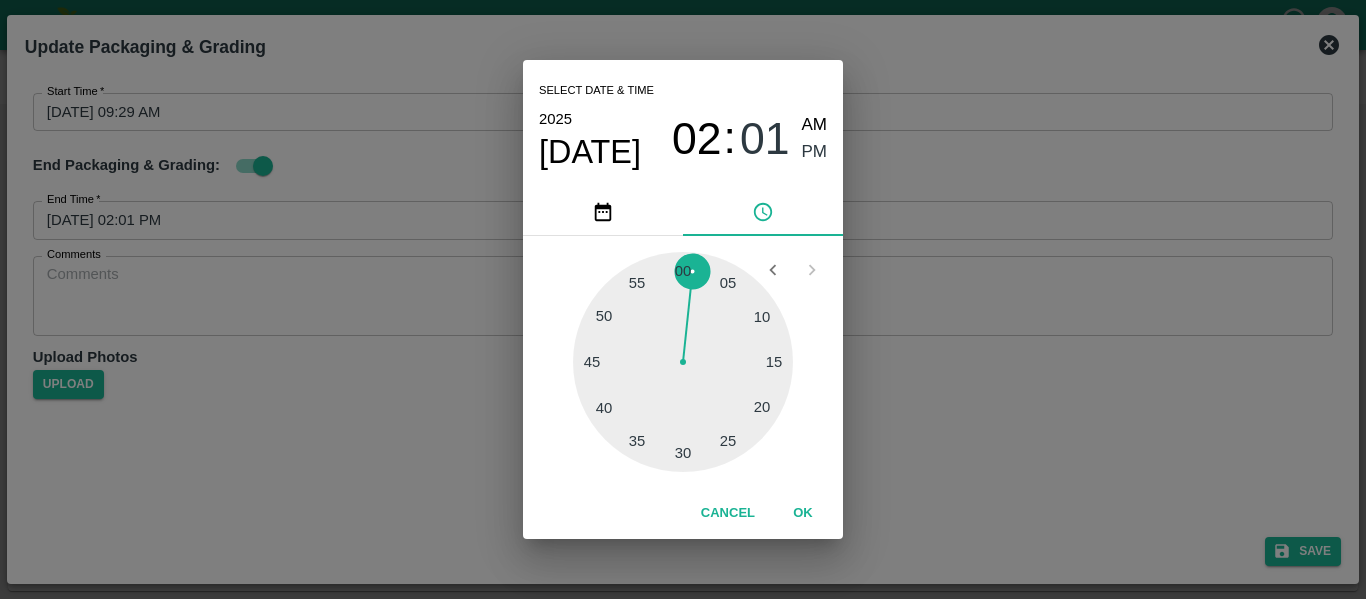 click on "PM" at bounding box center [815, 152] 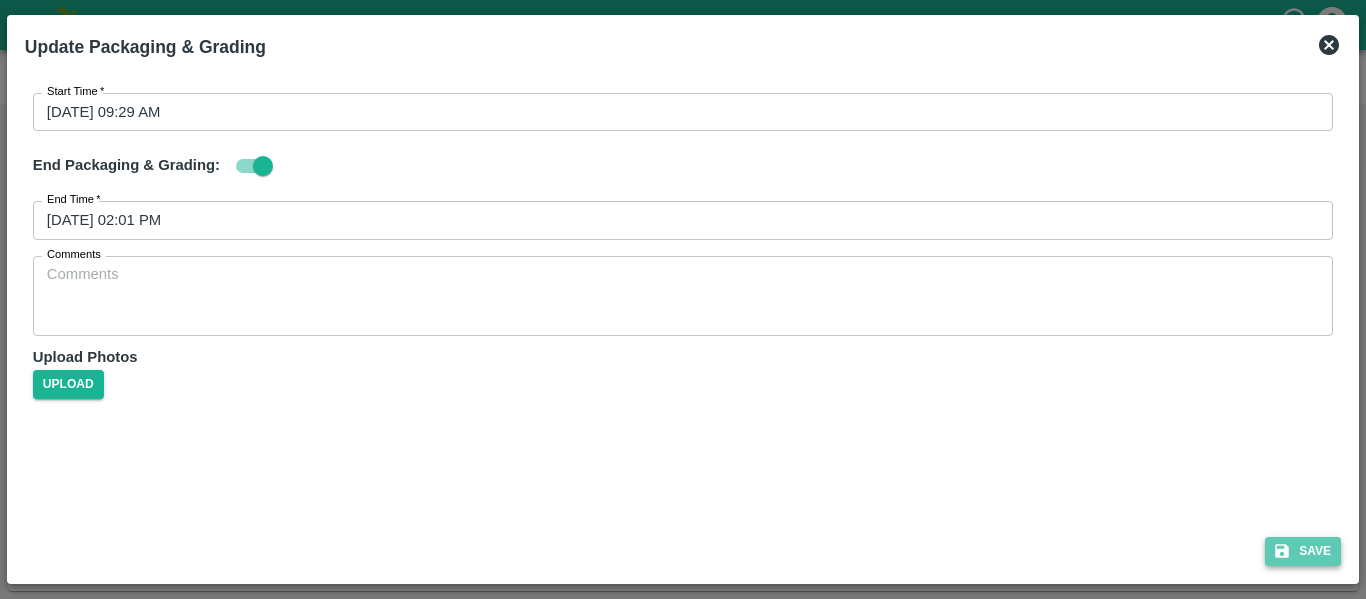 click on "Save" at bounding box center (1303, 551) 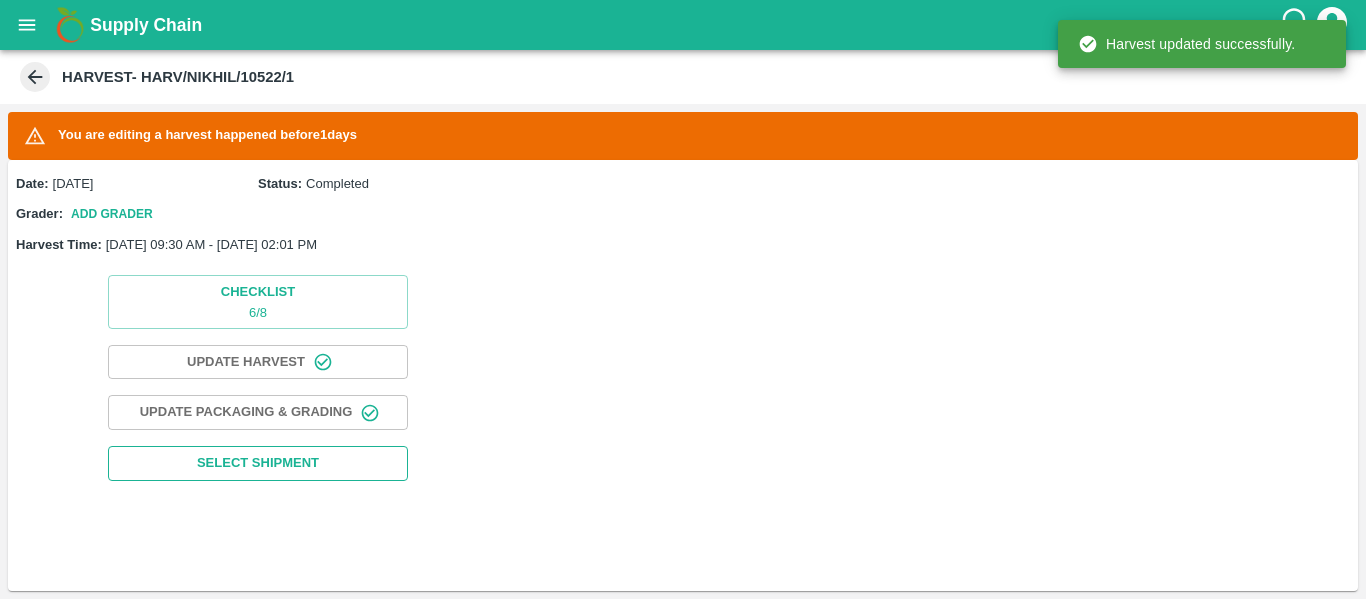 click on "Select Shipment" at bounding box center (258, 463) 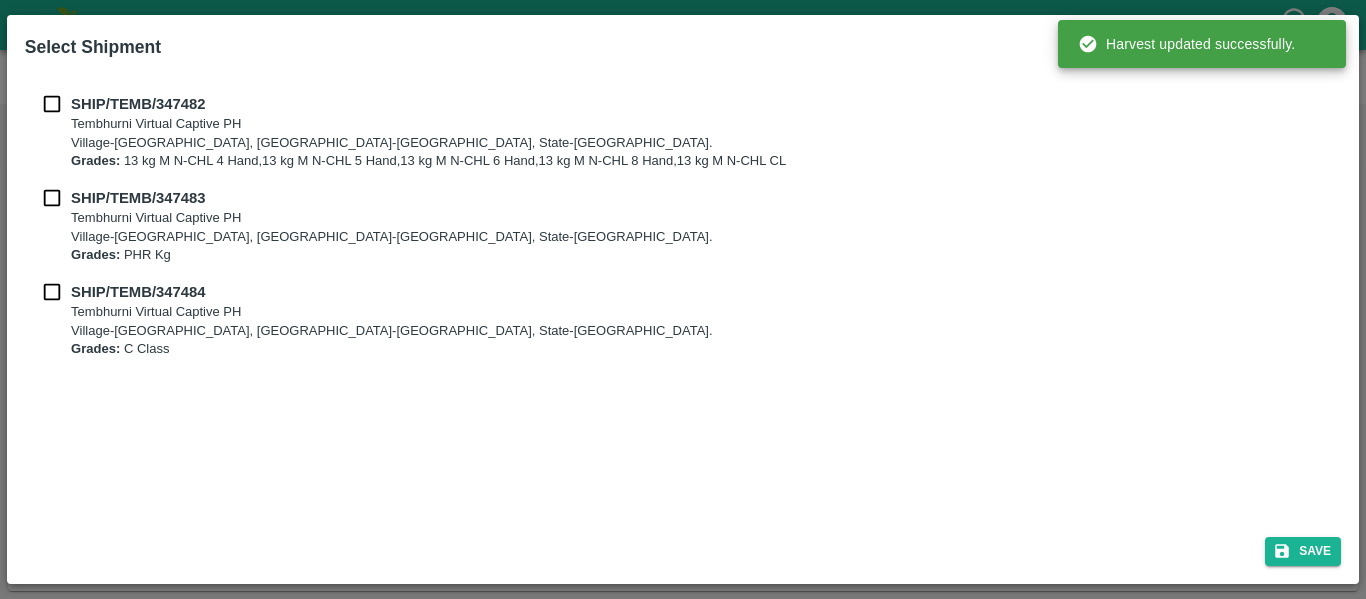 click at bounding box center [52, 104] 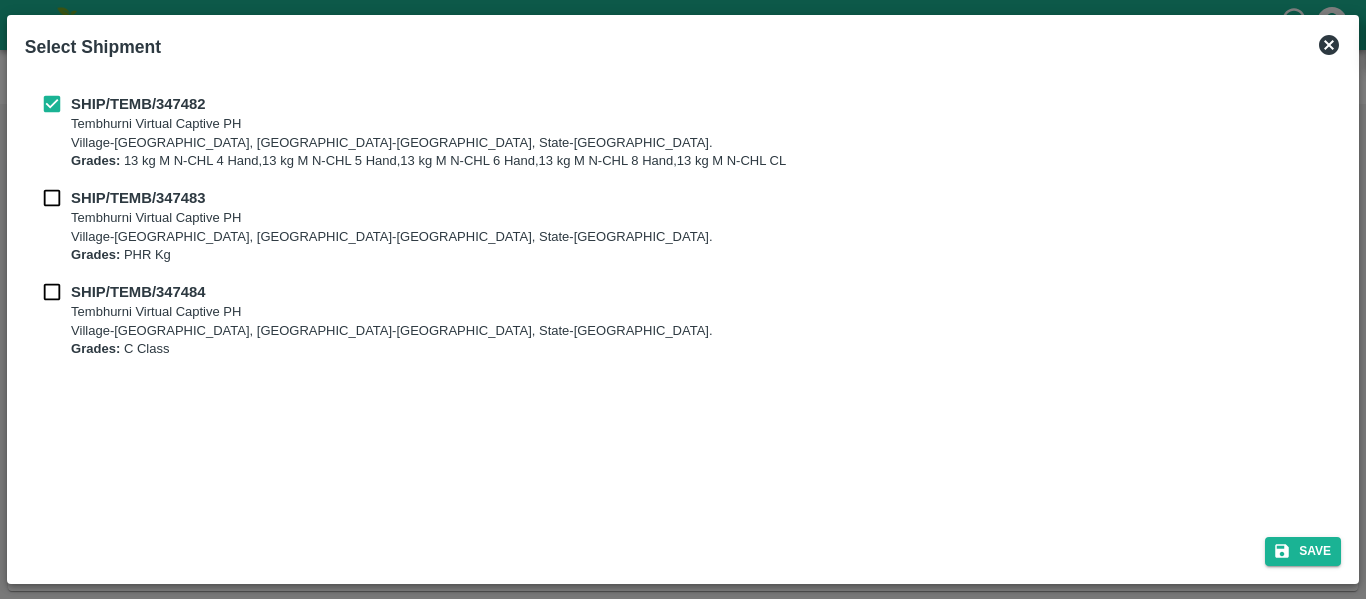 click at bounding box center [52, 198] 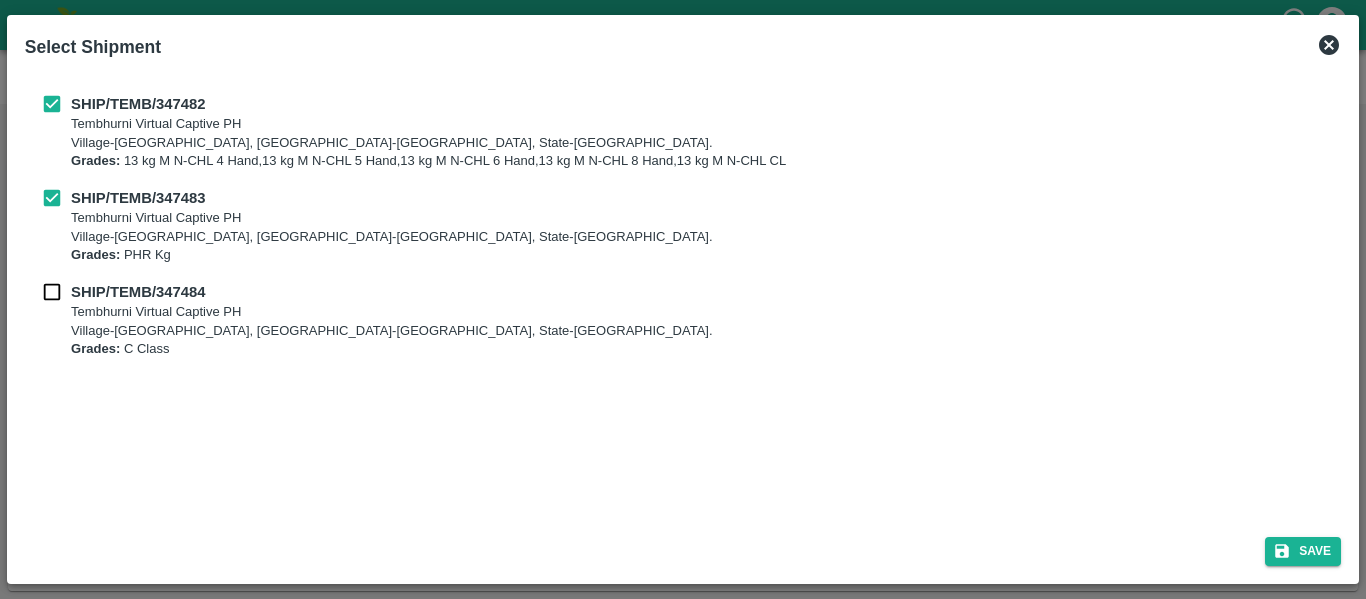 click on "SHIP/TEMB/347484 Tembhurni Virtual Captive PH Village-Tembhurni, District-Solapur, State-Maharashtra. Grades:   C Class" at bounding box center (683, 320) 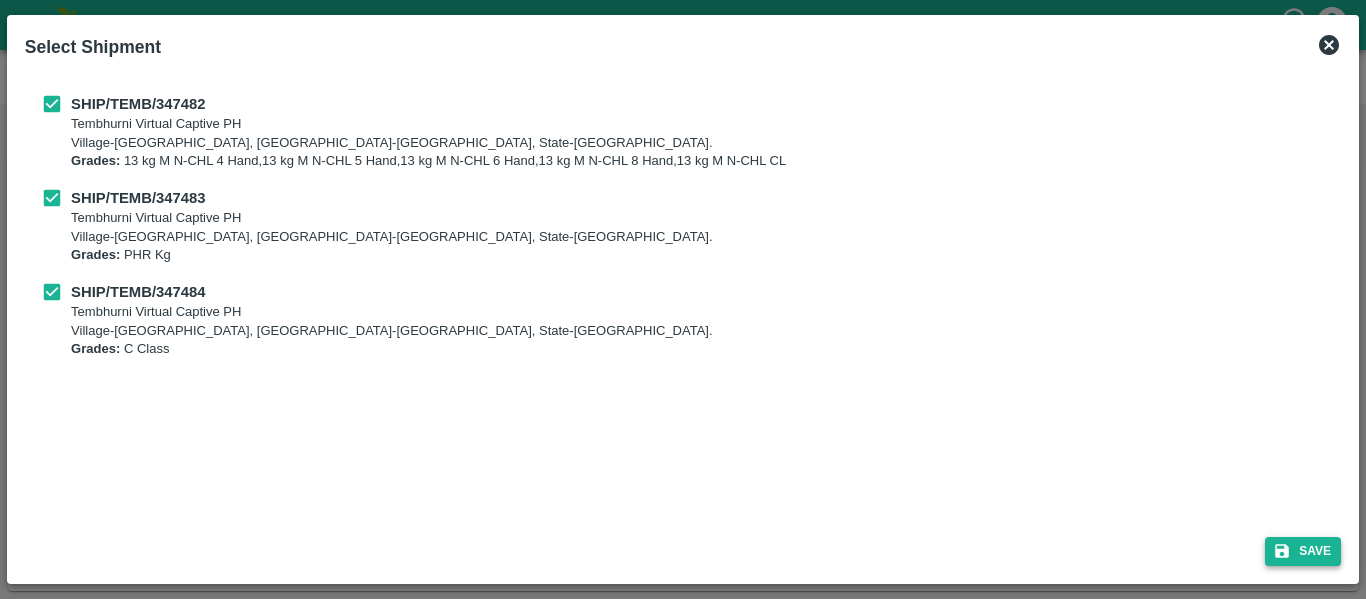 click 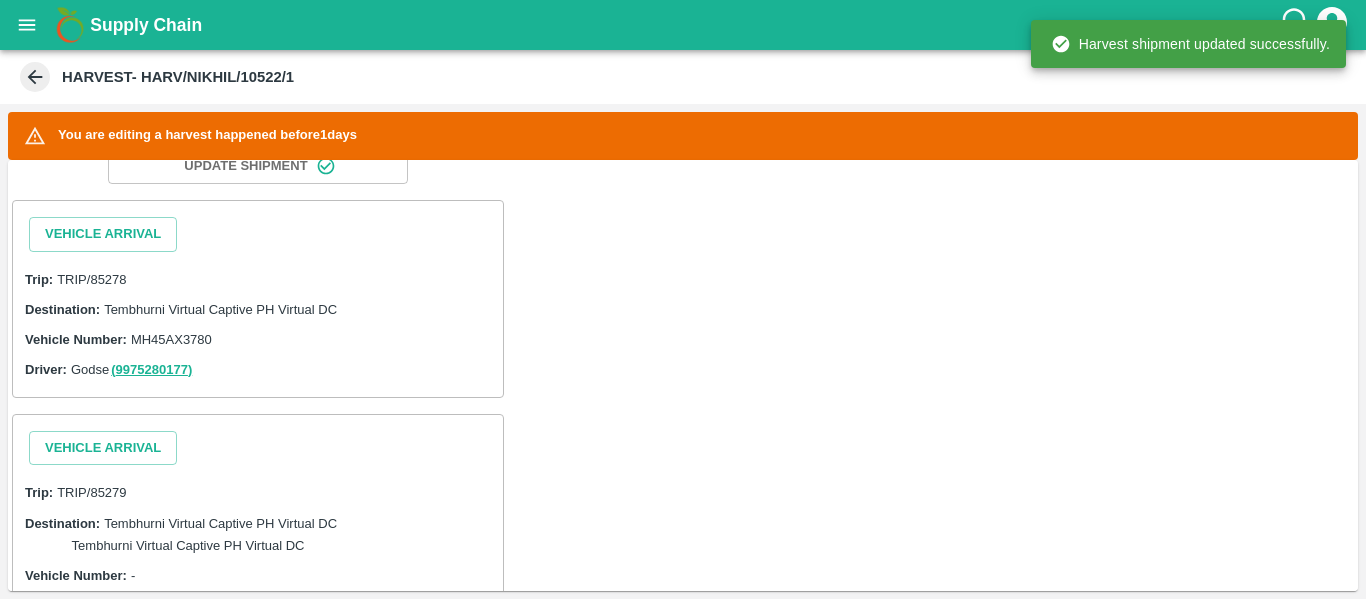 scroll, scrollTop: 317, scrollLeft: 0, axis: vertical 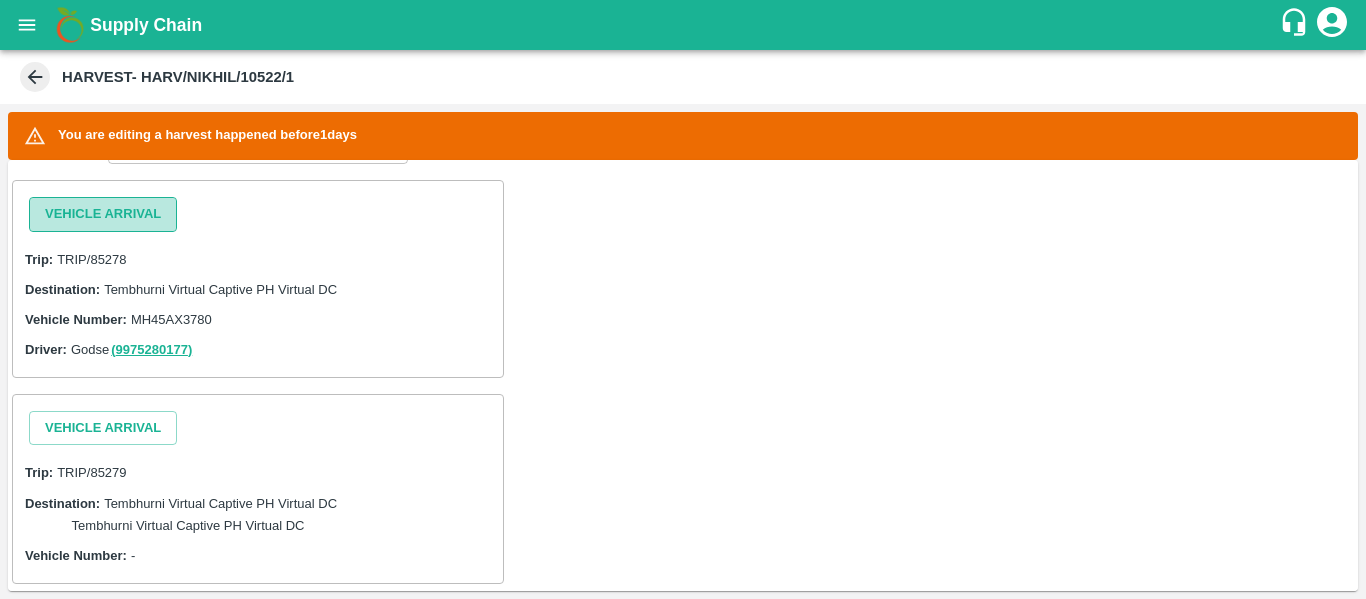 click on "Vehicle Arrival" at bounding box center [103, 214] 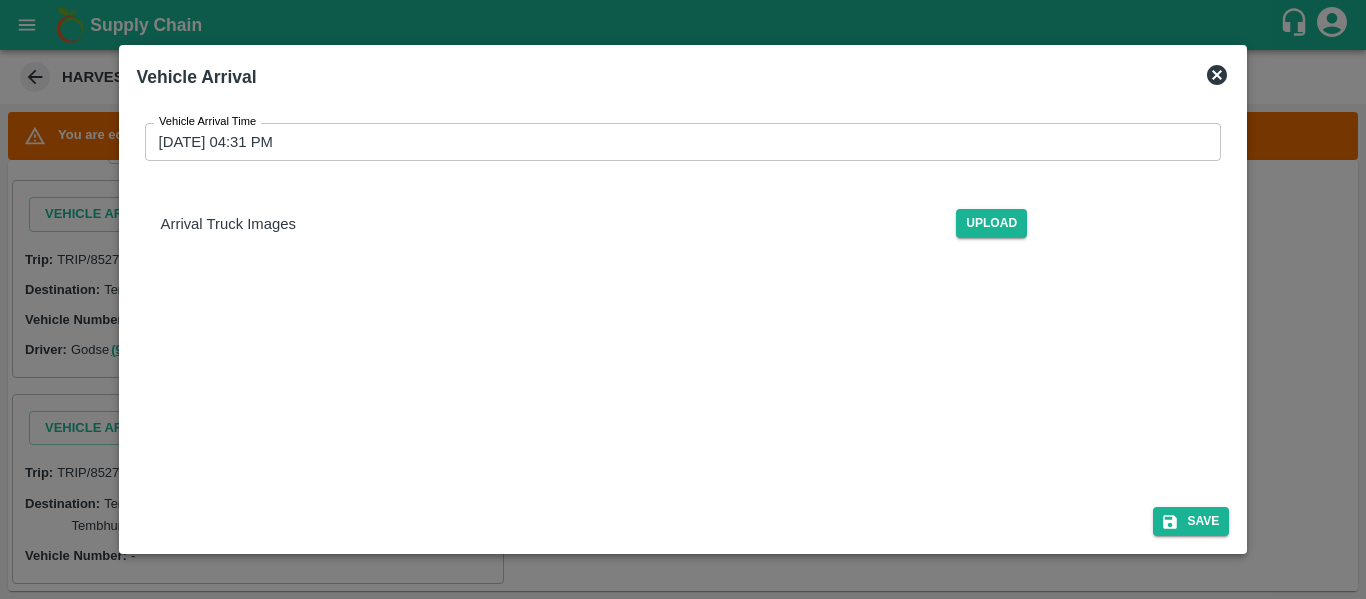 click on "22/07/2025 04:31 PM" at bounding box center [676, 142] 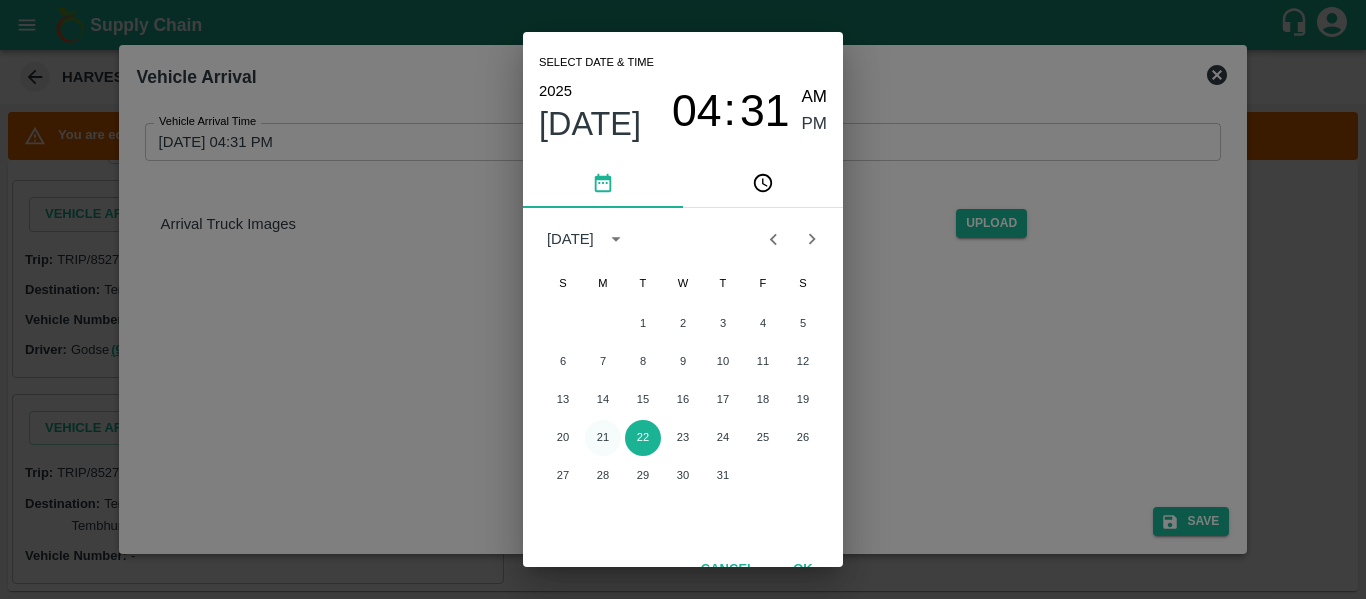 click on "21" at bounding box center (603, 438) 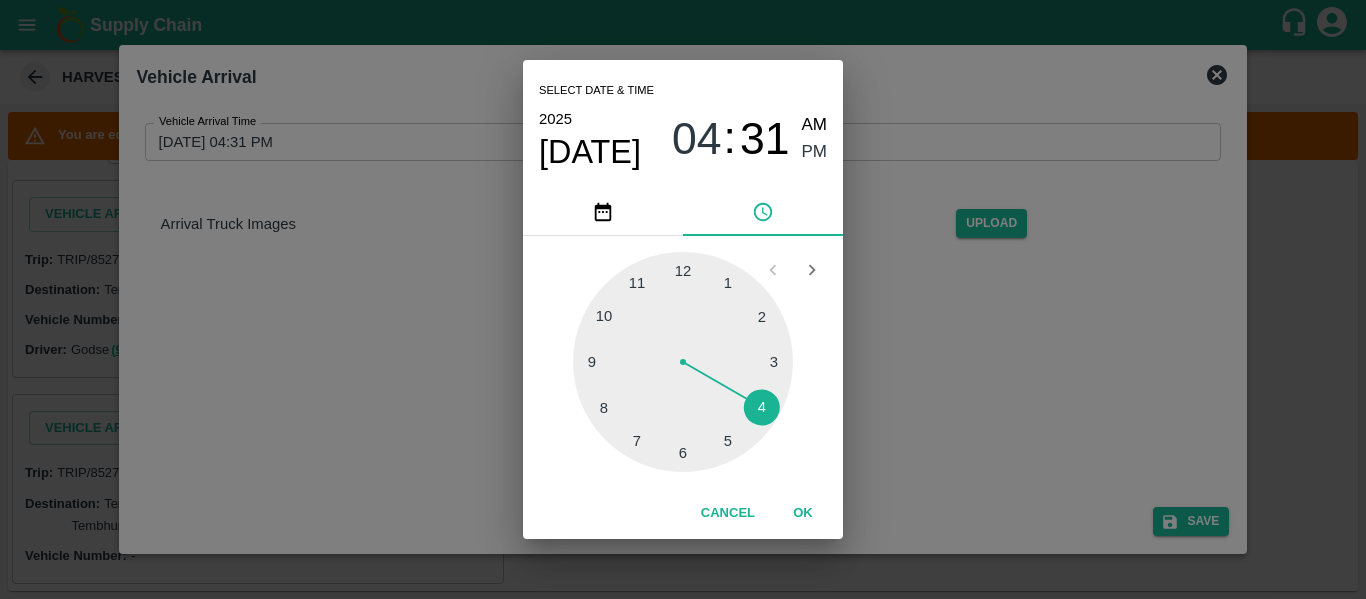 click at bounding box center [683, 362] 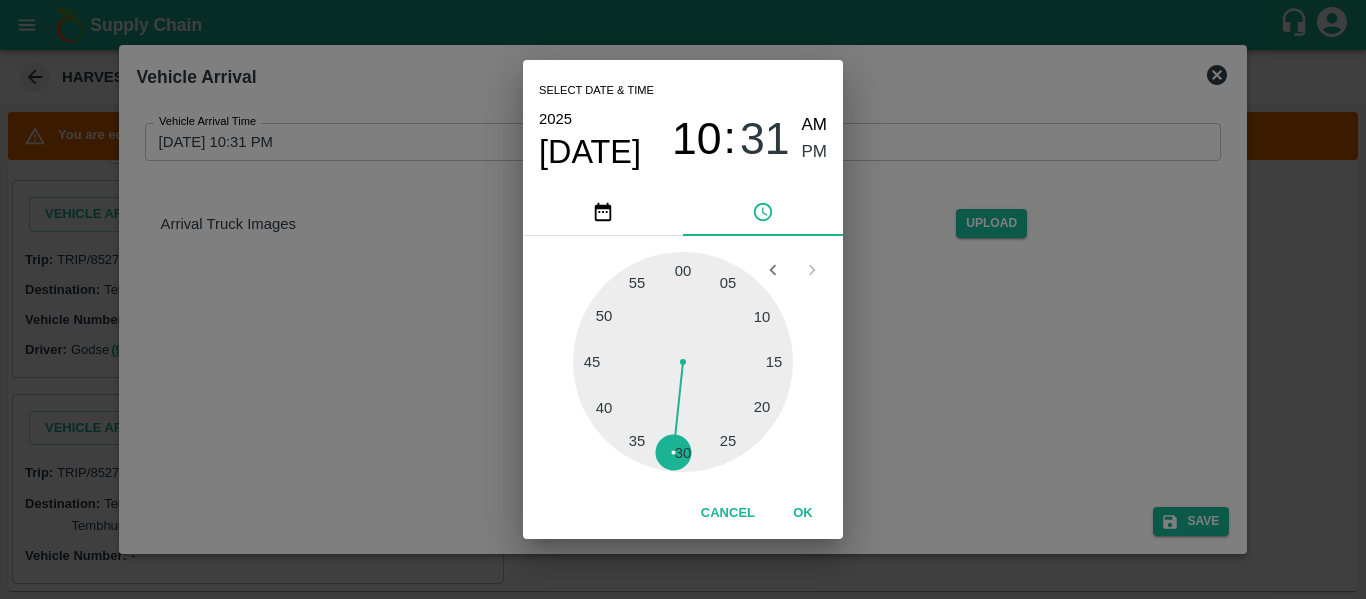 click on "AM" at bounding box center (815, 125) 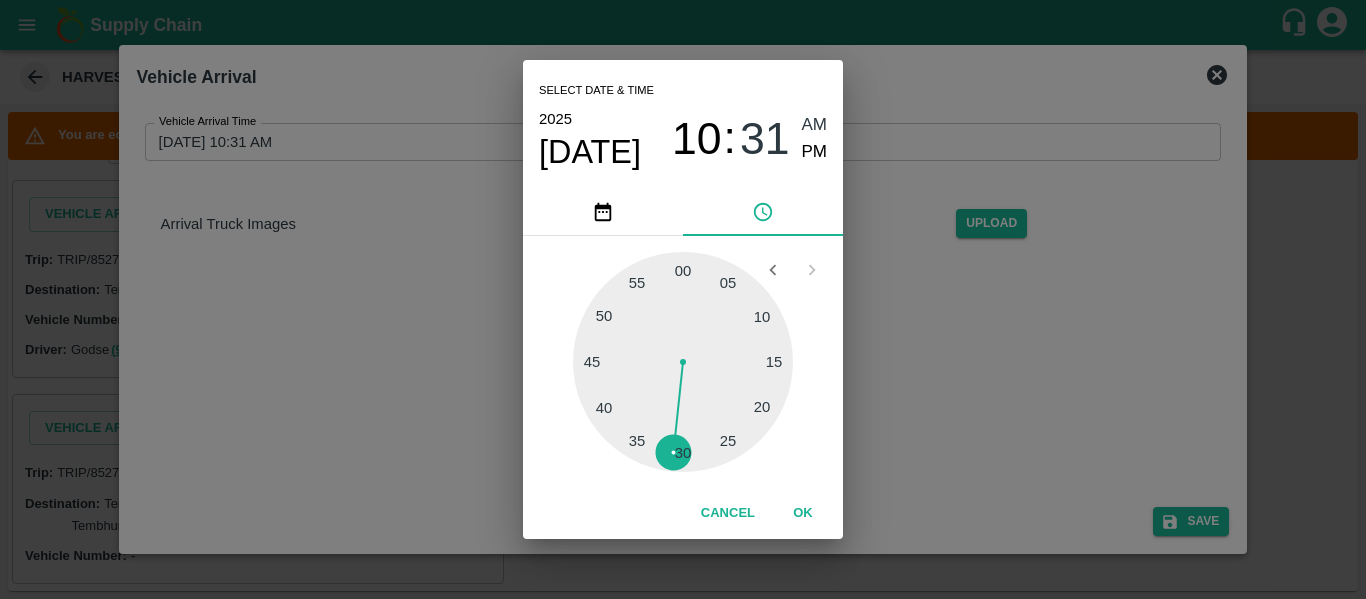 click at bounding box center [683, 362] 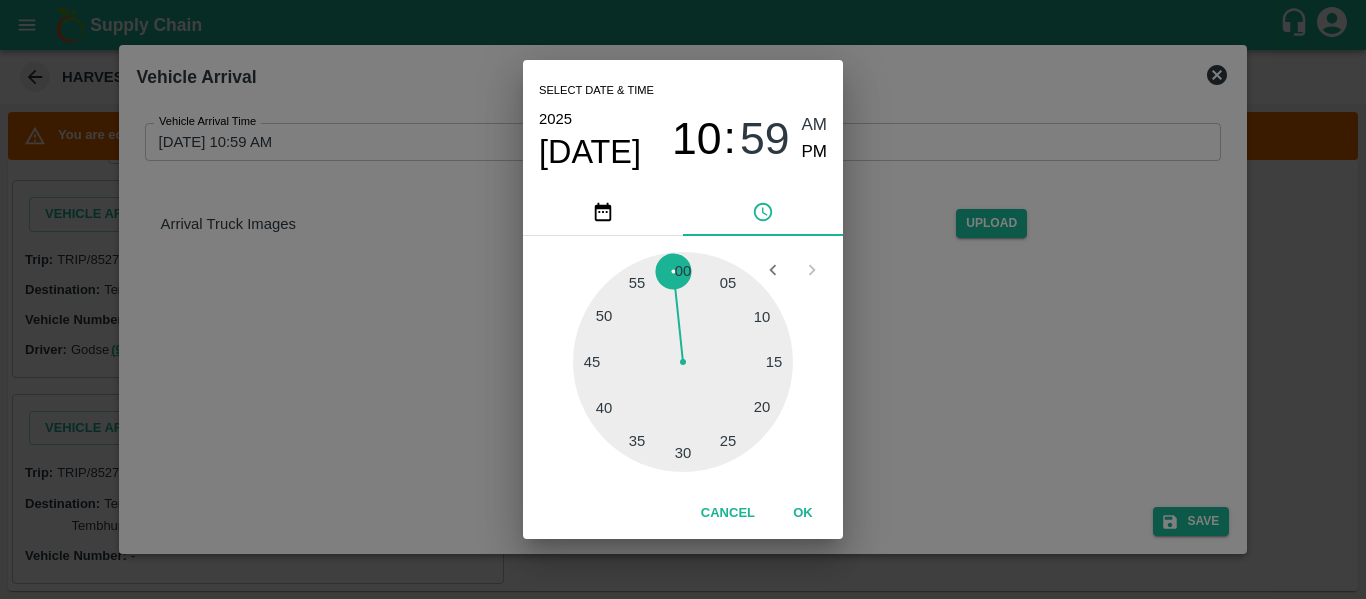click at bounding box center [683, 362] 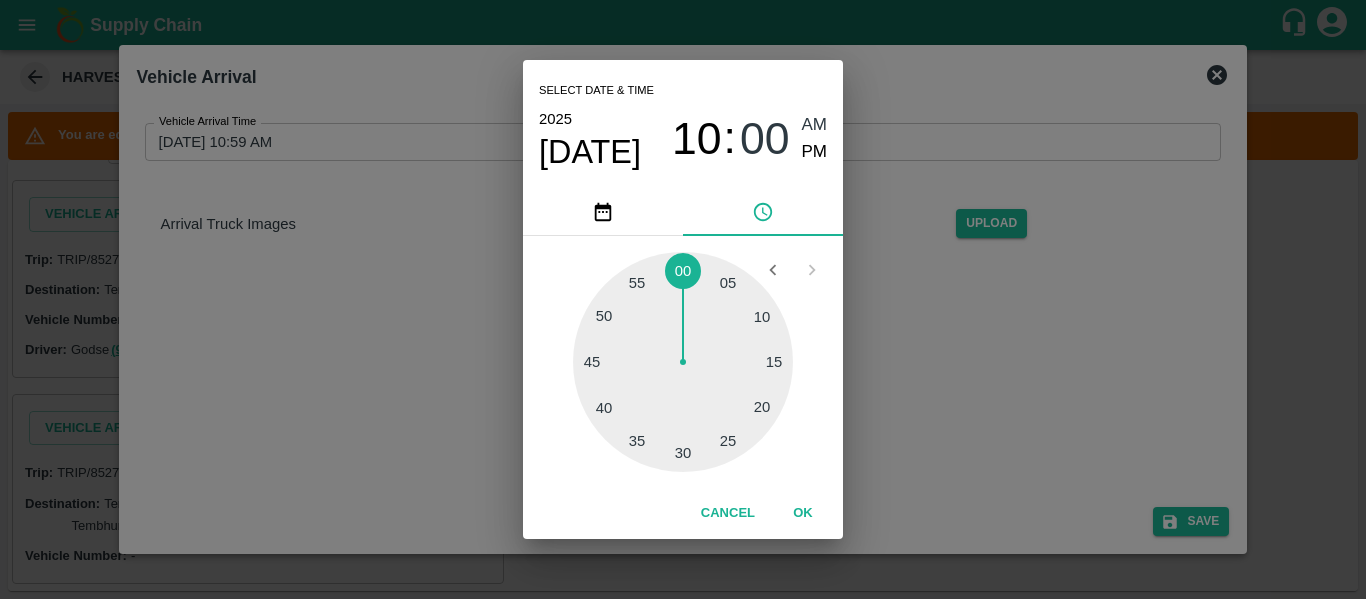 type on "21/07/2025 10:00 AM" 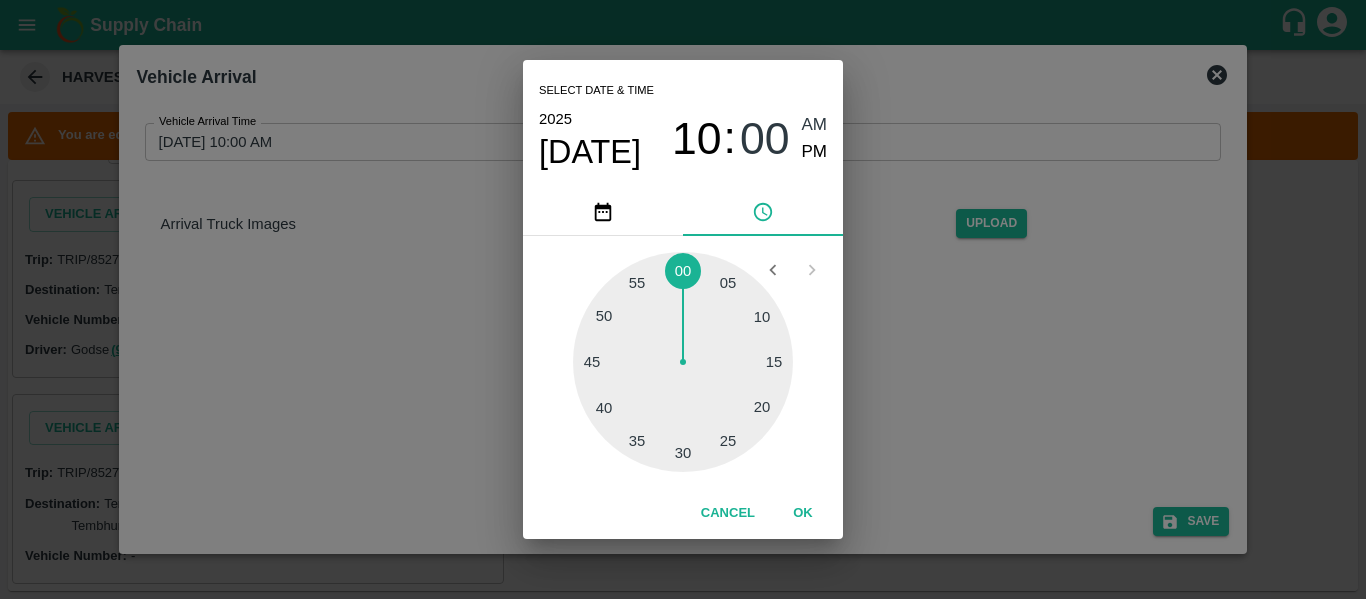 click on "OK" at bounding box center [803, 513] 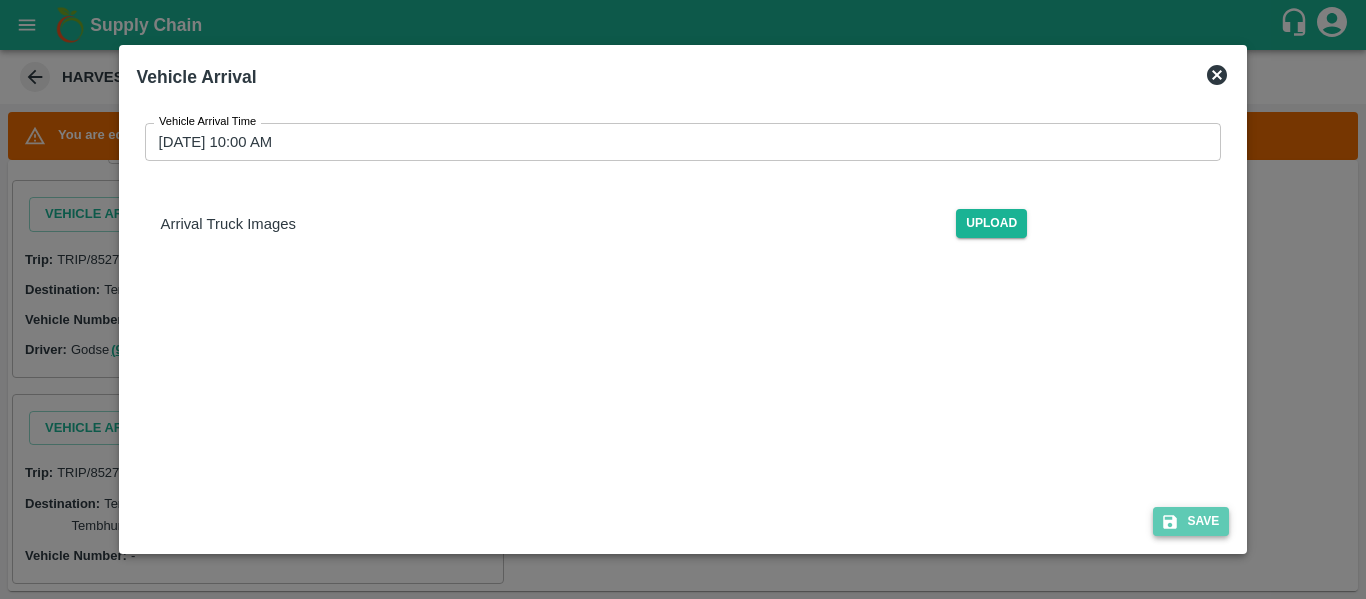 click on "Save" at bounding box center [1191, 521] 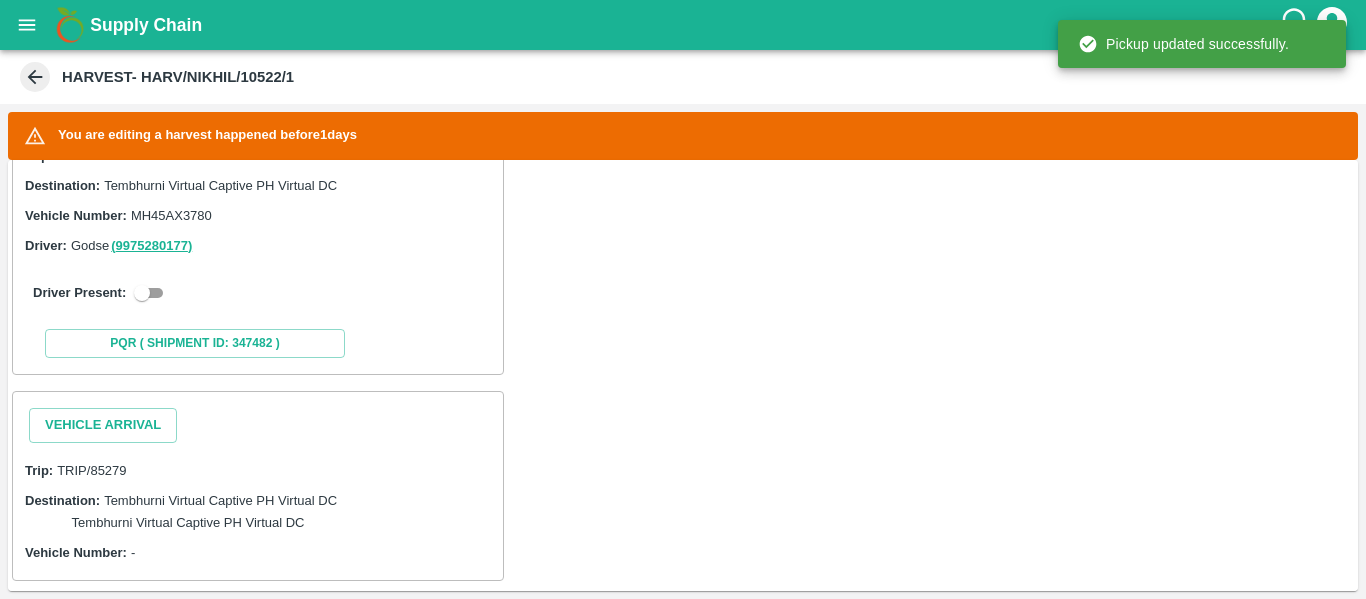 scroll, scrollTop: 425, scrollLeft: 0, axis: vertical 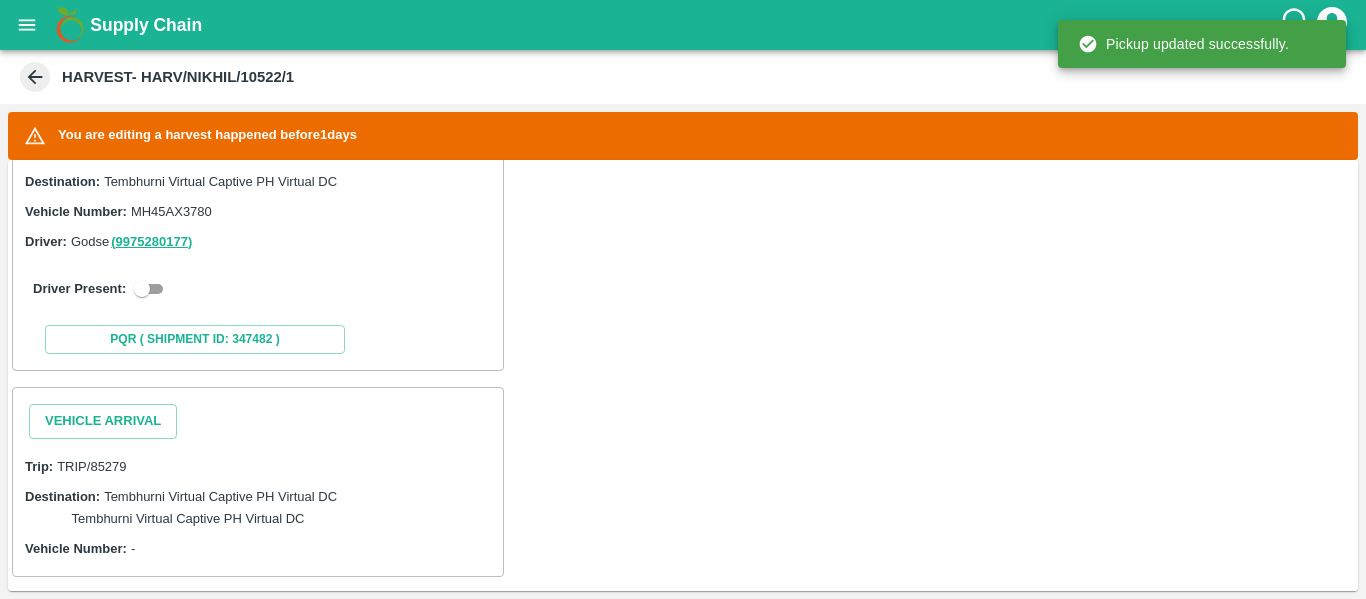 click at bounding box center (142, 289) 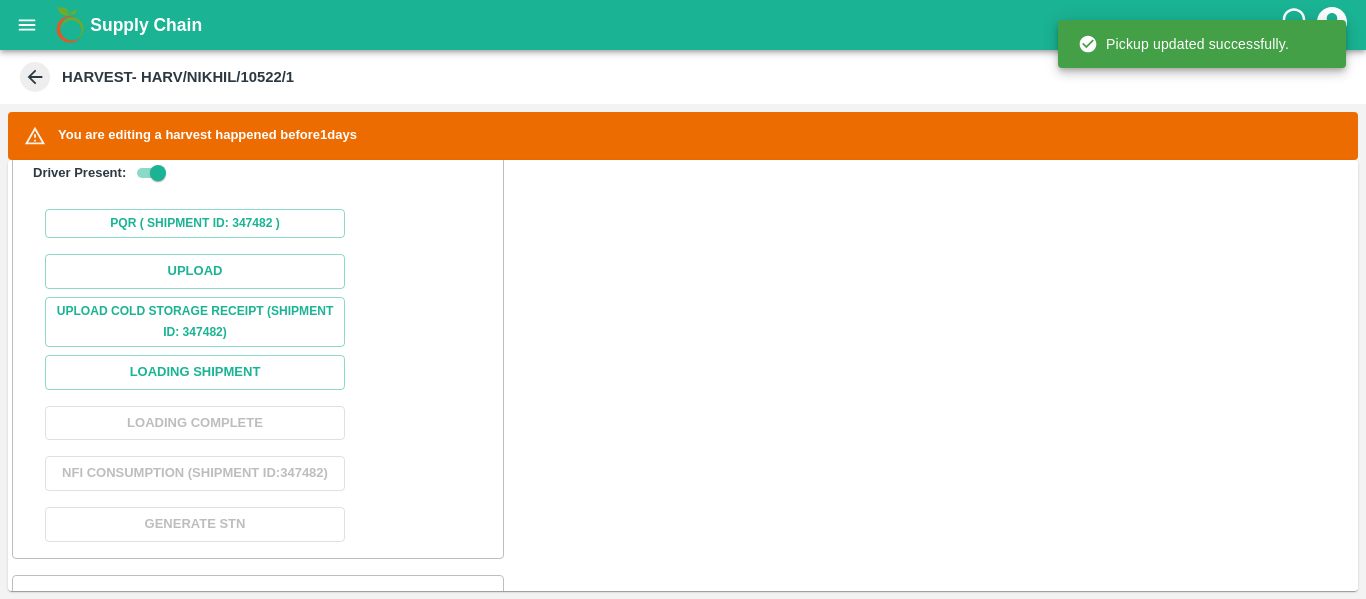 scroll, scrollTop: 640, scrollLeft: 0, axis: vertical 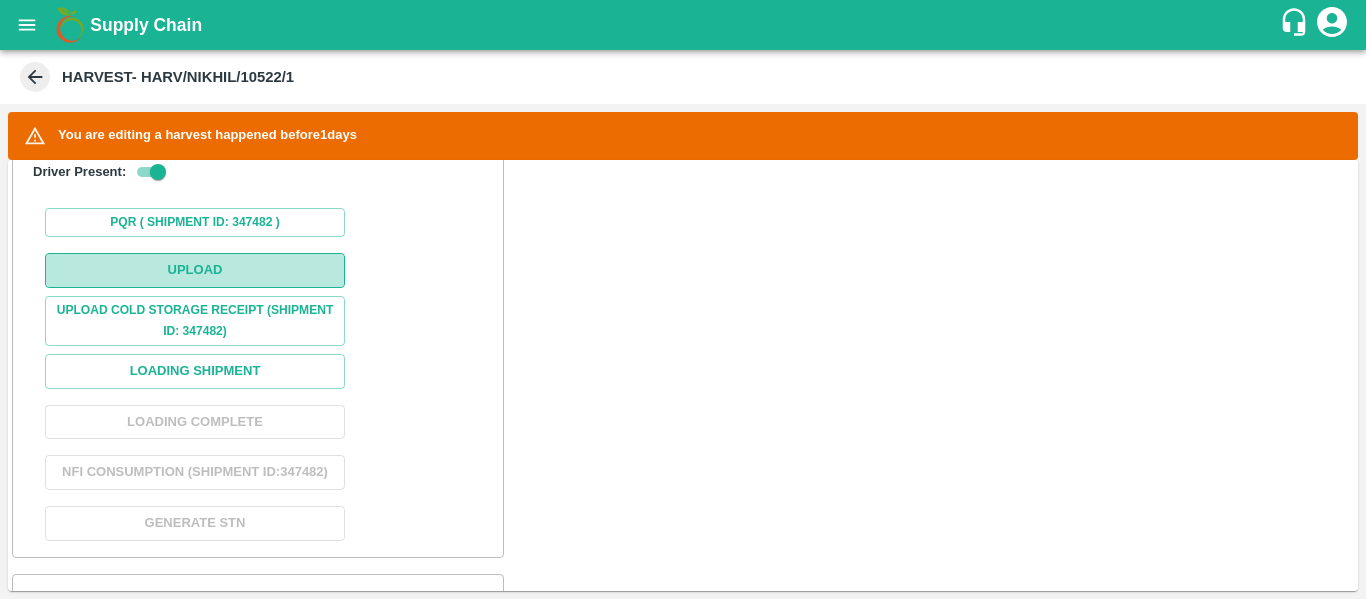 click on "Upload" at bounding box center (195, 270) 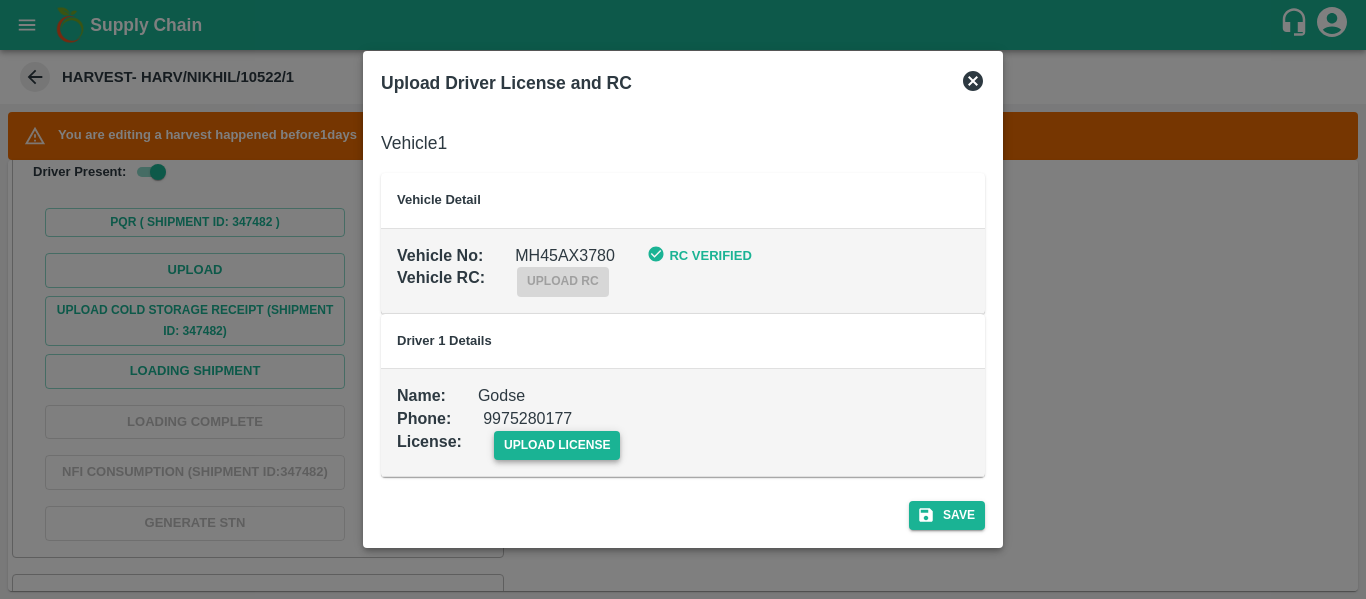 click on "upload license" at bounding box center (557, 445) 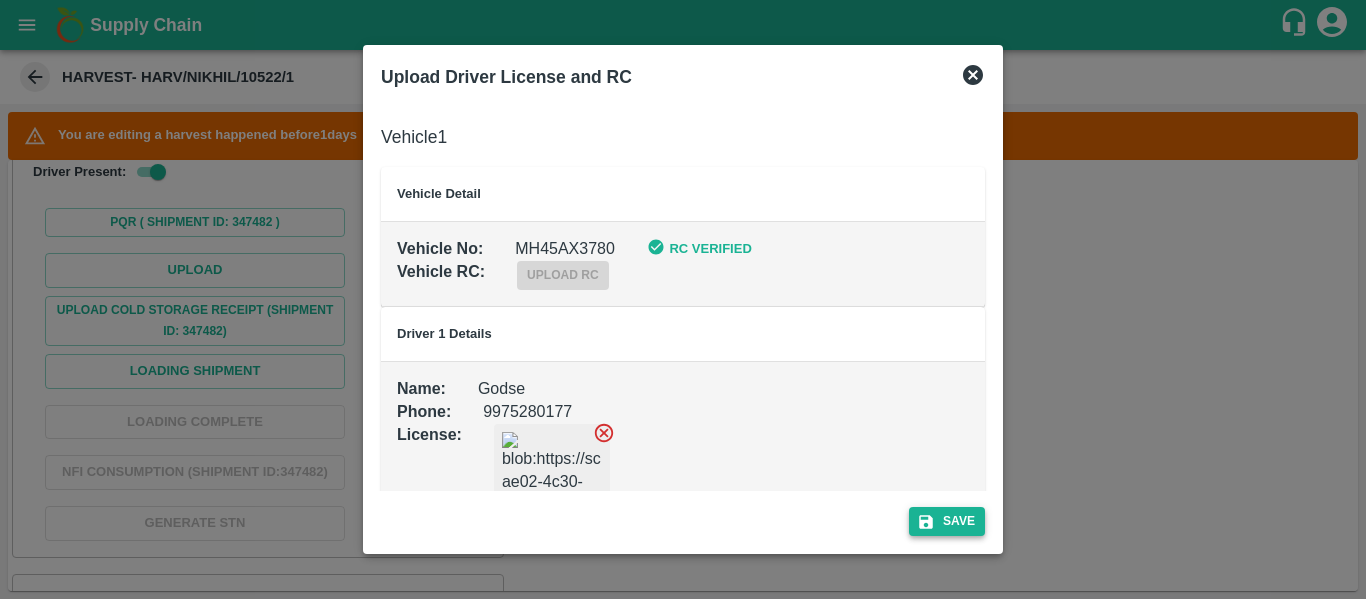 click 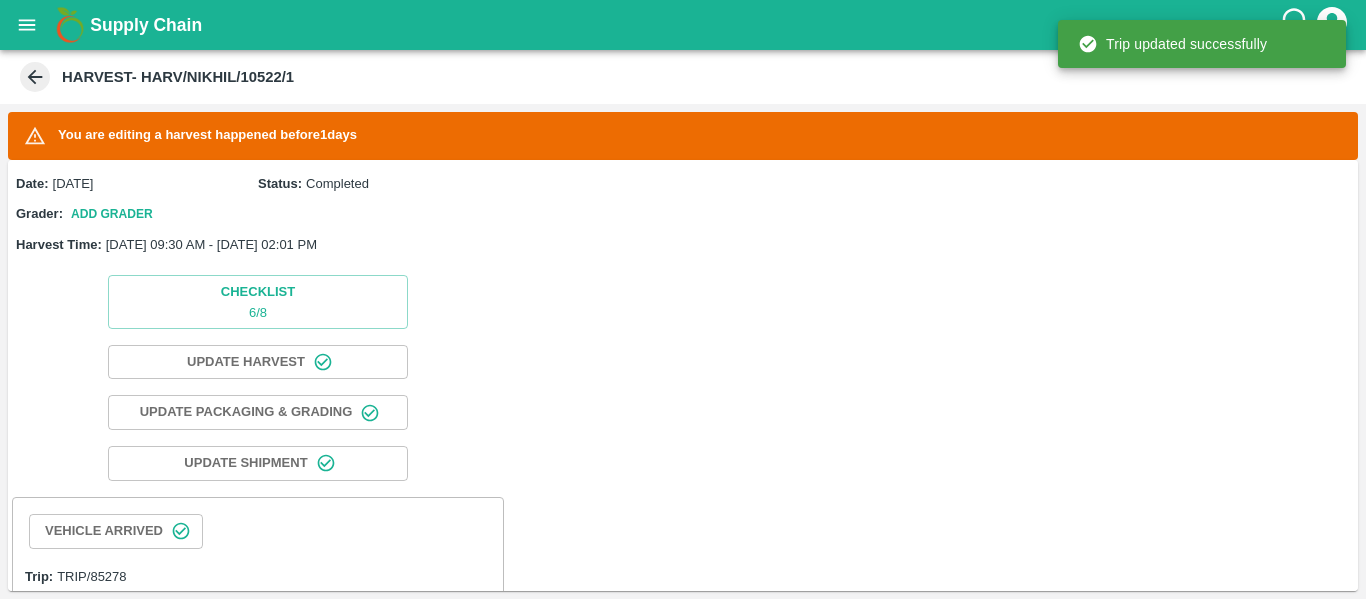 scroll, scrollTop: 447, scrollLeft: 0, axis: vertical 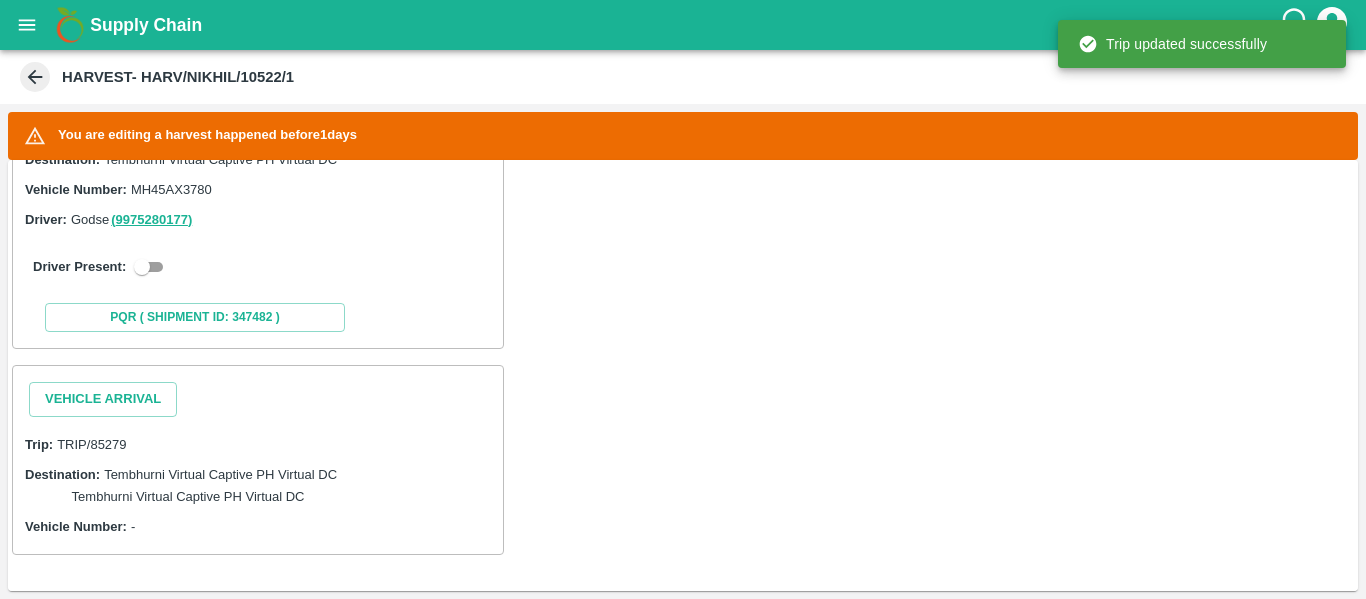 click at bounding box center [142, 267] 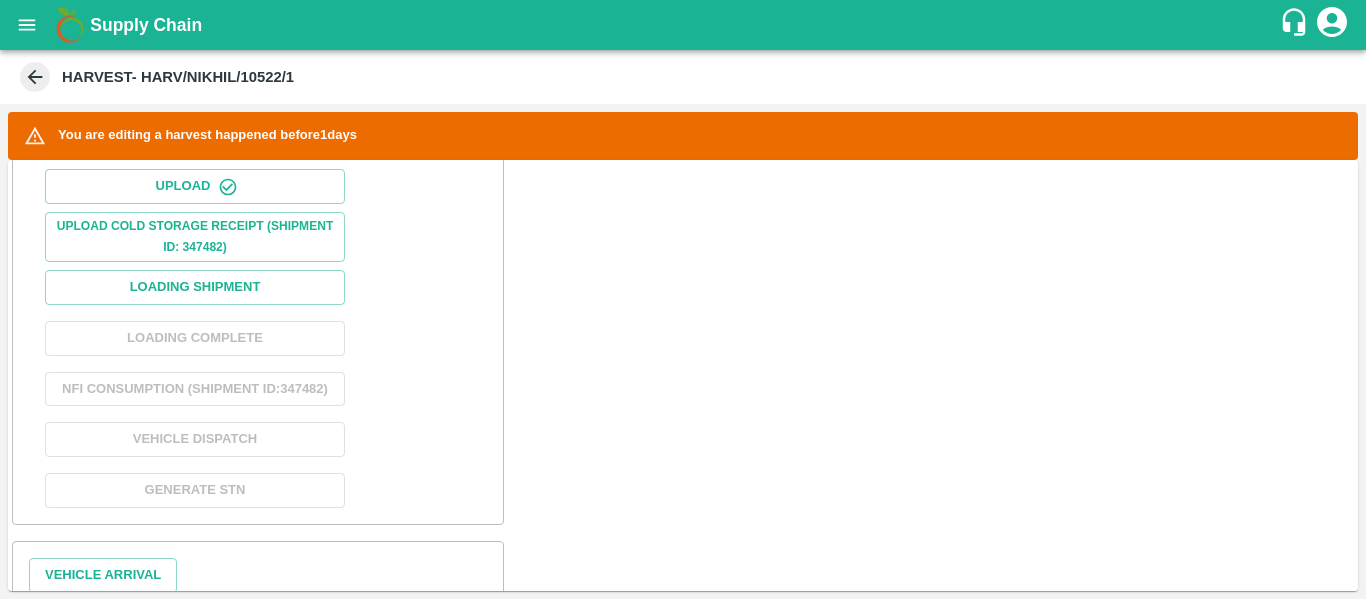 scroll, scrollTop: 768, scrollLeft: 0, axis: vertical 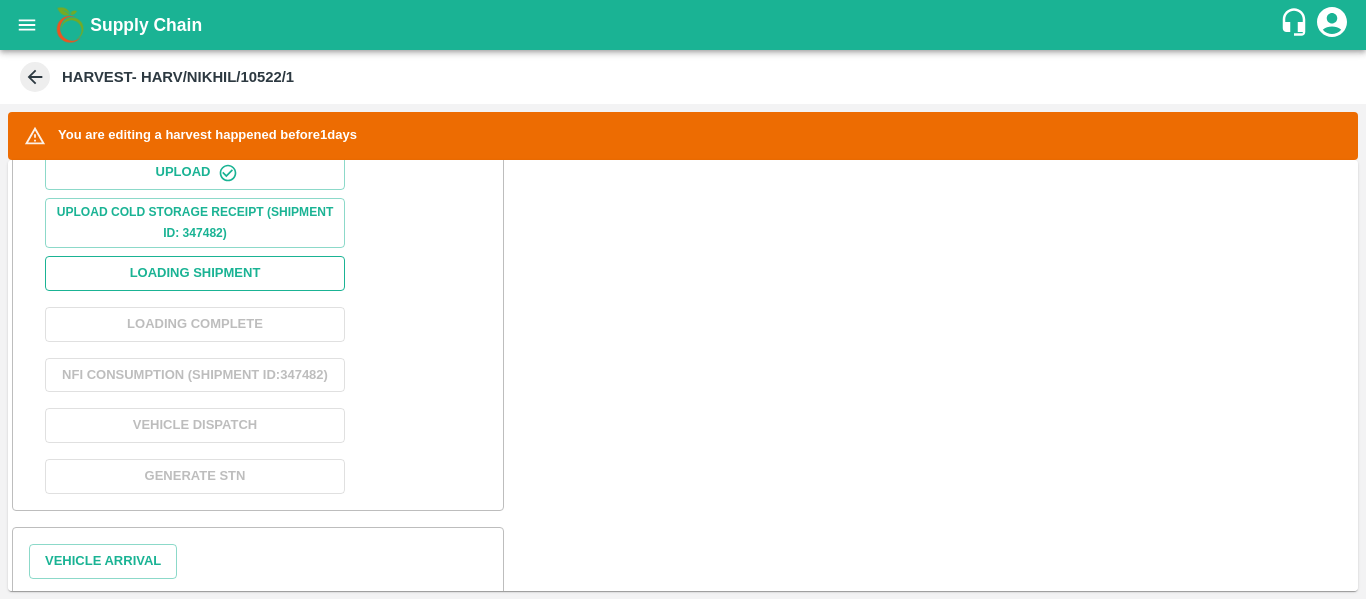 click on "Loading Shipment" at bounding box center (195, 273) 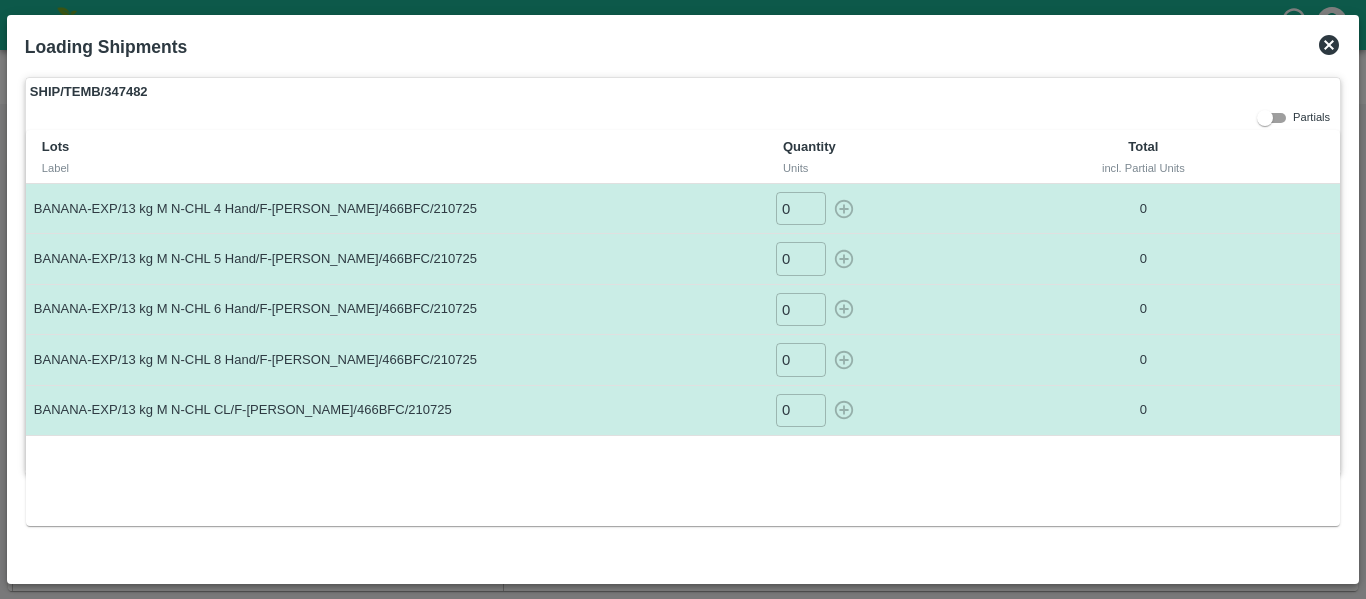click on "0" at bounding box center (801, 208) 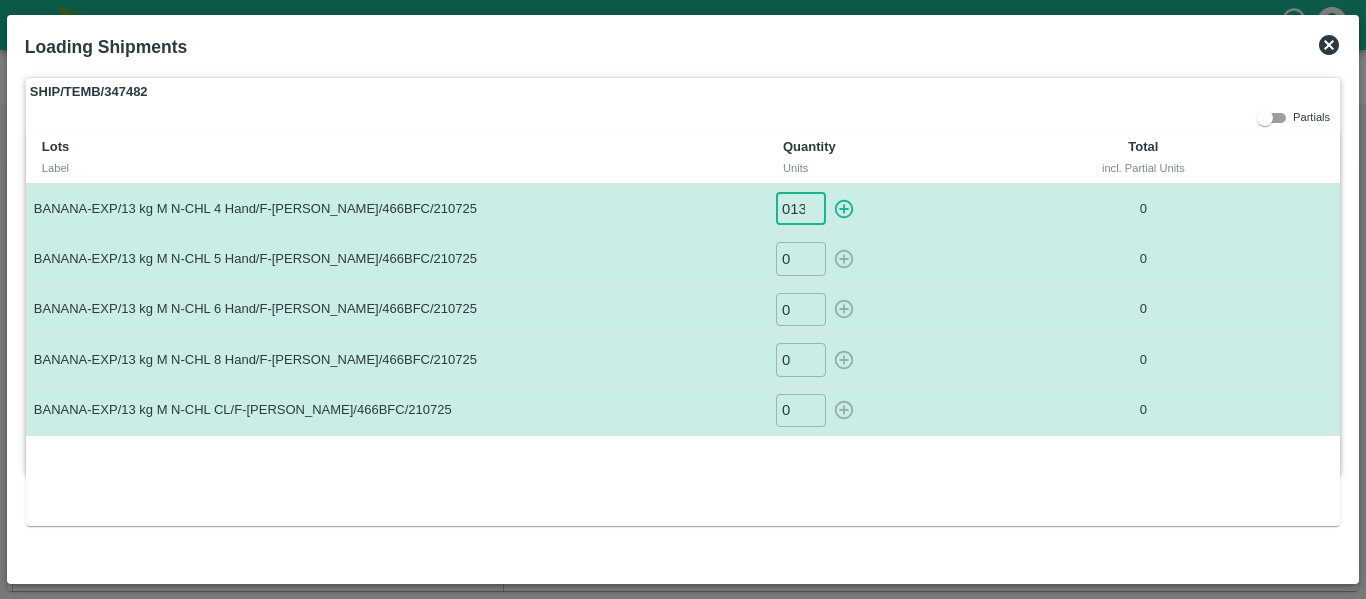 scroll, scrollTop: 0, scrollLeft: 1, axis: horizontal 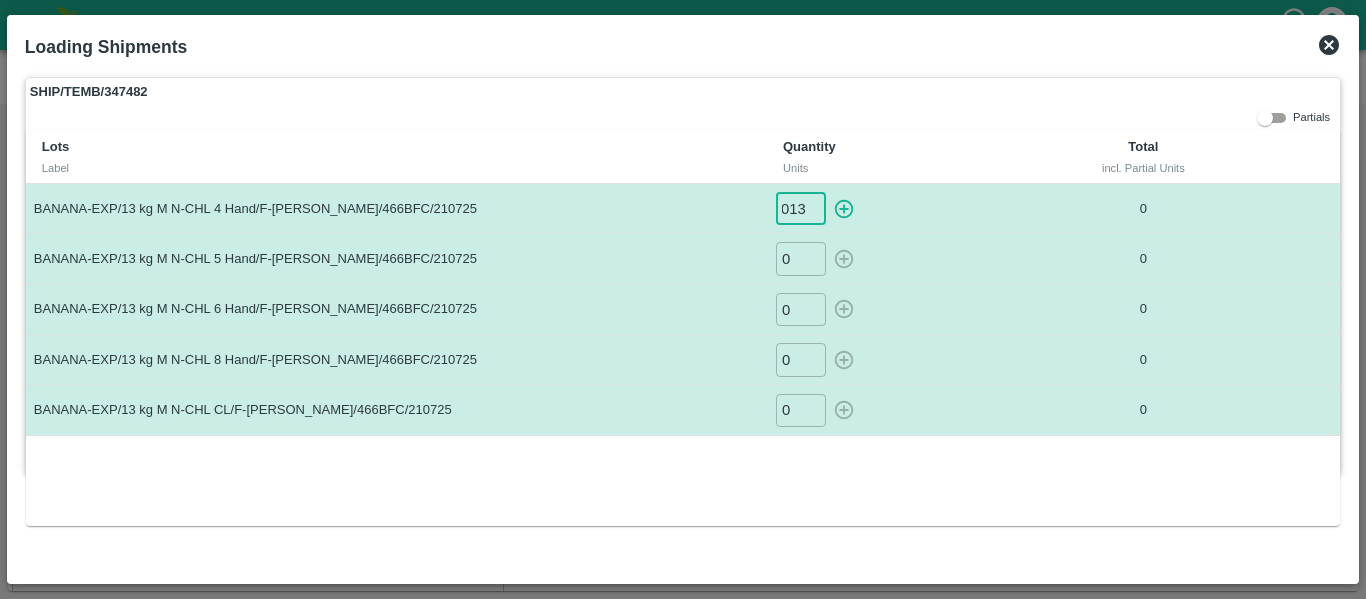 type on "013" 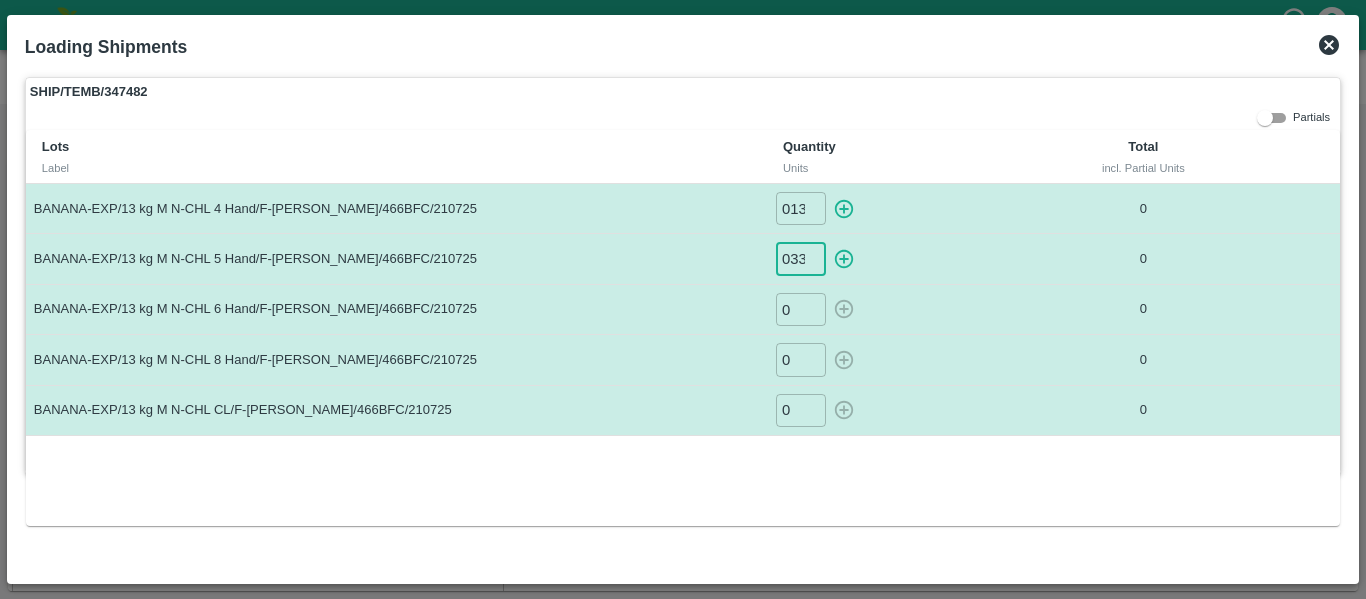 scroll, scrollTop: 0, scrollLeft: 1, axis: horizontal 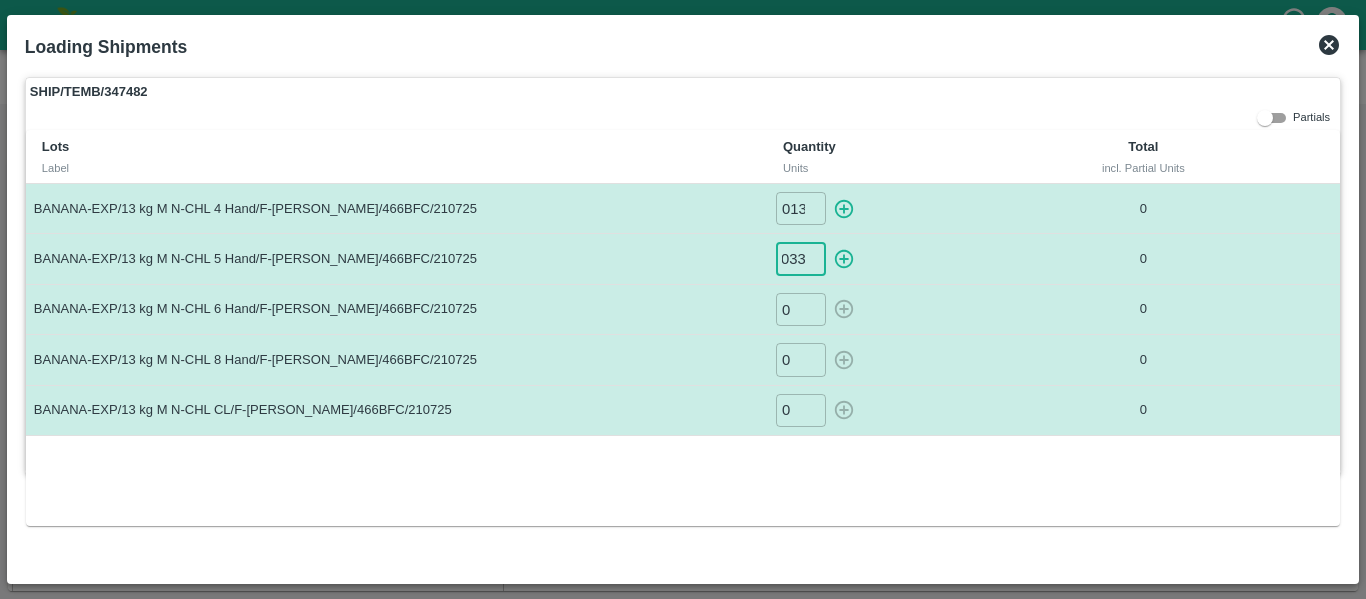 type on "033" 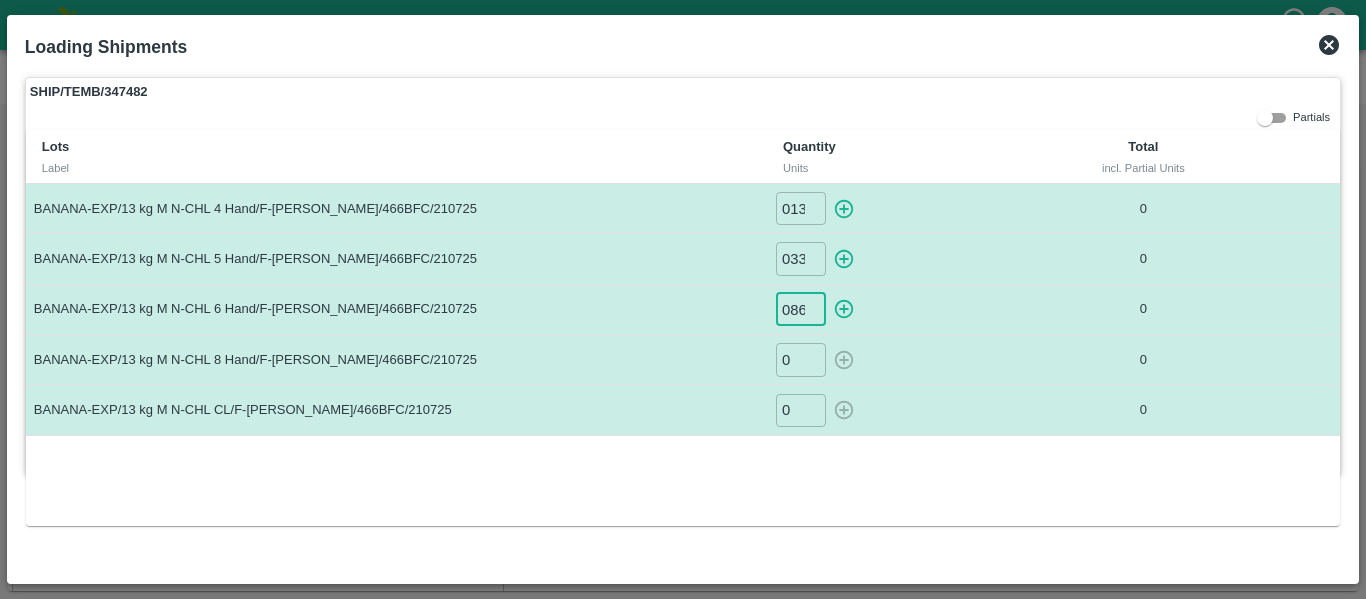 scroll, scrollTop: 0, scrollLeft: 1, axis: horizontal 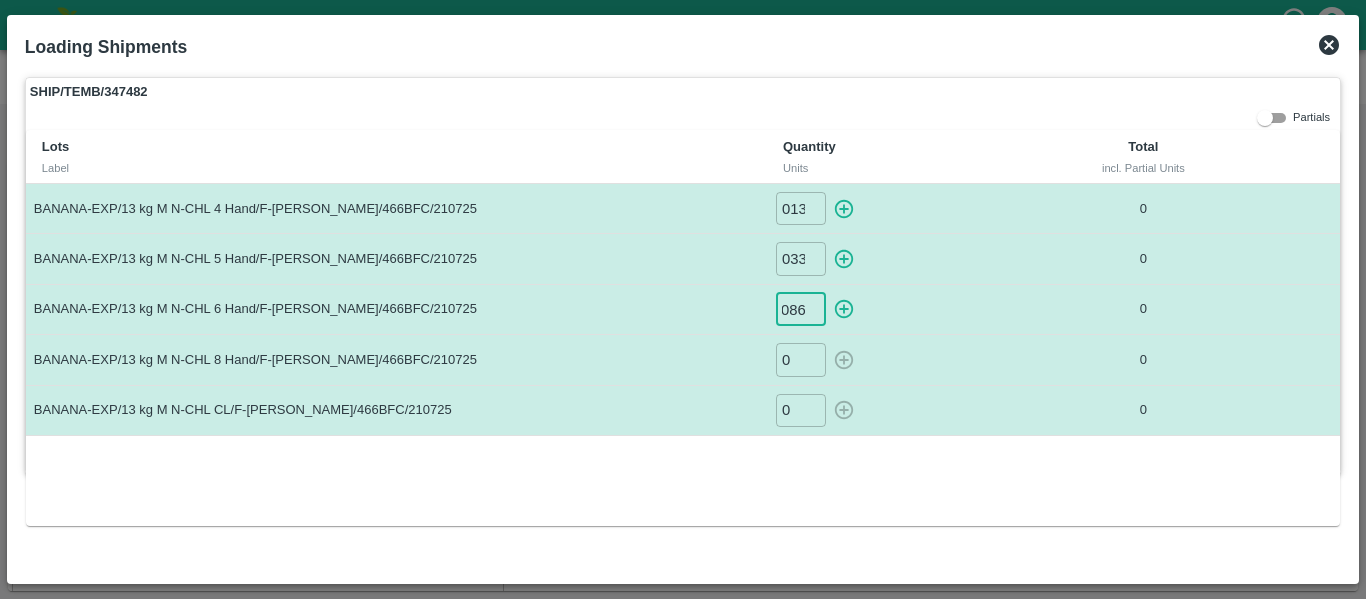 type on "086" 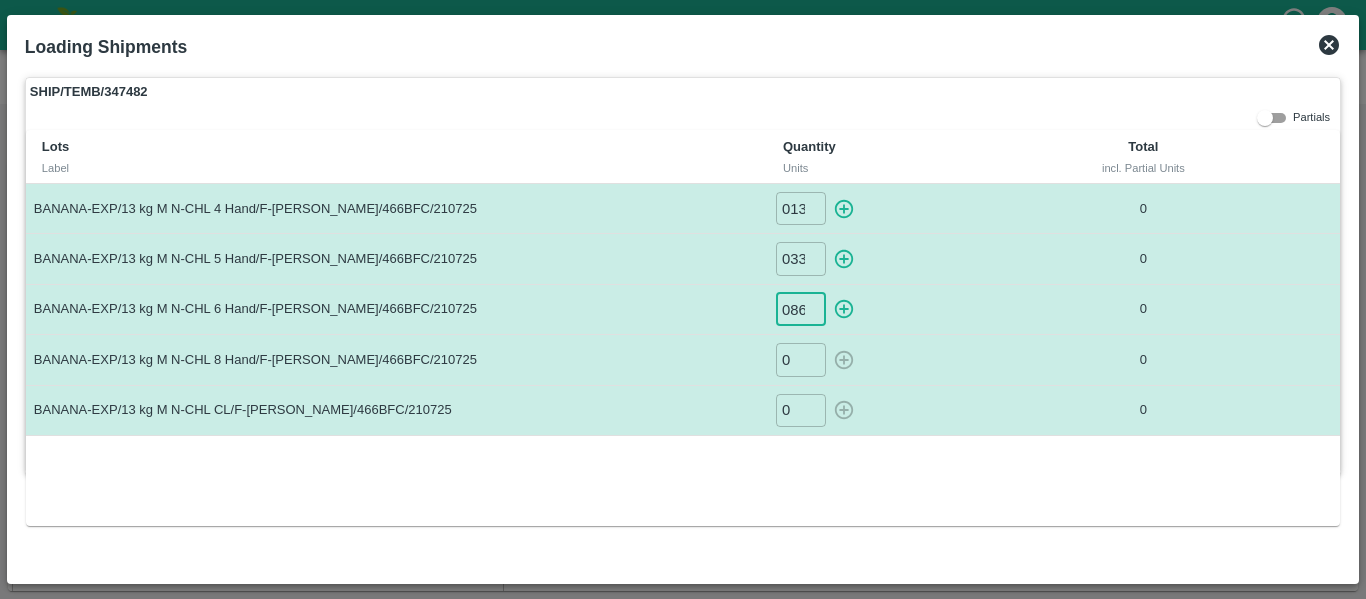click on "0 ​" at bounding box center [897, 410] 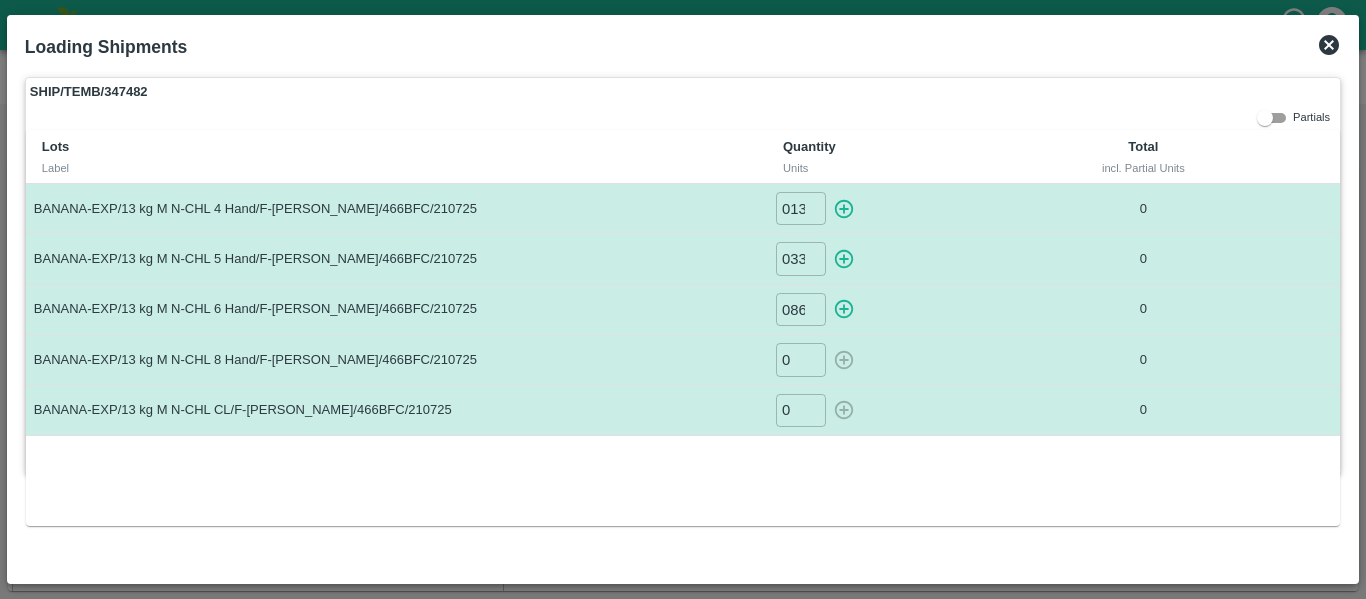 click on "0" at bounding box center [801, 359] 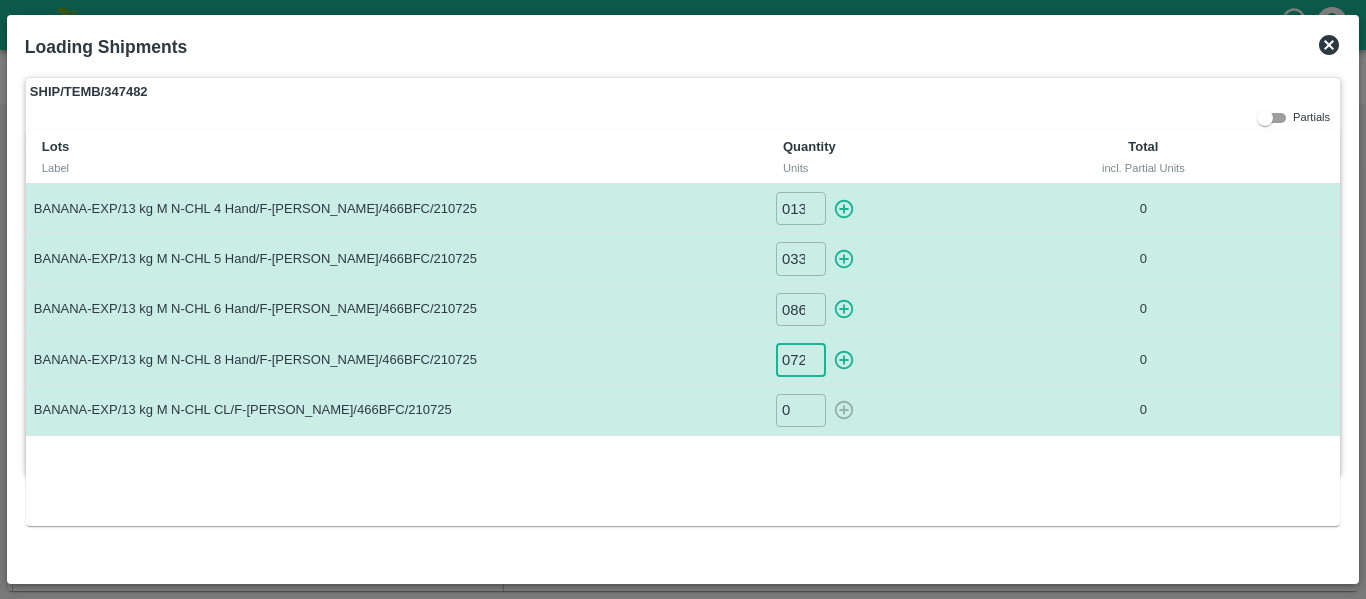 scroll, scrollTop: 0, scrollLeft: 1, axis: horizontal 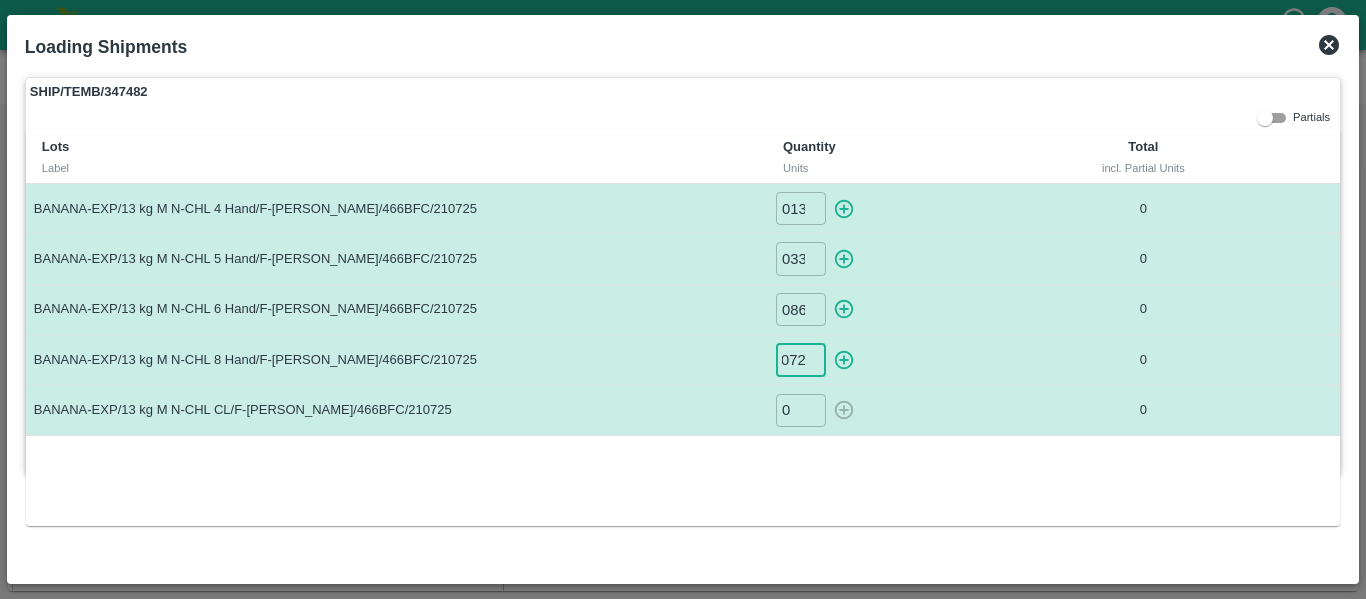 type on "072" 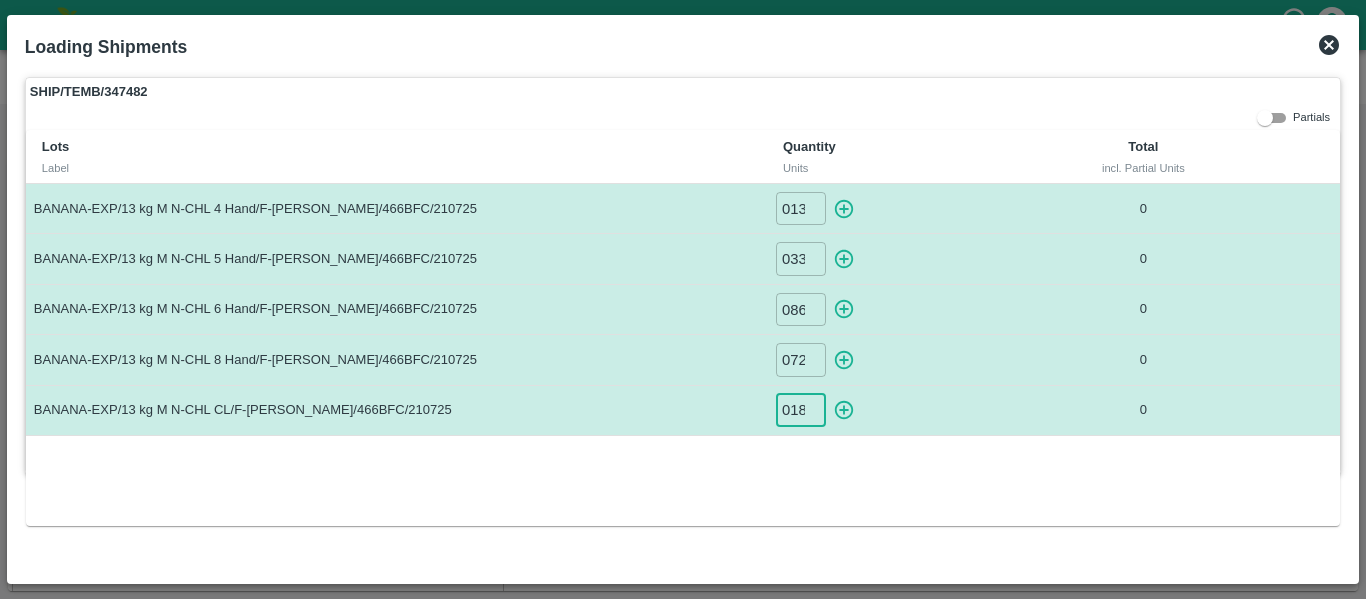 scroll, scrollTop: 0, scrollLeft: 1, axis: horizontal 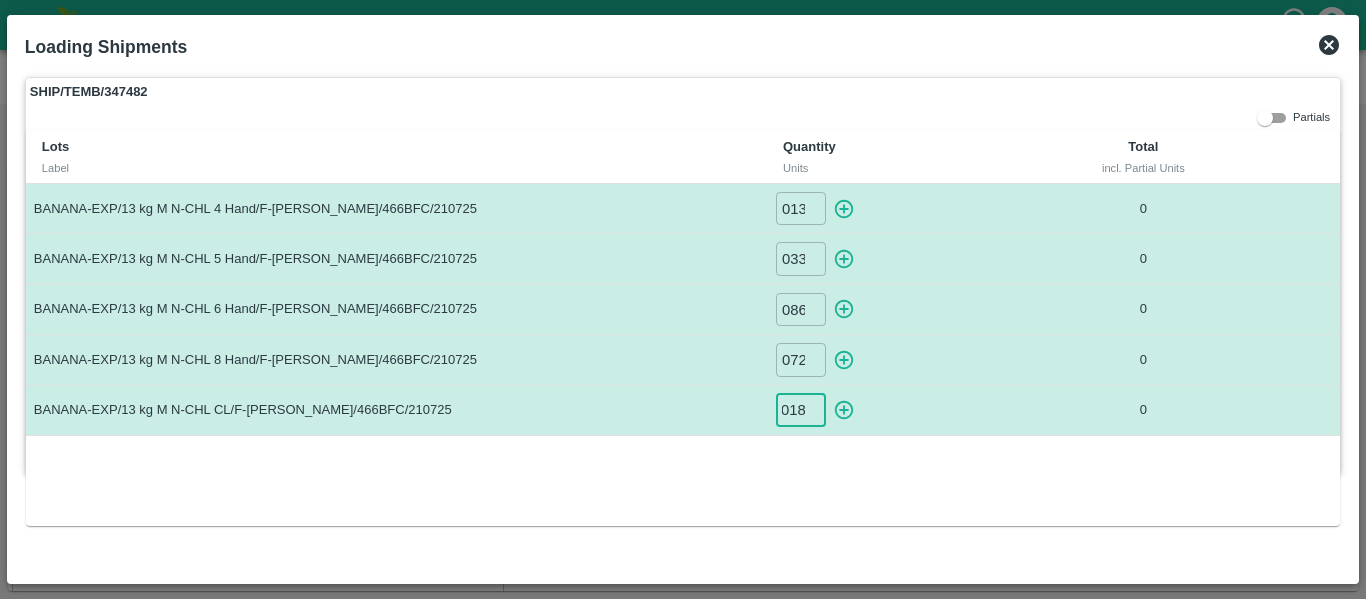 type on "018" 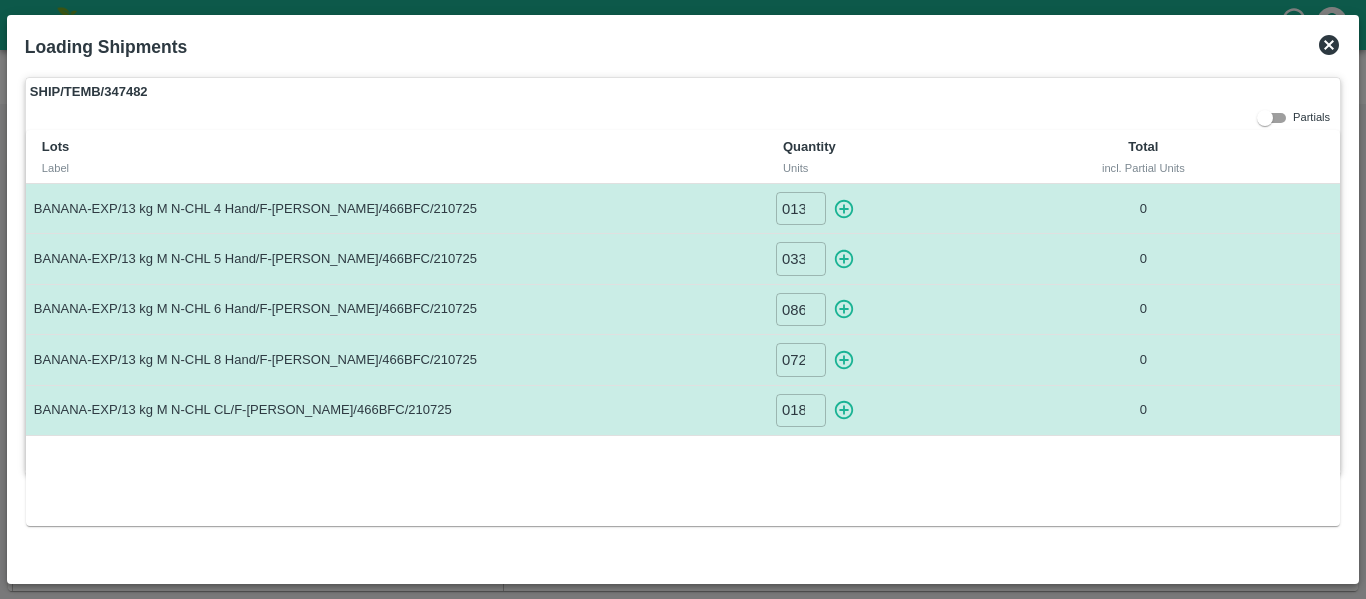 type on "0" 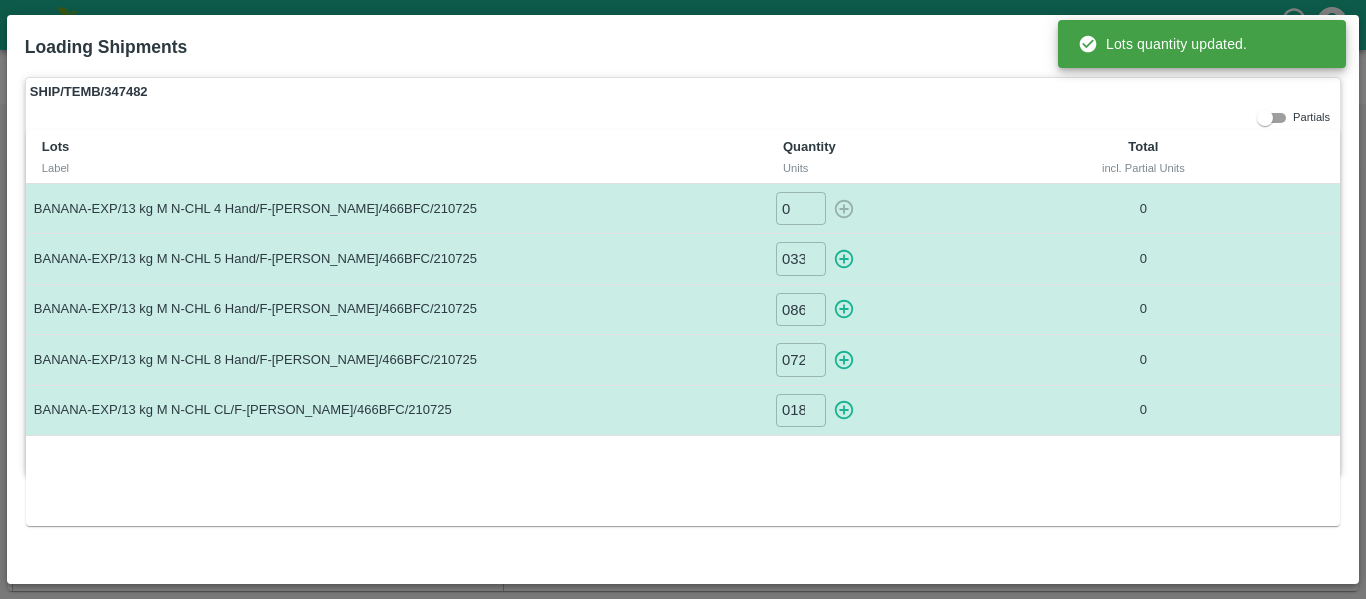 click 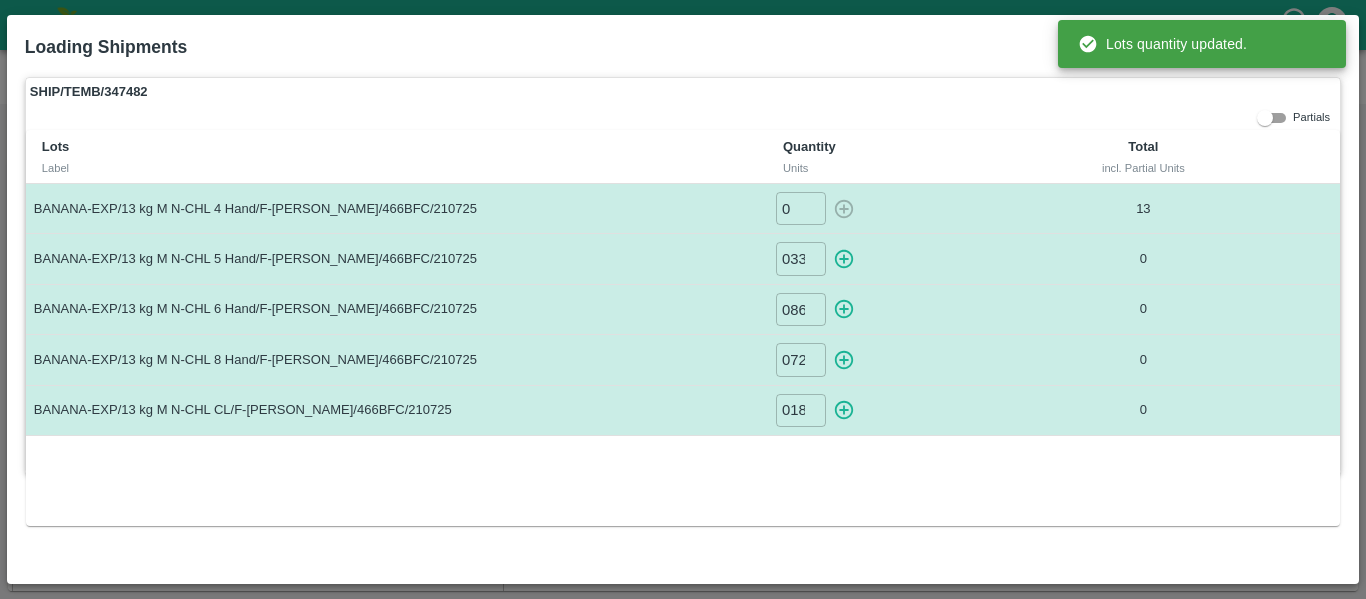 type on "0" 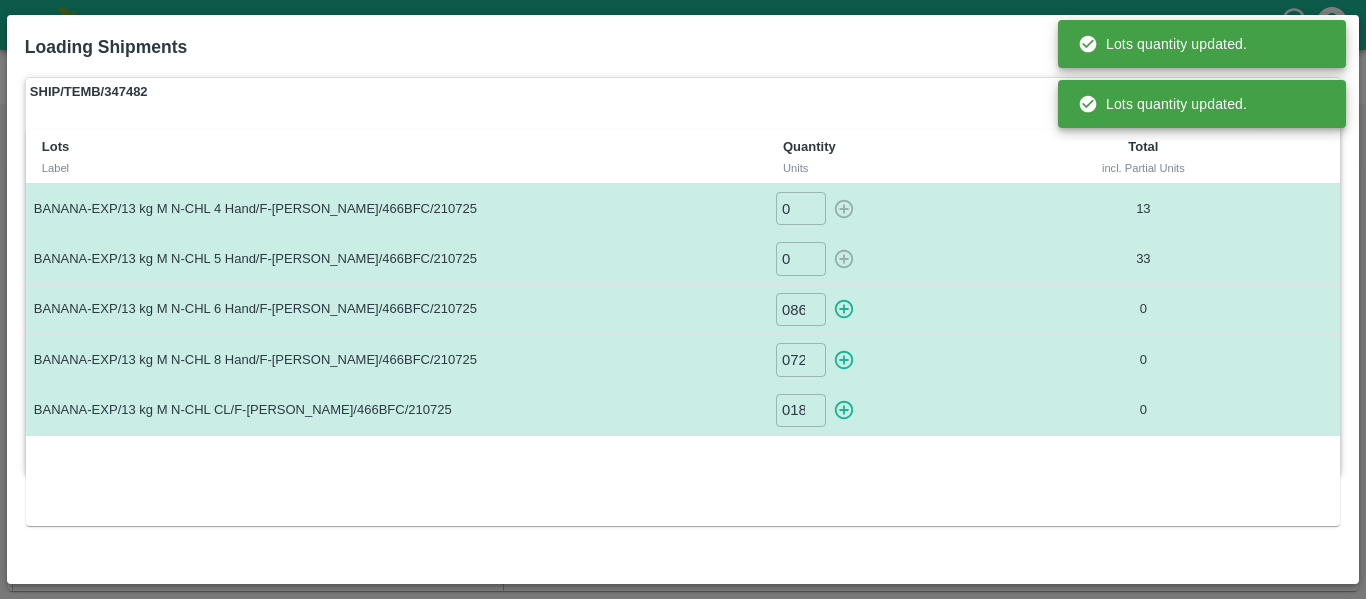 click 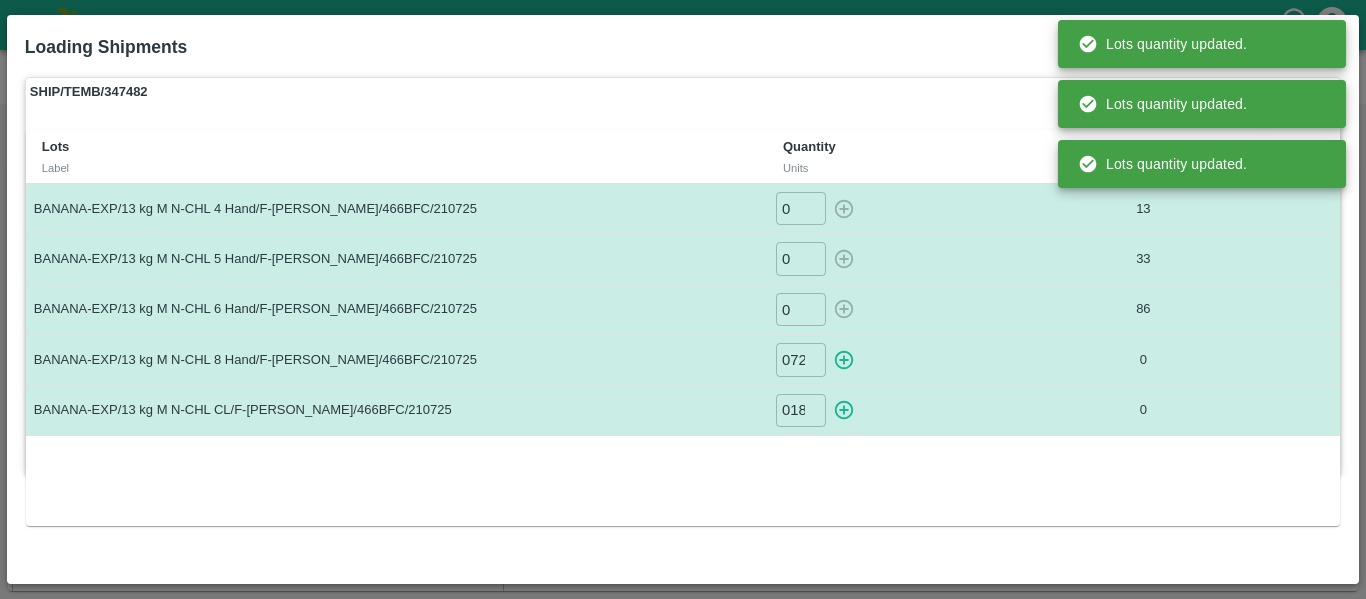 click 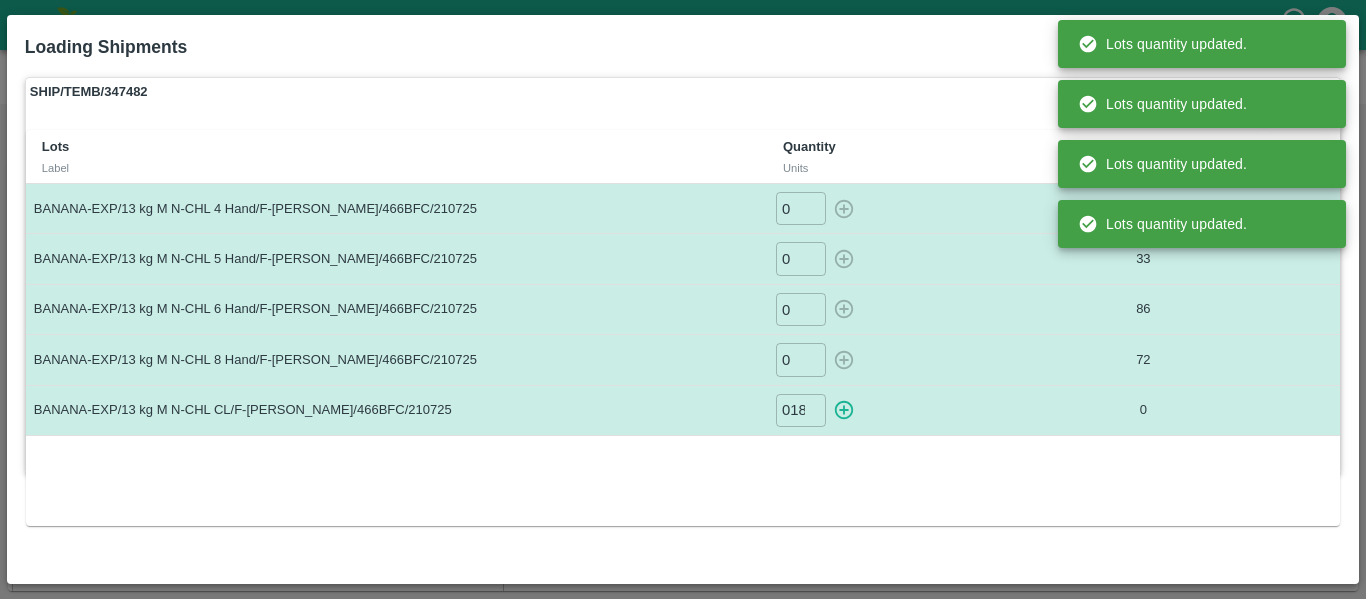 click 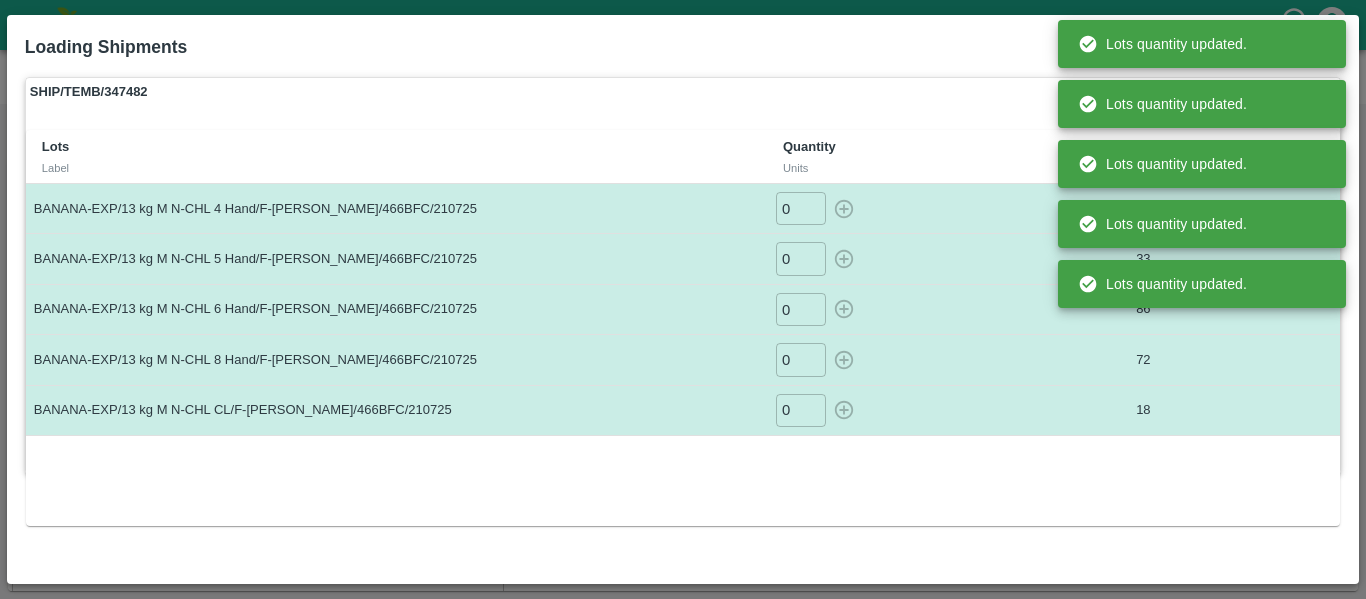 click on "Lots Label Quantity Units Total incl. Partial Units BANANA-EXP/13 kg M N-CHL 4 Hand/F-MH-Nikhil/466BFC/210725   0 ​ 13 BANANA-EXP/13 kg M N-CHL 5 Hand/F-MH-Nikhil/466BFC/210725   0 ​ 33 BANANA-EXP/13 kg M N-CHL 6 Hand/F-MH-Nikhil/466BFC/210725   0 ​ 86 BANANA-EXP/13 kg M N-CHL 8 Hand/F-MH-Nikhil/466BFC/210725   0 ​ 72 BANANA-EXP/13 kg M N-CHL CL/F-MH-Nikhil/466BFC/210725   0 ​ 18" at bounding box center [683, 327] 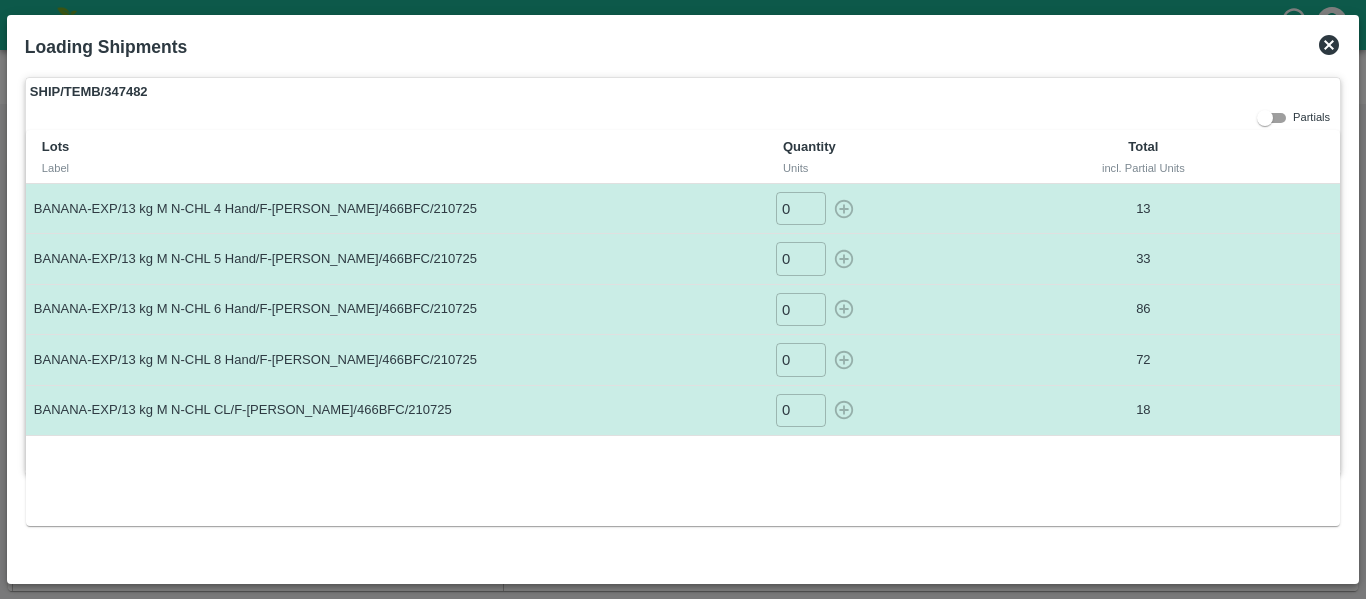 click 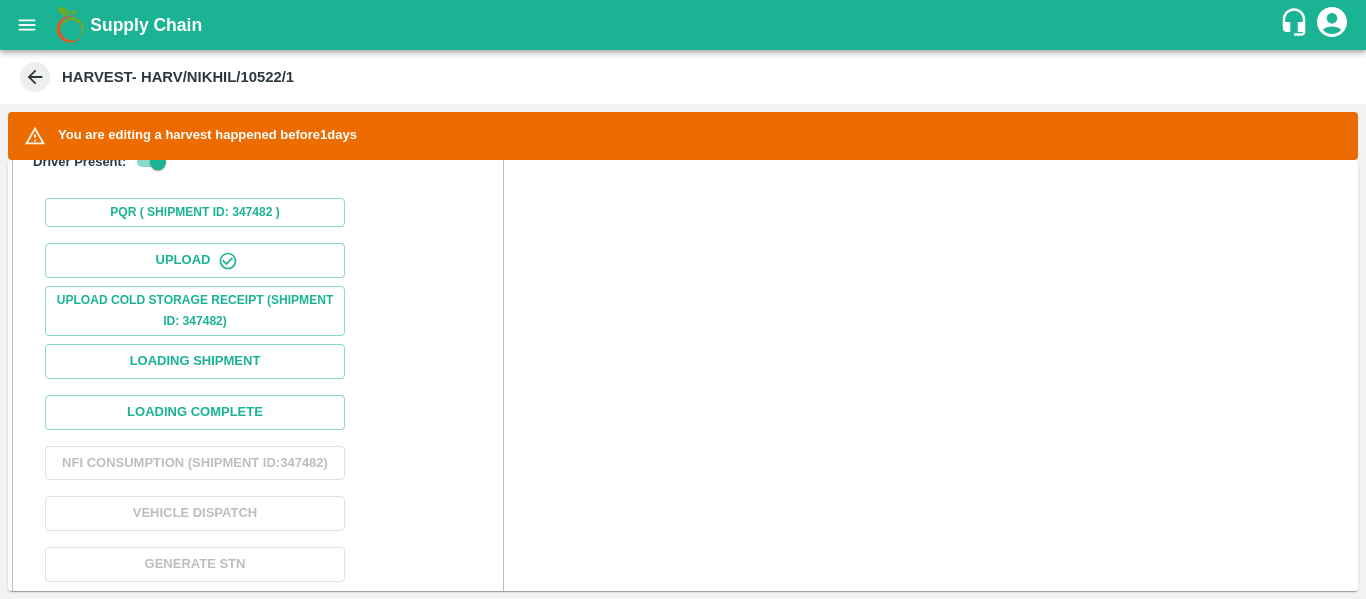 scroll, scrollTop: 681, scrollLeft: 0, axis: vertical 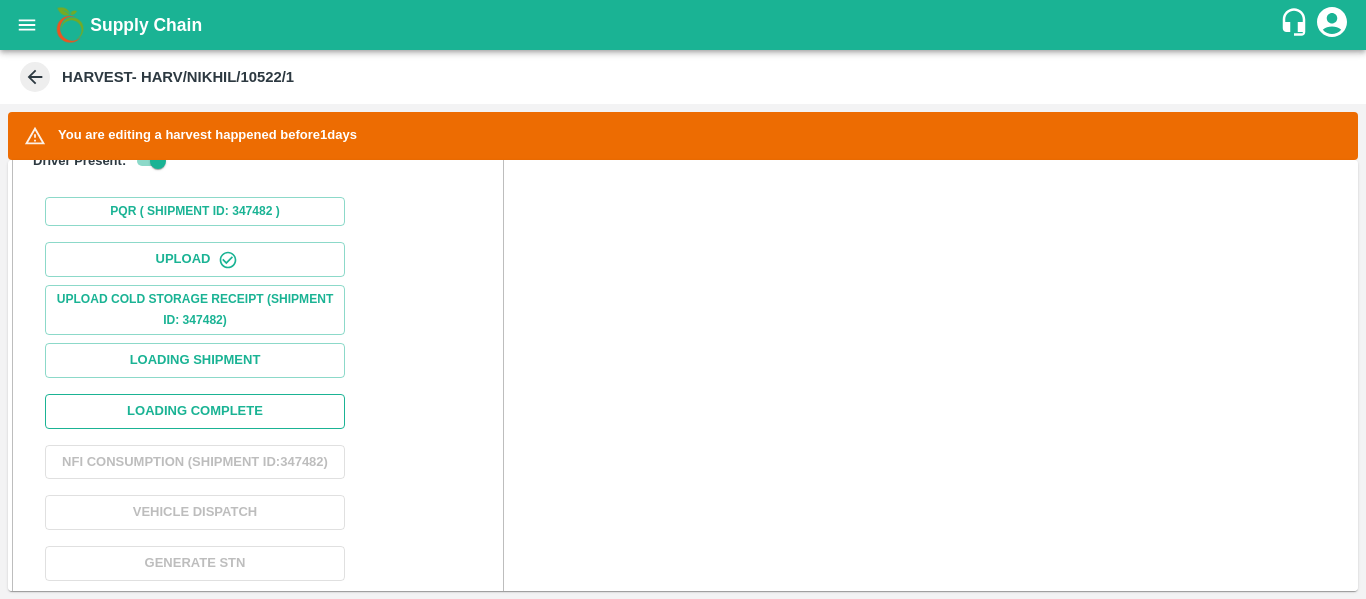 click on "Loading Complete" at bounding box center (195, 411) 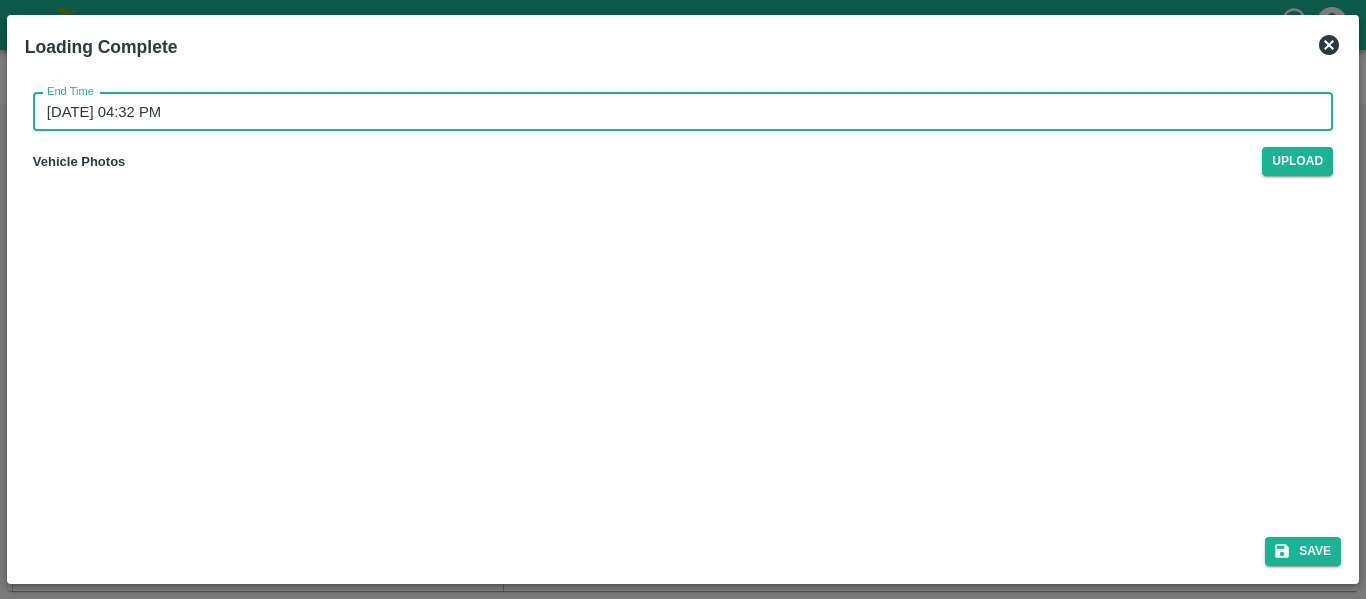 click on "22/07/2025 04:32 PM" at bounding box center [676, 112] 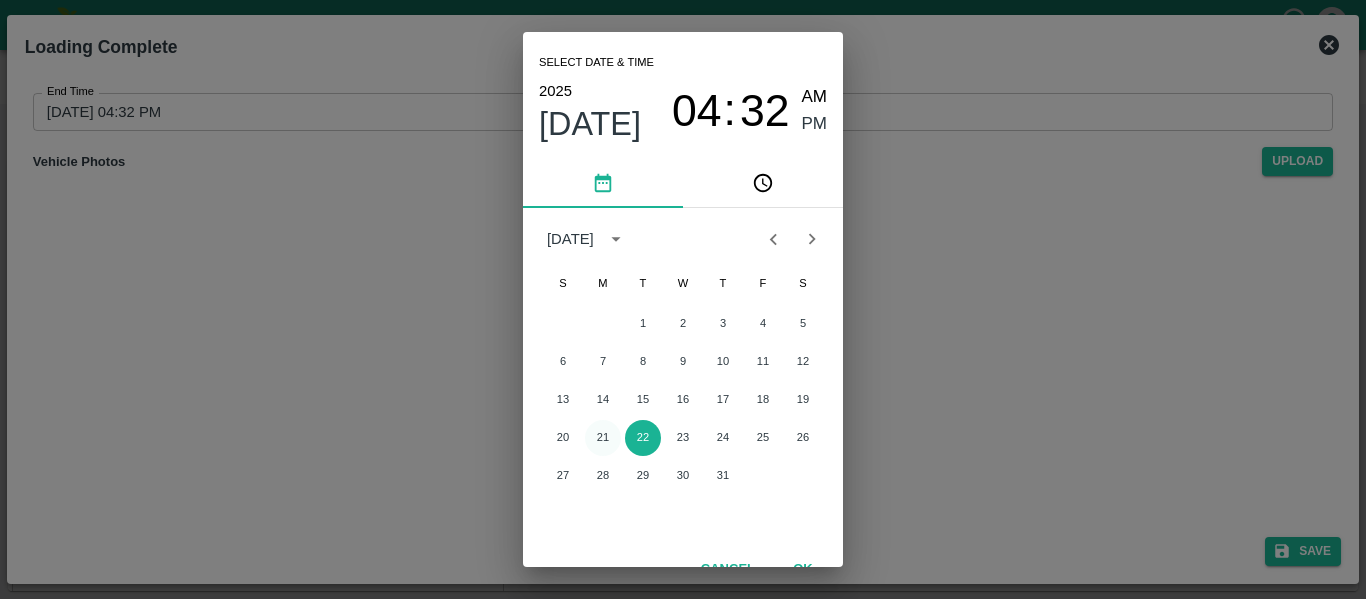 click on "21" at bounding box center (603, 438) 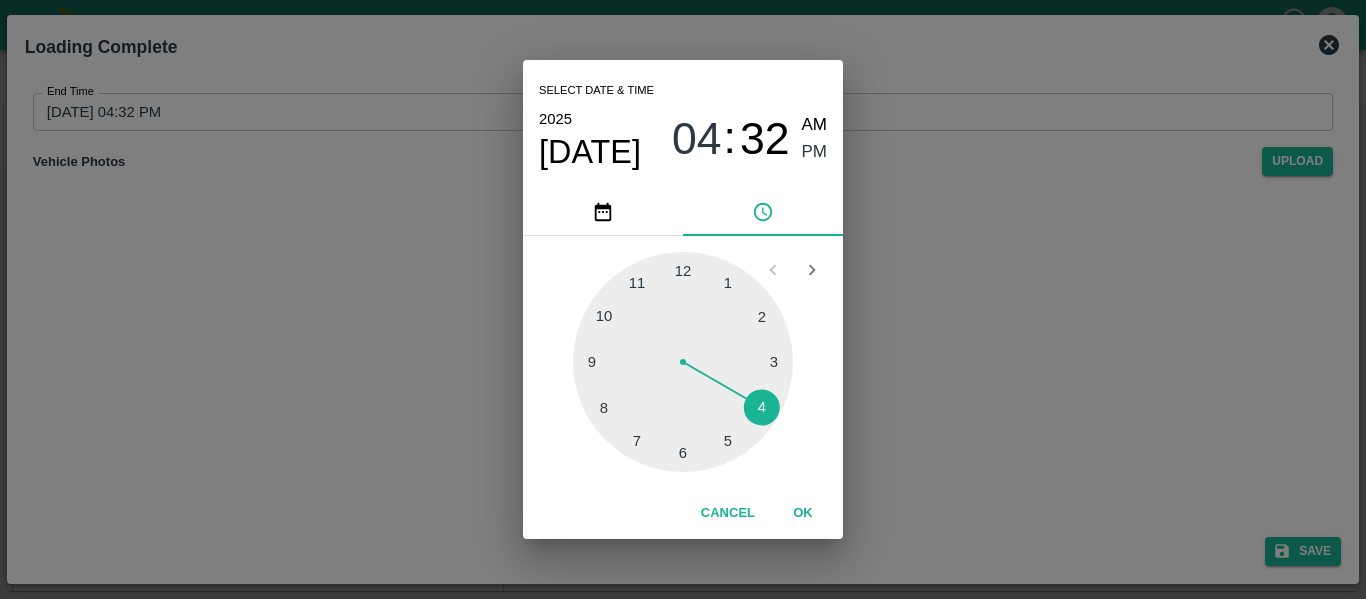 click at bounding box center [683, 362] 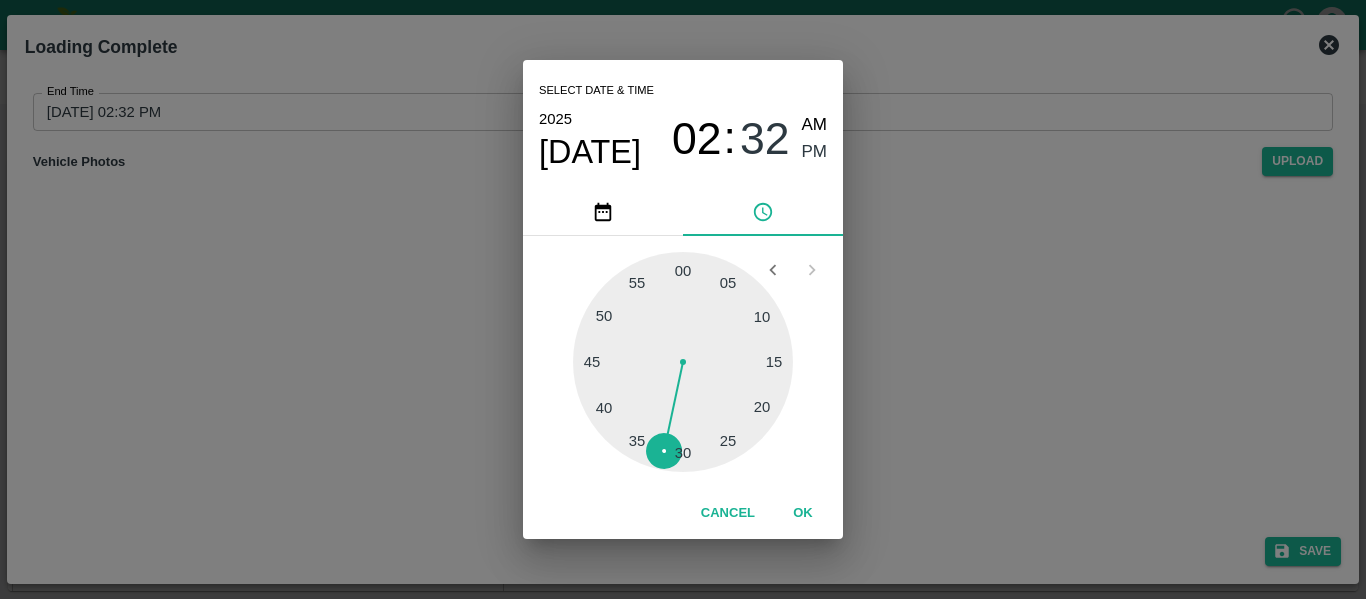 click at bounding box center [683, 362] 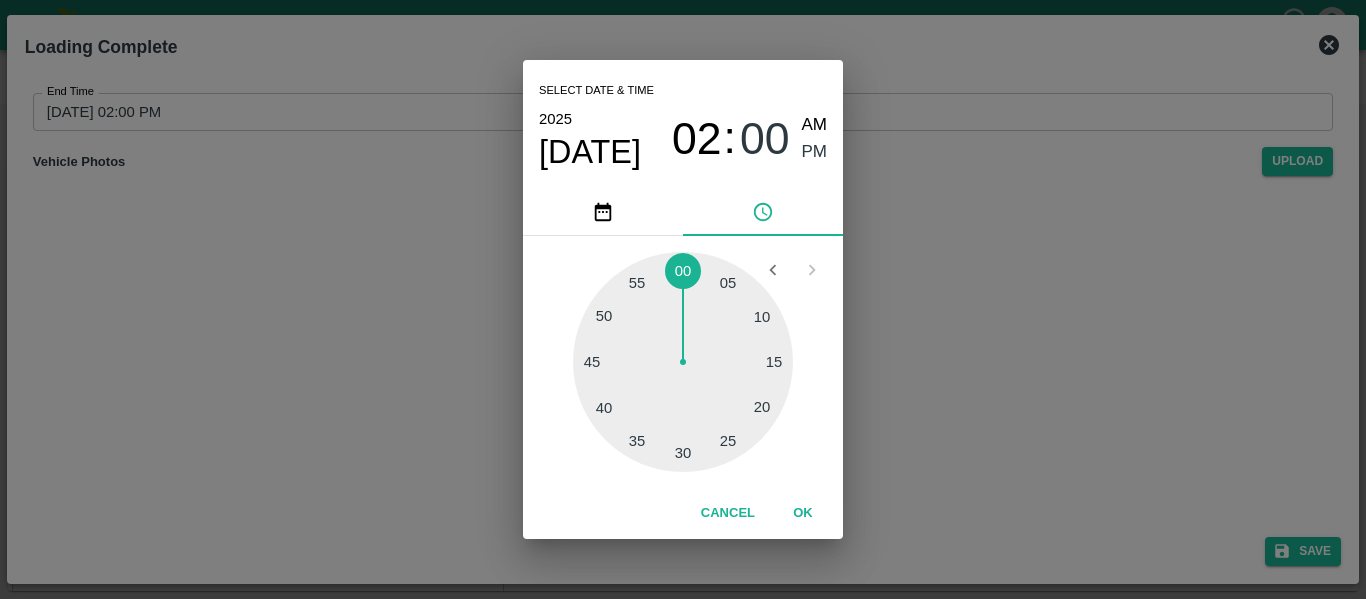 click on "PM" at bounding box center (815, 152) 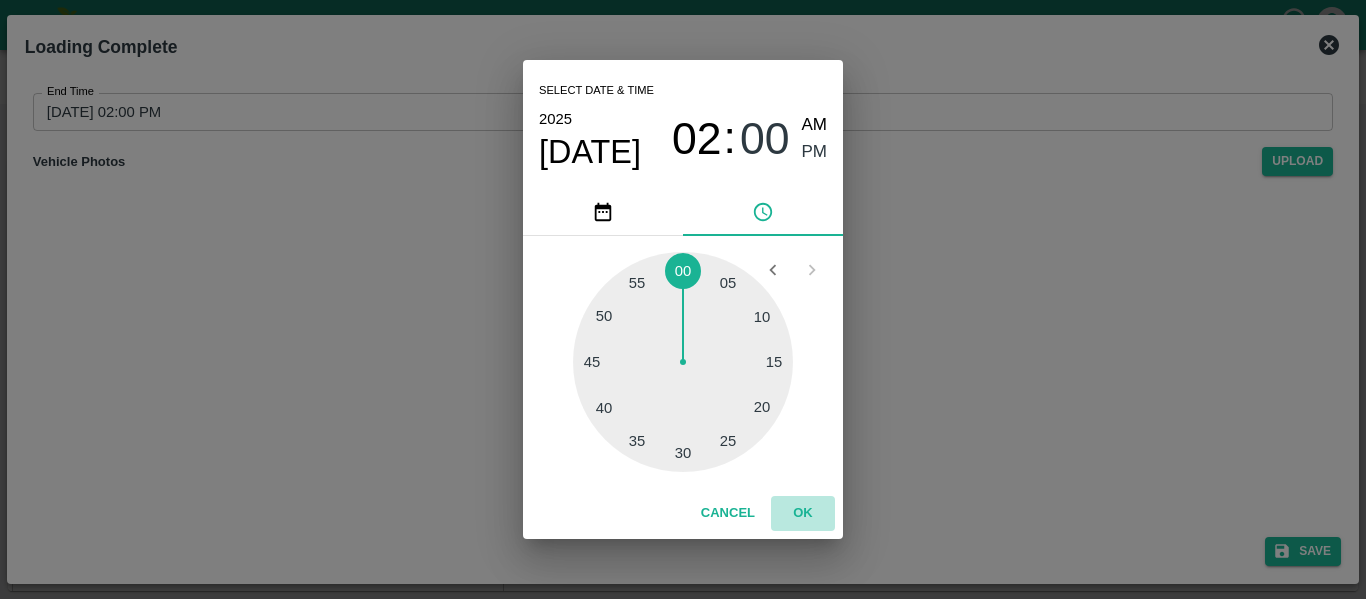 click on "OK" at bounding box center (803, 513) 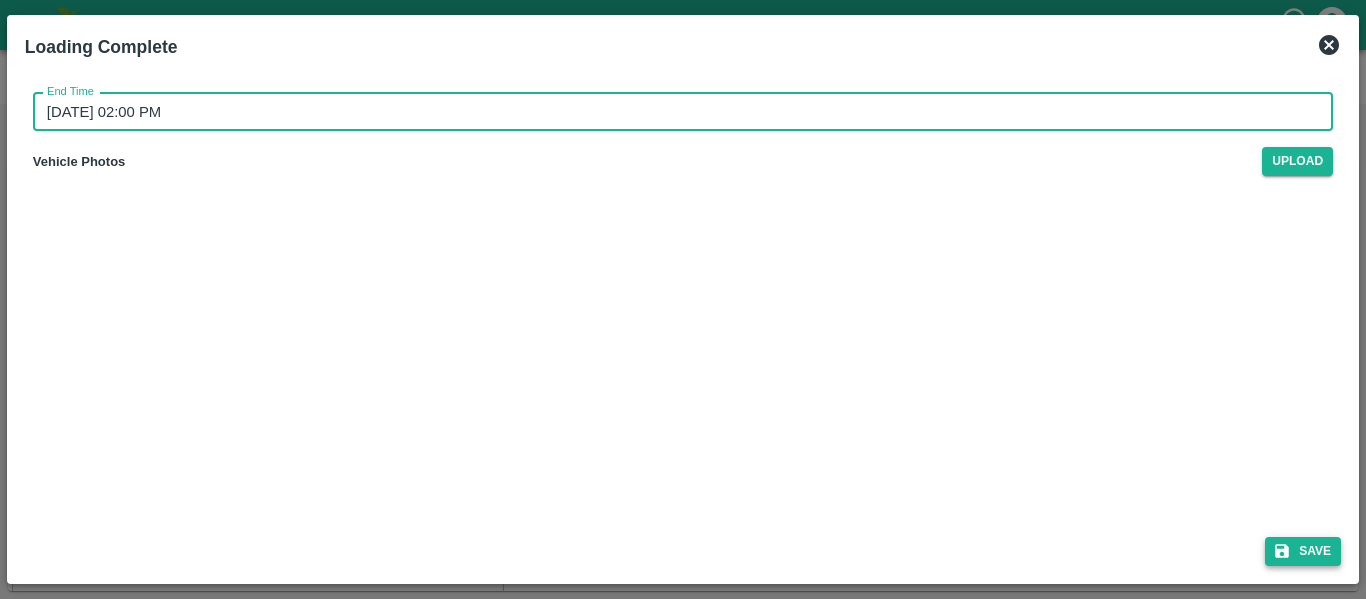 click on "Save" at bounding box center [1303, 551] 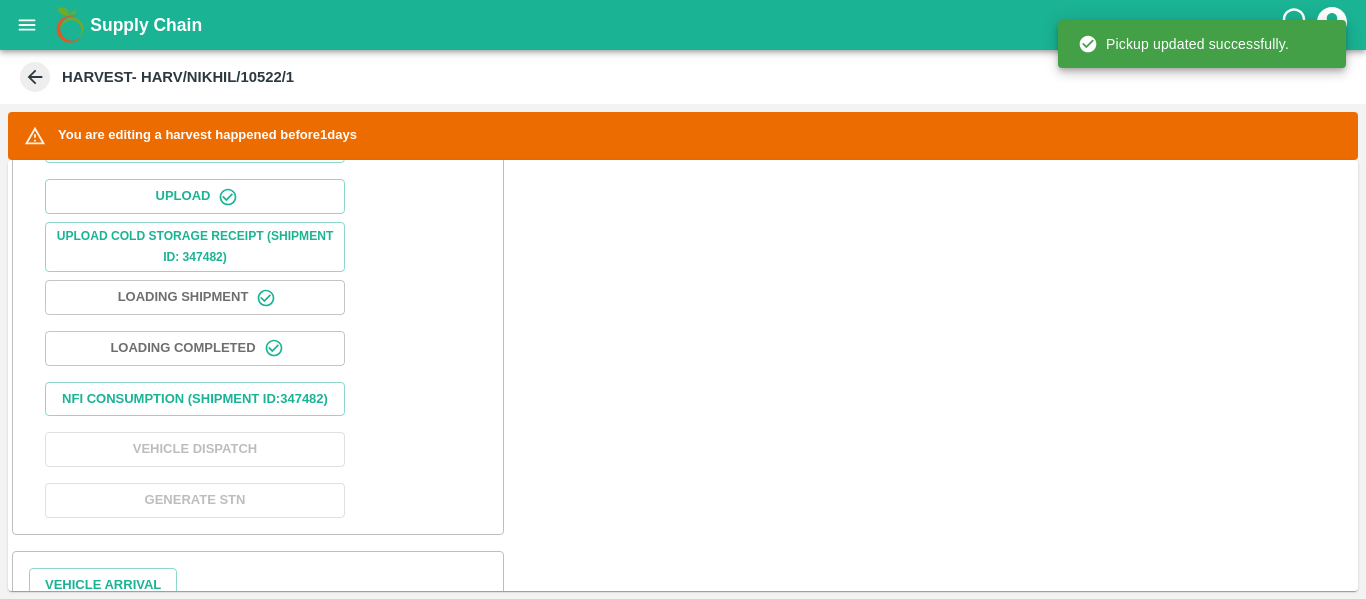 scroll, scrollTop: 745, scrollLeft: 0, axis: vertical 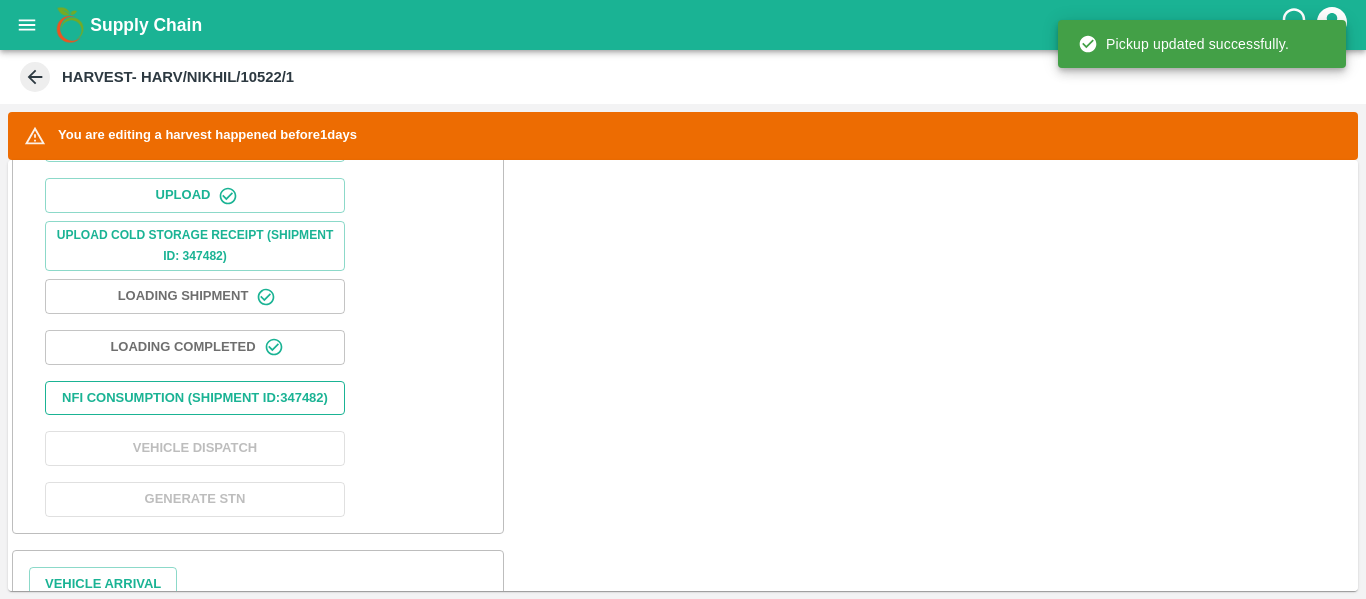 click on "Nfi Consumption (SHIPMENT ID:  347482 )" at bounding box center [195, 398] 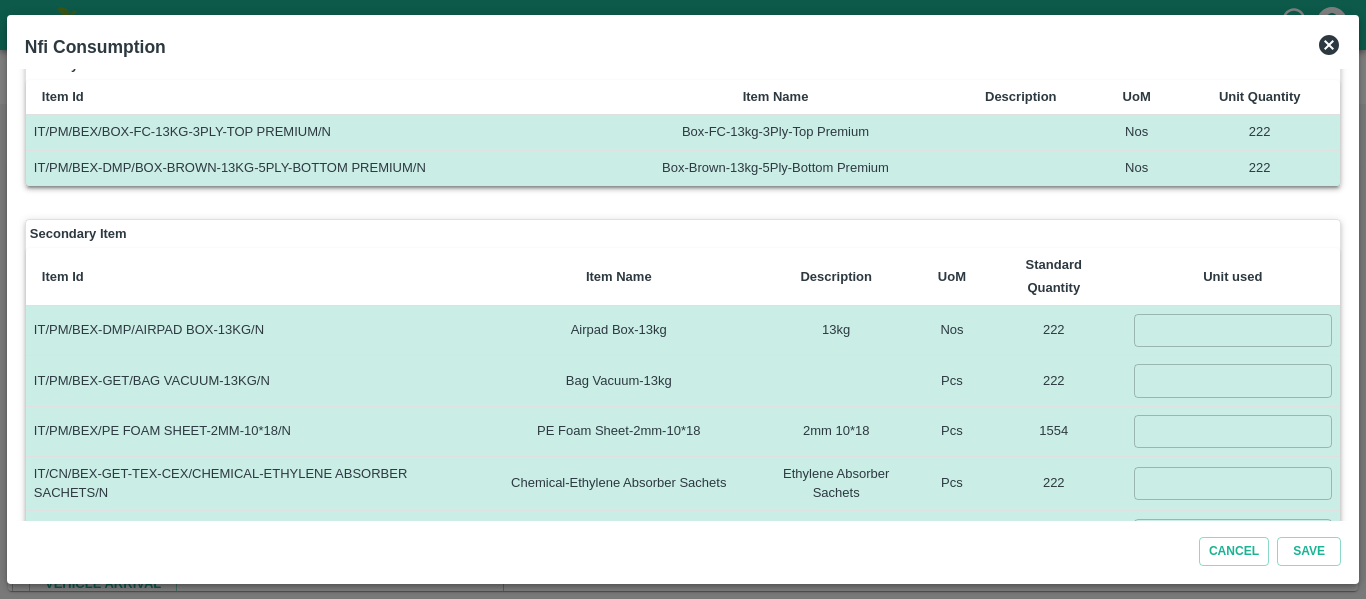 scroll, scrollTop: 129, scrollLeft: 0, axis: vertical 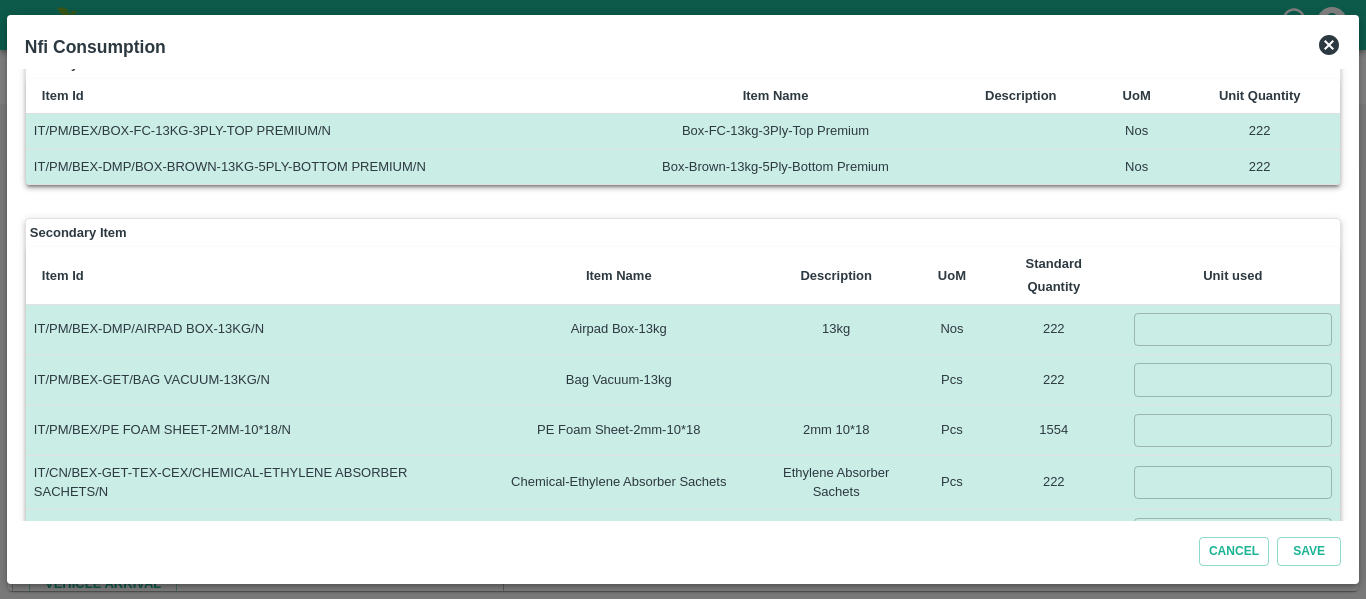 click at bounding box center (1233, 329) 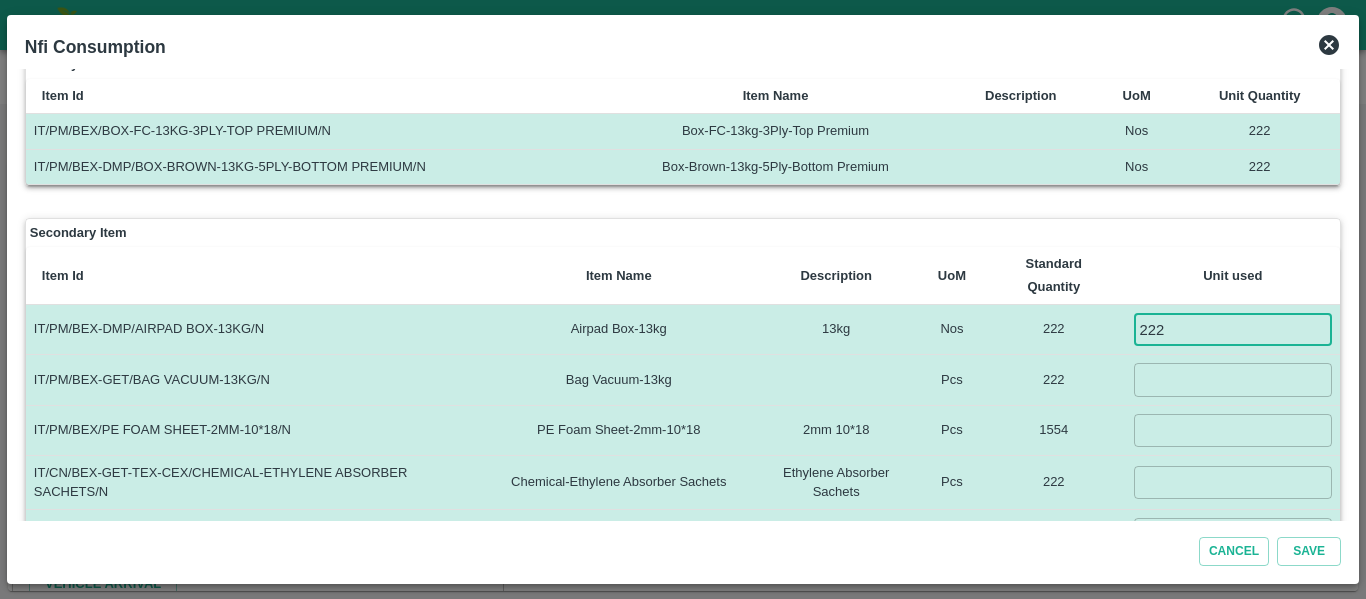 type on "222" 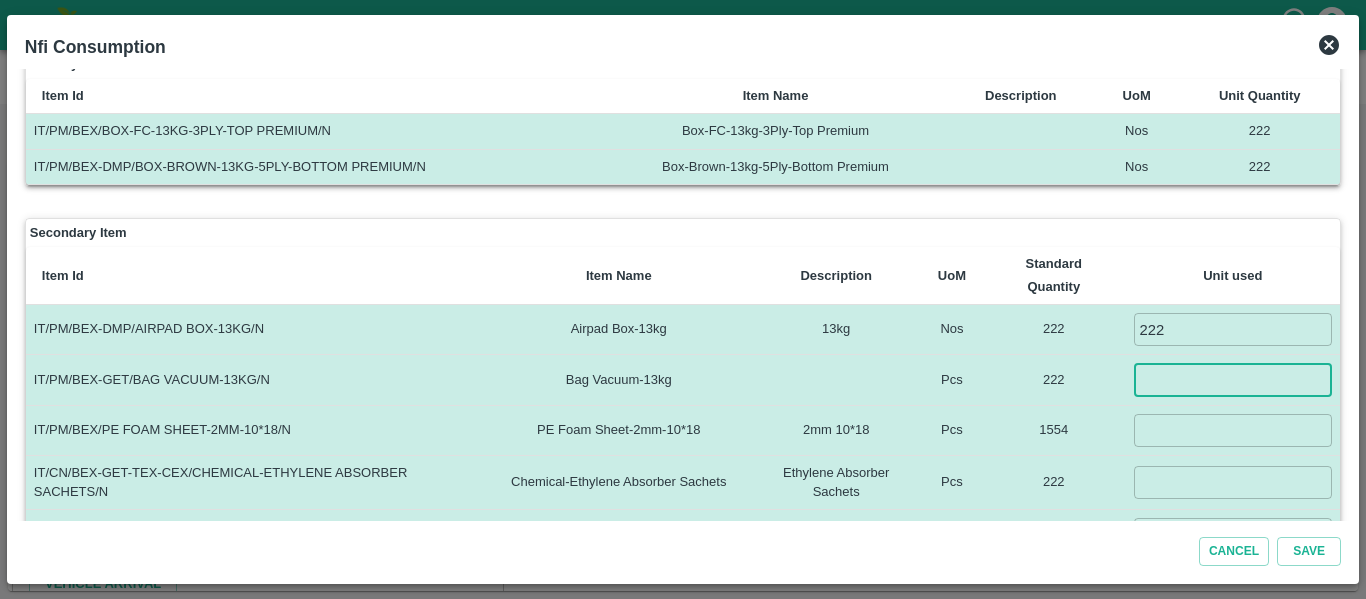 click at bounding box center (1233, 379) 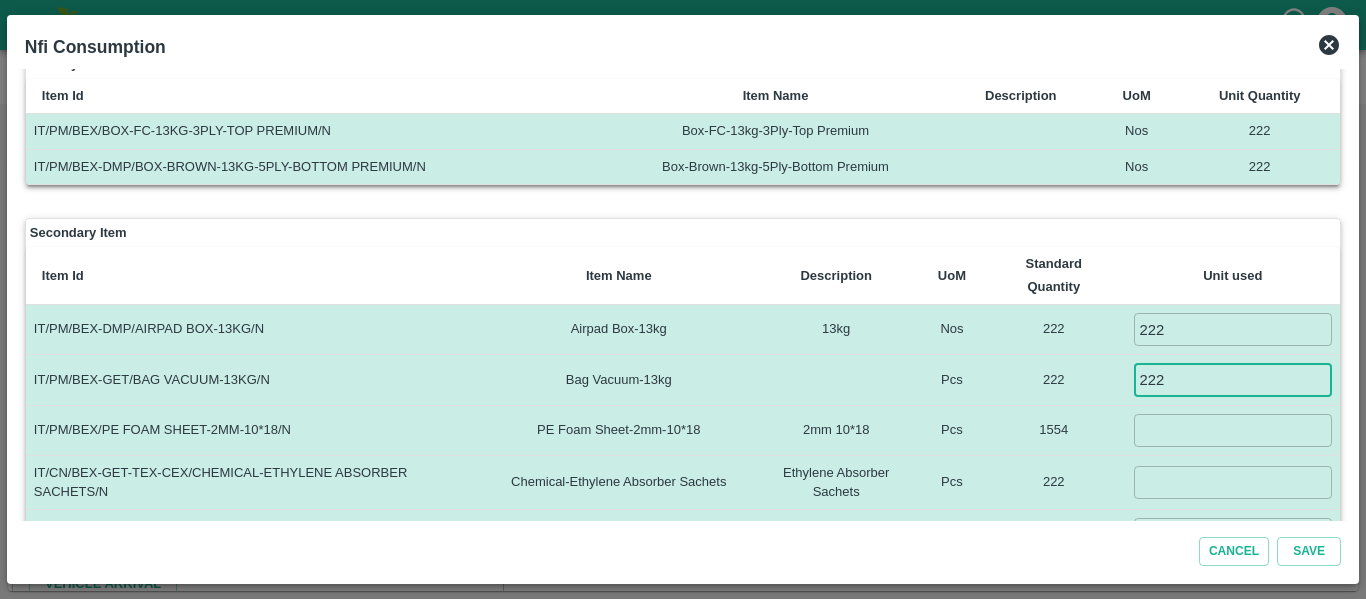 type on "222" 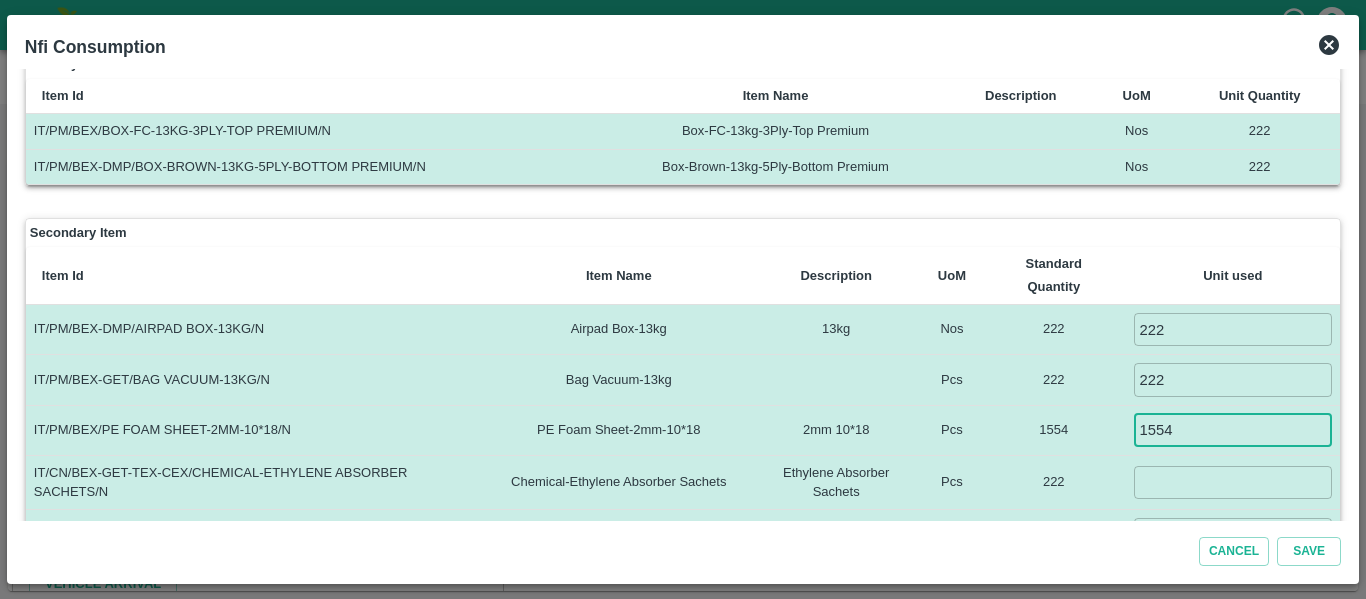 type on "1554" 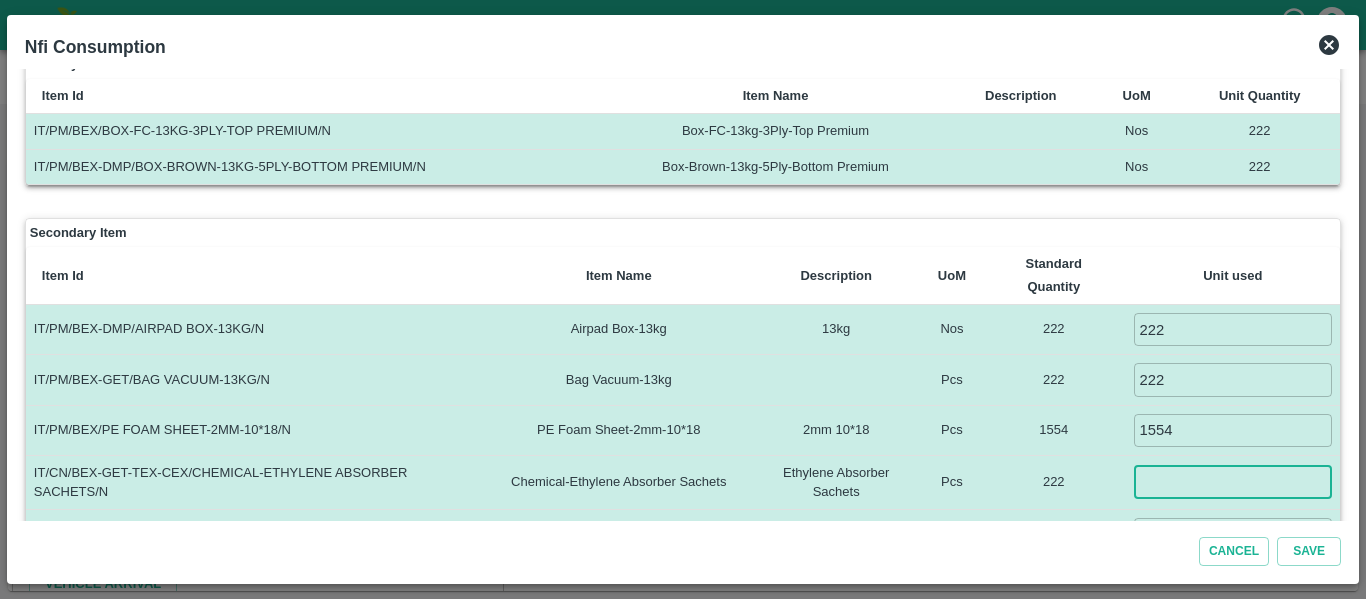 click at bounding box center (1233, 482) 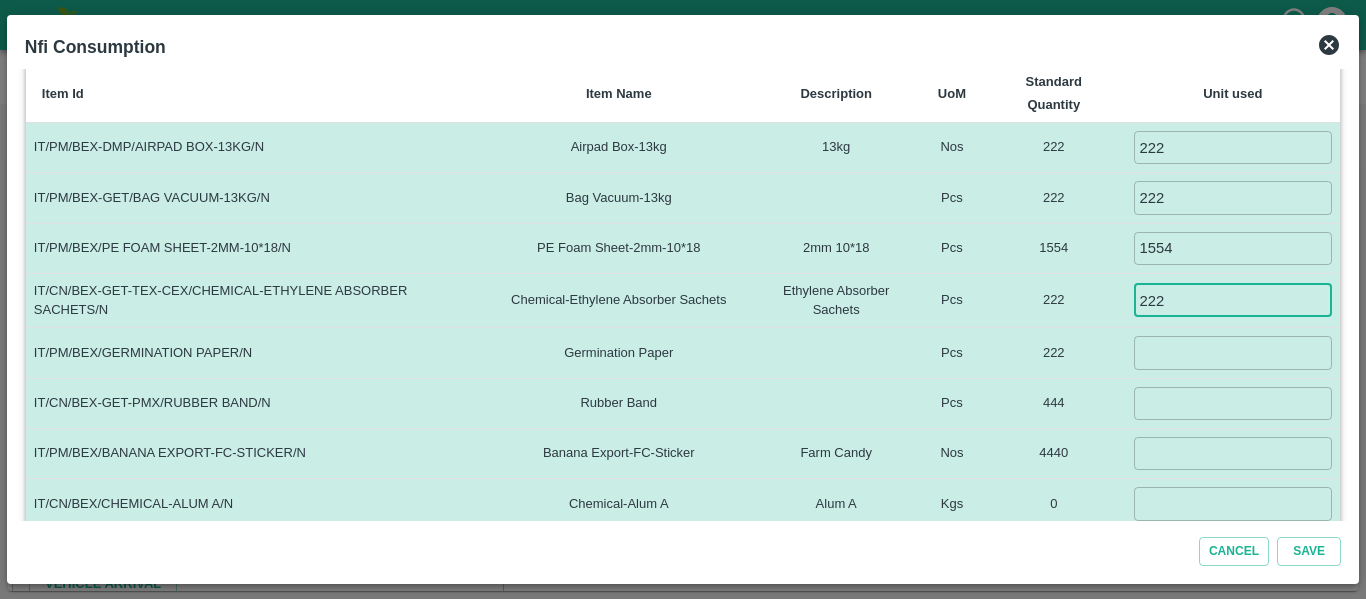 scroll, scrollTop: 312, scrollLeft: 0, axis: vertical 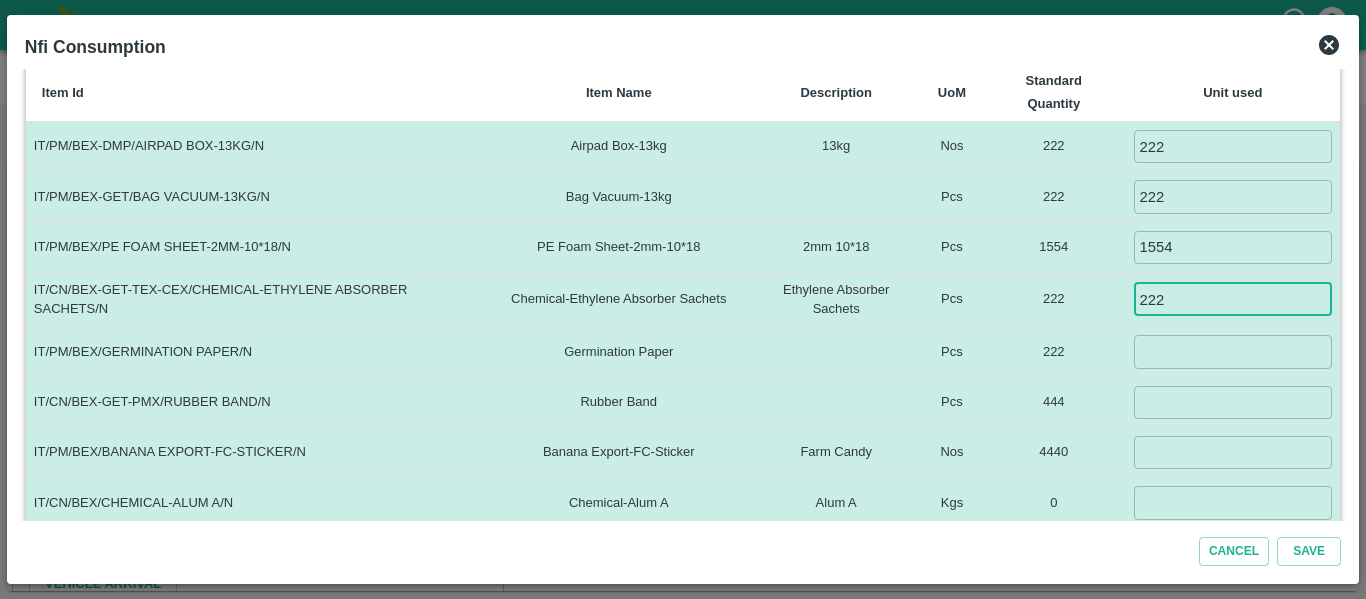 type on "222" 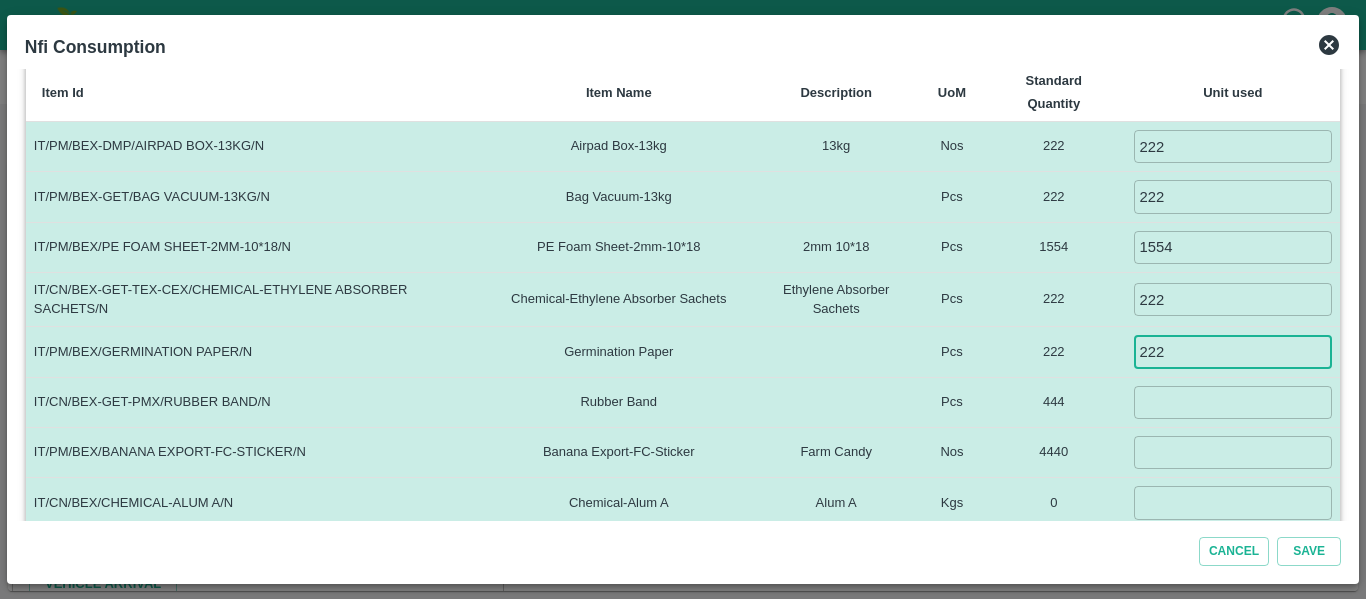 type on "222" 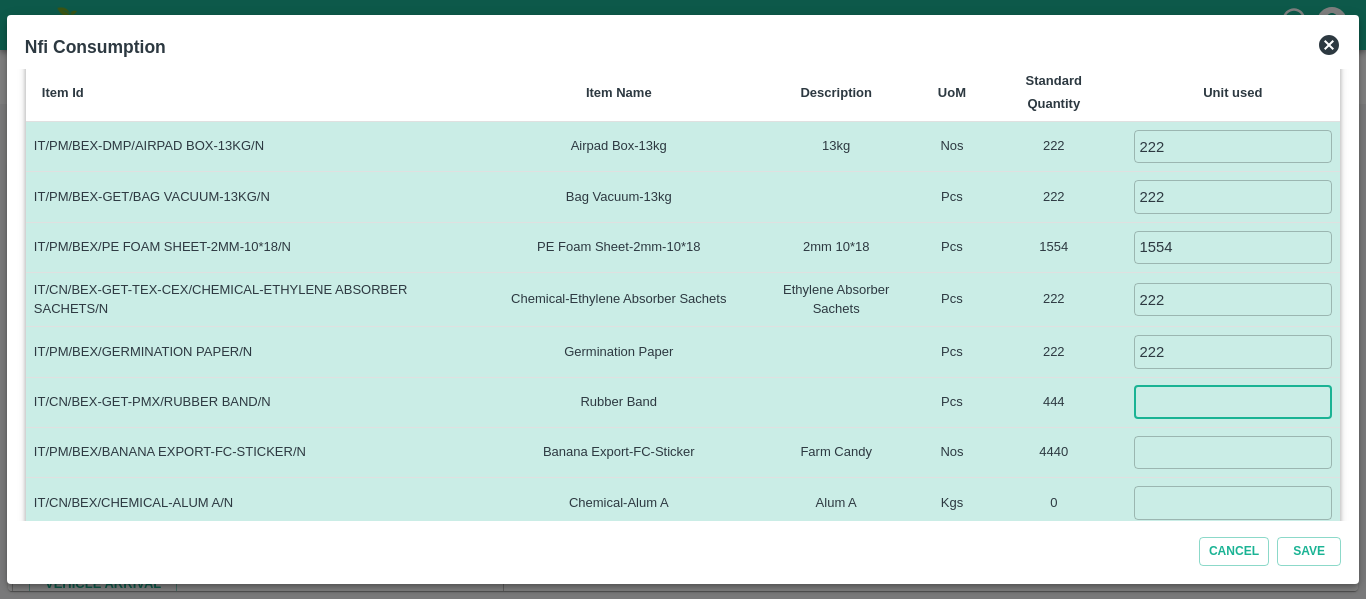 click at bounding box center [1233, 402] 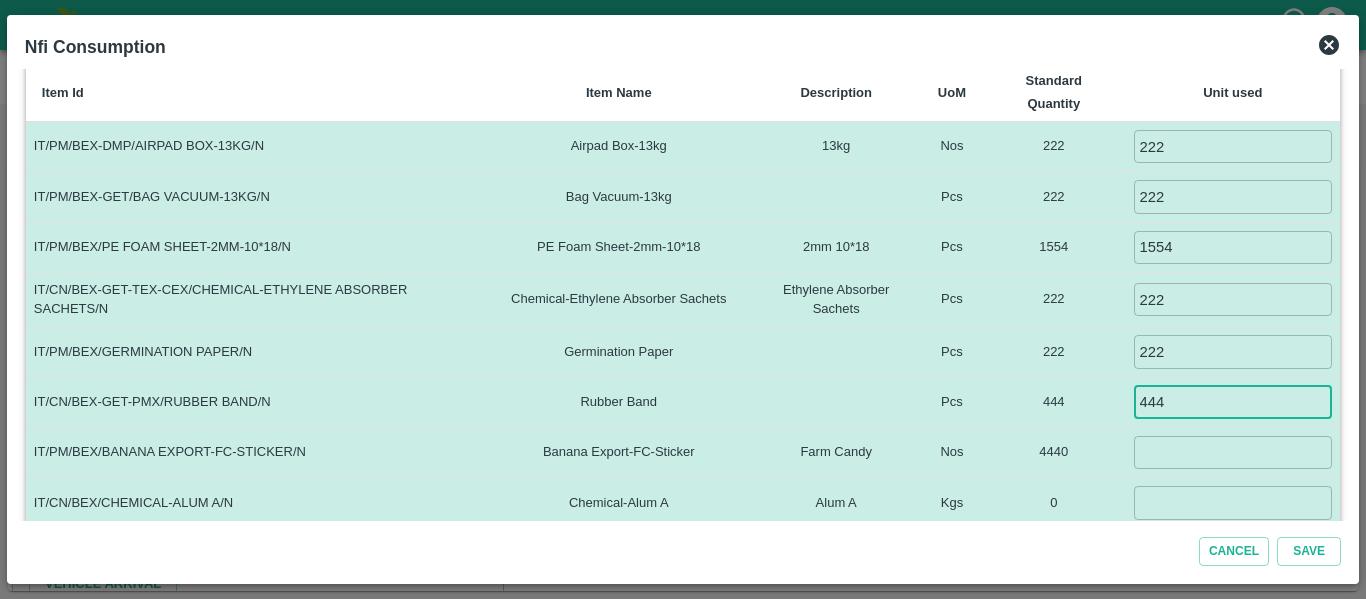 type on "444" 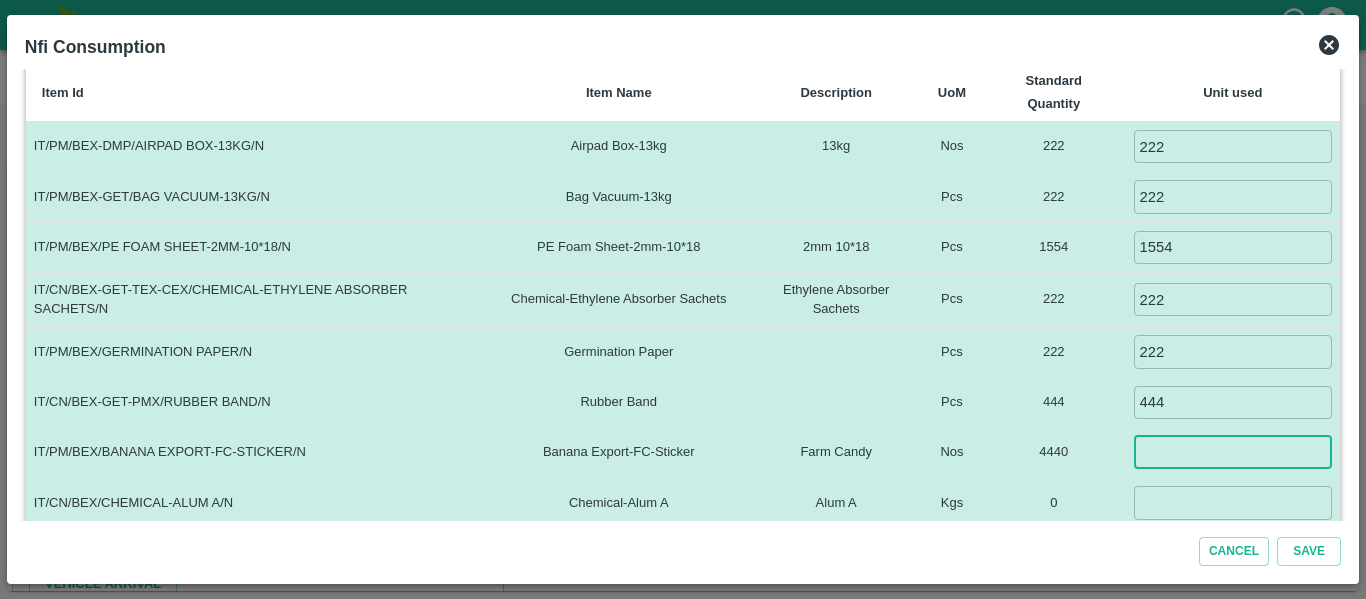 click at bounding box center (1233, 452) 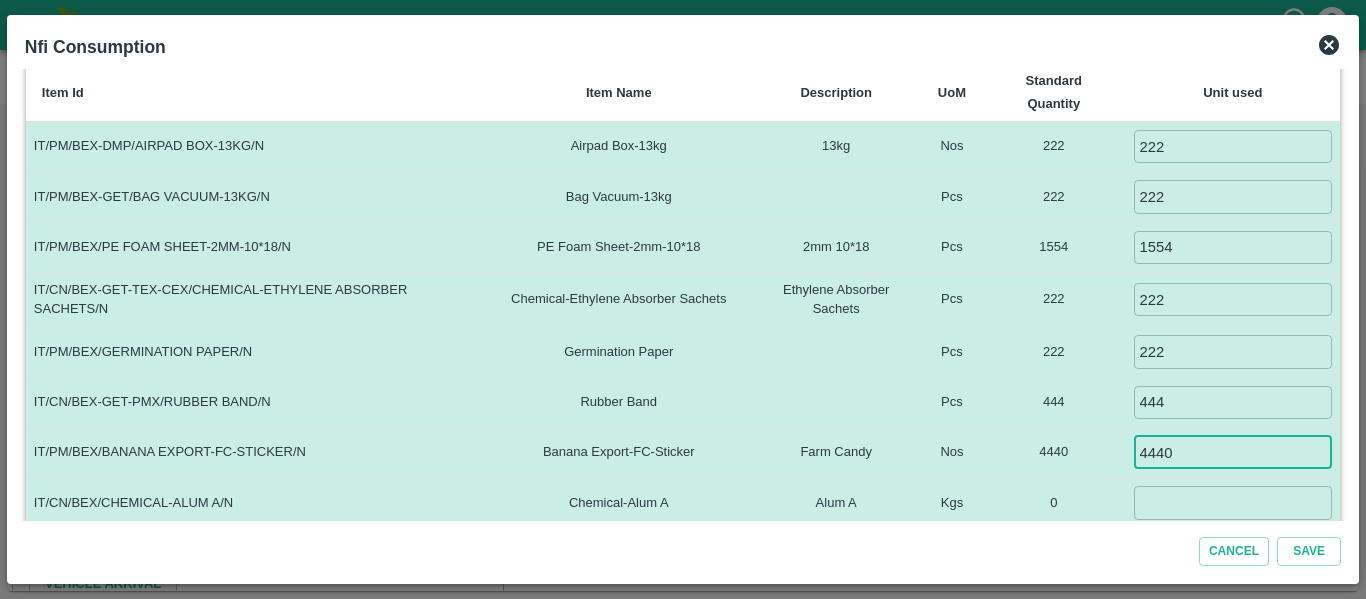 type on "4440" 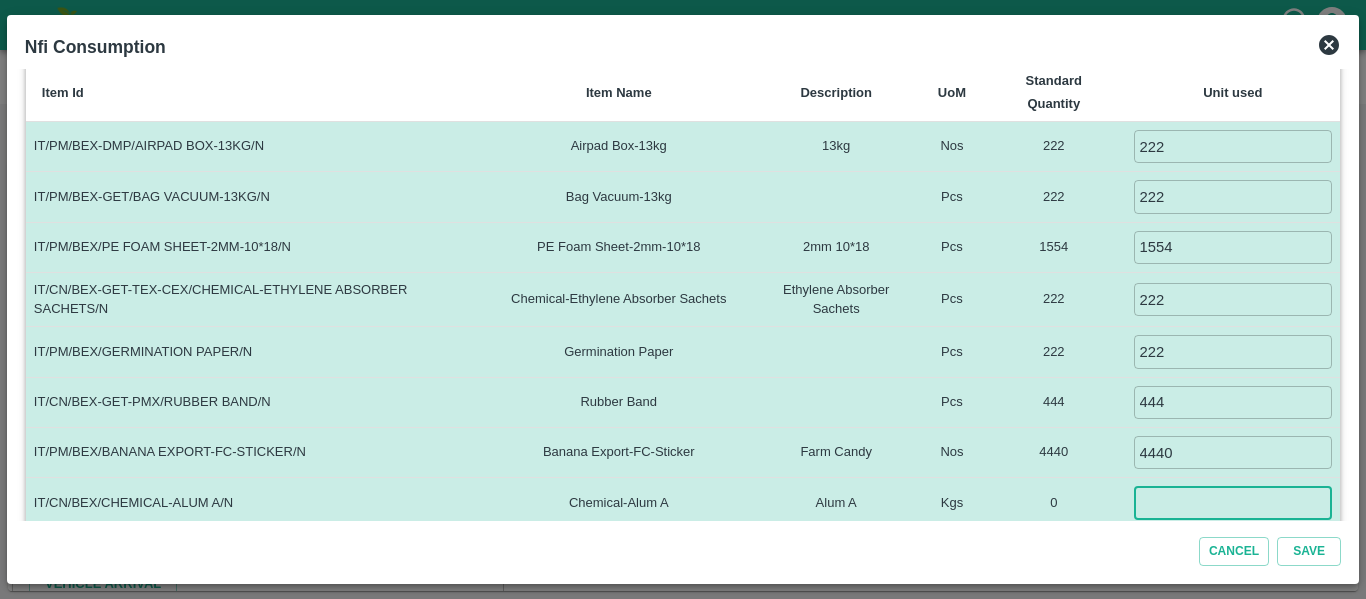 type on "0" 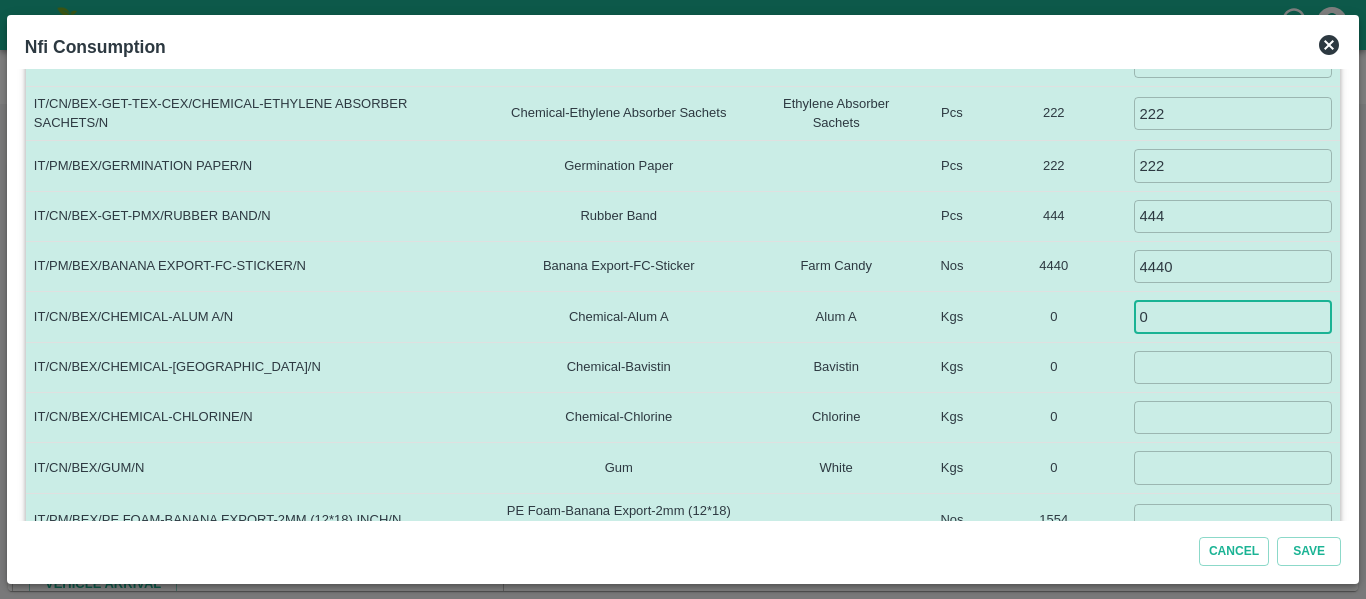 scroll, scrollTop: 499, scrollLeft: 0, axis: vertical 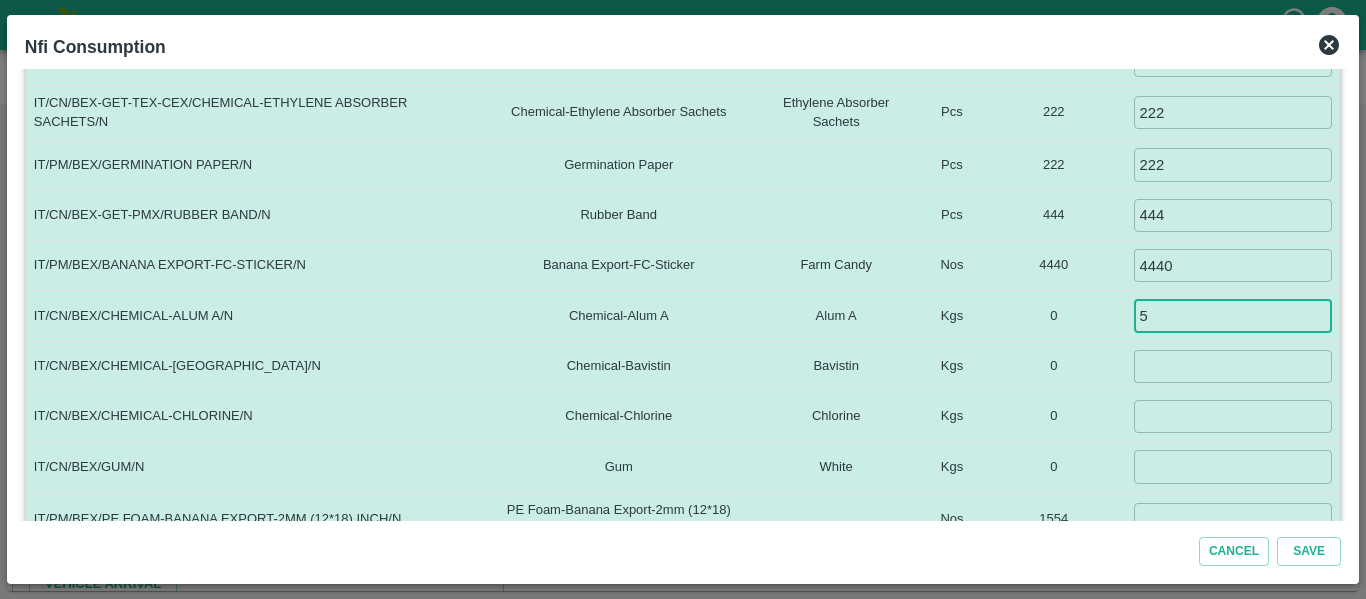 type on "5" 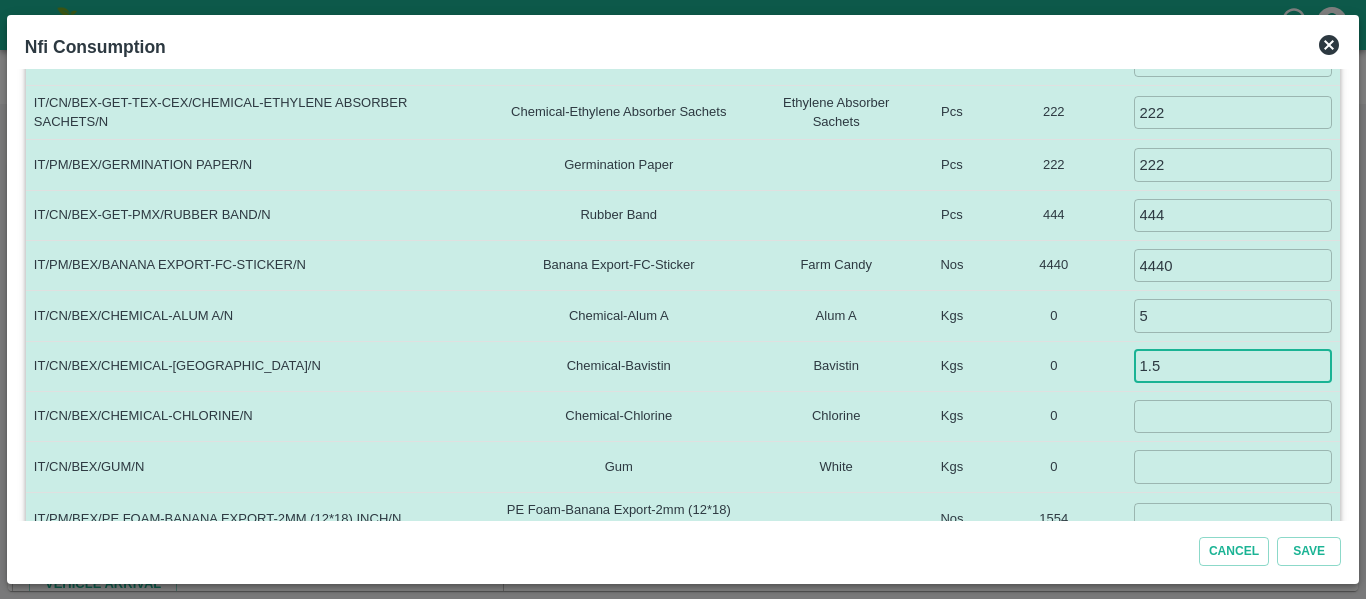 type on "1.5" 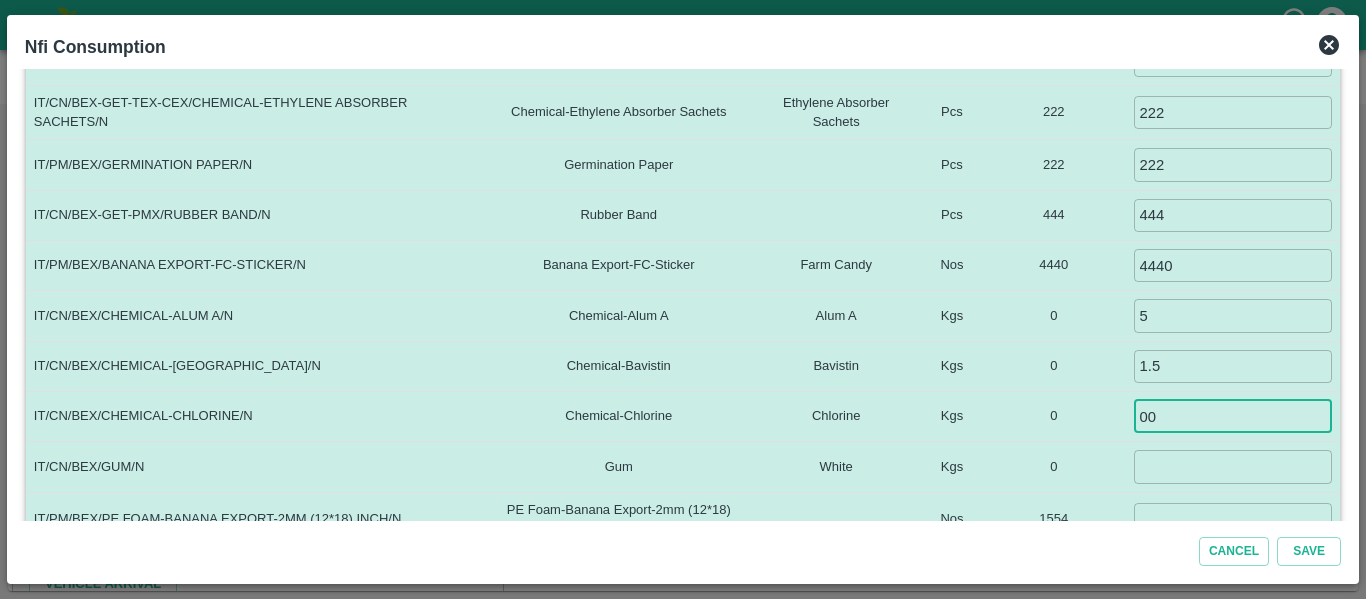 type on "0" 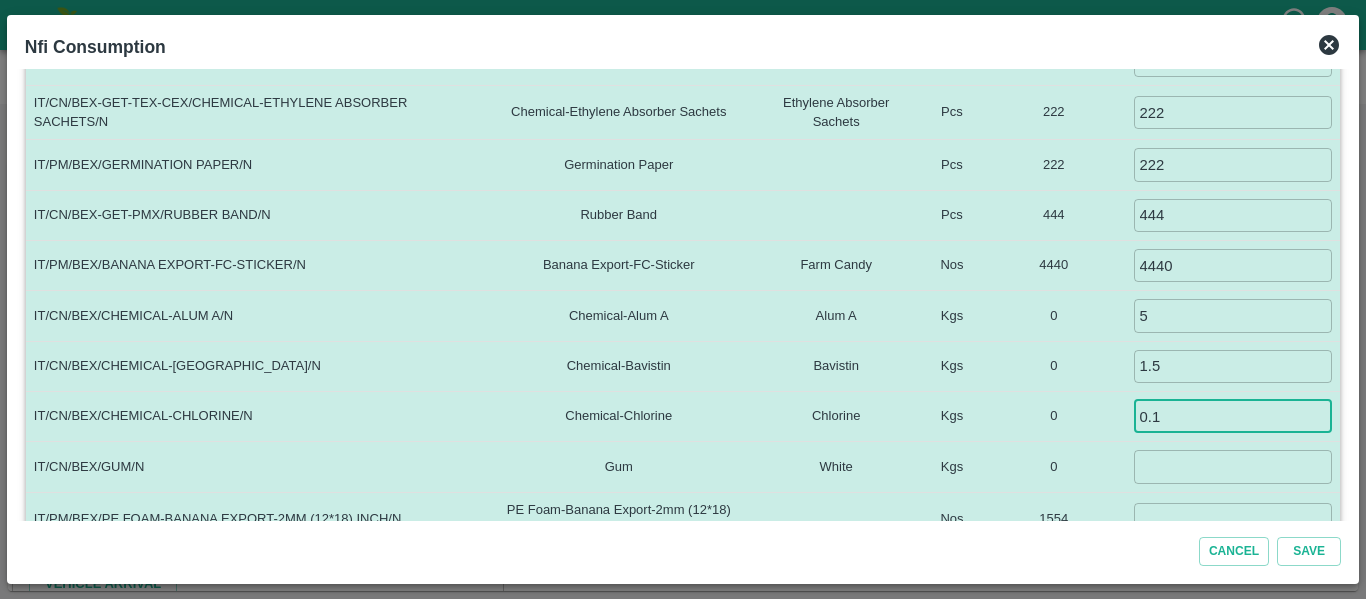 type on "0.1" 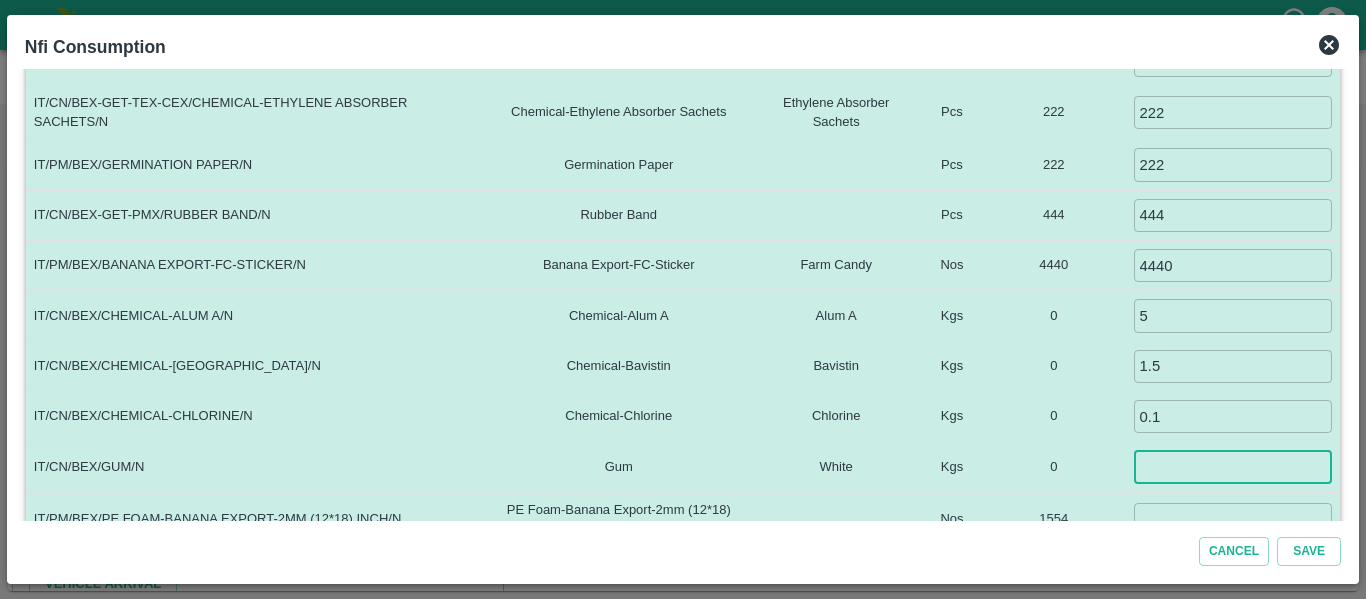 click at bounding box center (1233, 466) 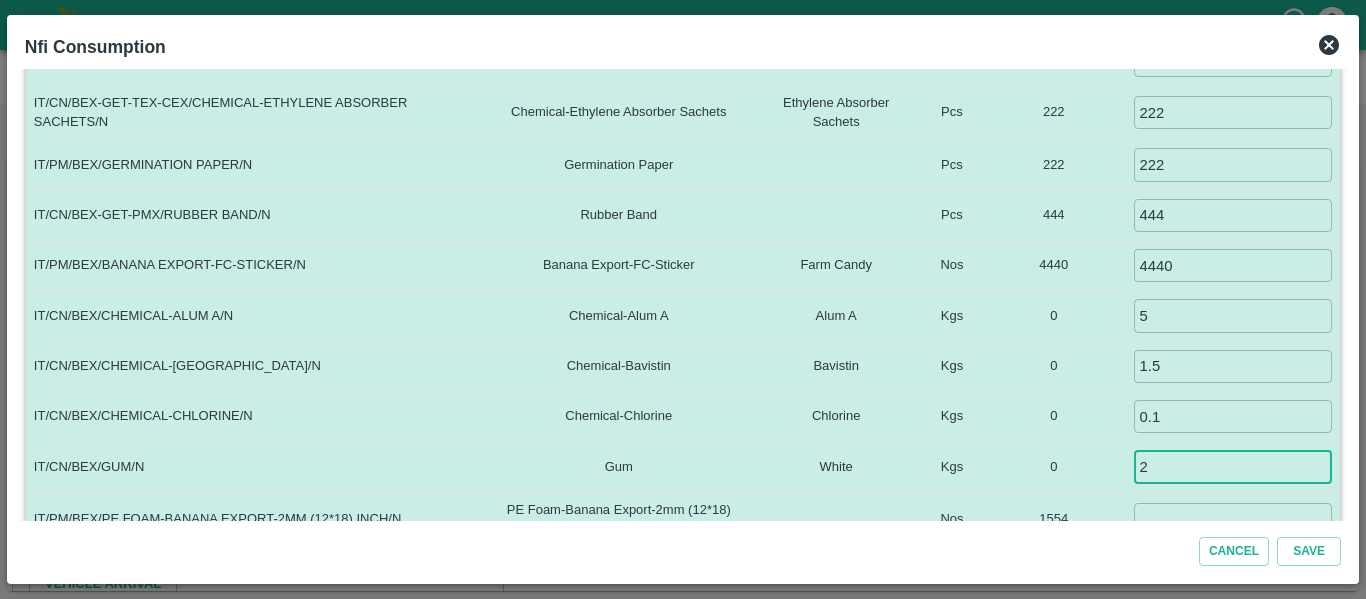 scroll, scrollTop: 634, scrollLeft: 0, axis: vertical 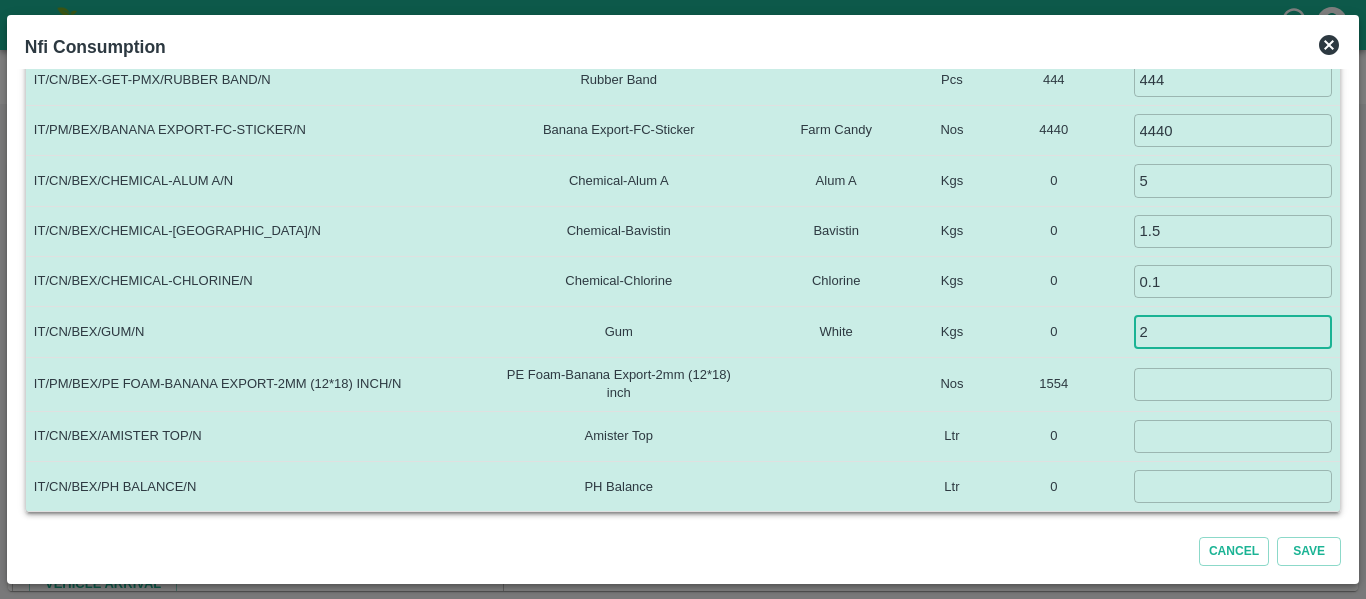 type on "2" 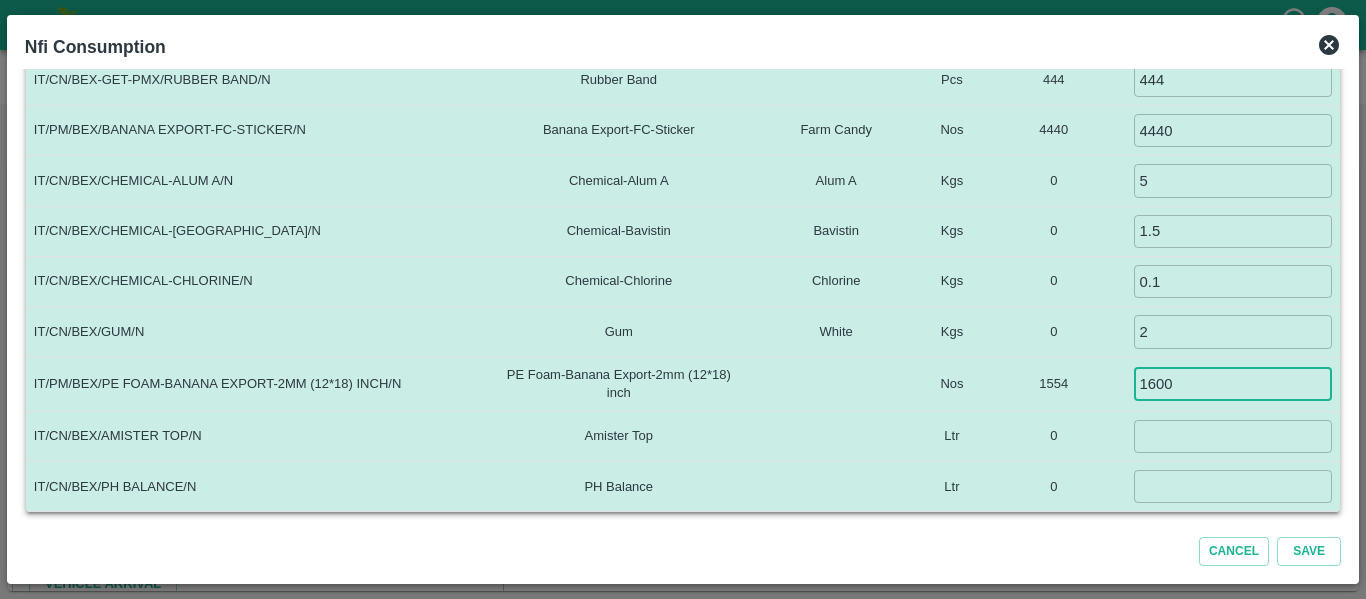 type on "1600" 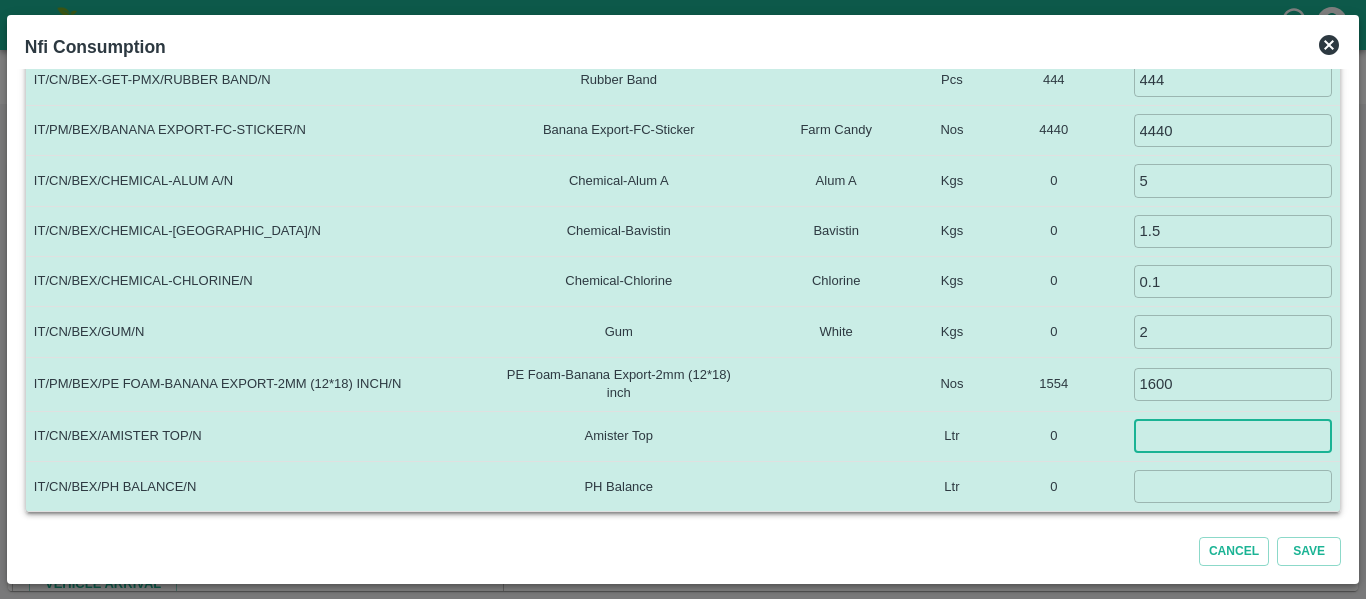 click at bounding box center (1233, 436) 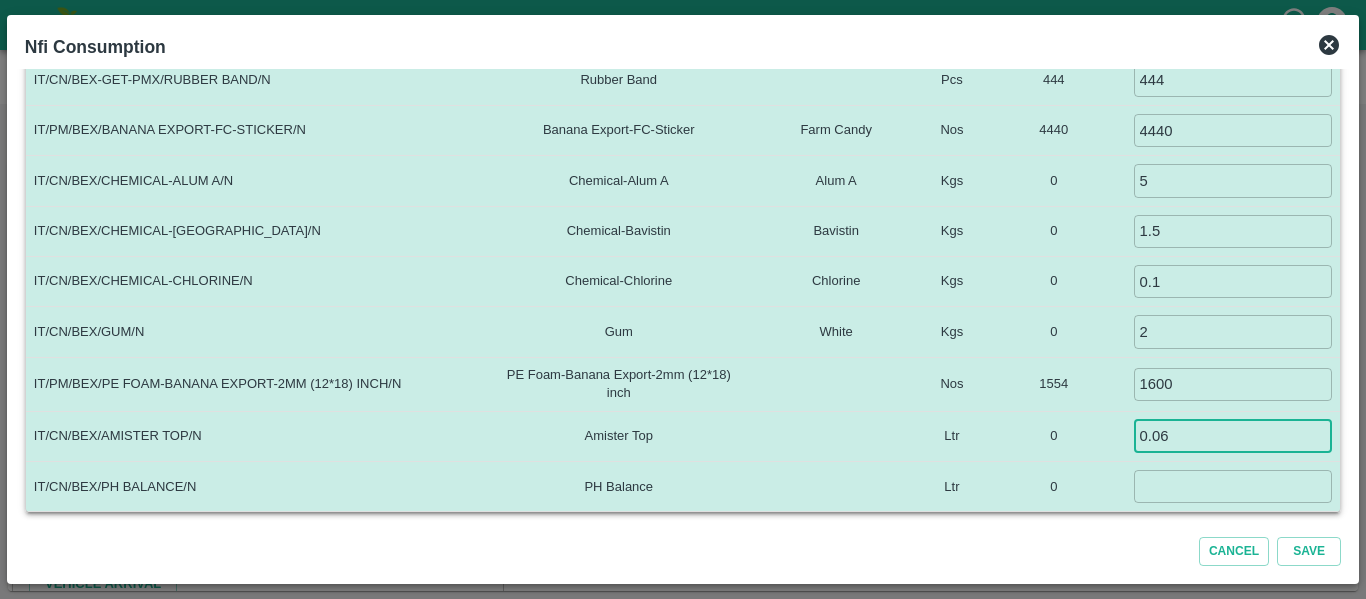 type on "0.06" 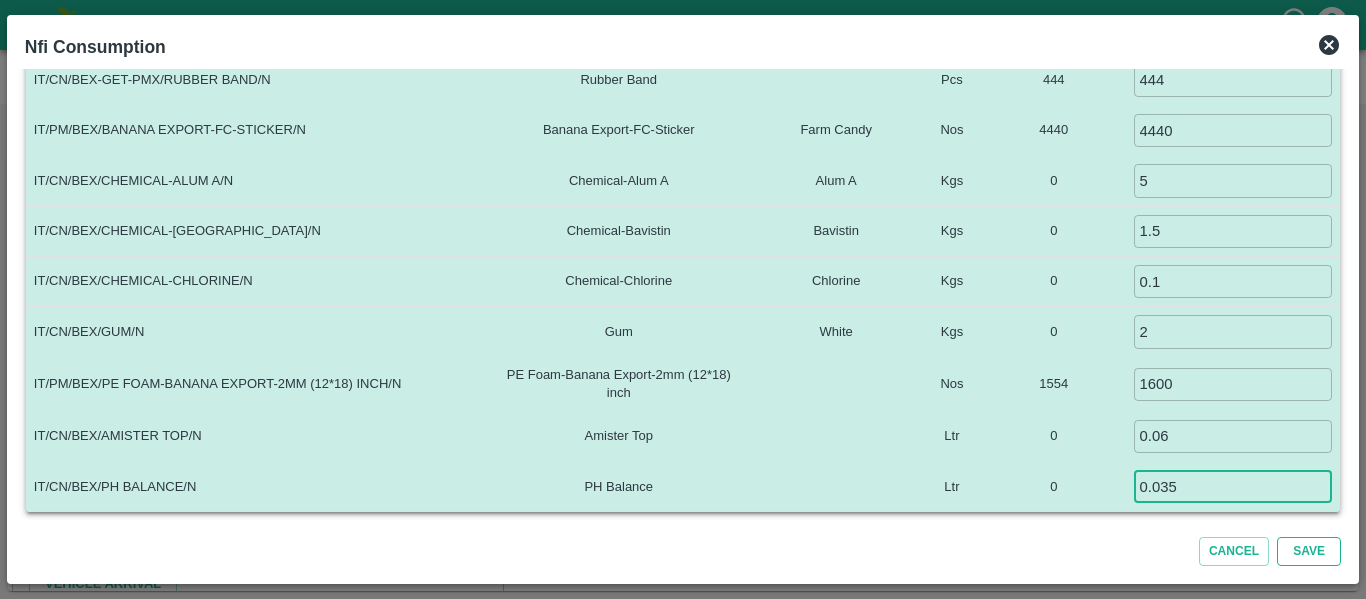 type on "0.035" 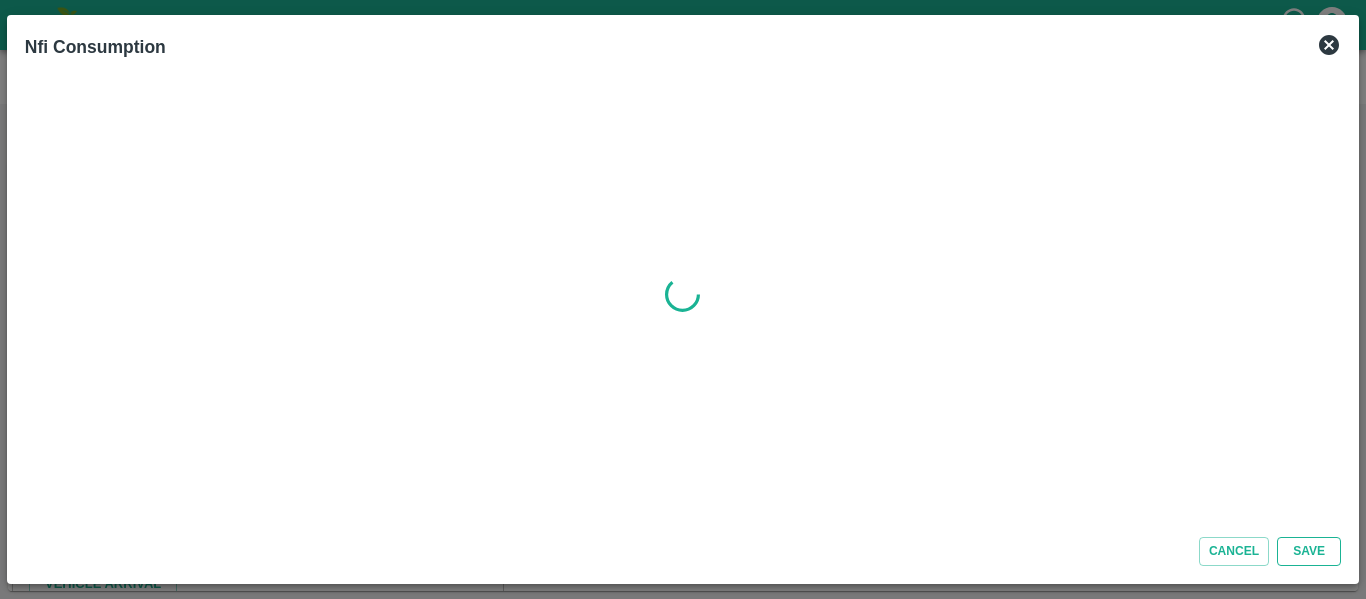 scroll, scrollTop: 0, scrollLeft: 0, axis: both 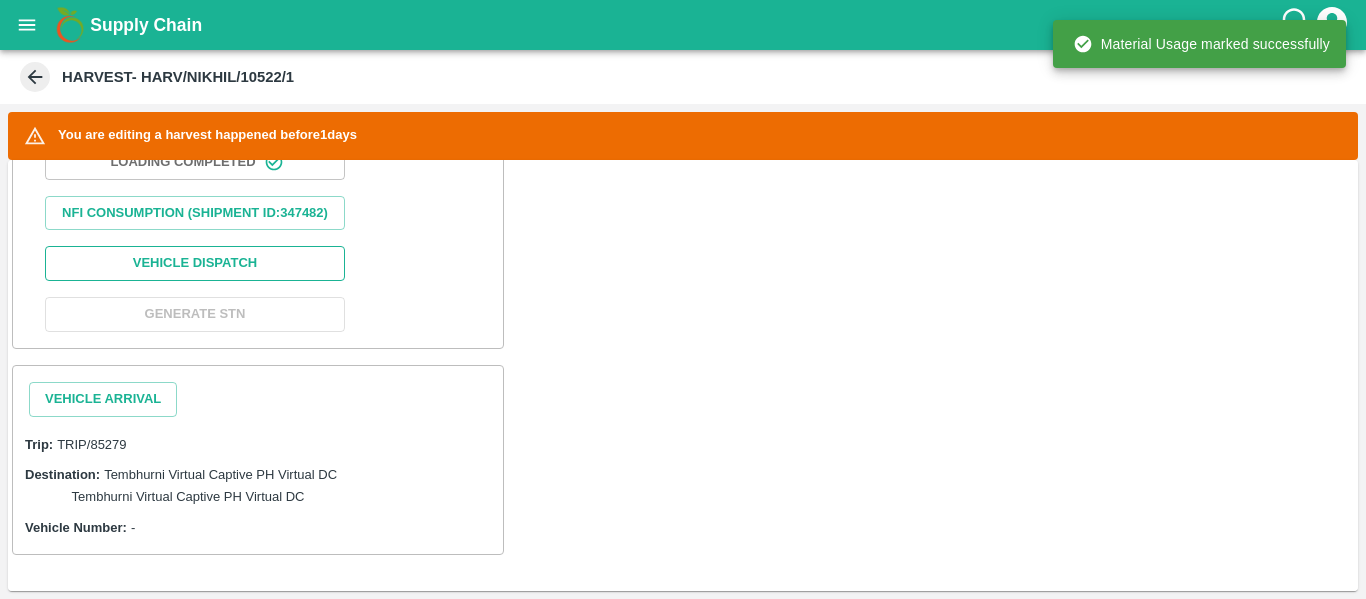 click on "Vehicle Dispatch" at bounding box center [195, 263] 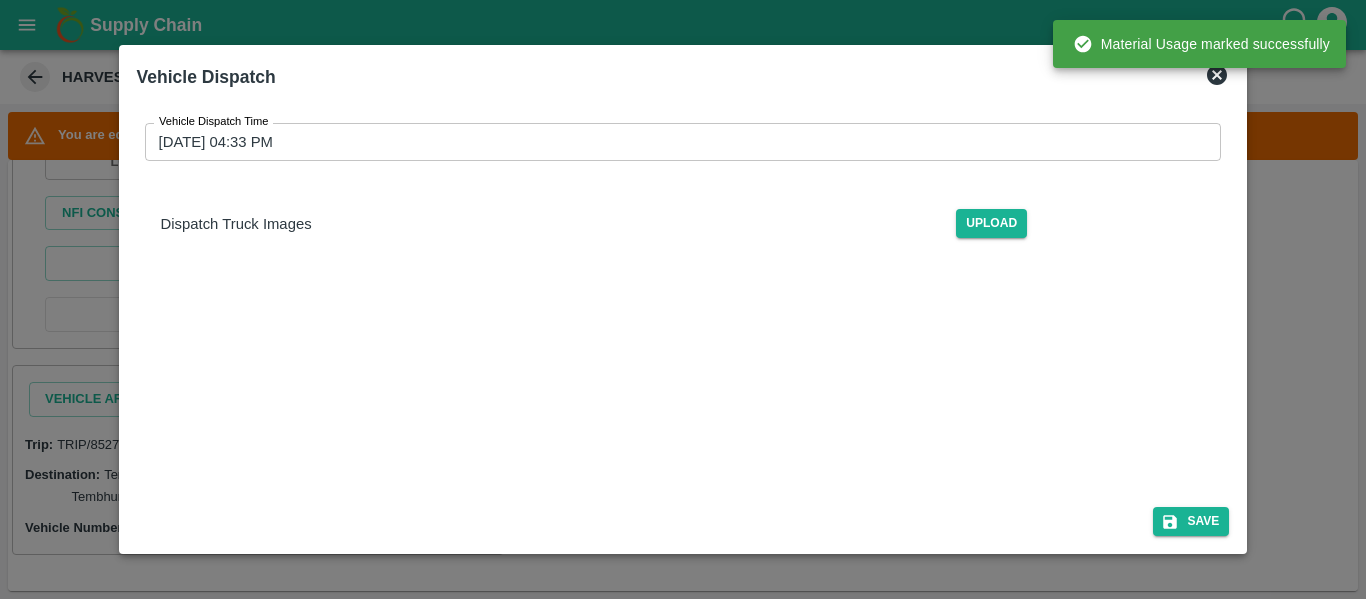 click on "22/07/2025 04:33 PM" at bounding box center (676, 142) 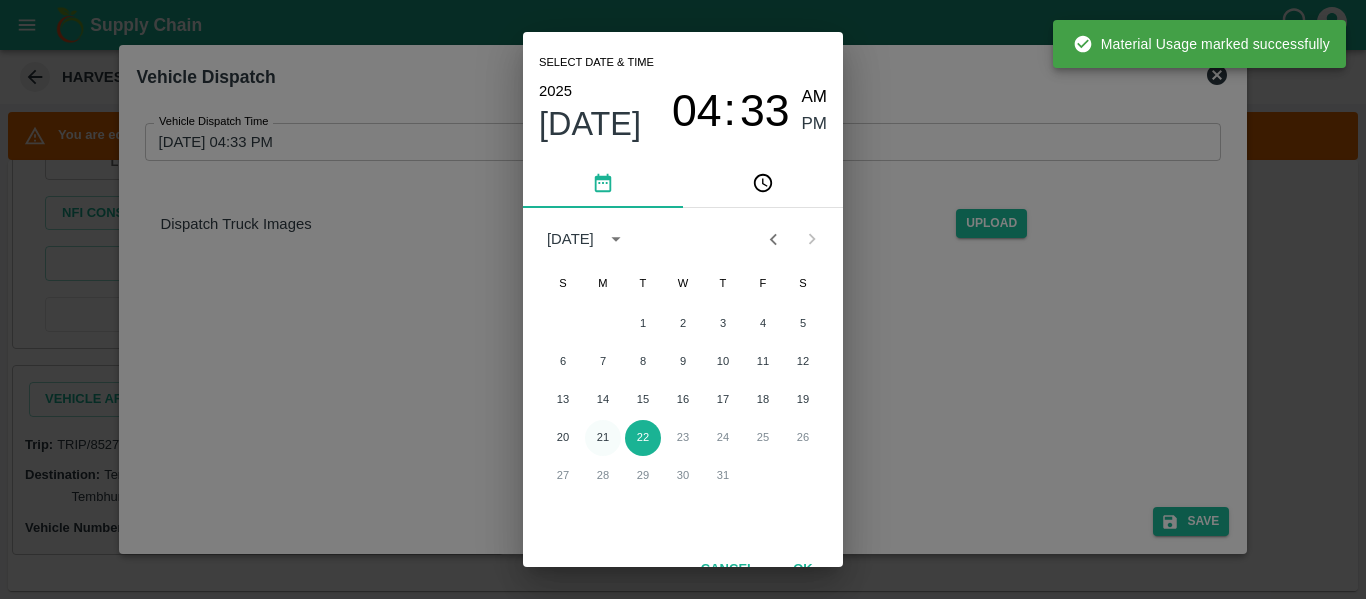 click on "21" at bounding box center (603, 438) 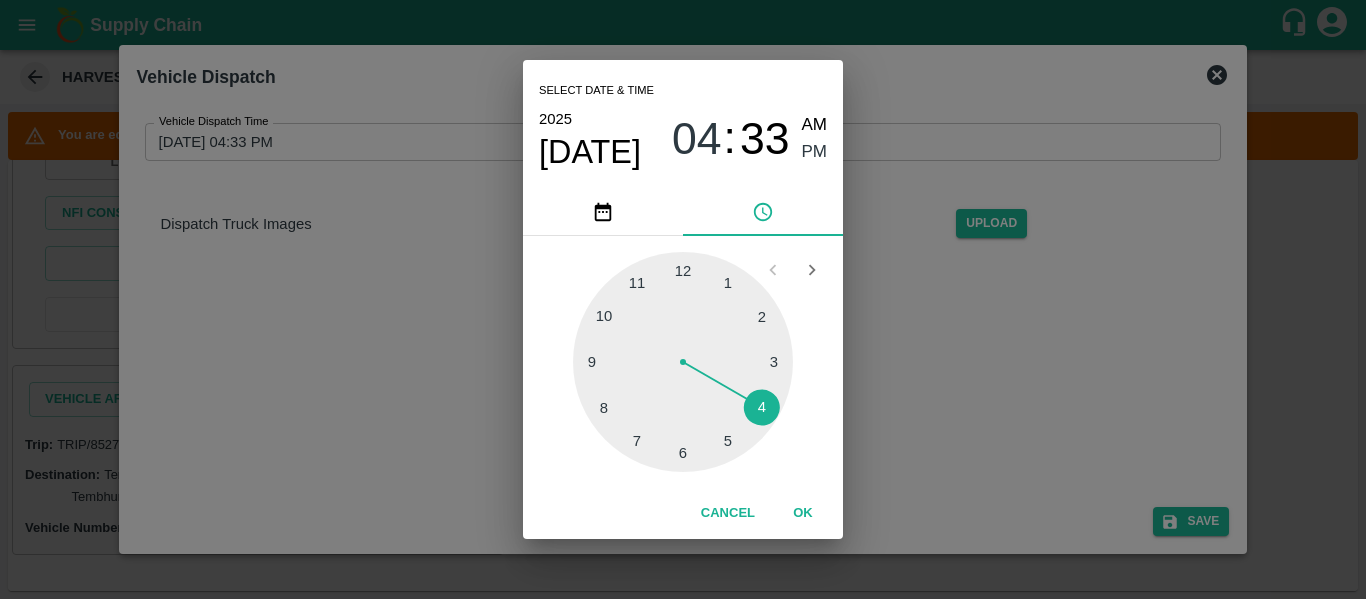click at bounding box center (683, 362) 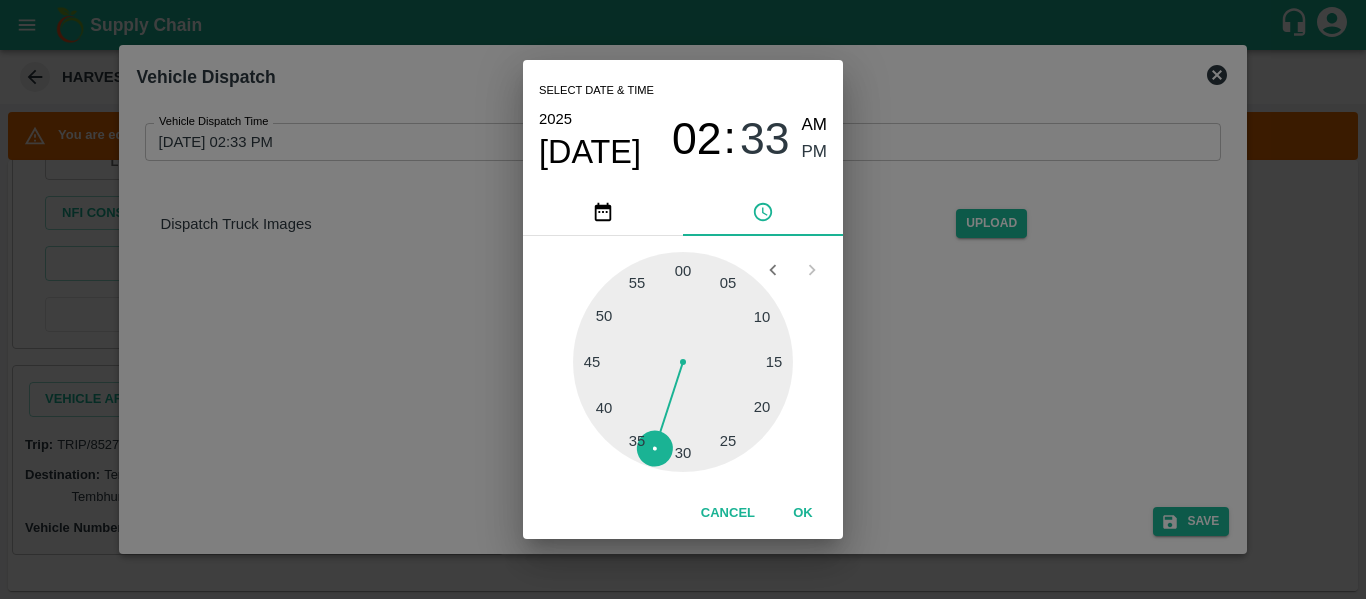 click at bounding box center (683, 362) 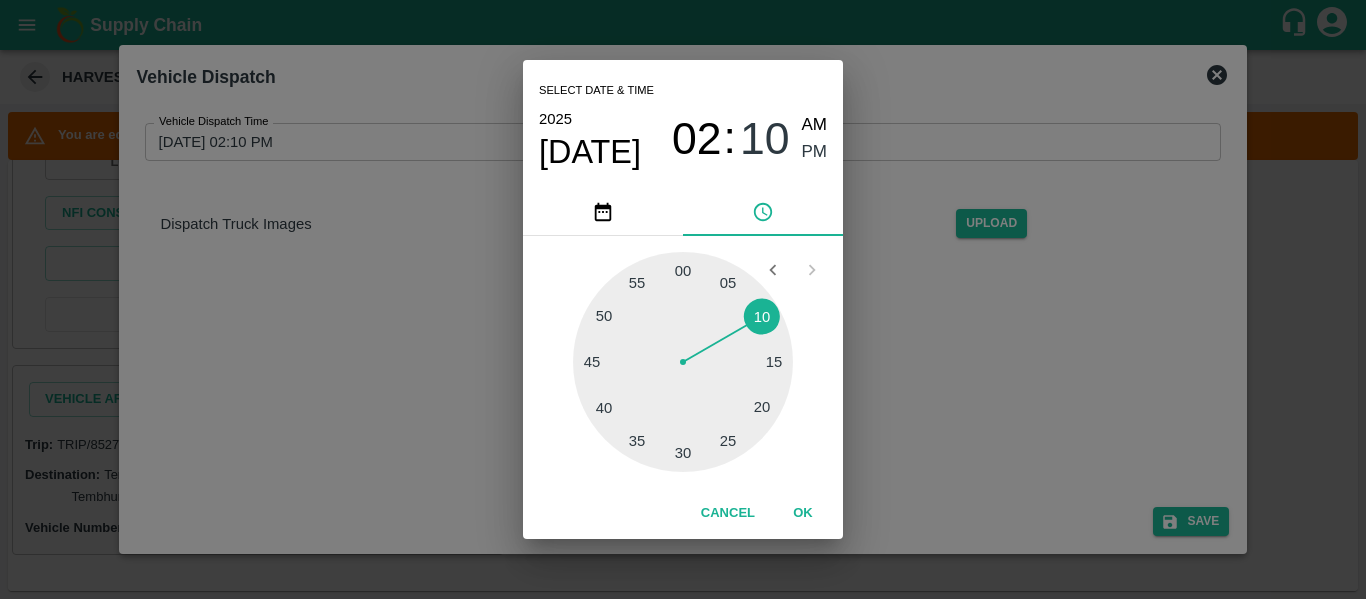 click on "PM" at bounding box center (815, 152) 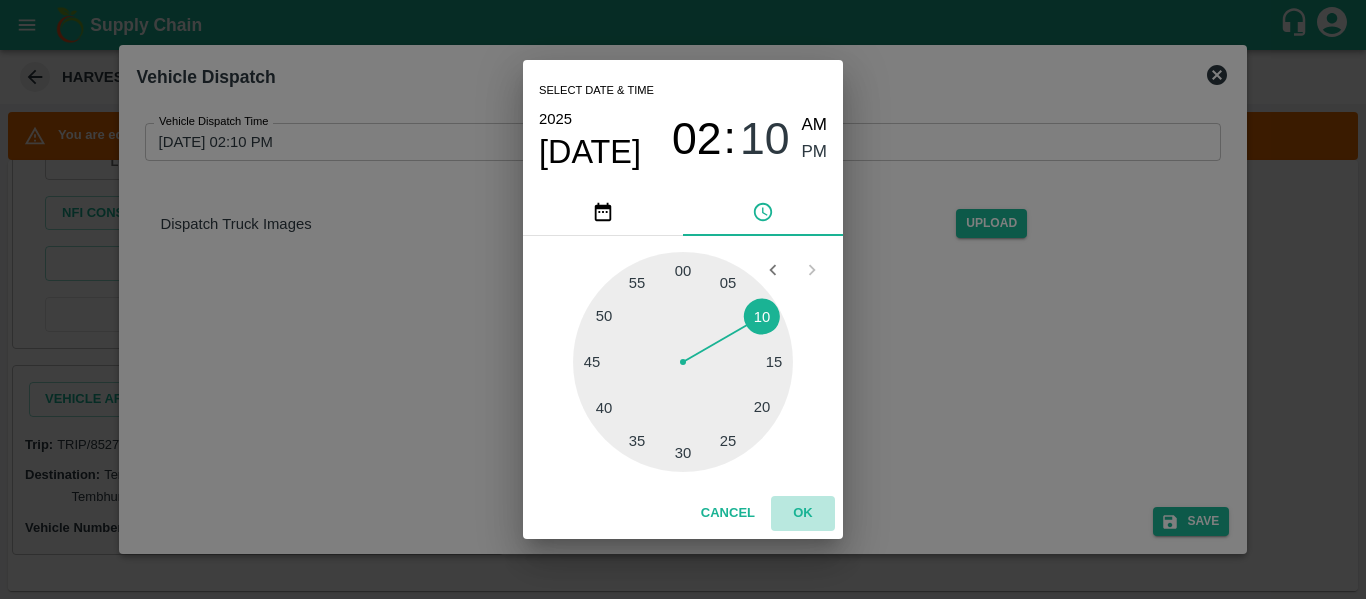 click on "OK" at bounding box center (803, 513) 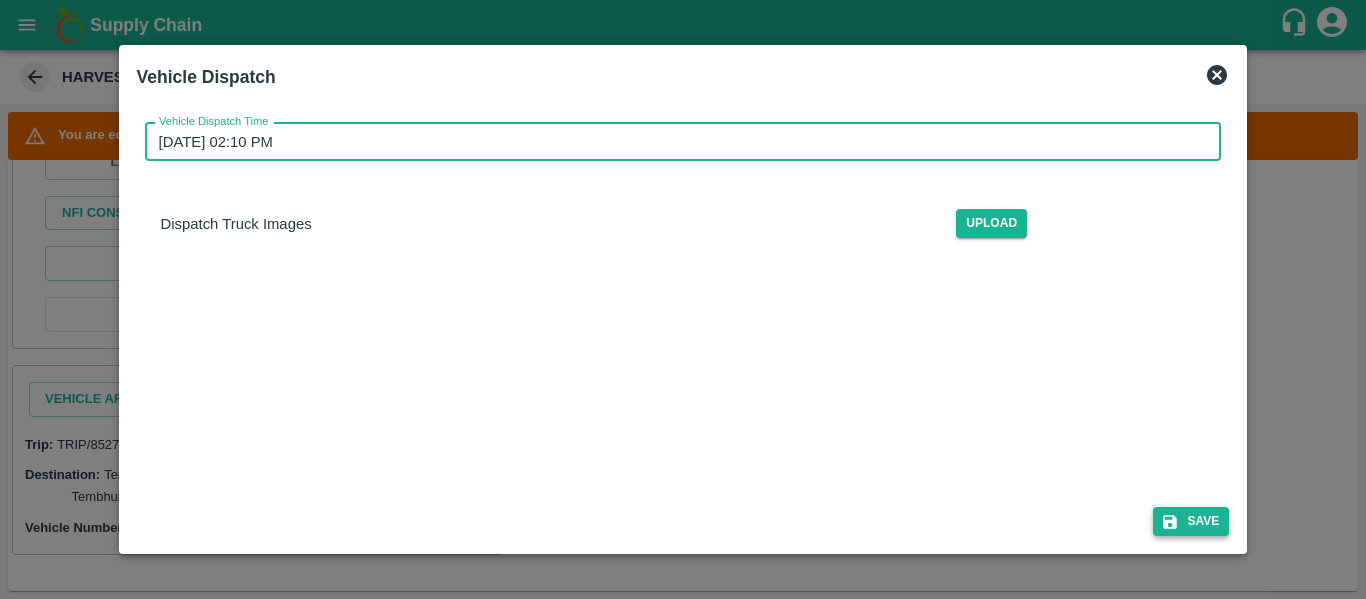 click on "Save" at bounding box center [1191, 521] 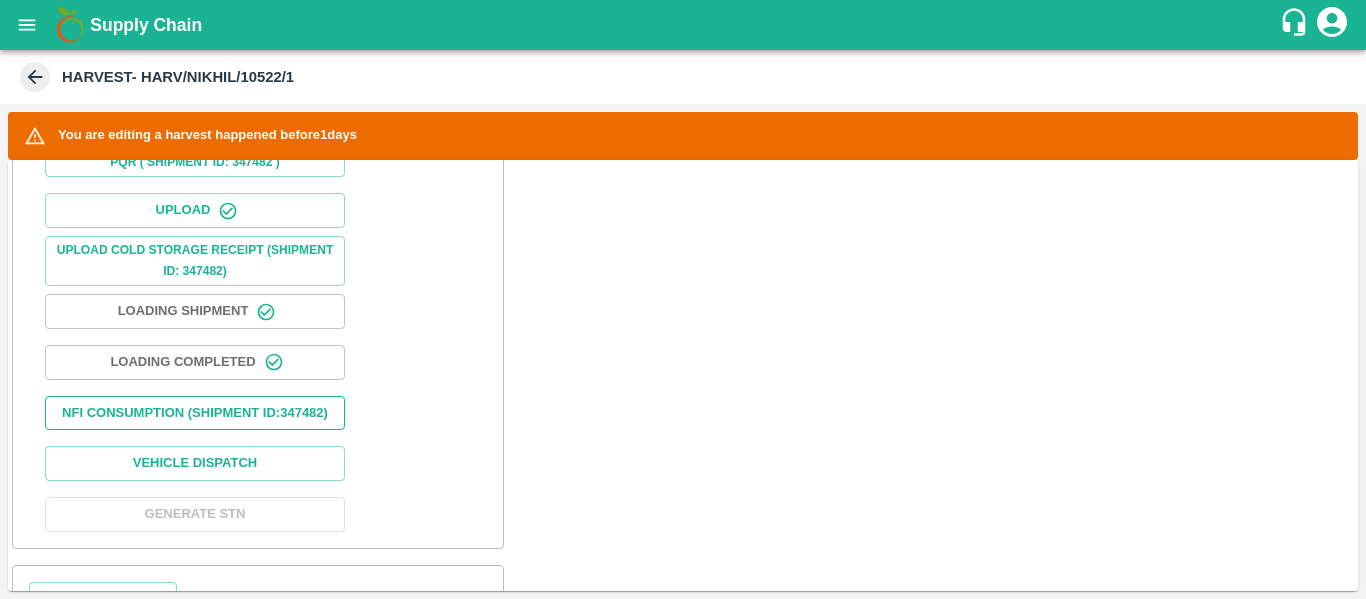 scroll, scrollTop: 729, scrollLeft: 0, axis: vertical 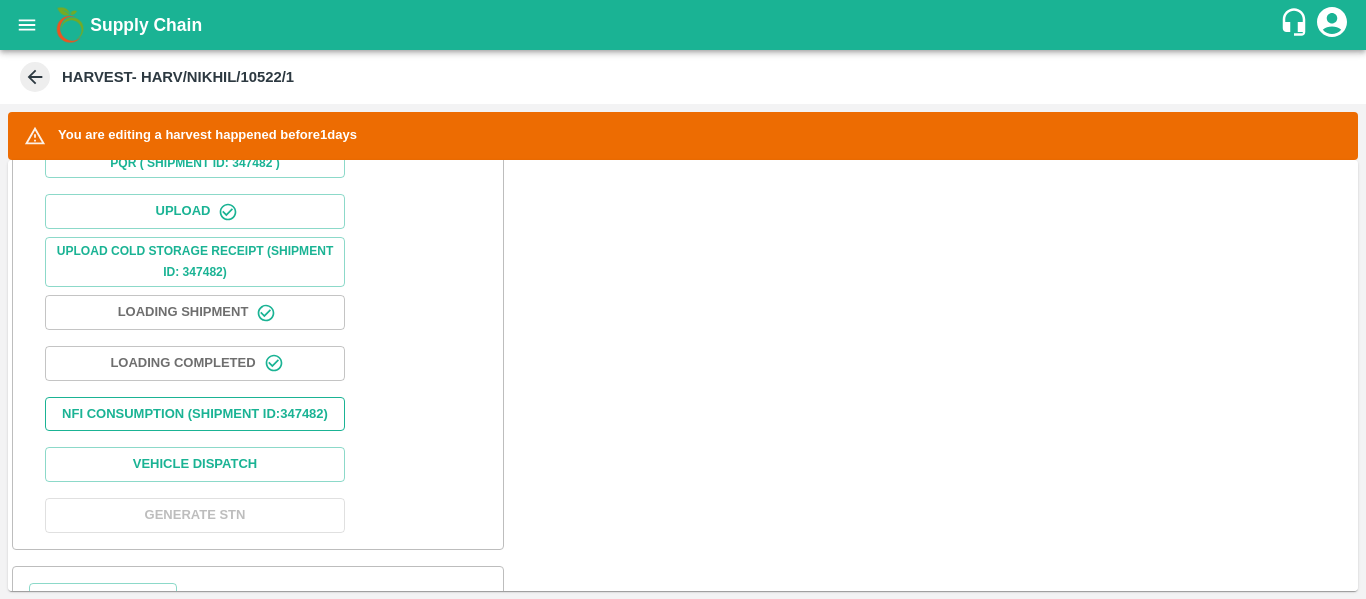 click on "Nfi Consumption (SHIPMENT ID:  347482 )" at bounding box center [195, 414] 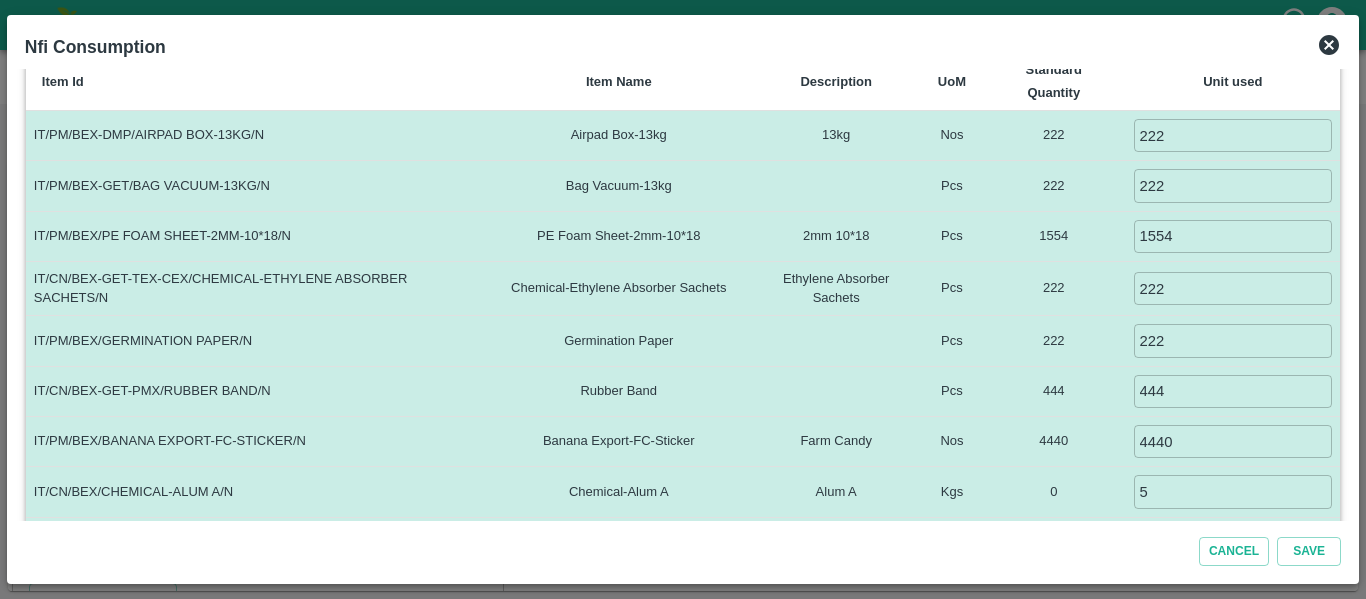 scroll, scrollTop: 322, scrollLeft: 0, axis: vertical 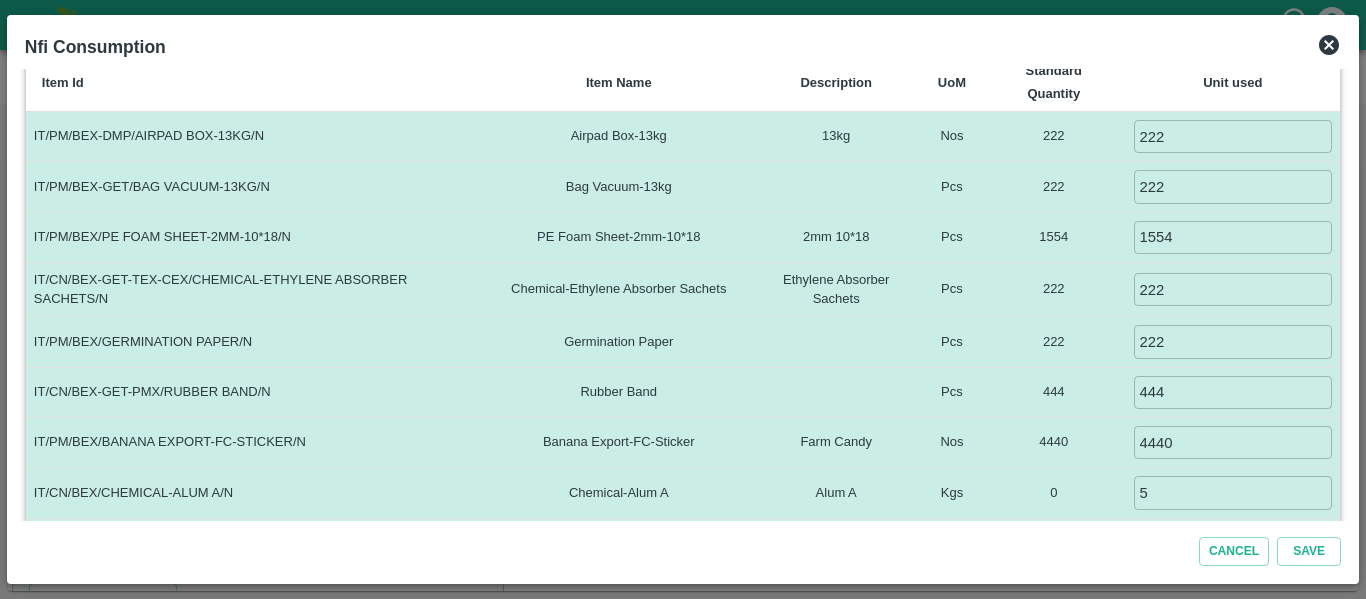 click on "1554" at bounding box center (1233, 237) 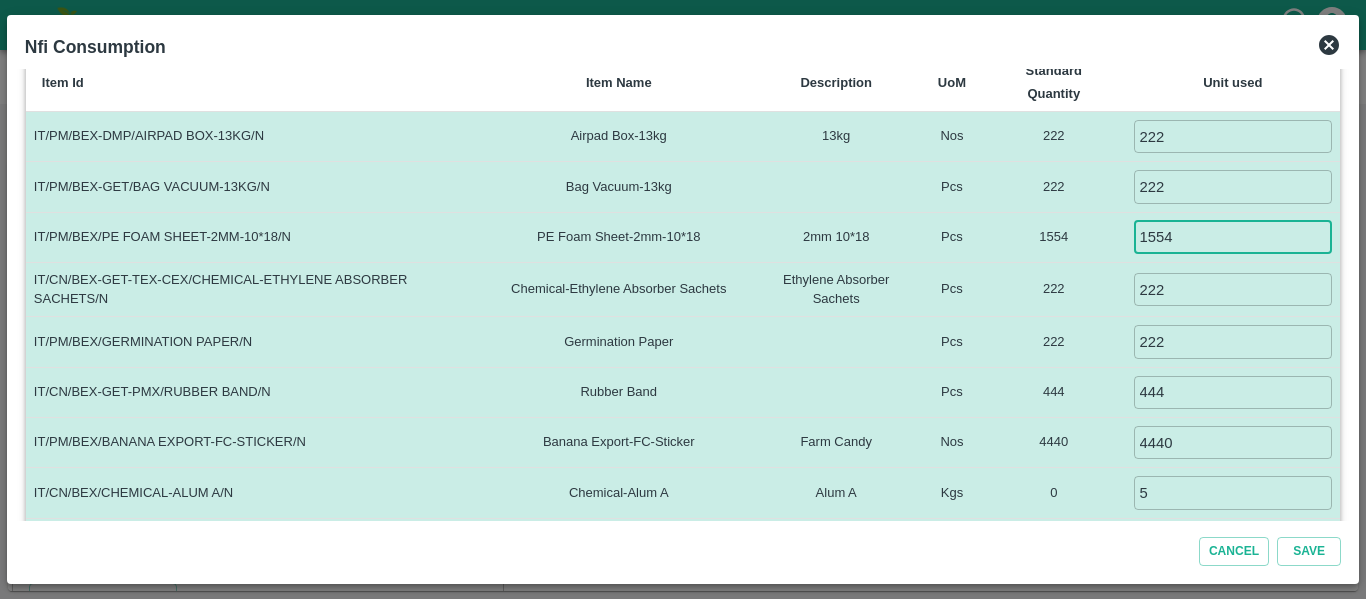 click on "1554" at bounding box center [1233, 237] 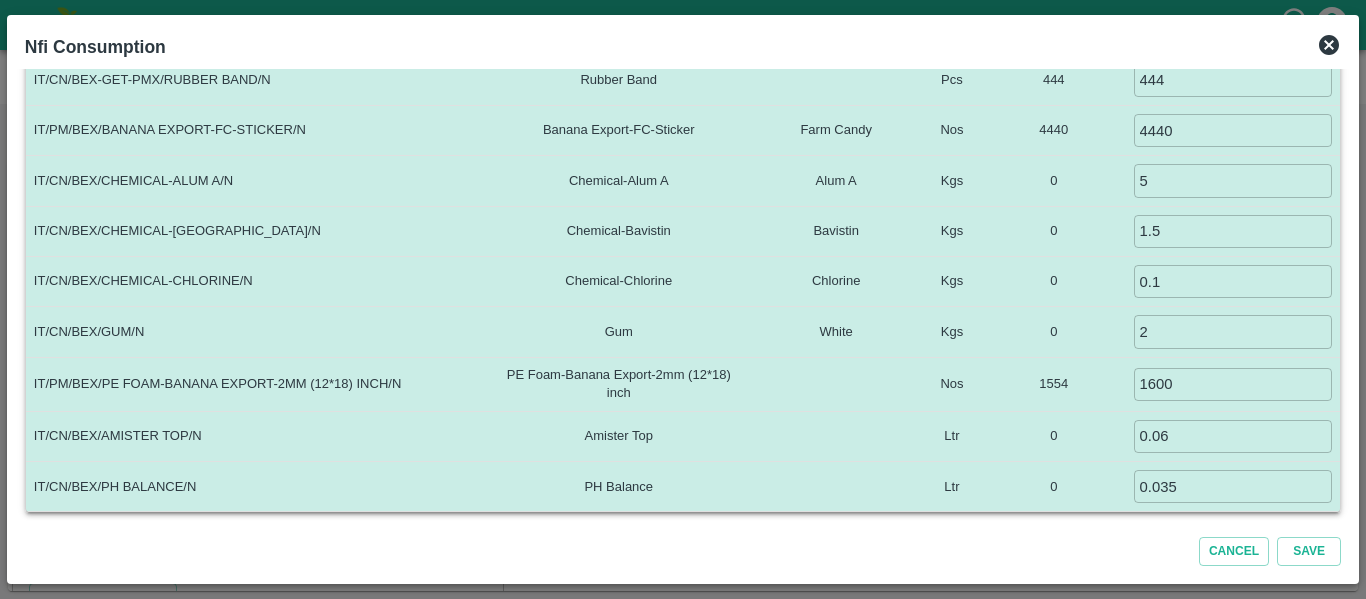 click on "1600" at bounding box center [1233, 384] 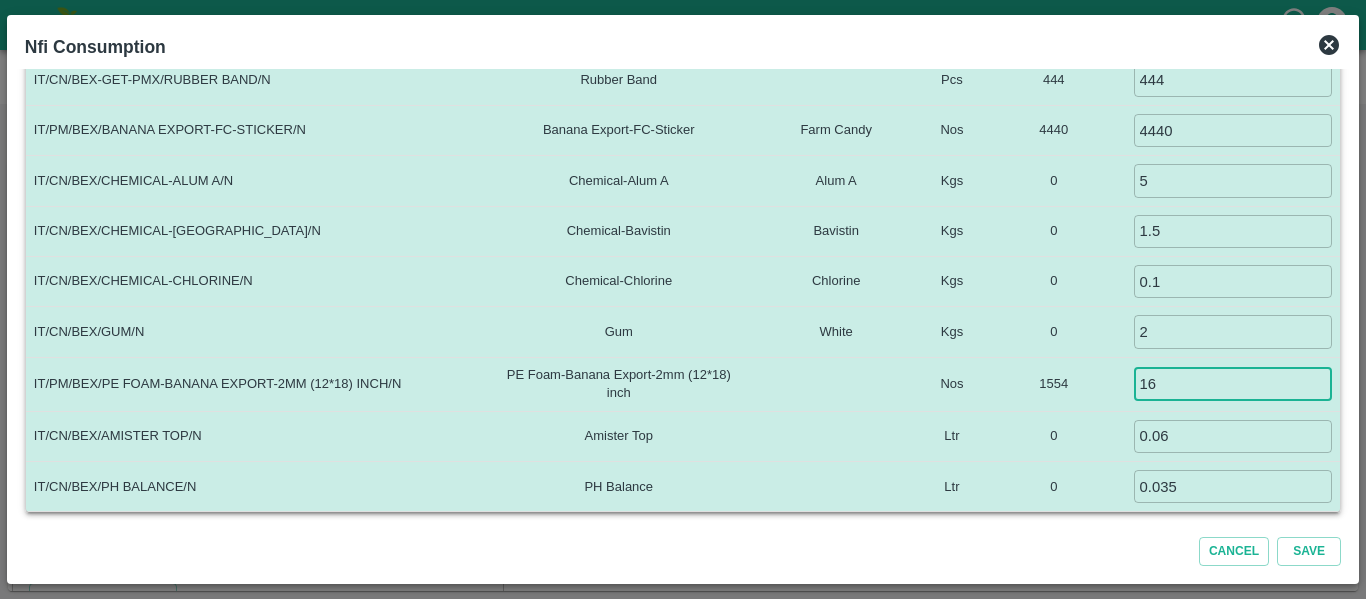 type on "1" 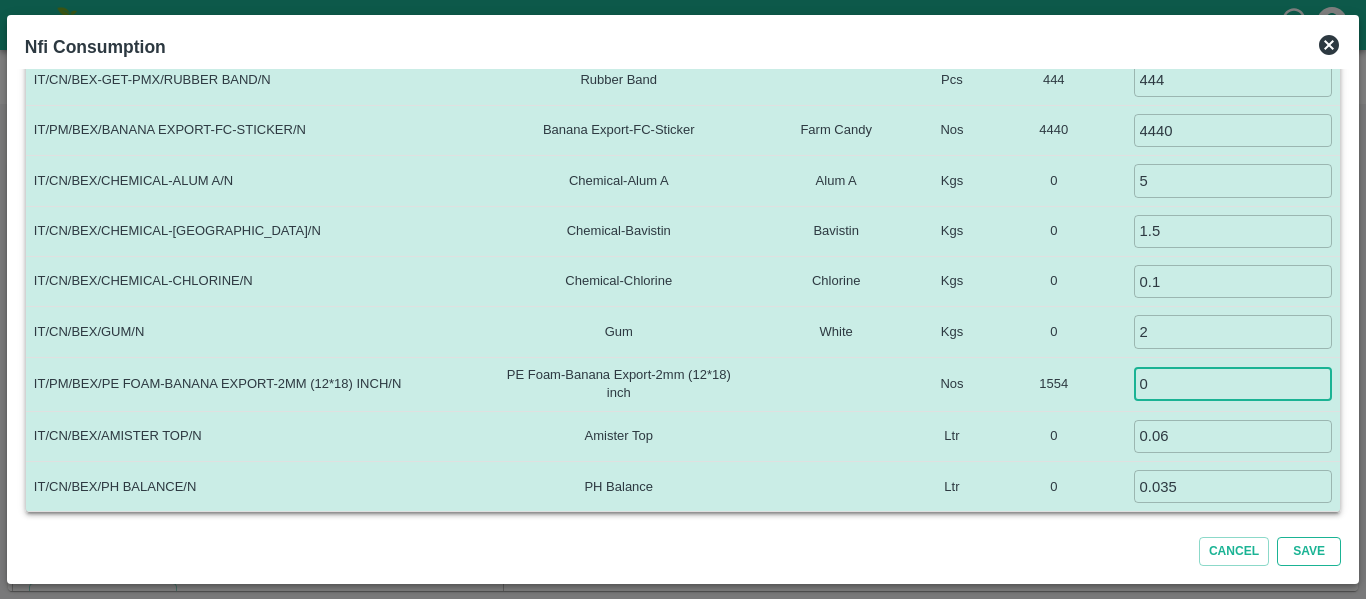 type on "0" 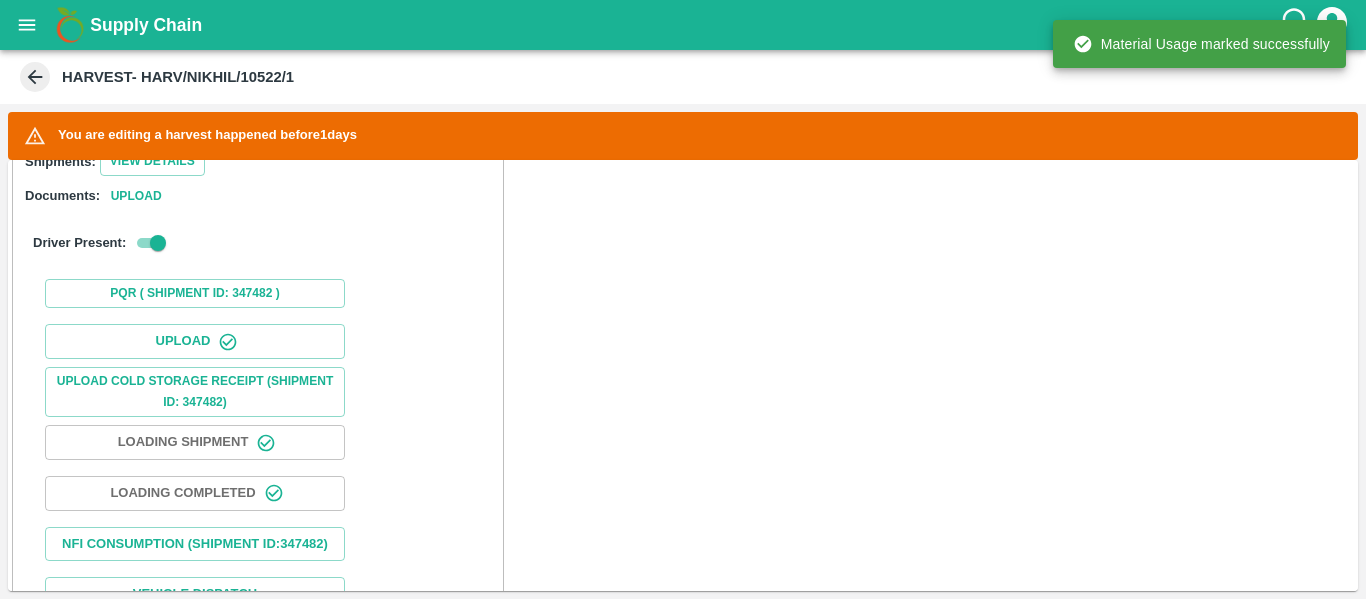 scroll, scrollTop: 953, scrollLeft: 0, axis: vertical 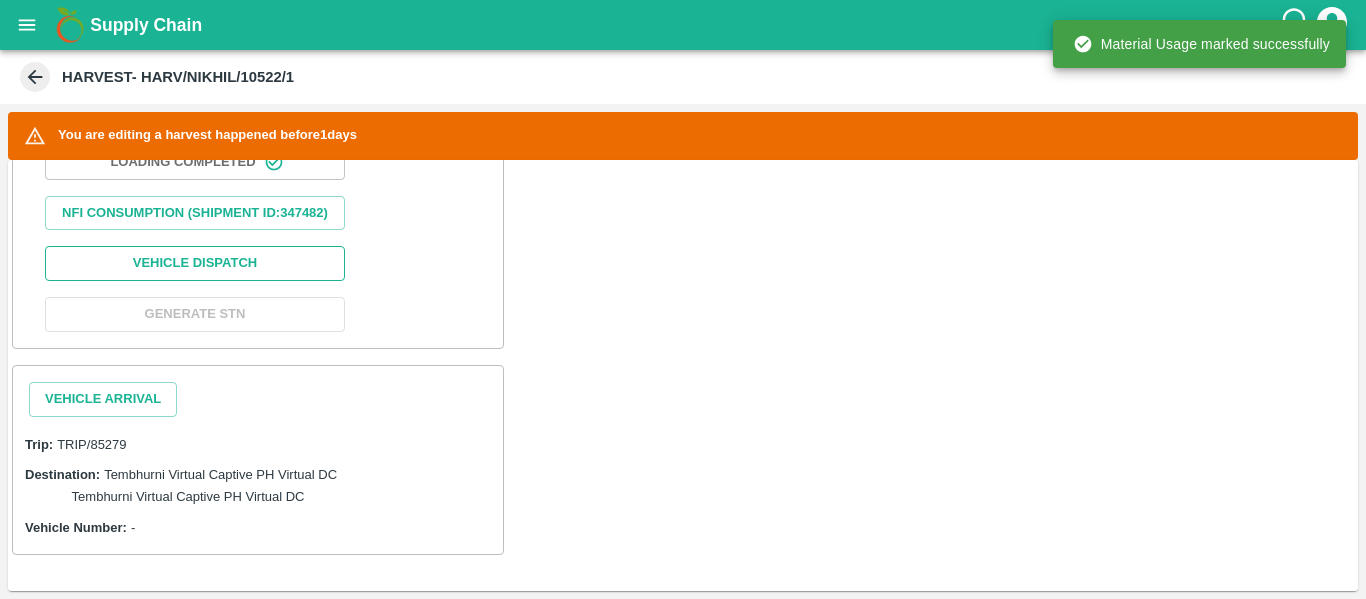click on "Vehicle Dispatch" at bounding box center (195, 263) 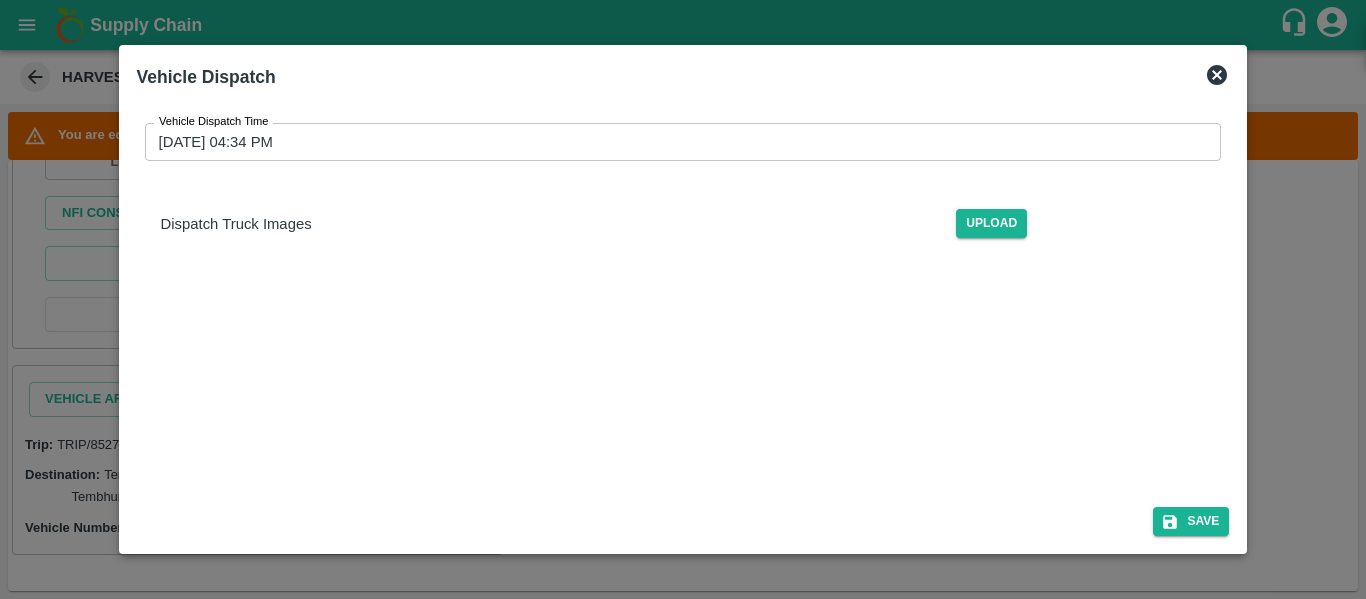 click on "22/07/2025 04:34 PM" at bounding box center [676, 142] 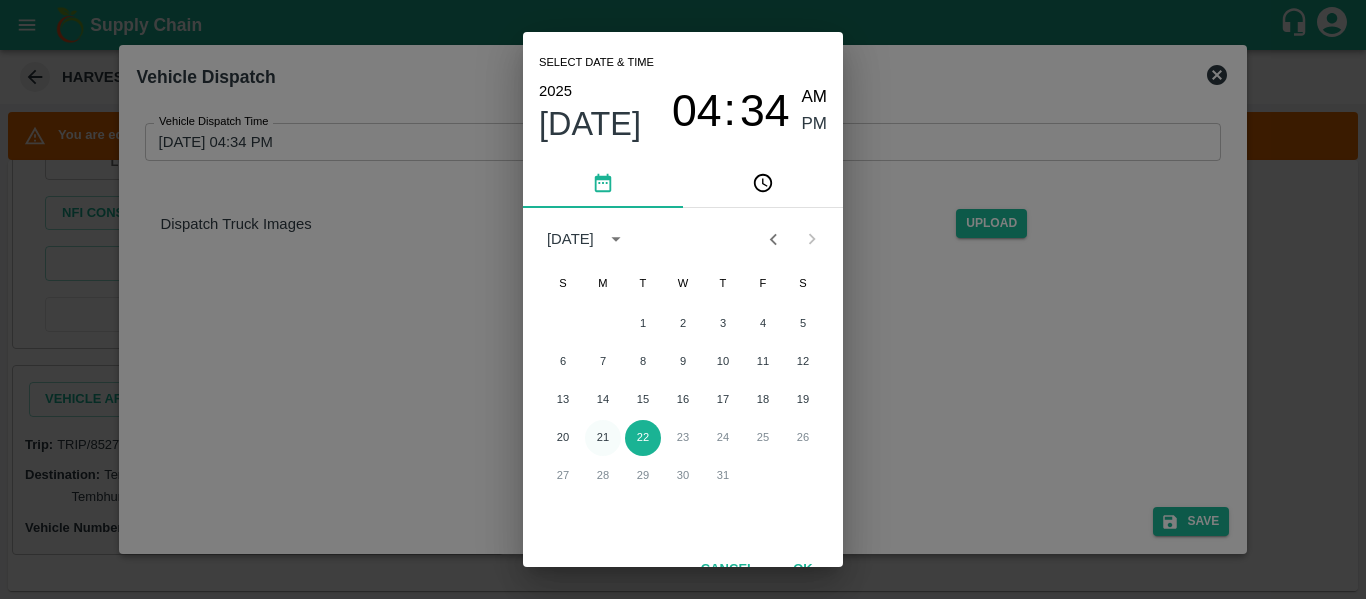 click on "21" at bounding box center [603, 438] 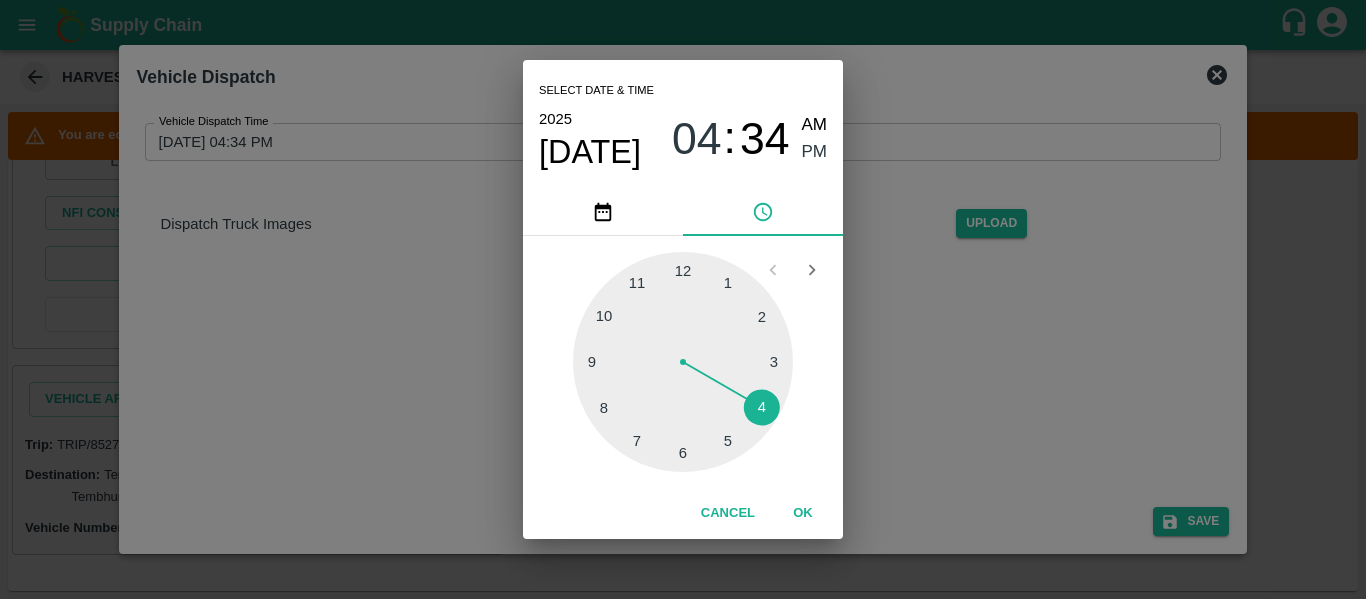 click at bounding box center (683, 362) 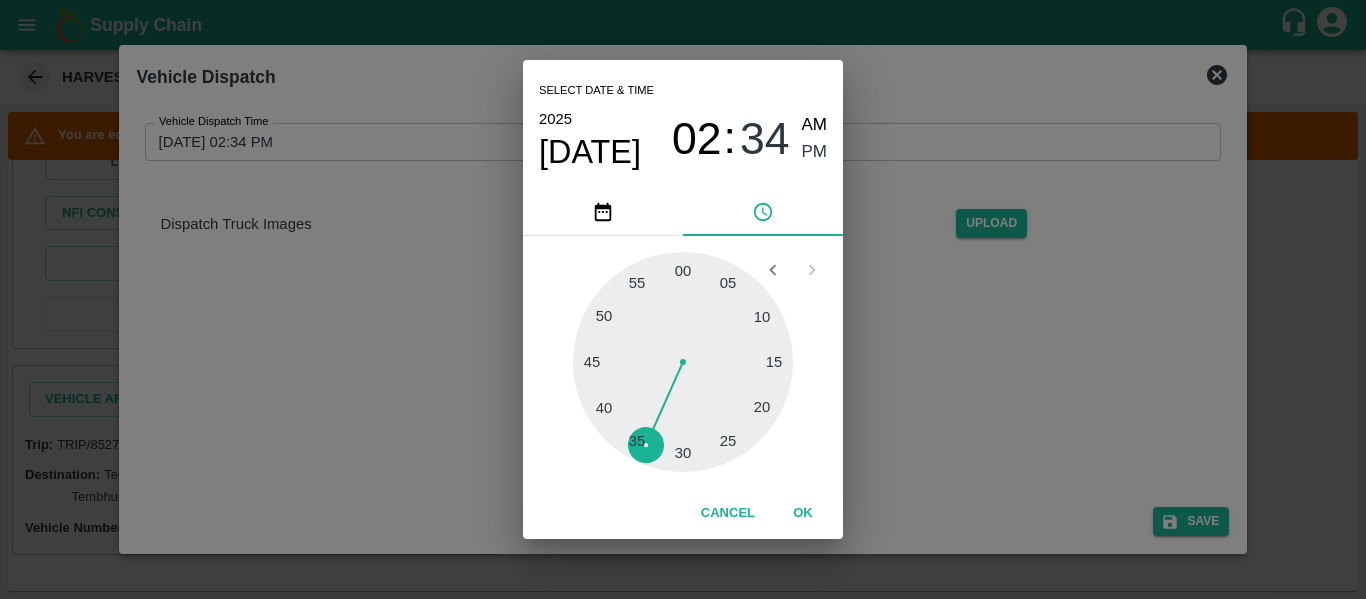 click at bounding box center [683, 362] 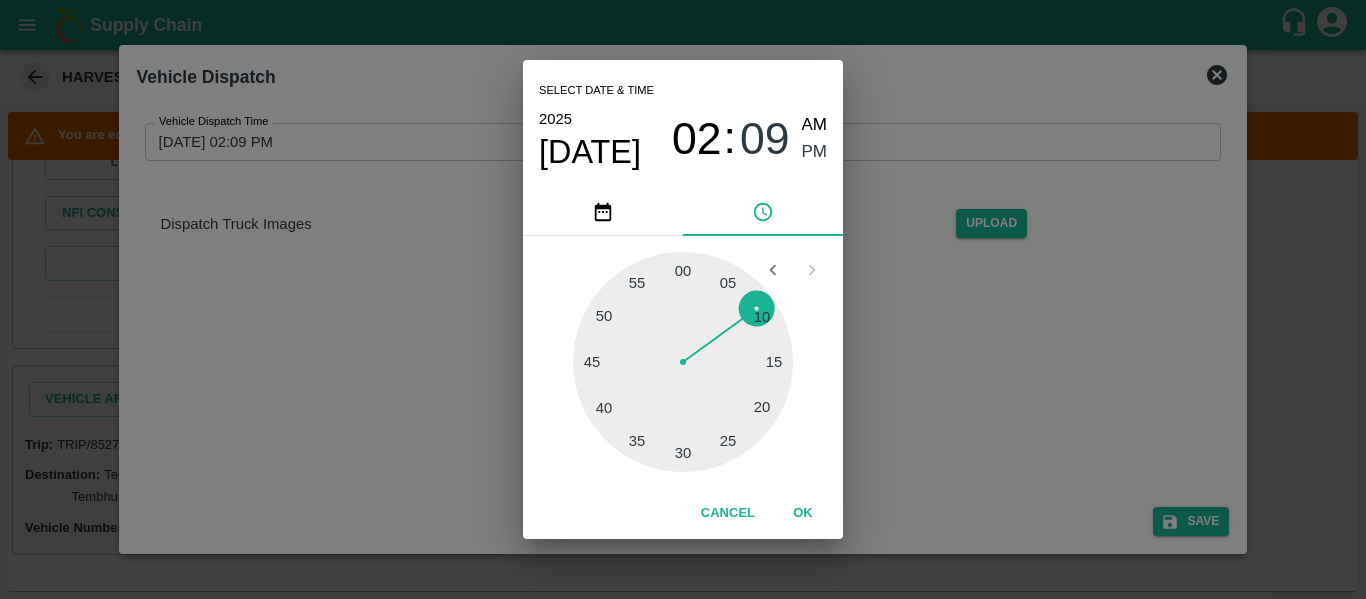 click on "PM" at bounding box center [815, 152] 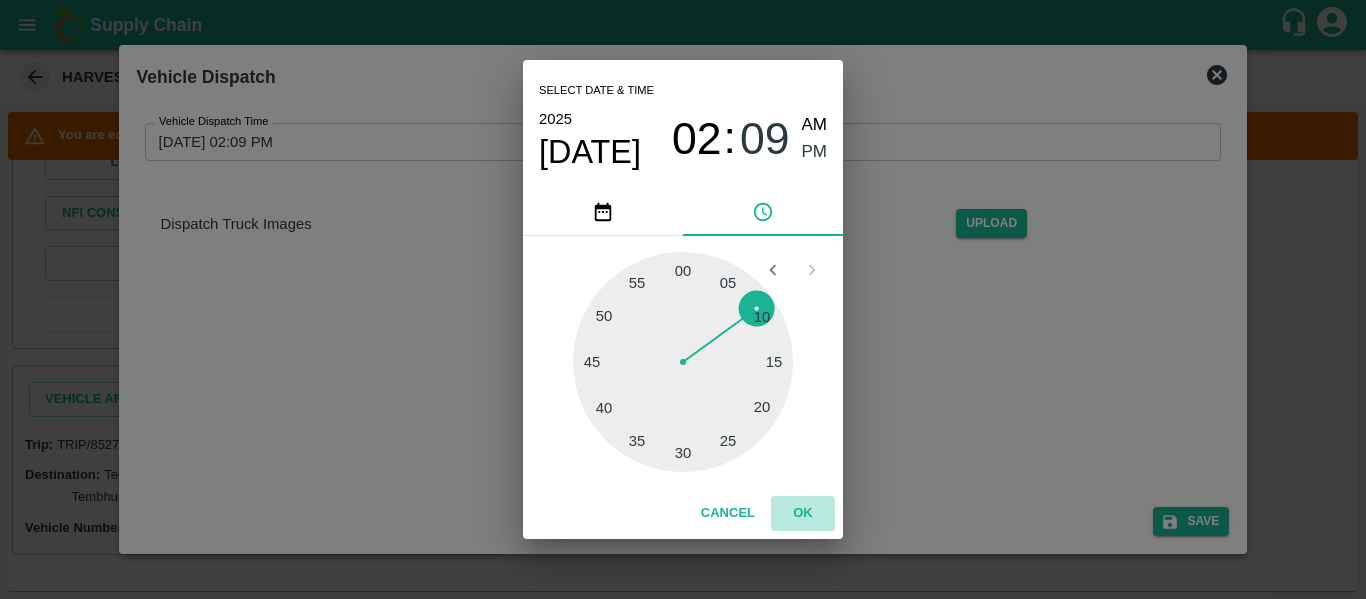 click on "OK" at bounding box center (803, 513) 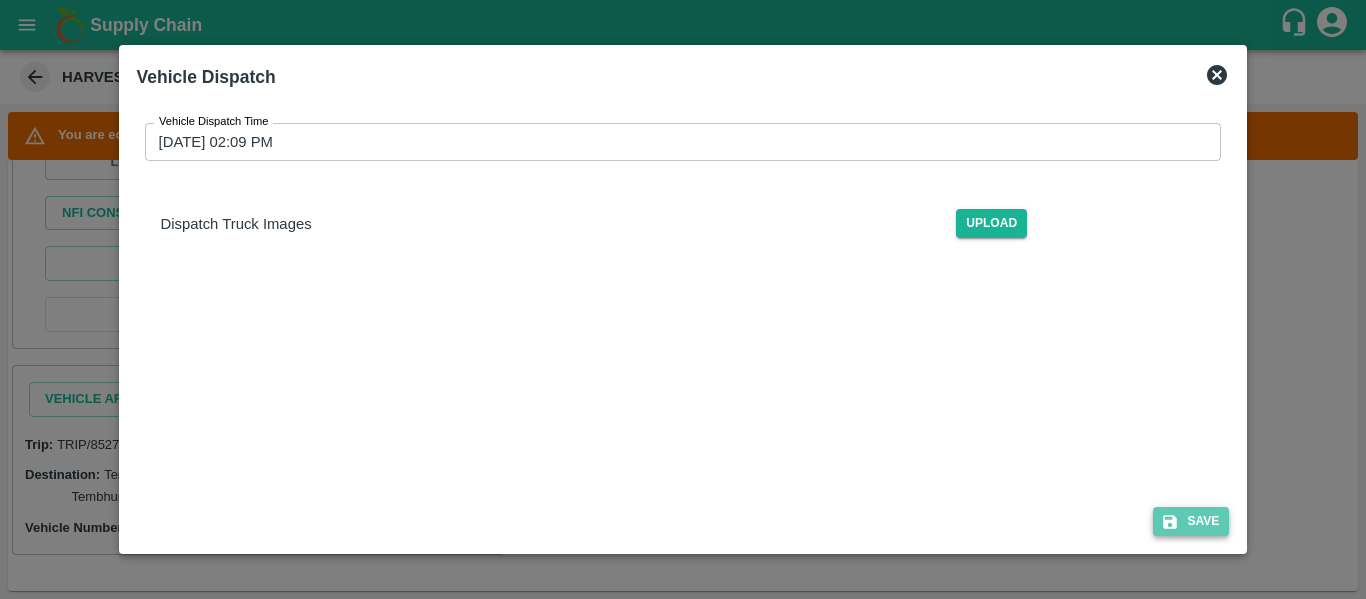 click on "Save" at bounding box center (1191, 521) 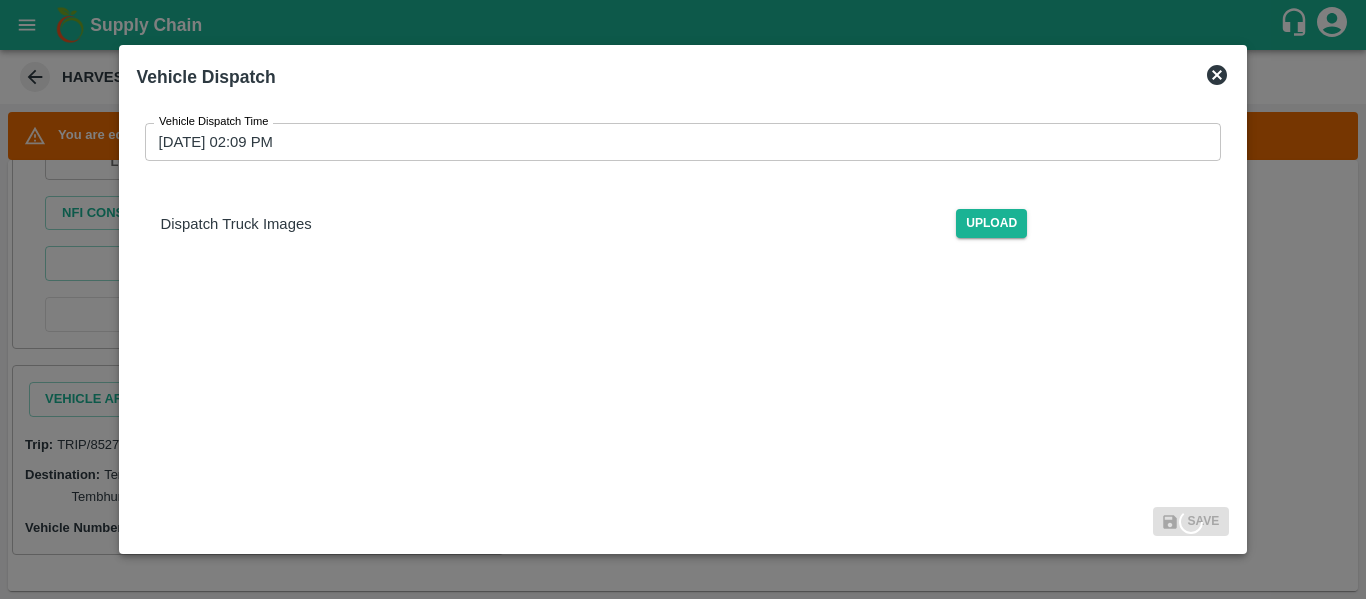 click on "Vehicle Dispatch Time 21/07/2025 02:09 PM Vehicle Dispatch Time Dispatch Truck Images Upload" at bounding box center (683, 346) 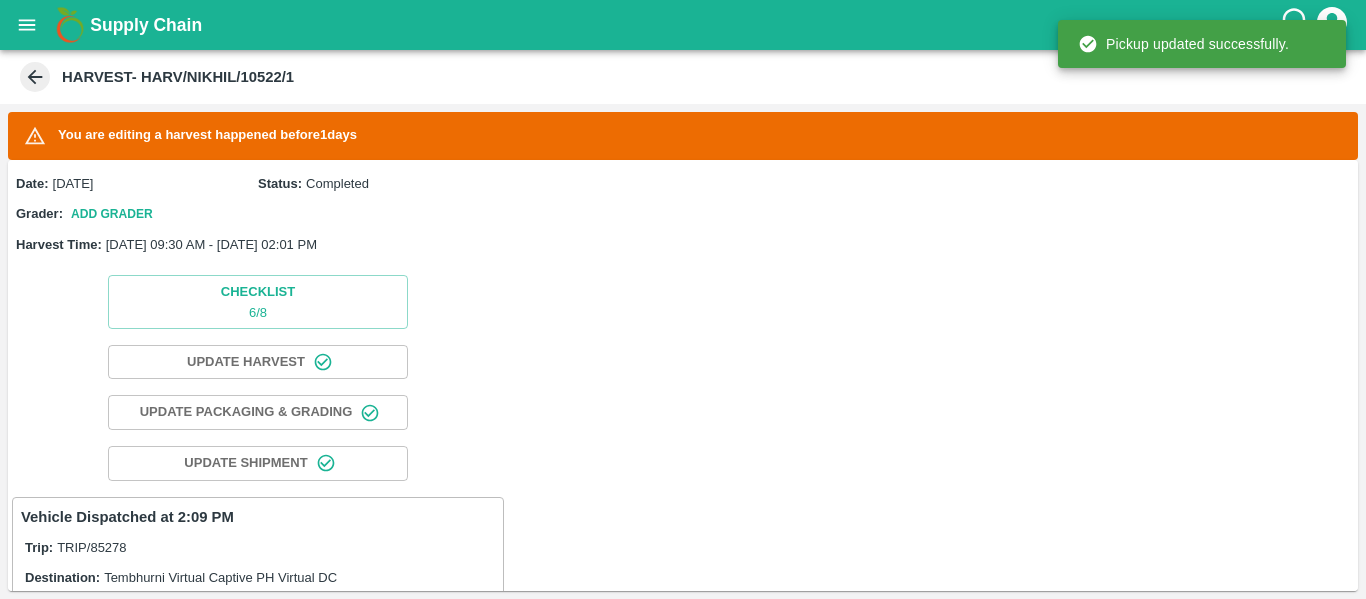scroll, scrollTop: 955, scrollLeft: 0, axis: vertical 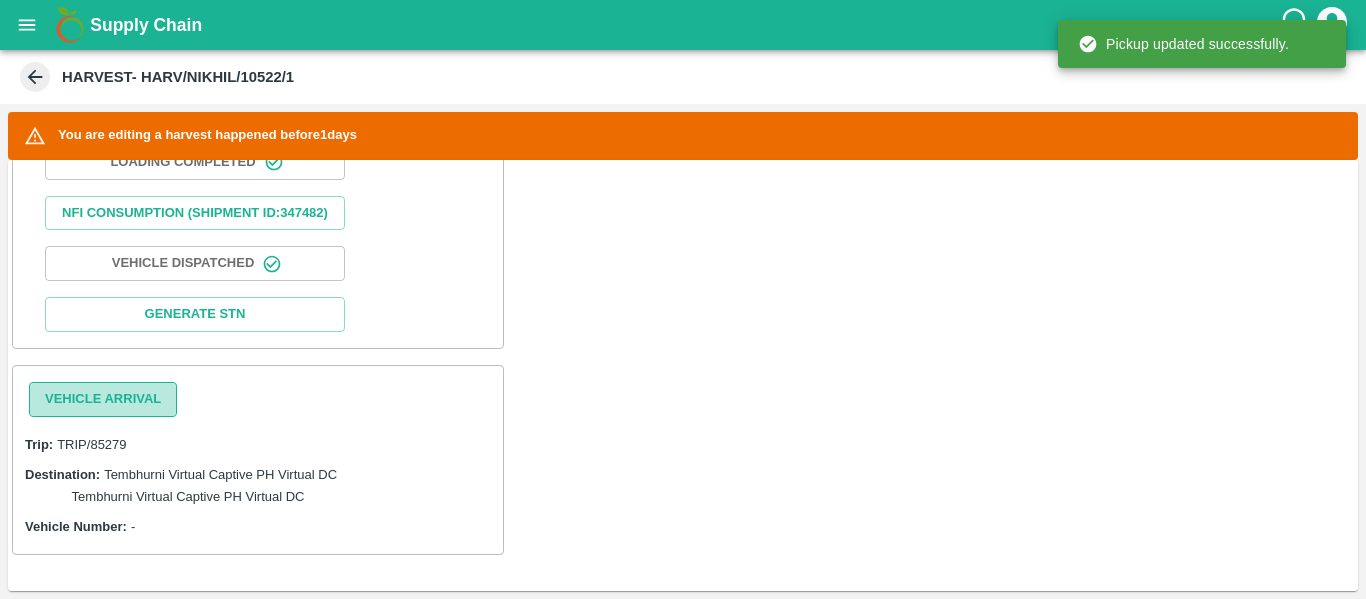 click on "Vehicle Arrival" at bounding box center (103, 399) 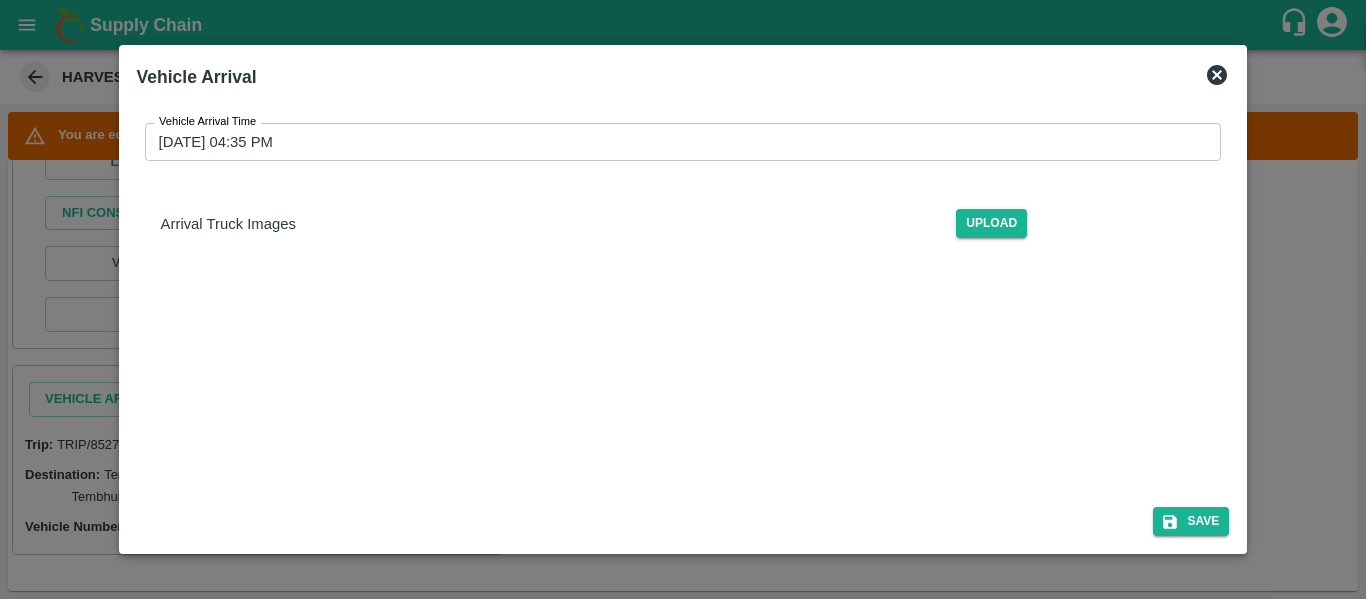 click on "22/07/2025 04:35 PM" at bounding box center [676, 142] 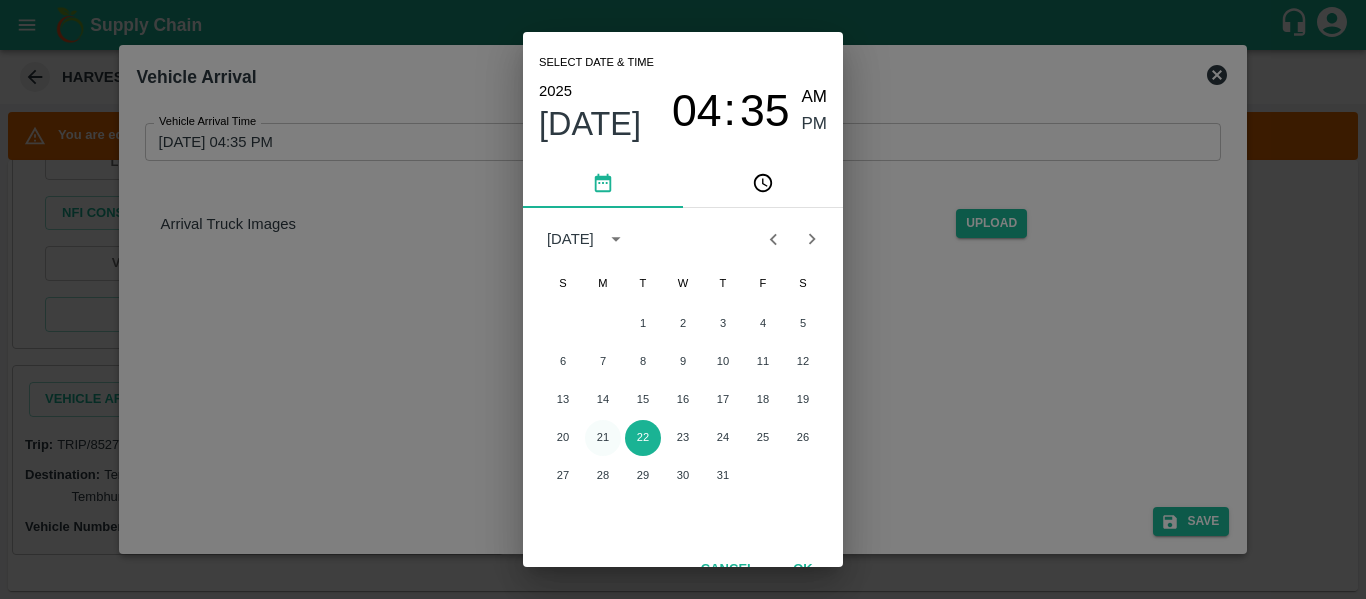 click on "21" at bounding box center (603, 438) 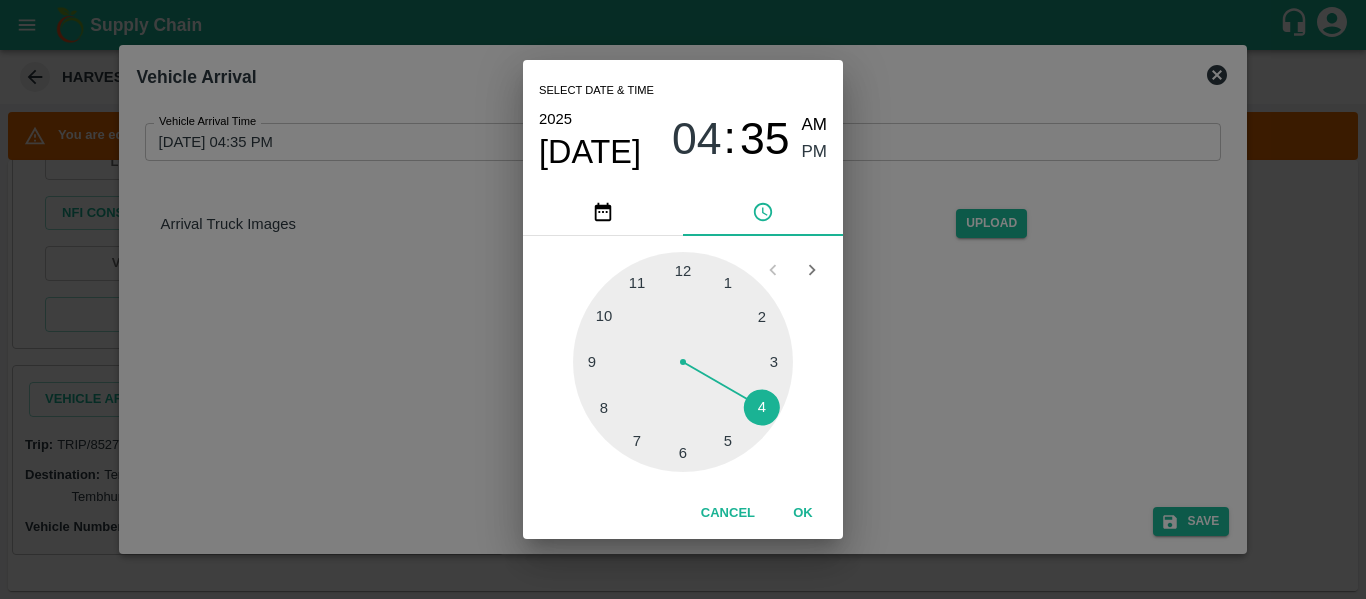 click at bounding box center (683, 362) 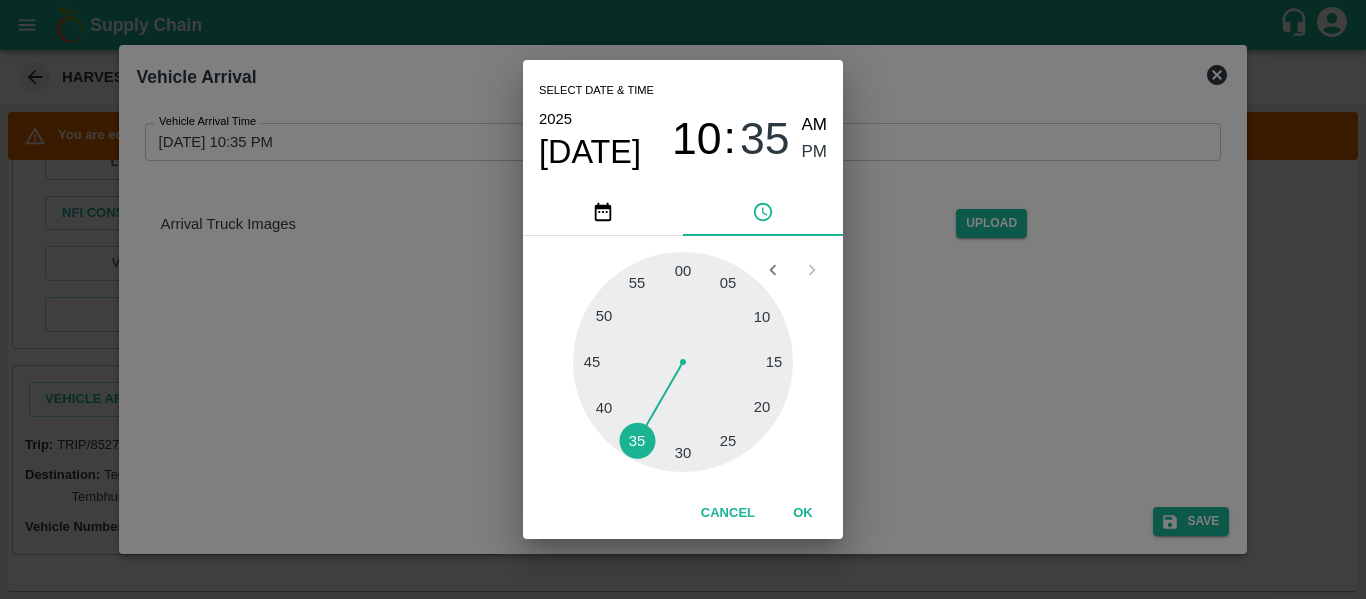 click on "AM" at bounding box center [815, 125] 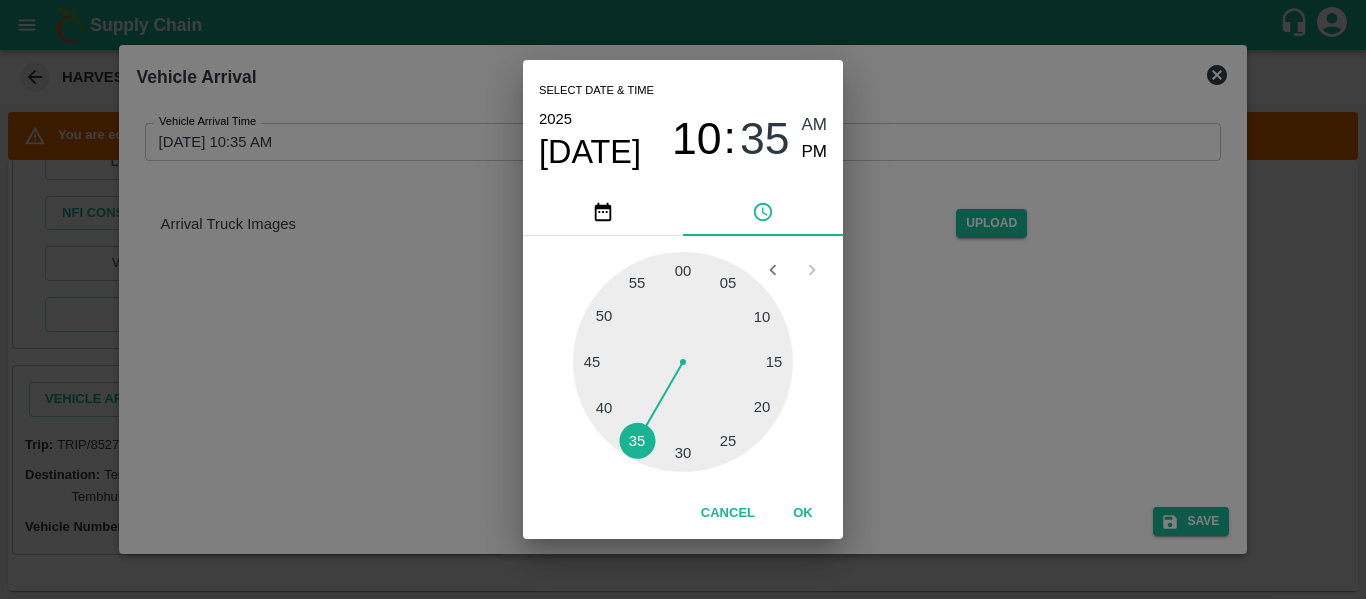 click at bounding box center [683, 362] 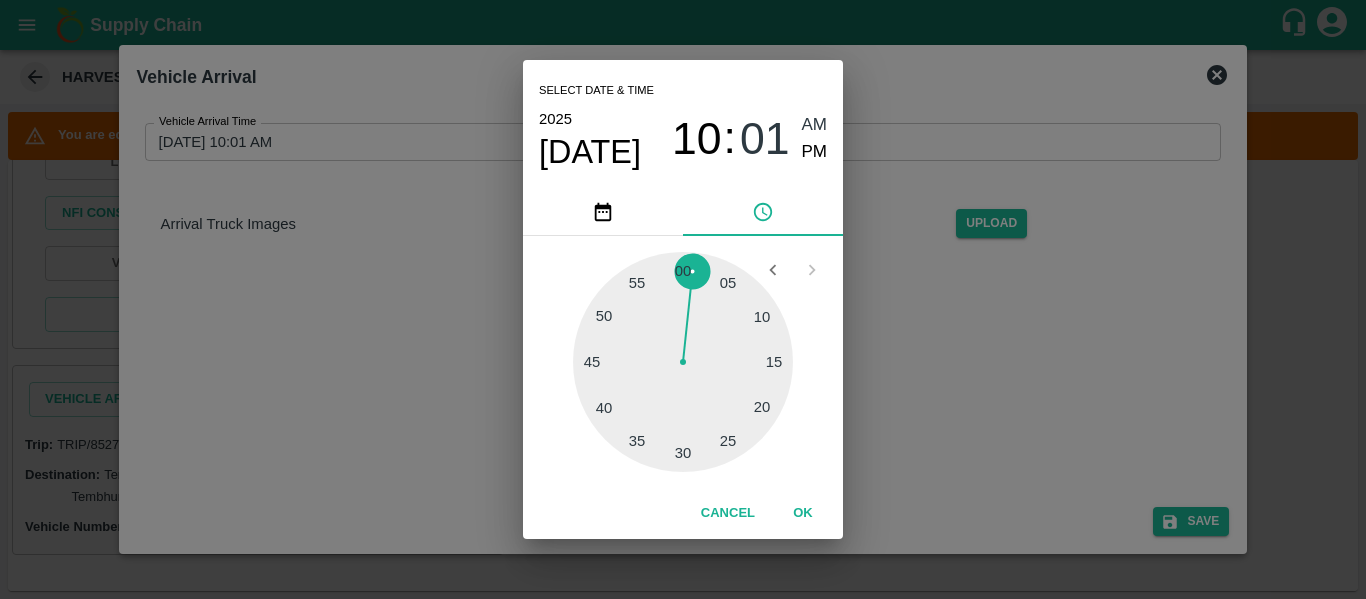 click on "OK" at bounding box center (803, 513) 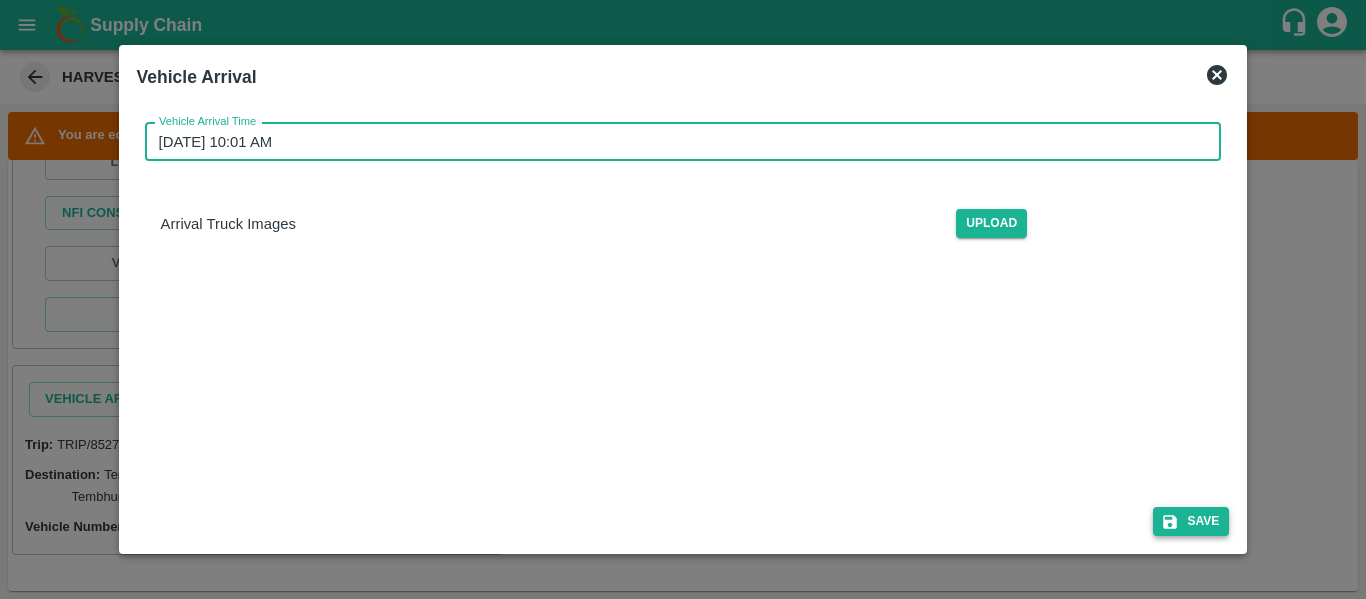 click 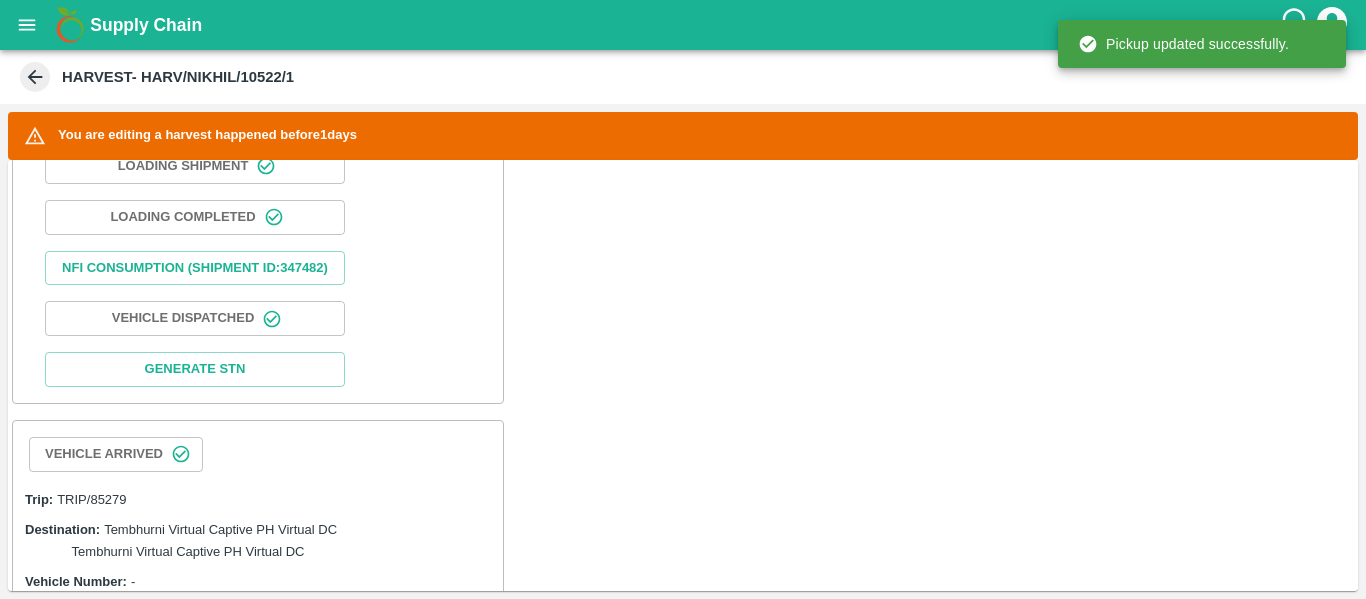 scroll, scrollTop: 1101, scrollLeft: 0, axis: vertical 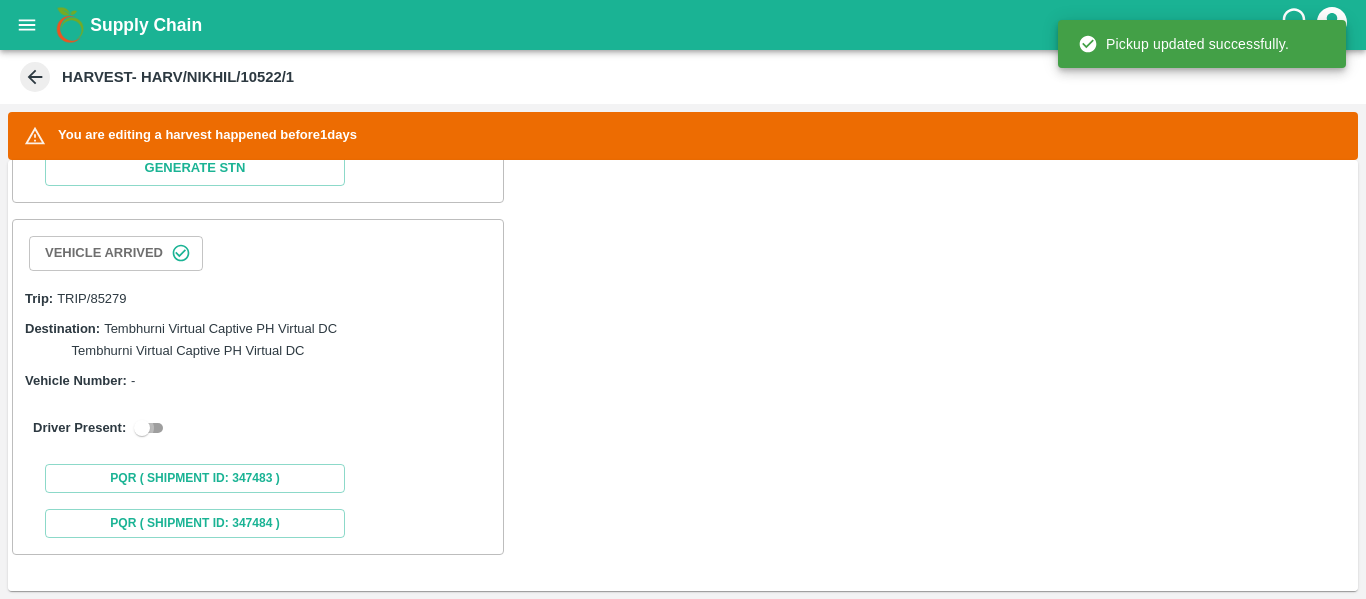 click at bounding box center [142, 428] 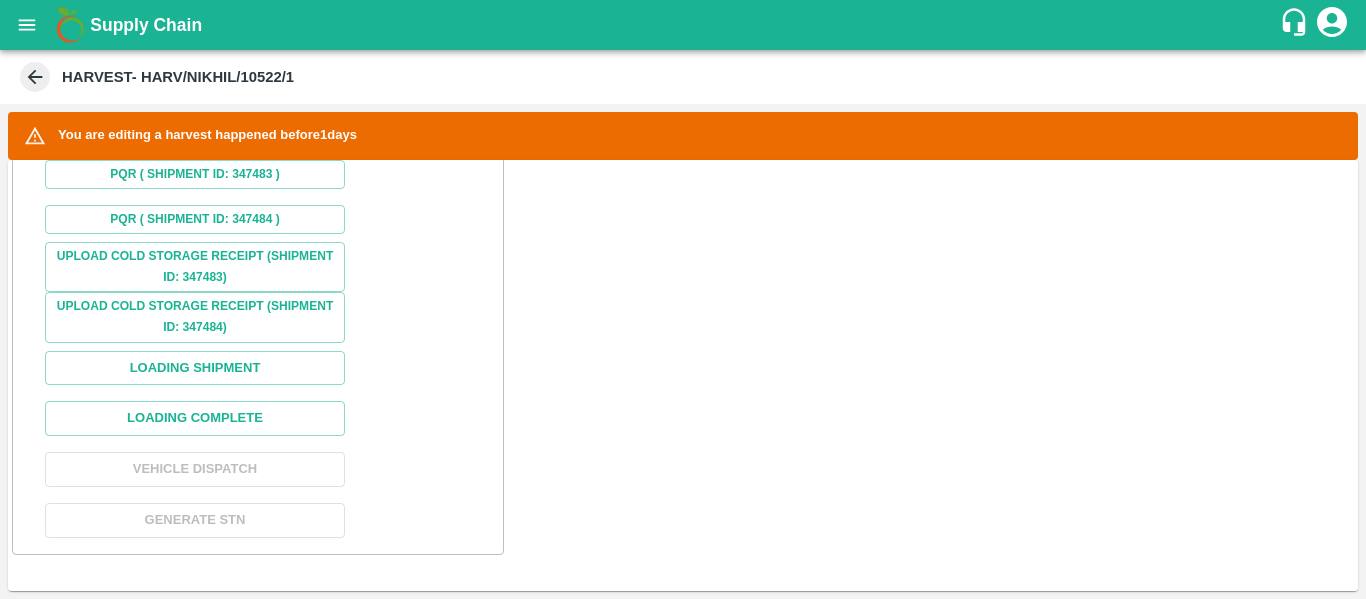scroll, scrollTop: 1488, scrollLeft: 0, axis: vertical 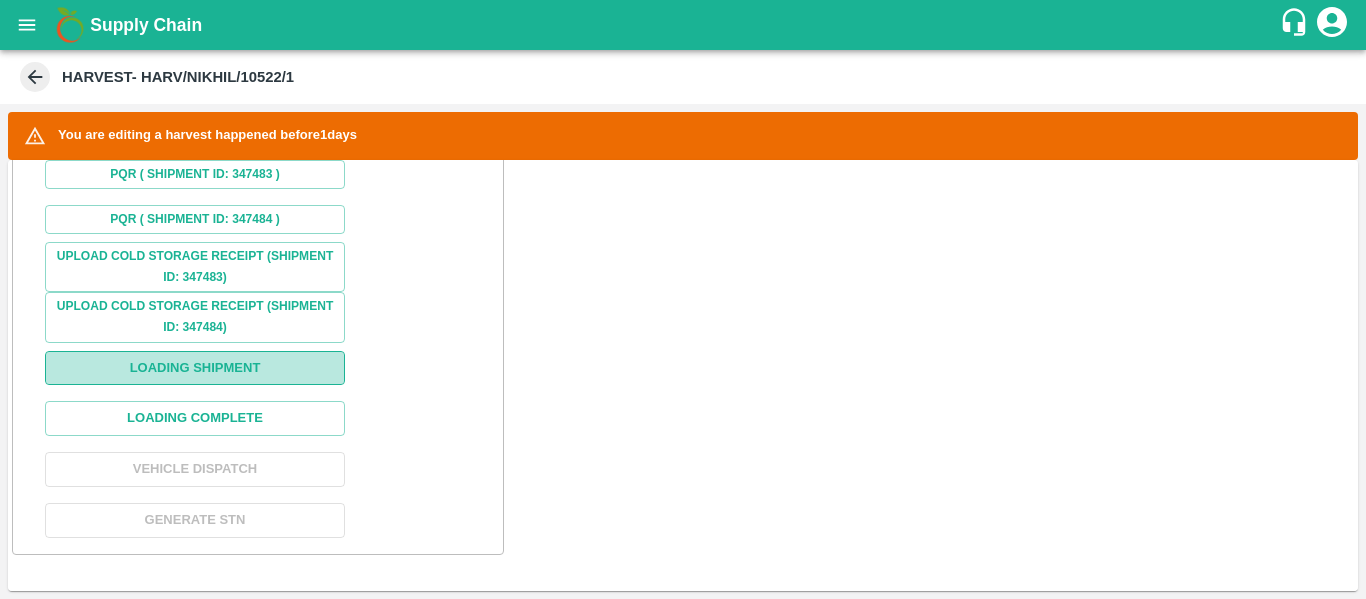 click on "Loading Shipment" at bounding box center [195, 368] 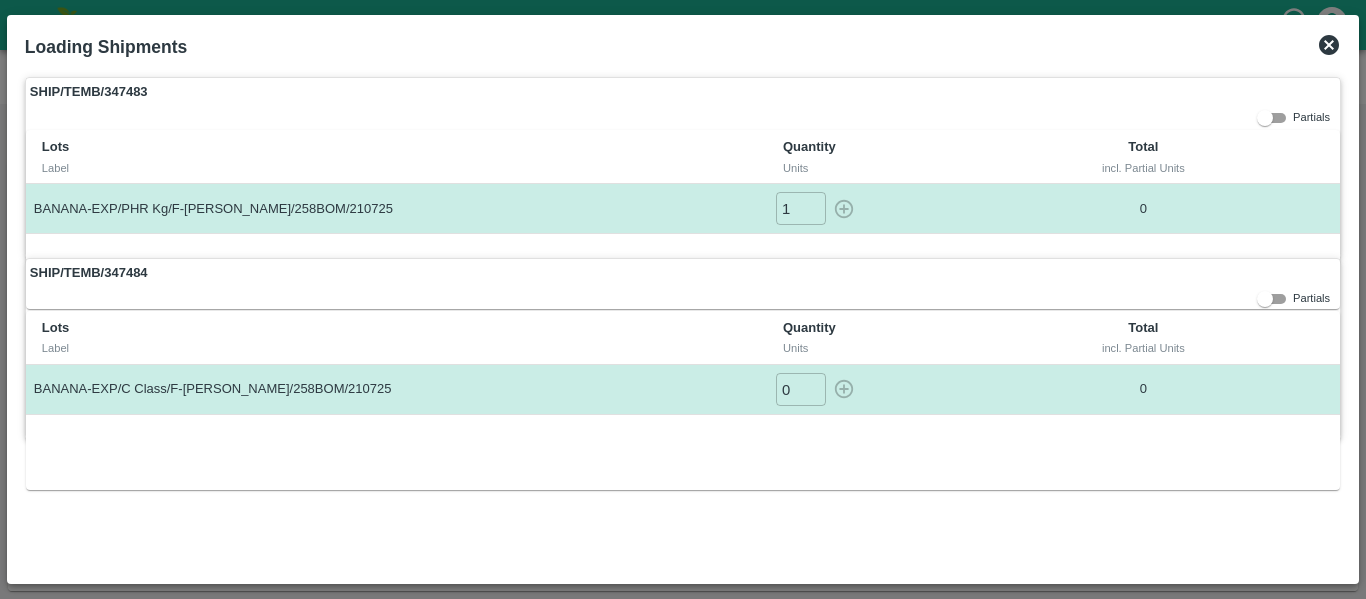 type on "1" 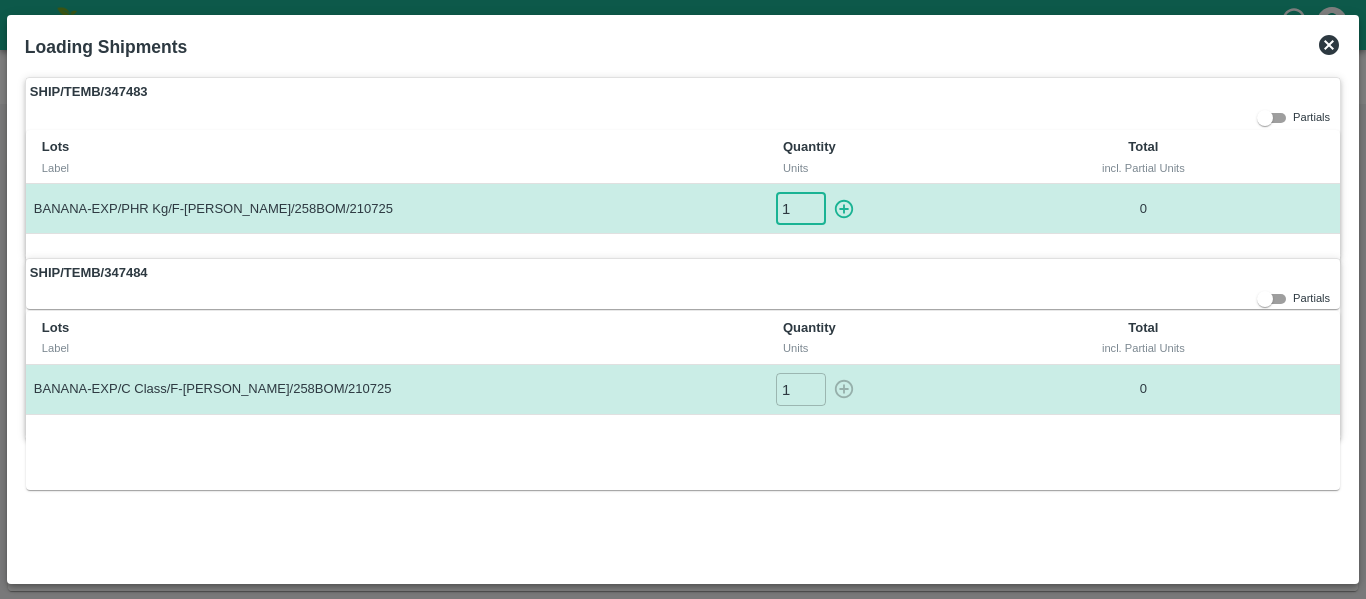 type on "1" 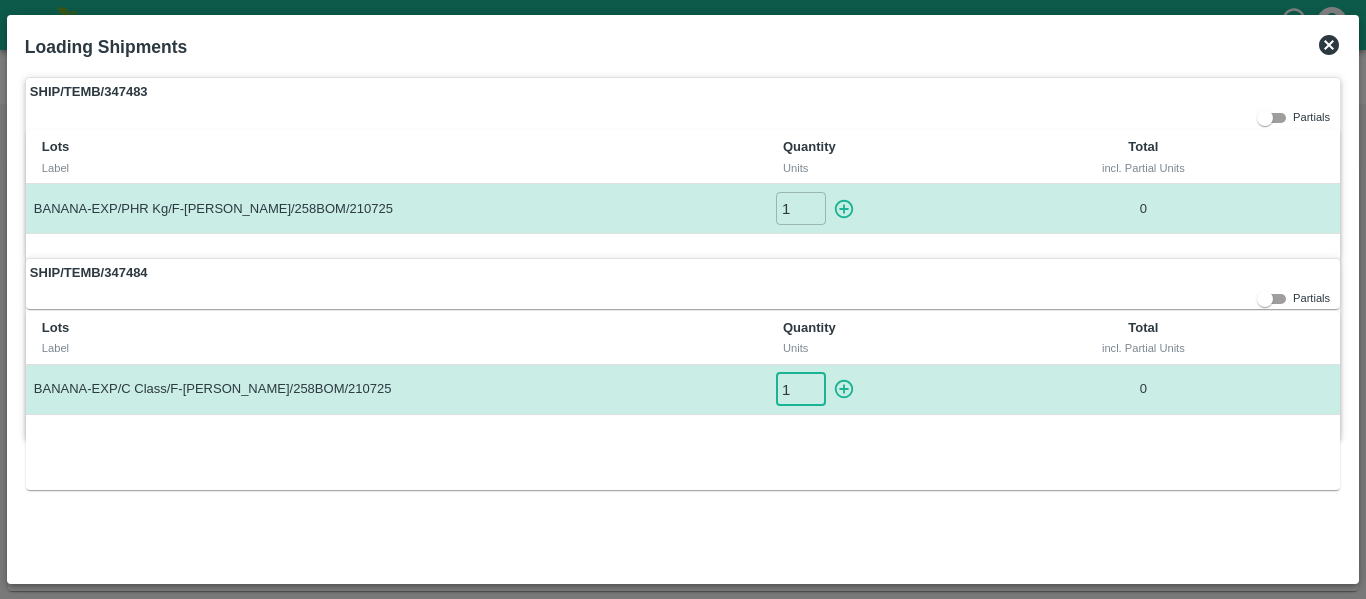 click 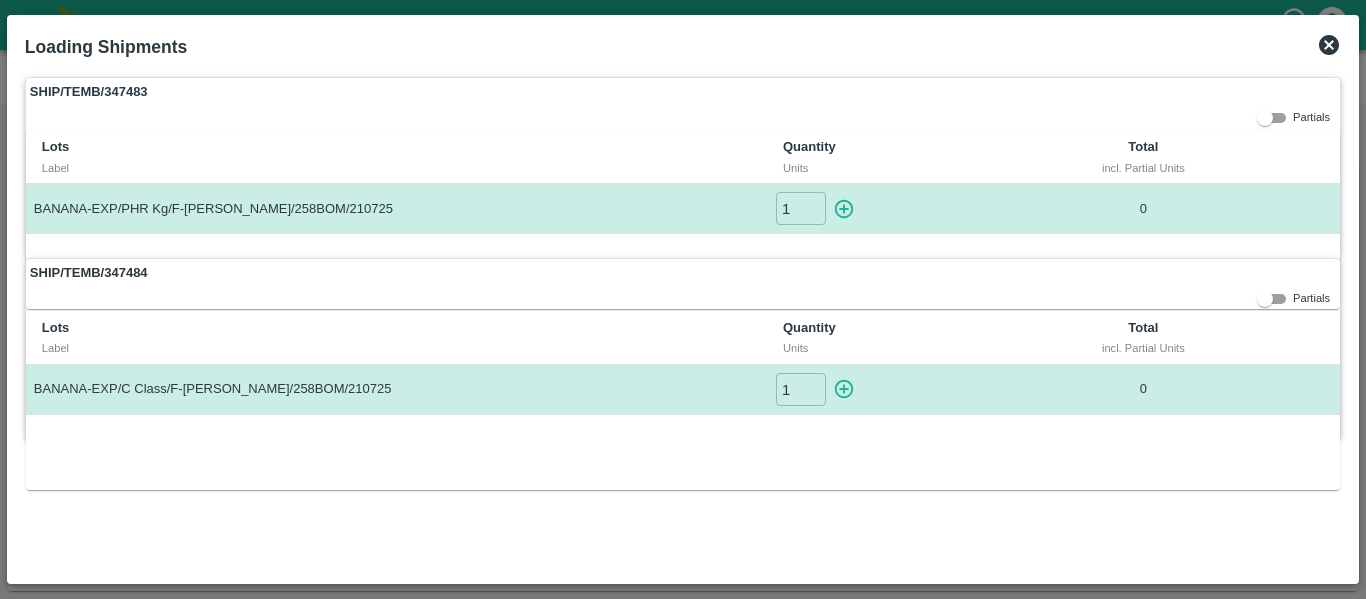 type on "0" 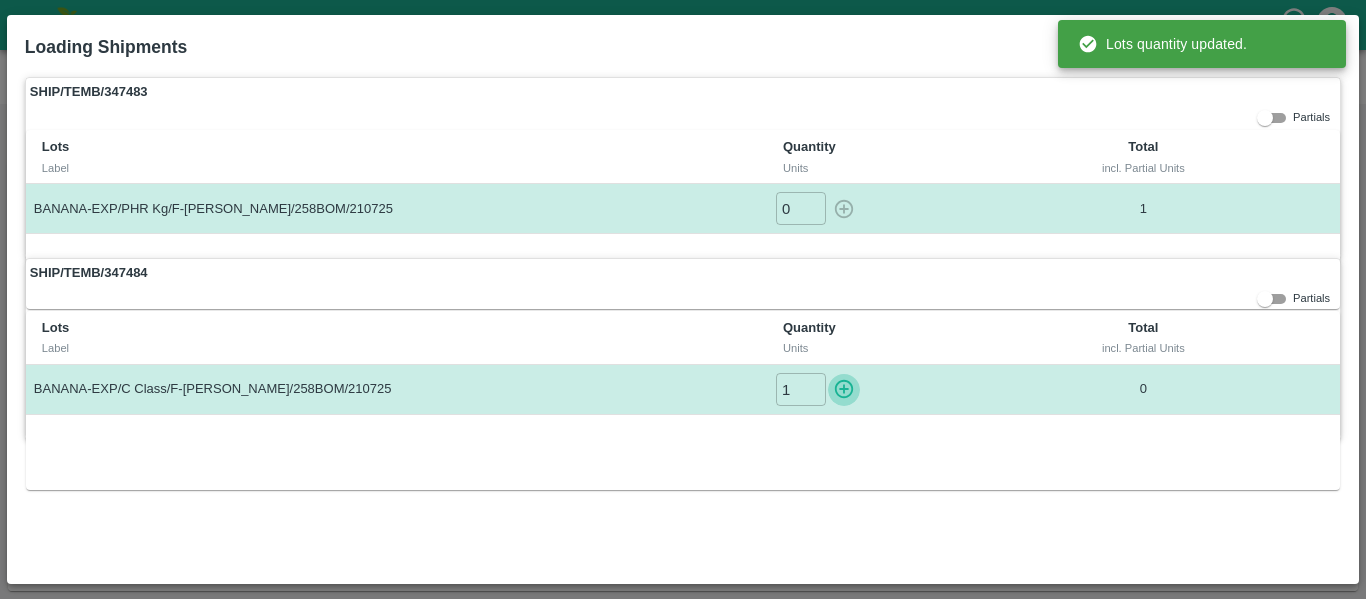 click 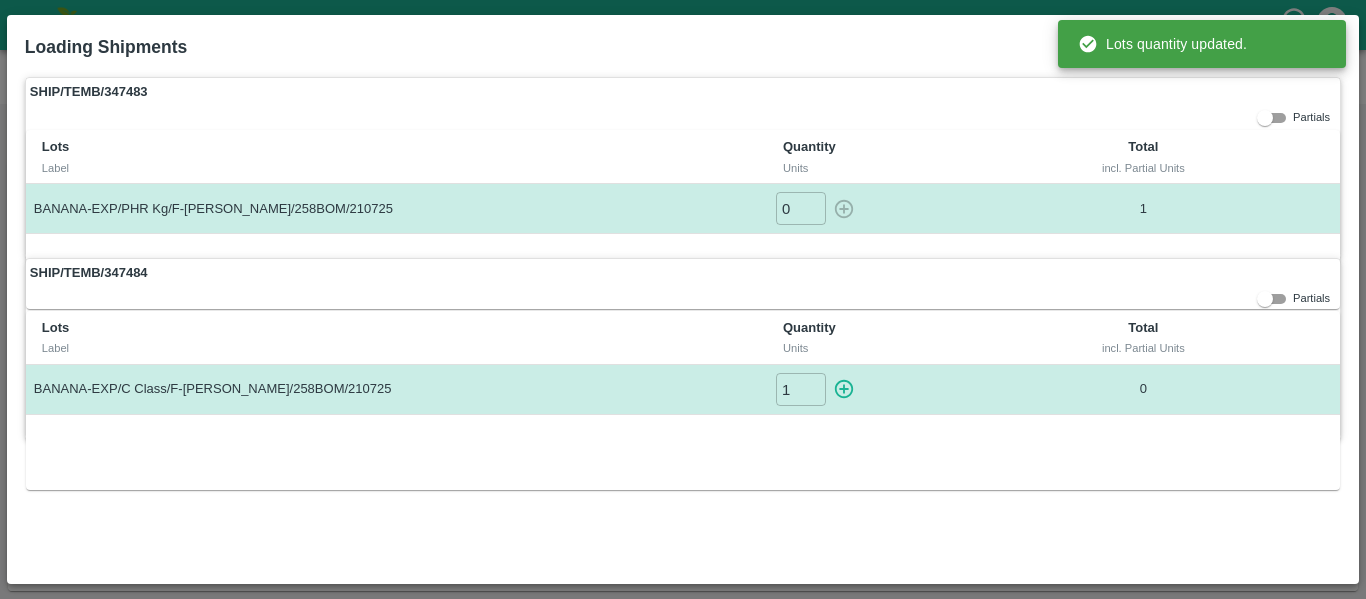 type on "0" 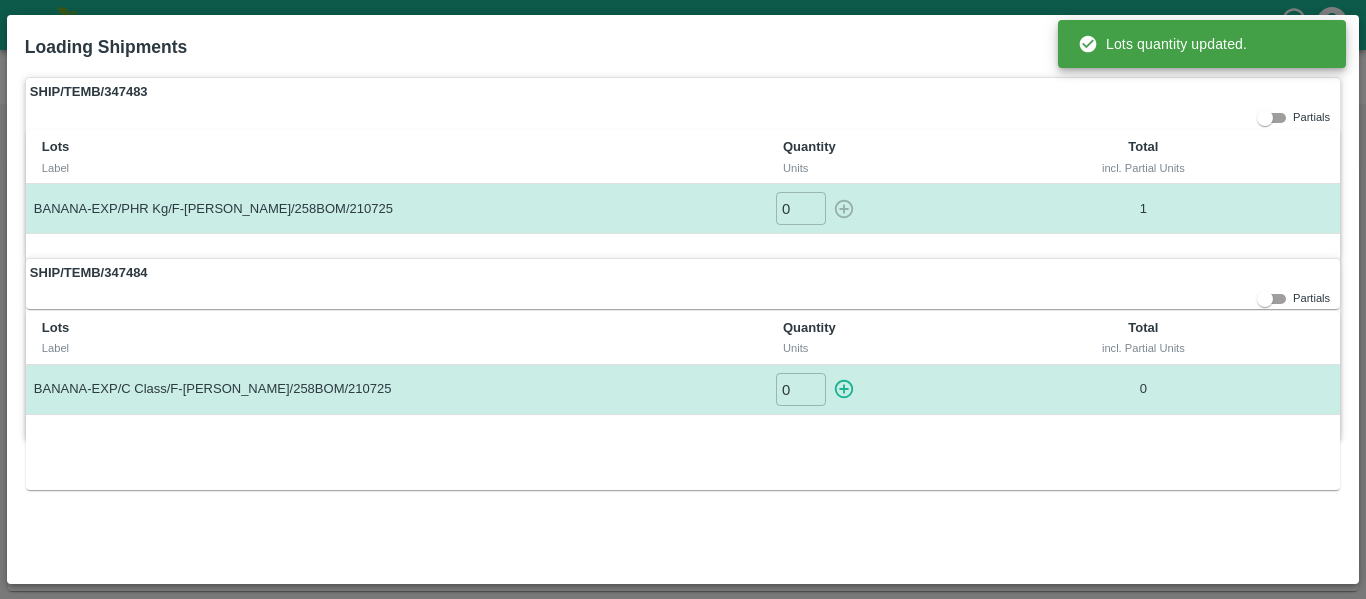 click on "0 ​" at bounding box center (897, 389) 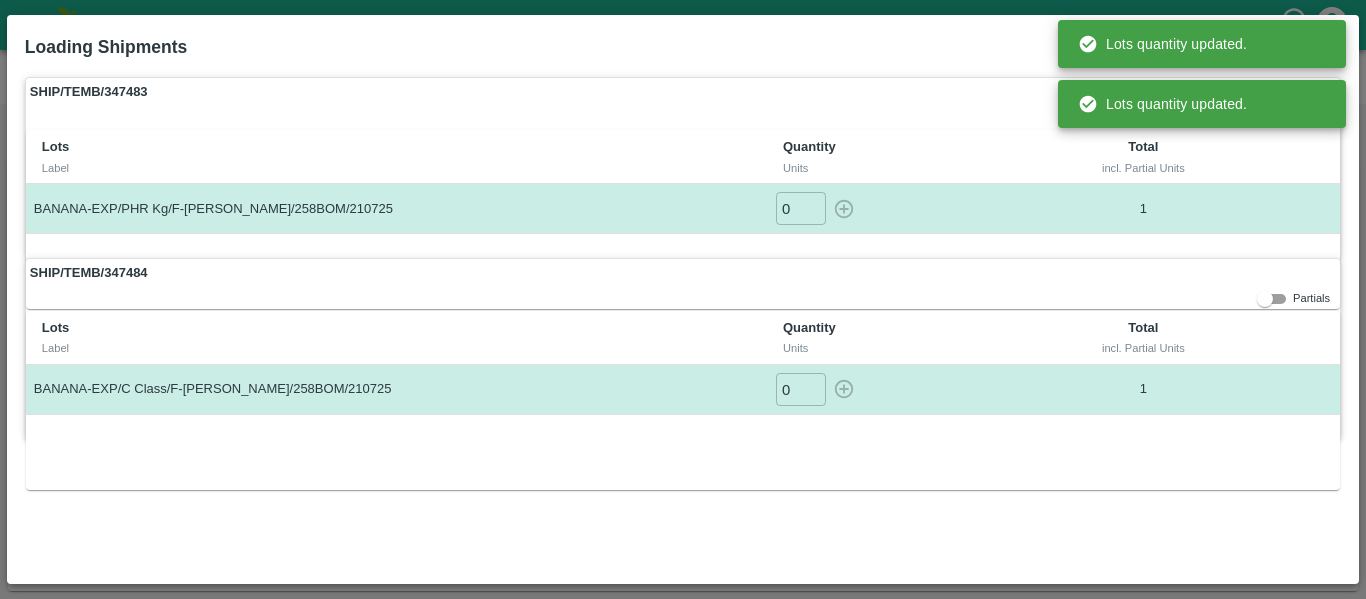 click on "1" at bounding box center [1143, 209] 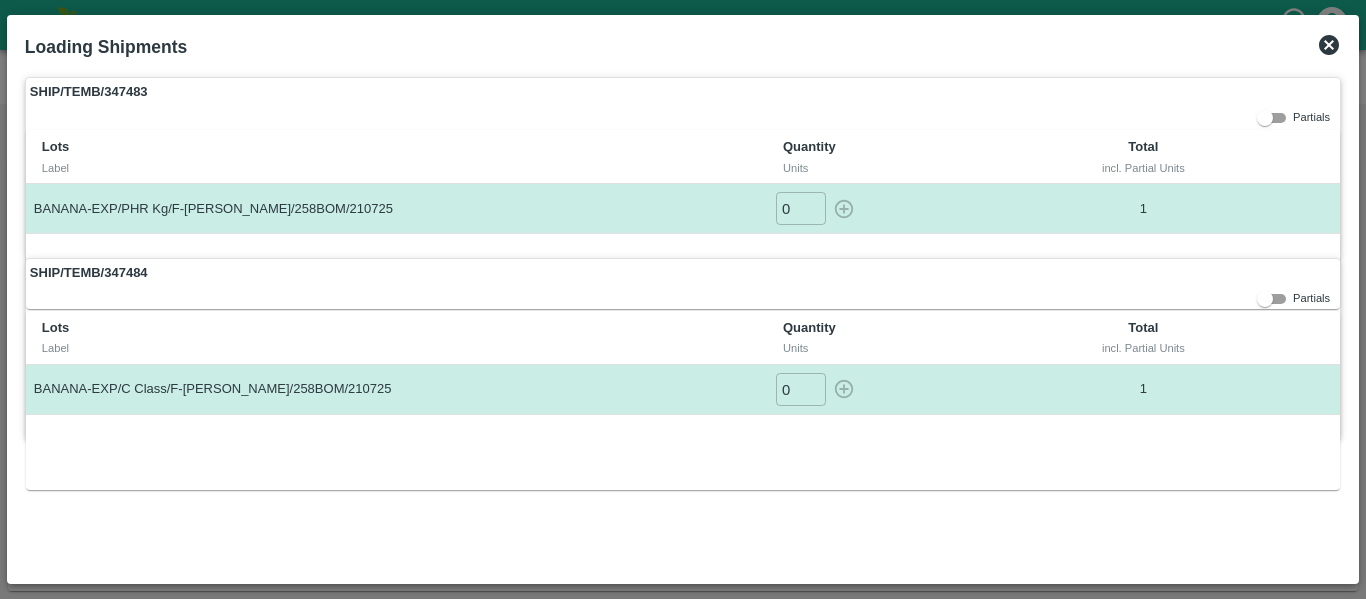 click 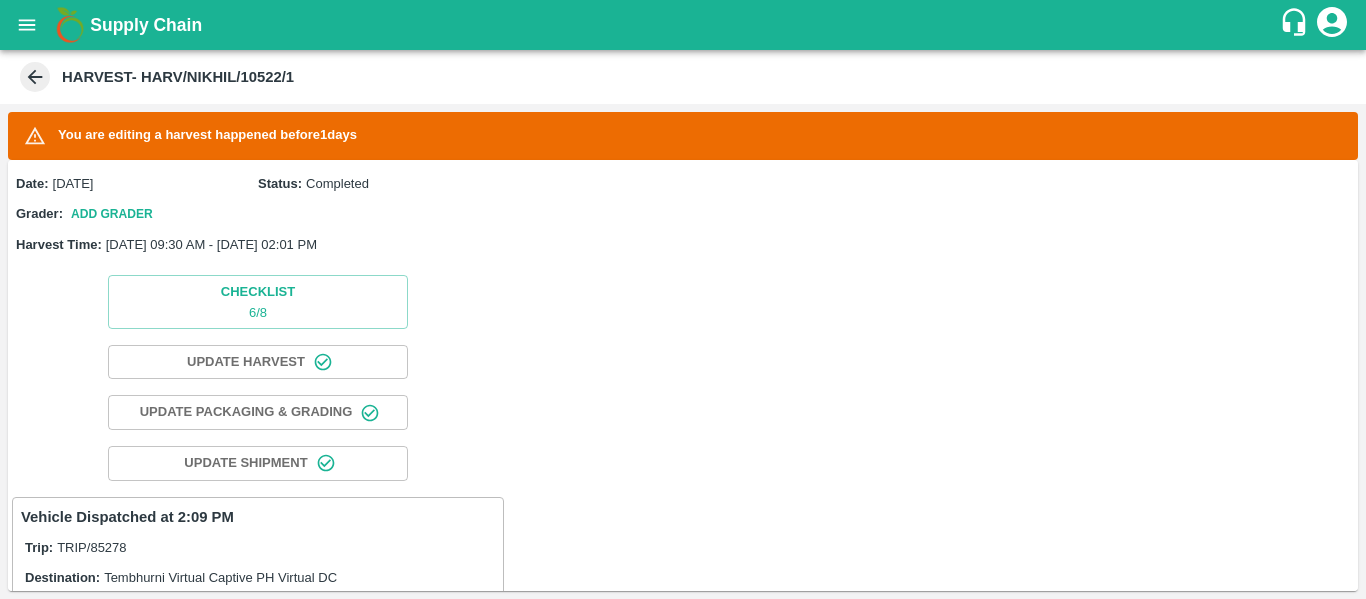 scroll, scrollTop: 1101, scrollLeft: 0, axis: vertical 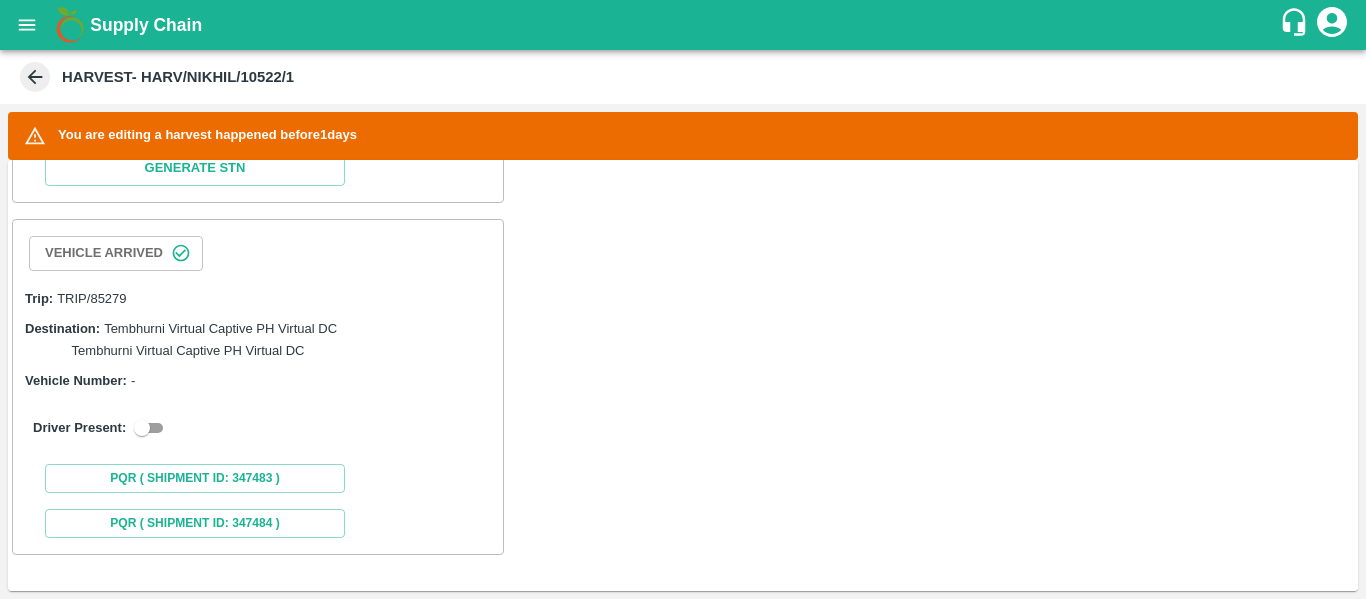 click at bounding box center (142, 428) 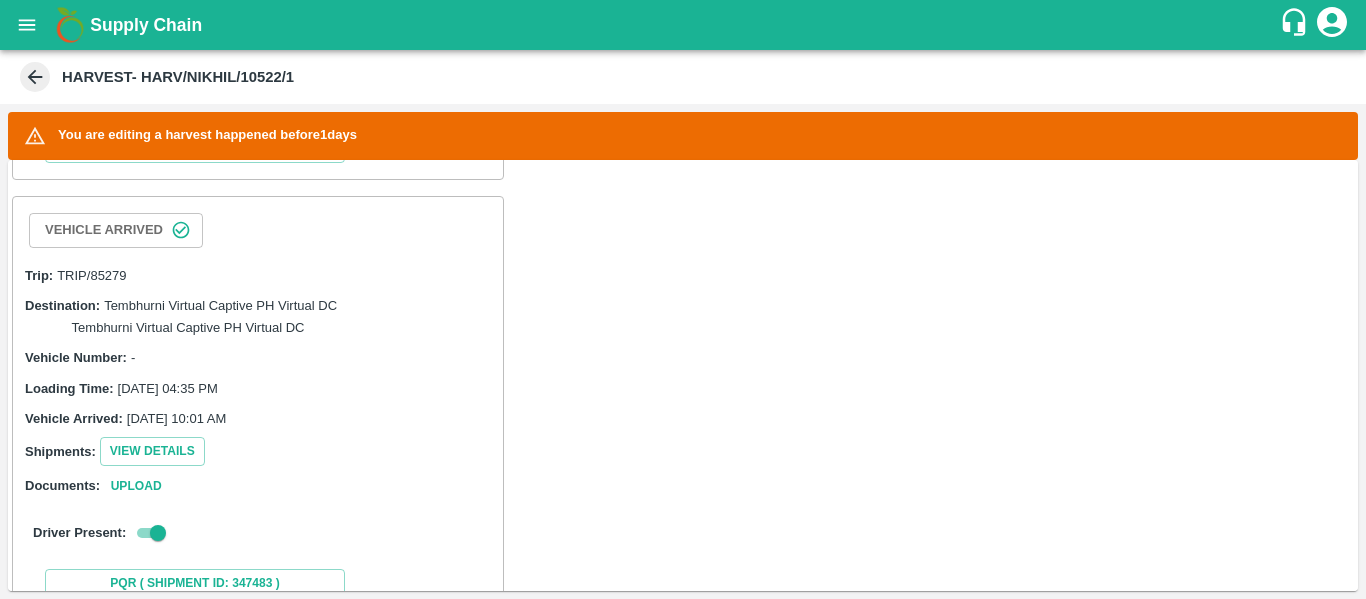 scroll, scrollTop: 1533, scrollLeft: 0, axis: vertical 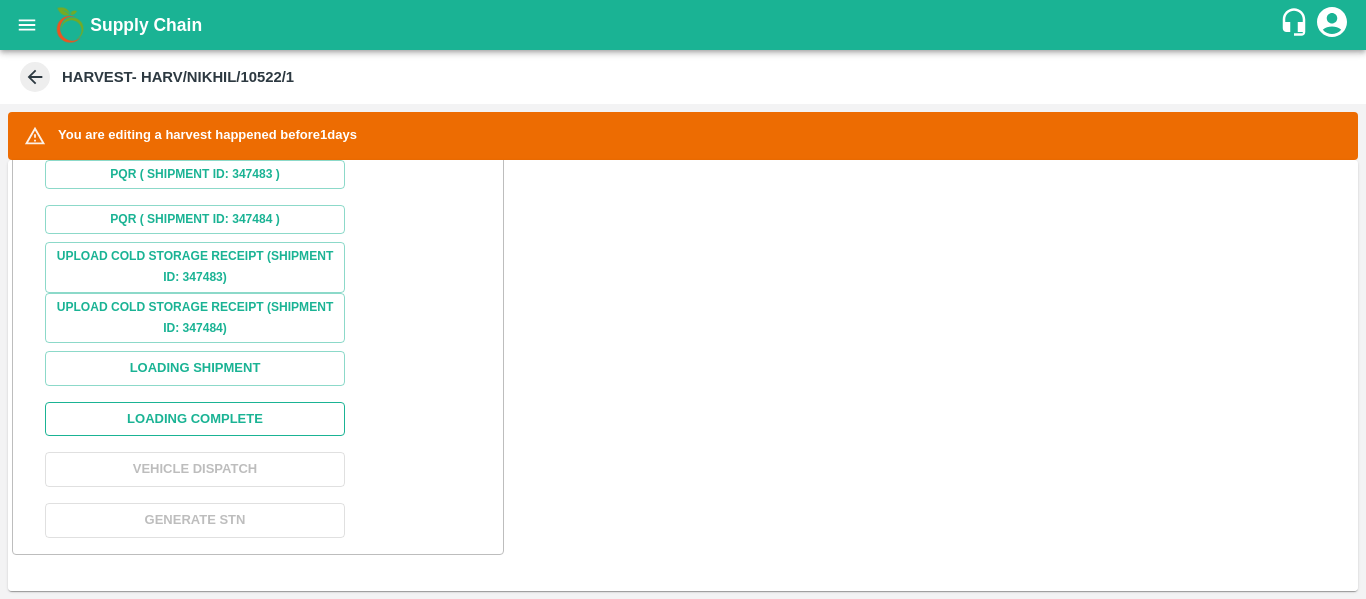 click on "Loading Complete" at bounding box center (195, 419) 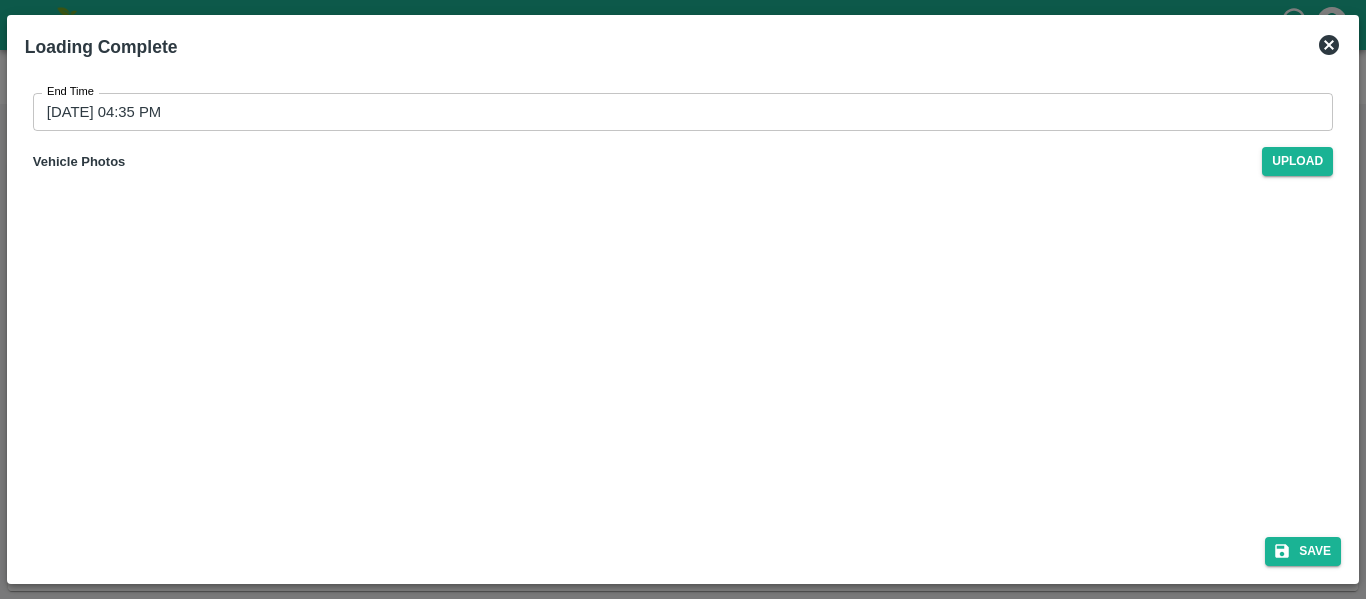 click on "End Time 22/07/2025 04:35 PM End Time Vehicle Photos Upload" at bounding box center [683, 134] 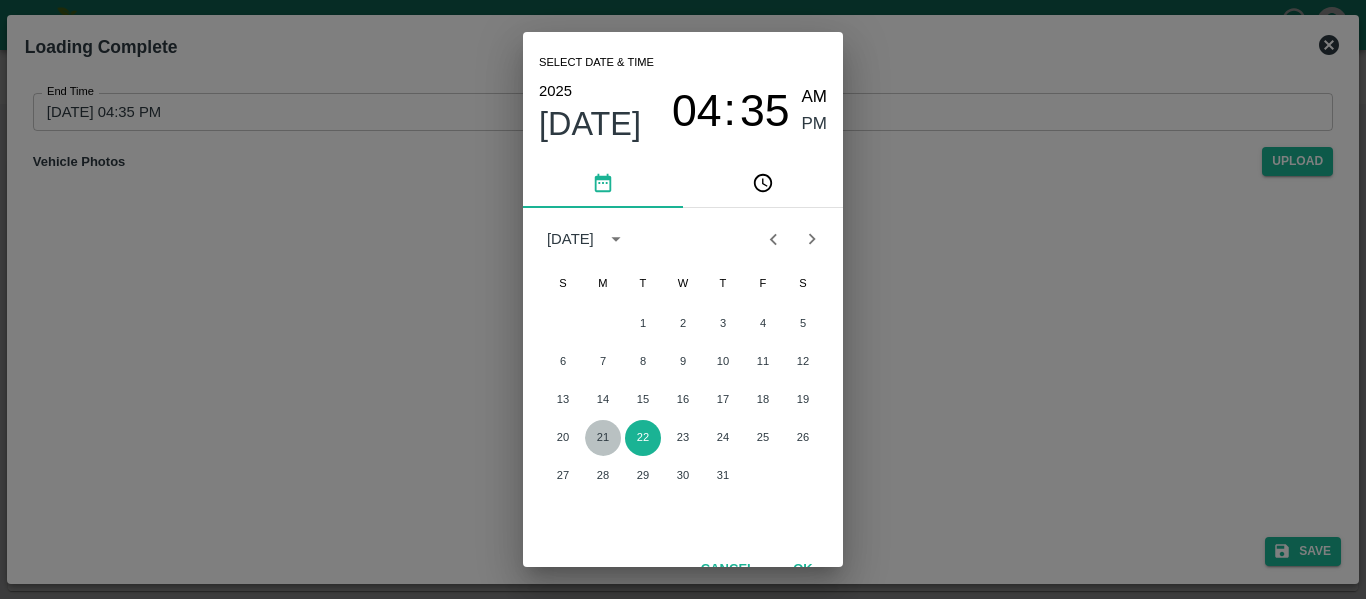 click on "21" at bounding box center (603, 438) 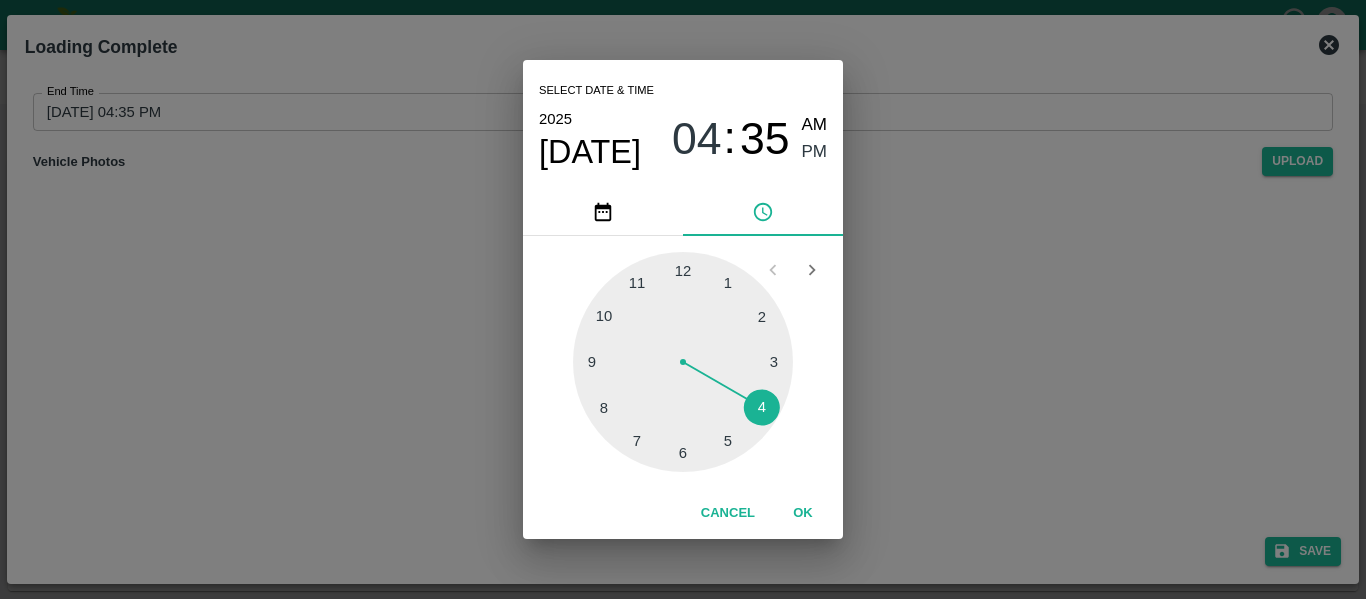 click at bounding box center [683, 362] 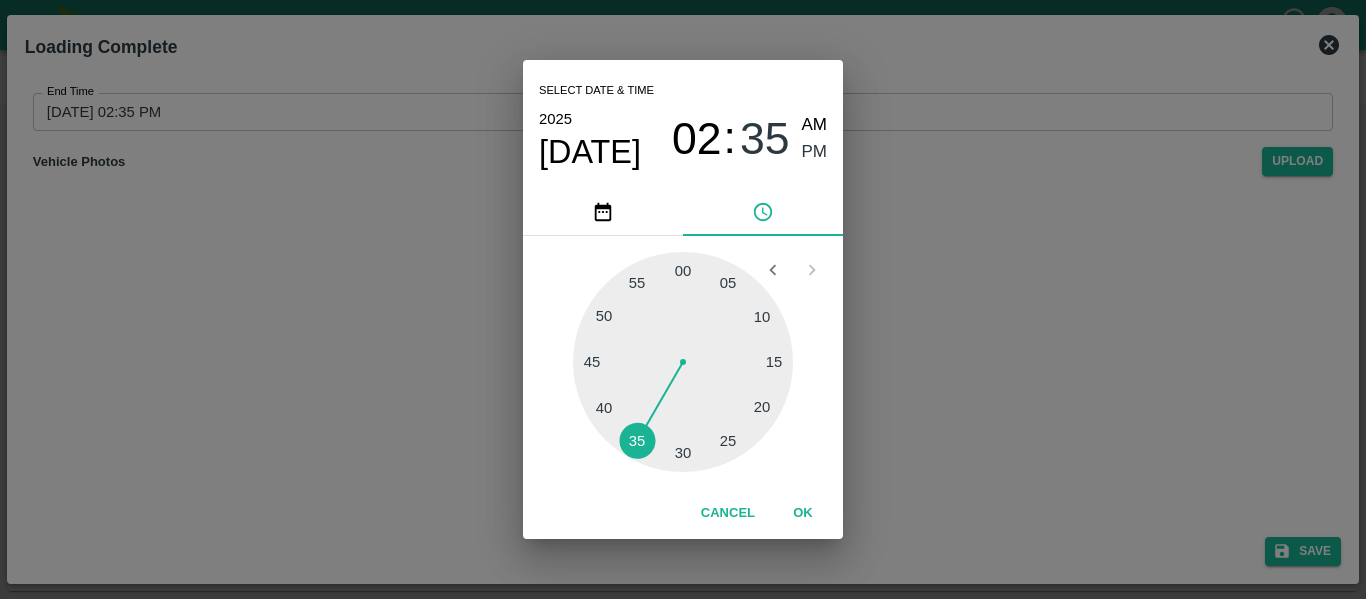 click at bounding box center [683, 362] 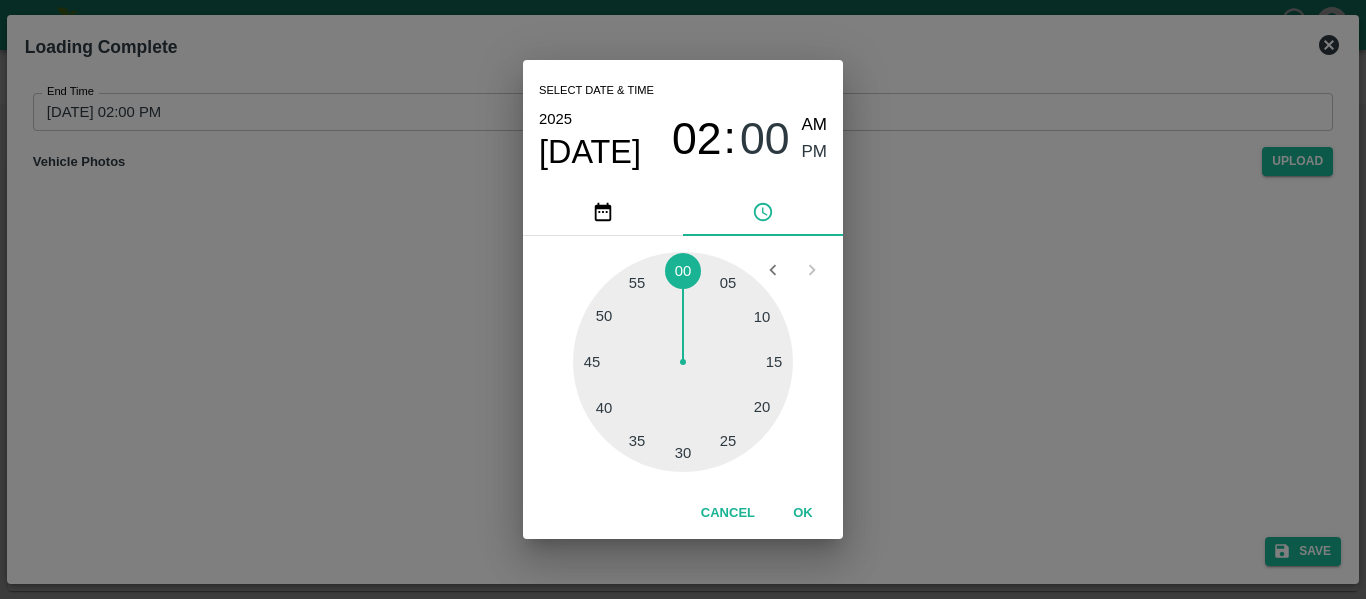 click on "PM" at bounding box center (815, 152) 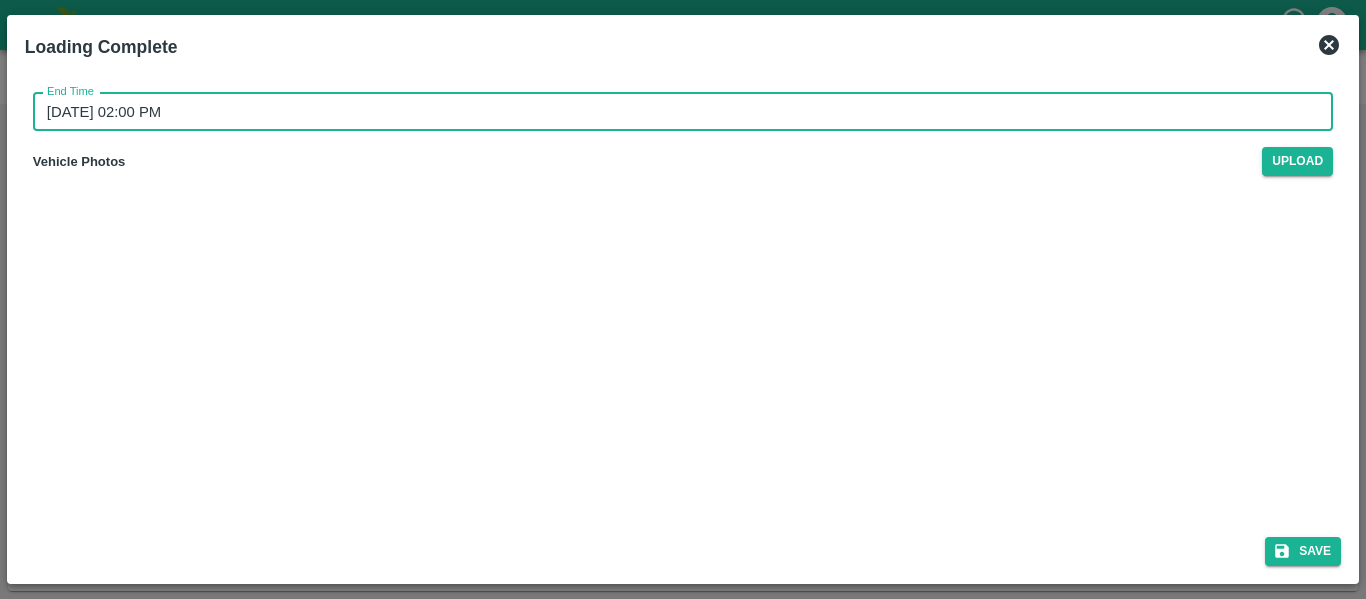 click on "Save" at bounding box center [683, 547] 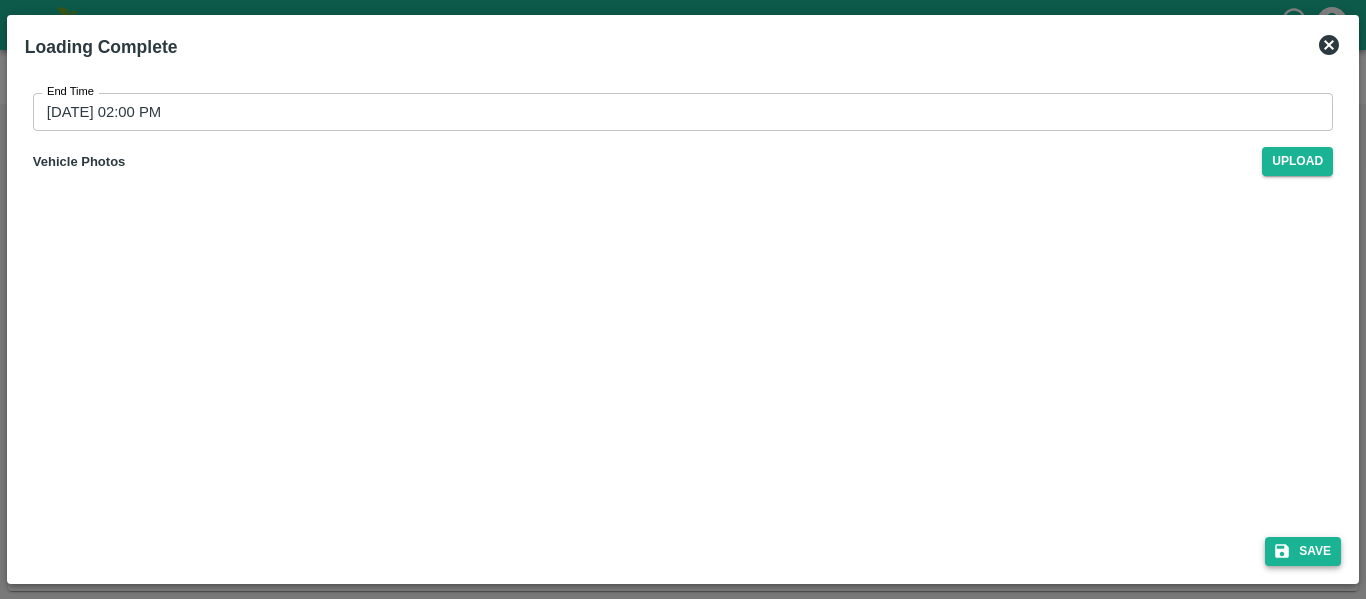 click on "Save" at bounding box center (1303, 551) 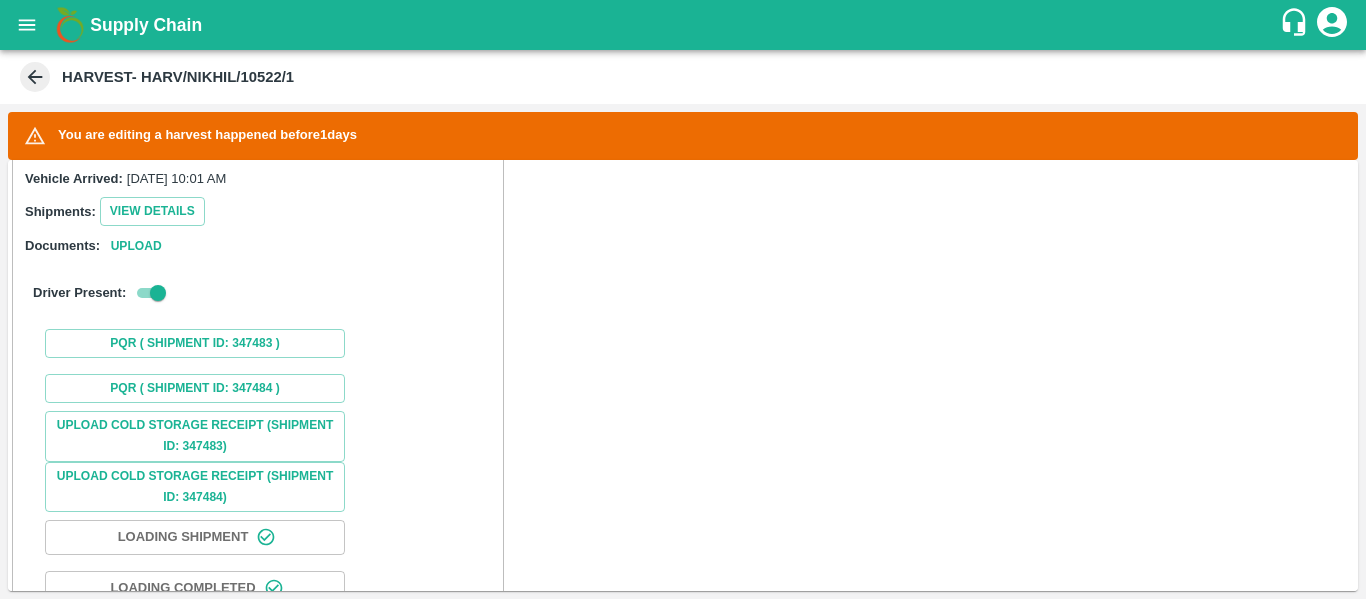 scroll, scrollTop: 1533, scrollLeft: 0, axis: vertical 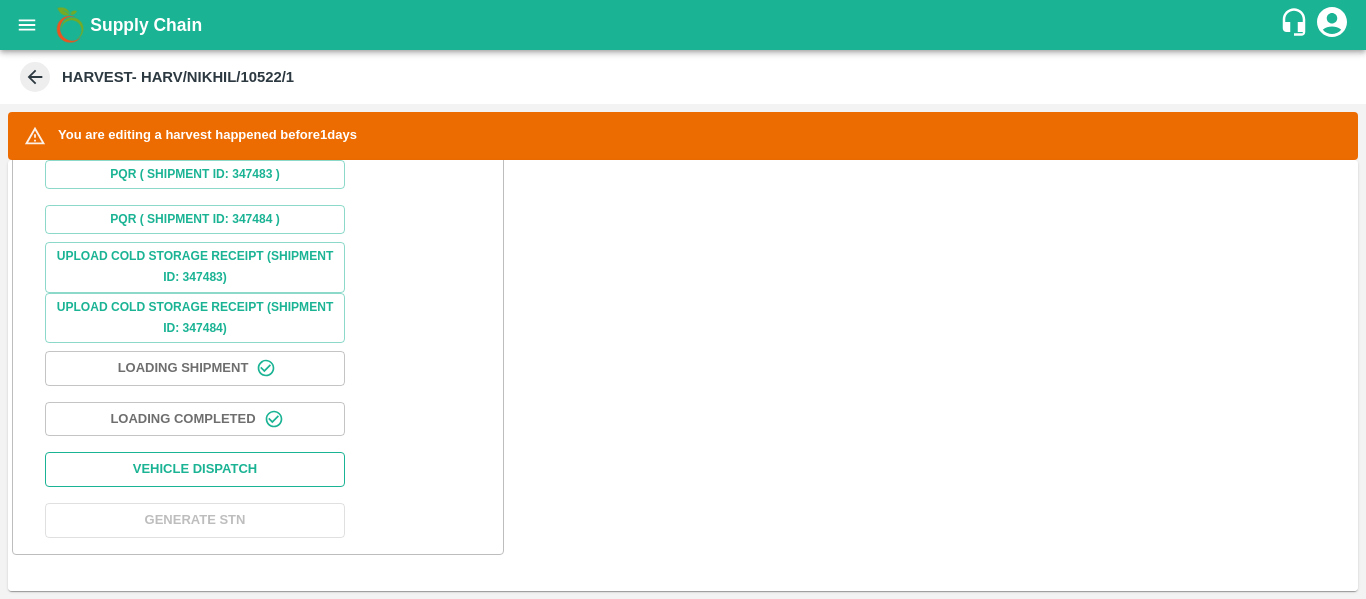 click on "Vehicle Dispatch" at bounding box center (195, 469) 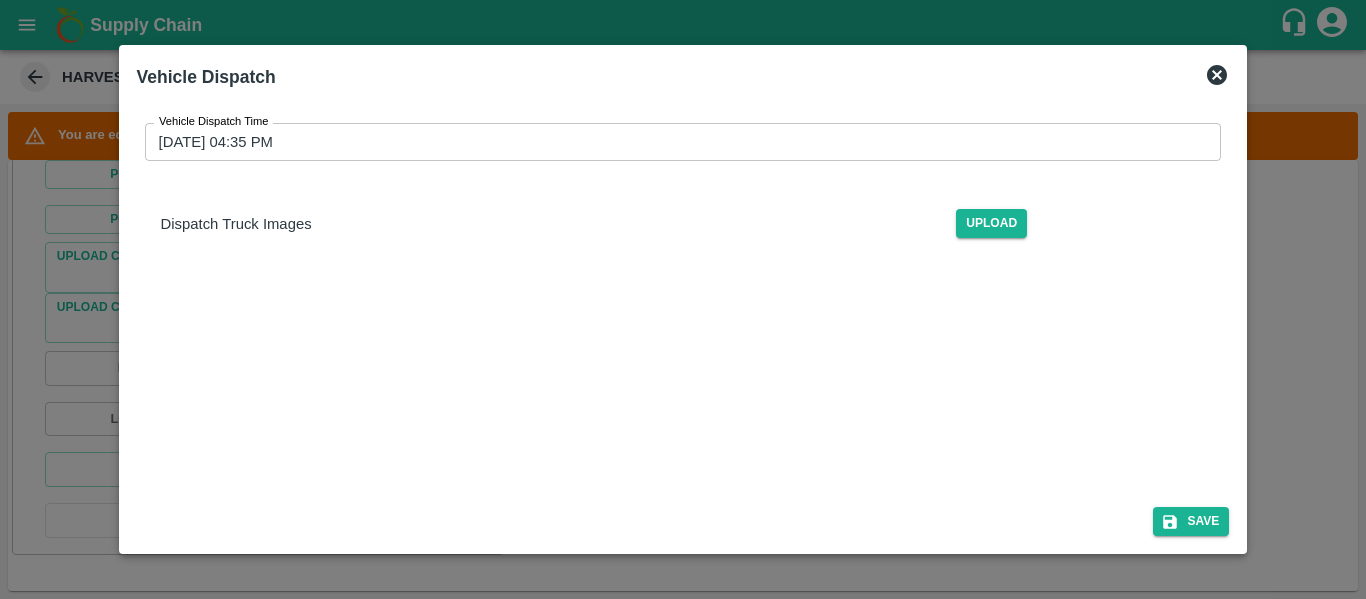 click on "22/07/2025 04:35 PM" at bounding box center [676, 142] 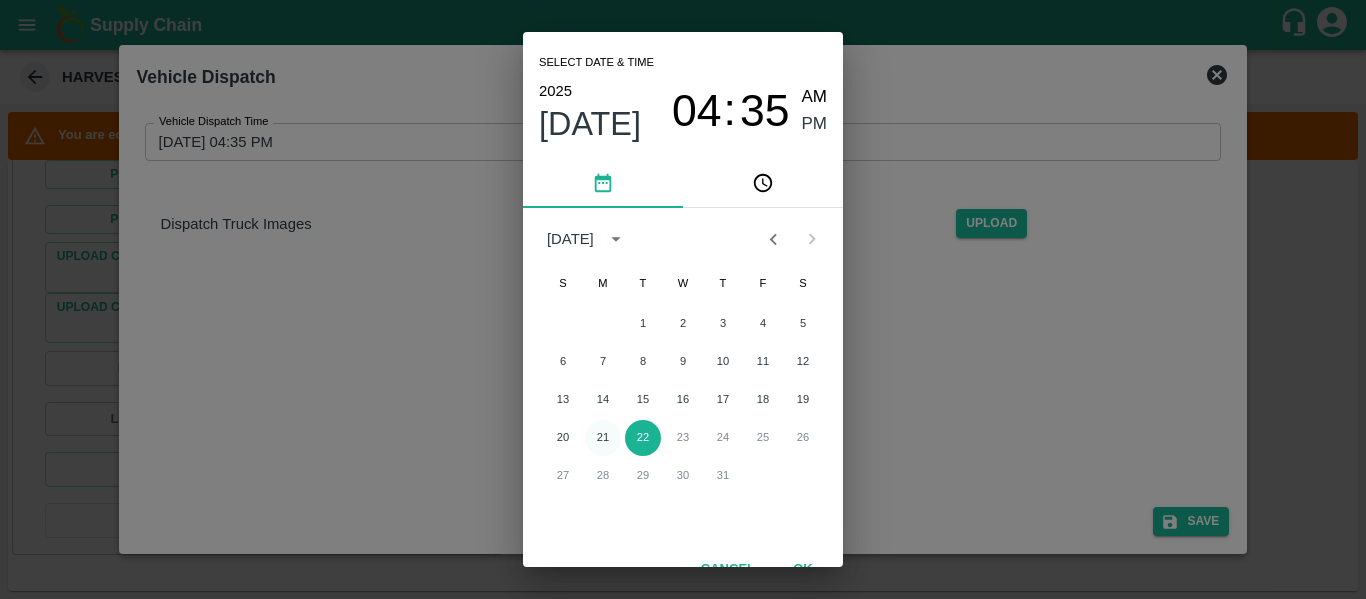 click on "21" at bounding box center [603, 438] 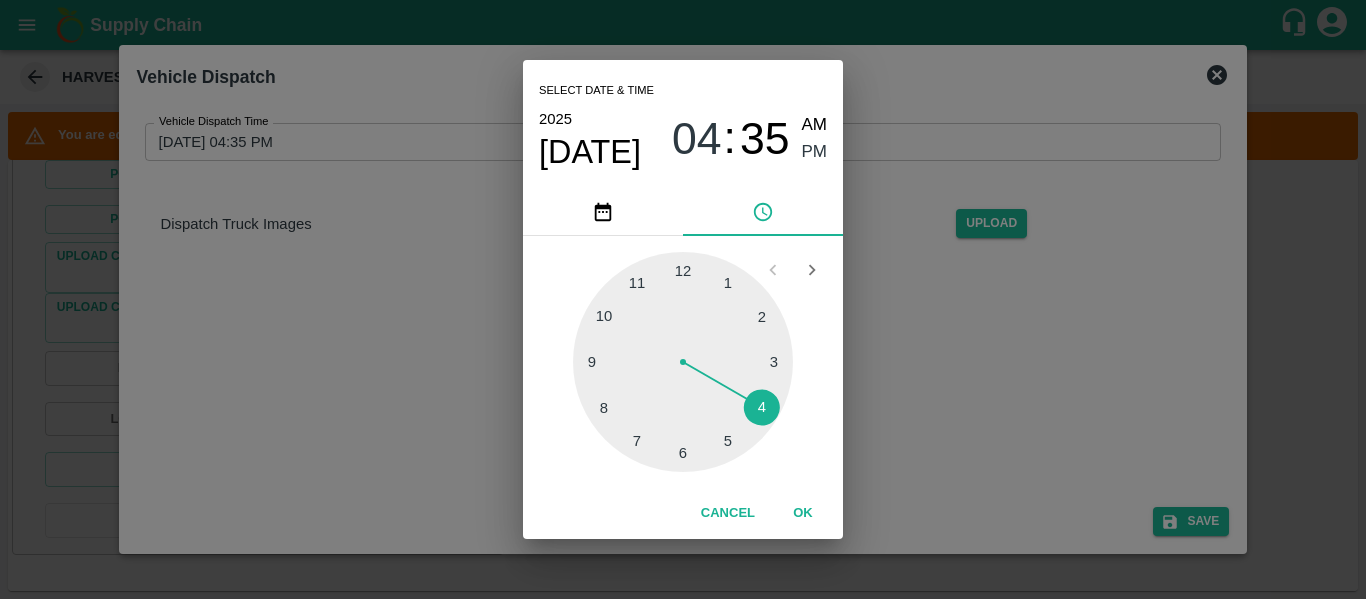 click at bounding box center (683, 362) 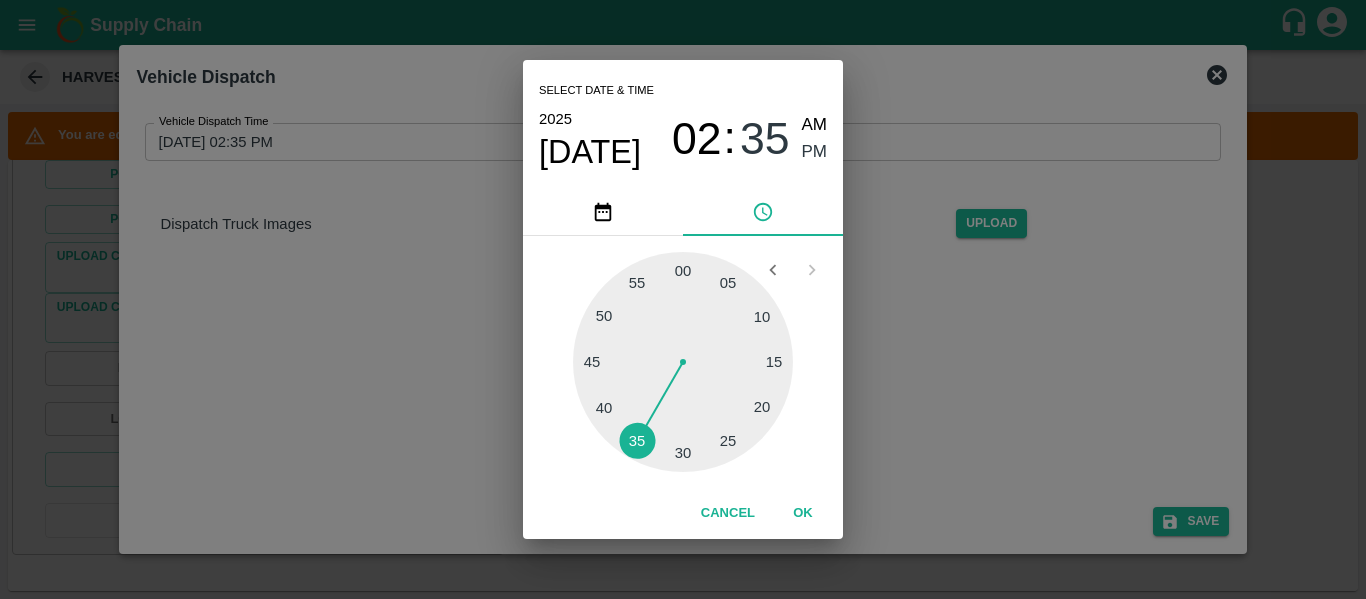 click at bounding box center [683, 362] 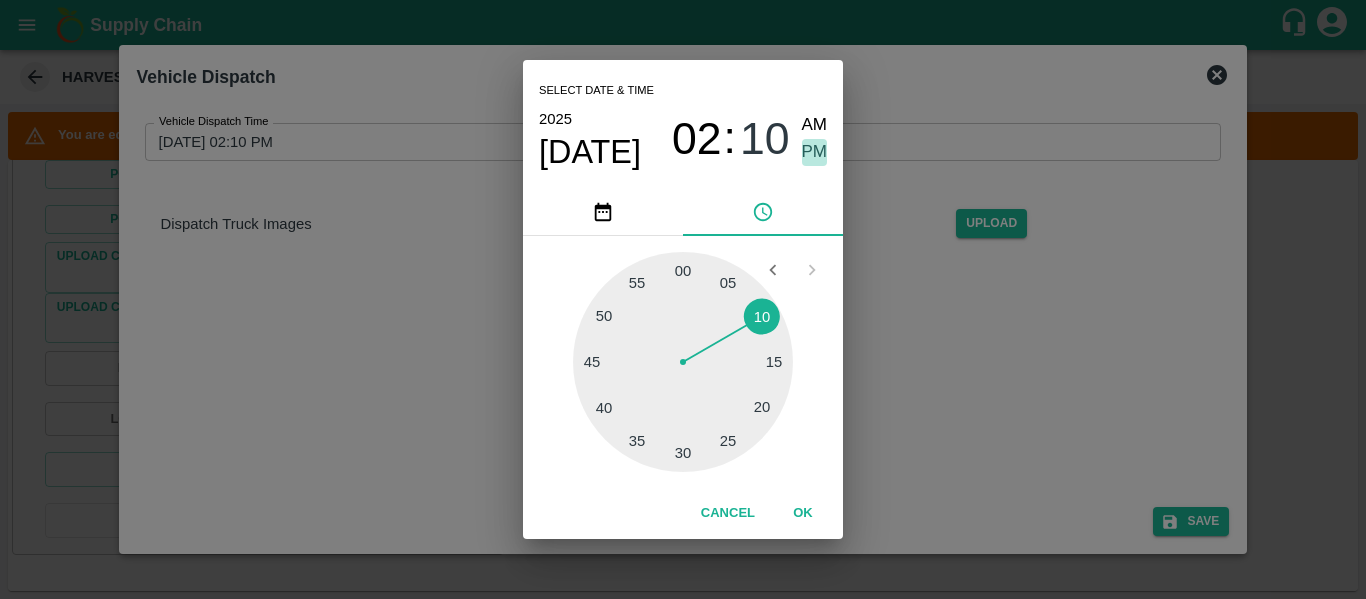 click on "PM" at bounding box center [815, 152] 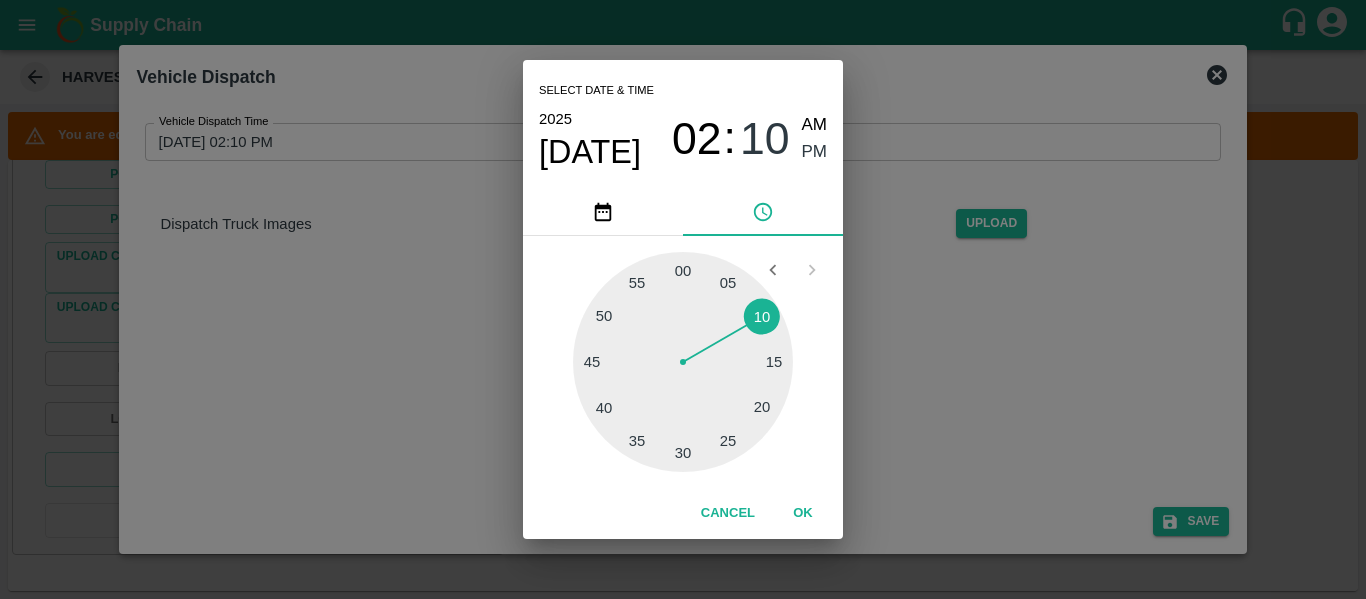 click on "OK" at bounding box center (803, 513) 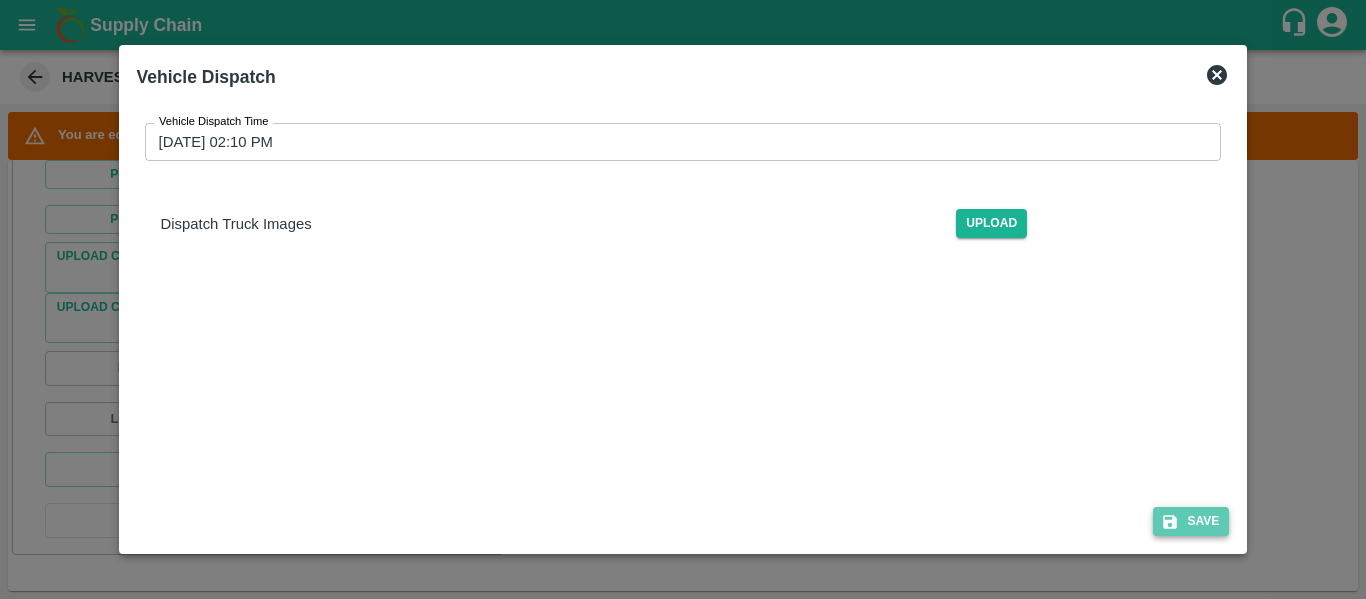 click on "Save" at bounding box center (1191, 521) 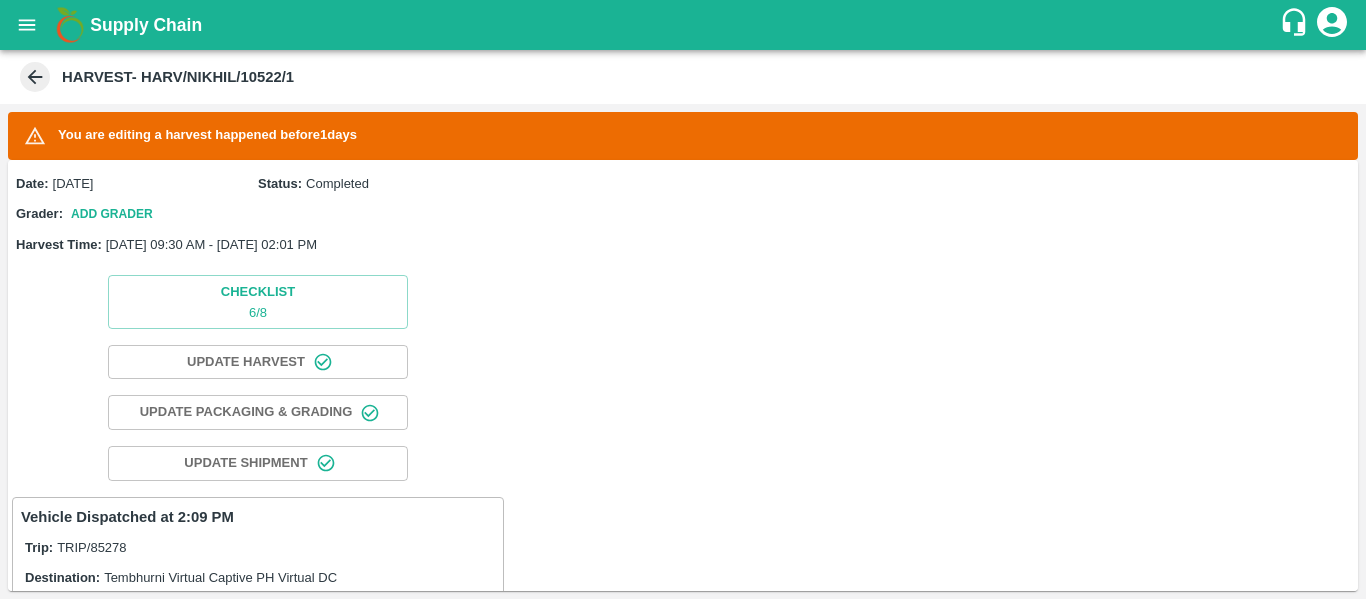 click at bounding box center [27, 25] 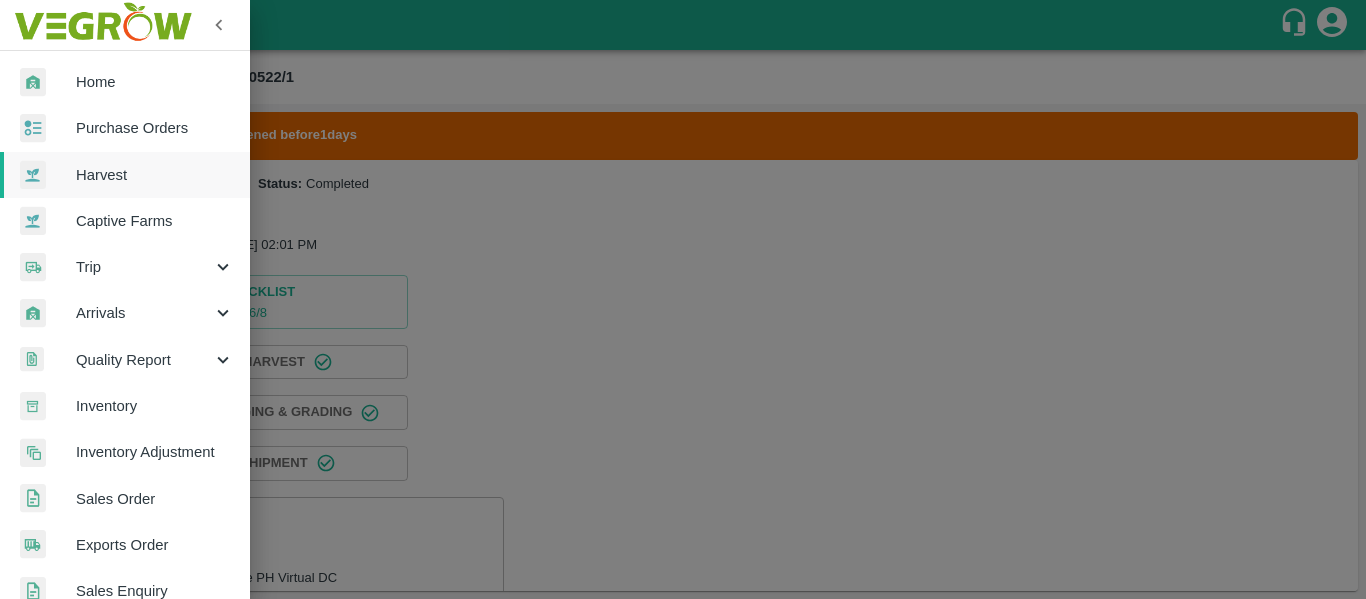 click on "Purchase Orders" at bounding box center [155, 128] 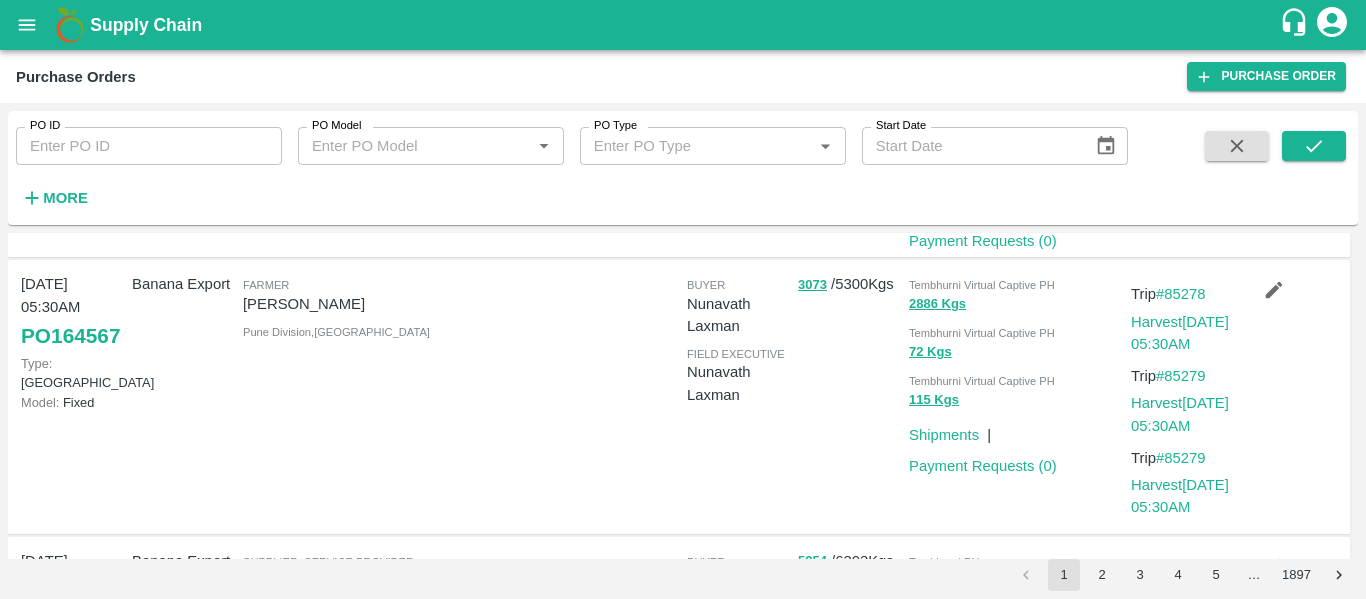 scroll, scrollTop: 236, scrollLeft: 0, axis: vertical 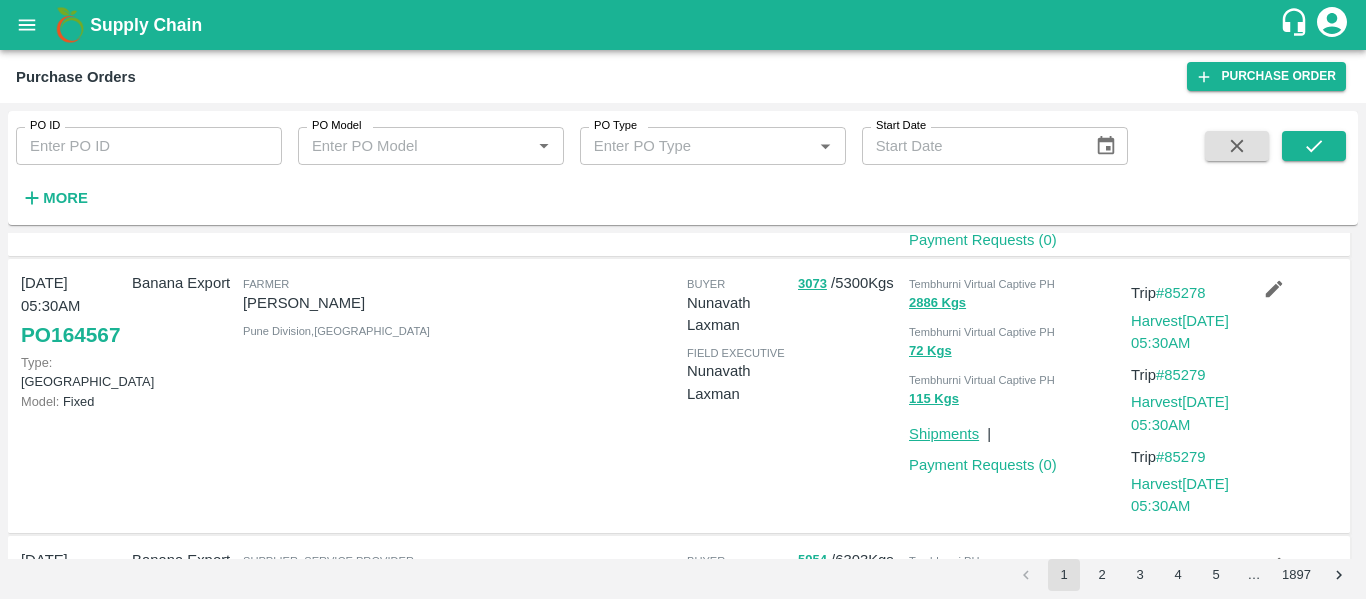 click on "Shipments" at bounding box center [944, 434] 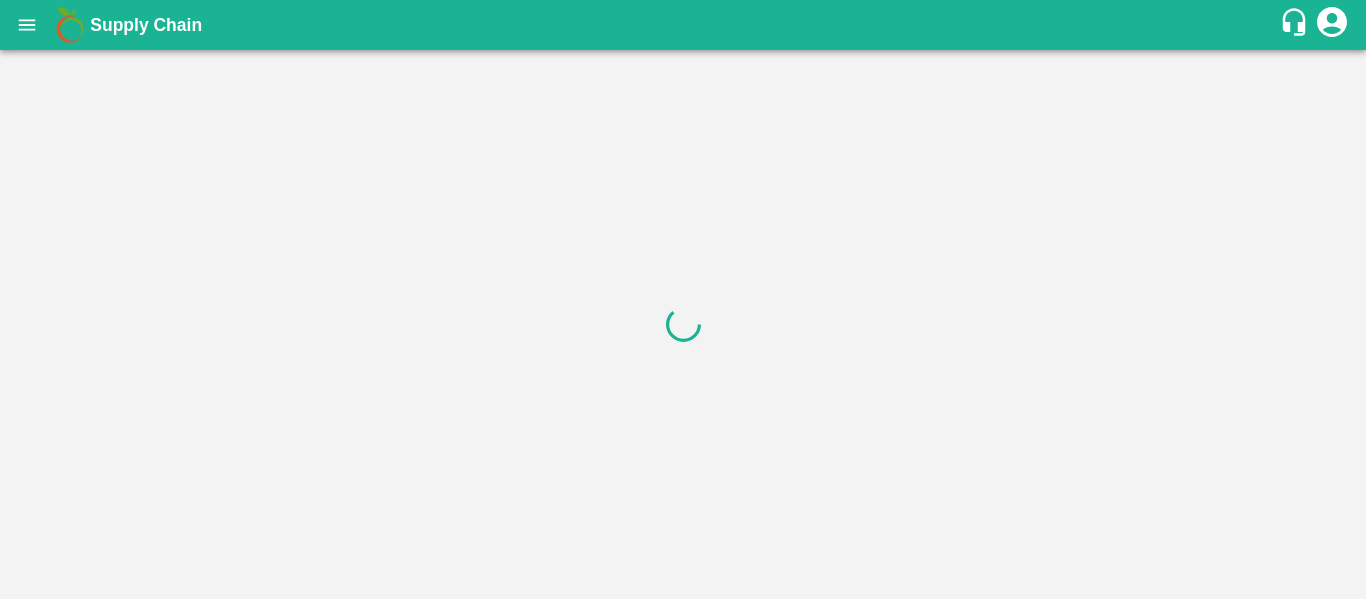 scroll, scrollTop: 0, scrollLeft: 0, axis: both 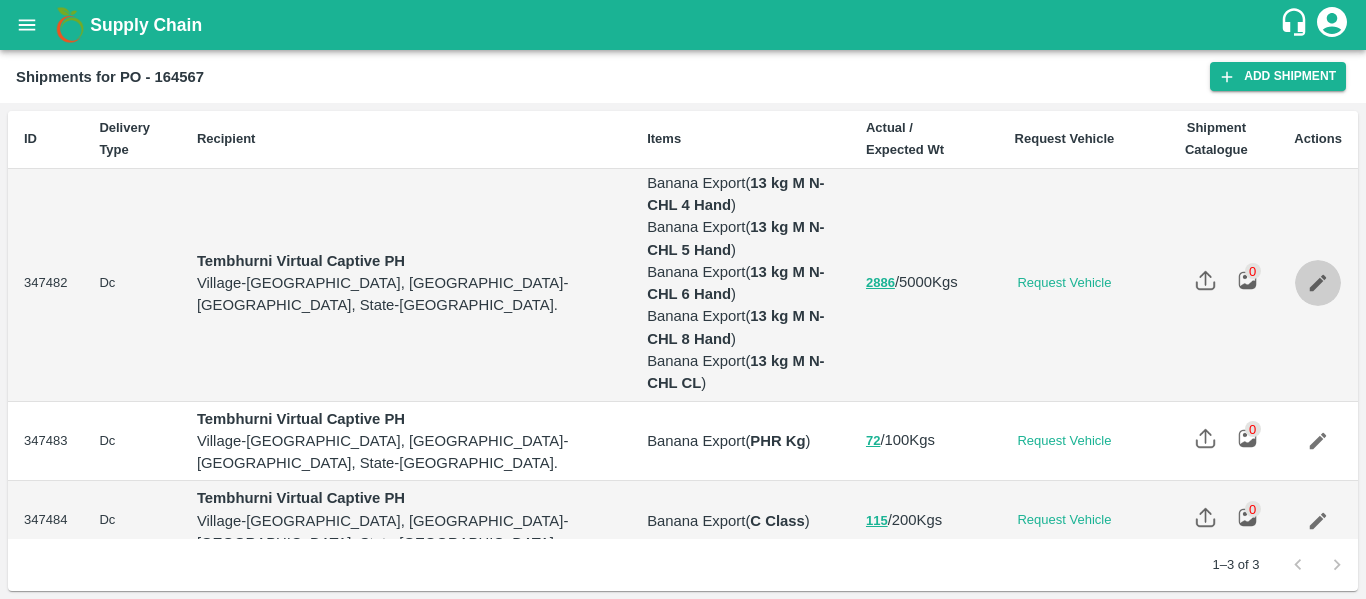 click 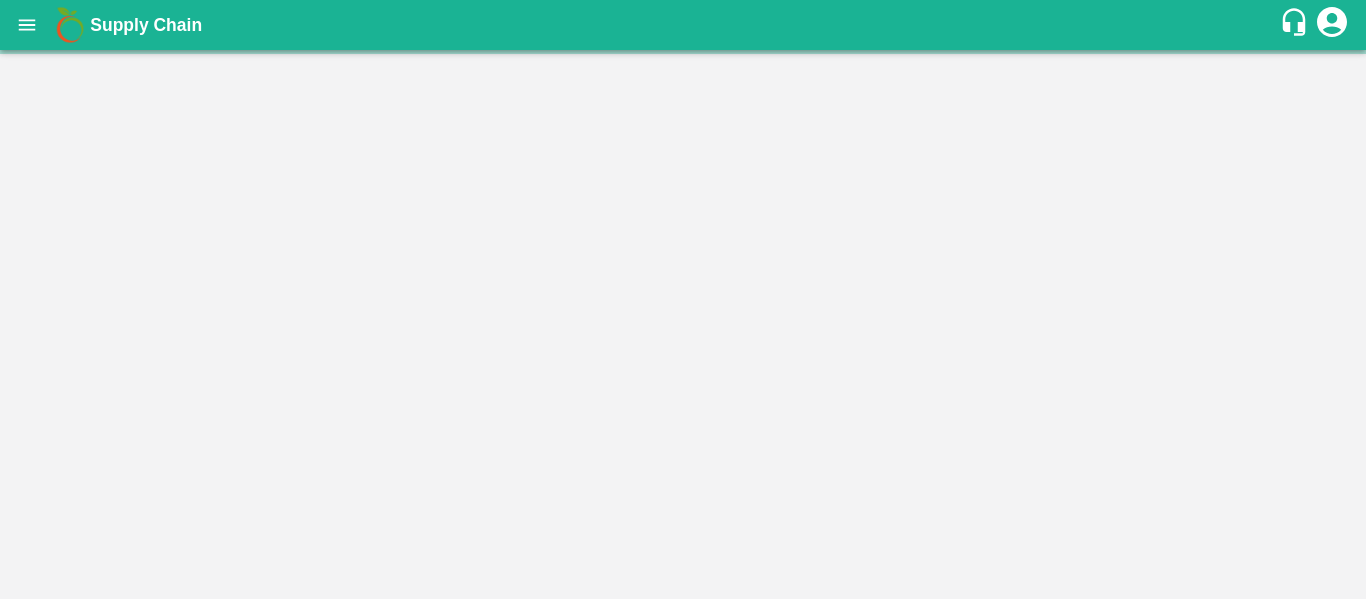 scroll, scrollTop: 0, scrollLeft: 0, axis: both 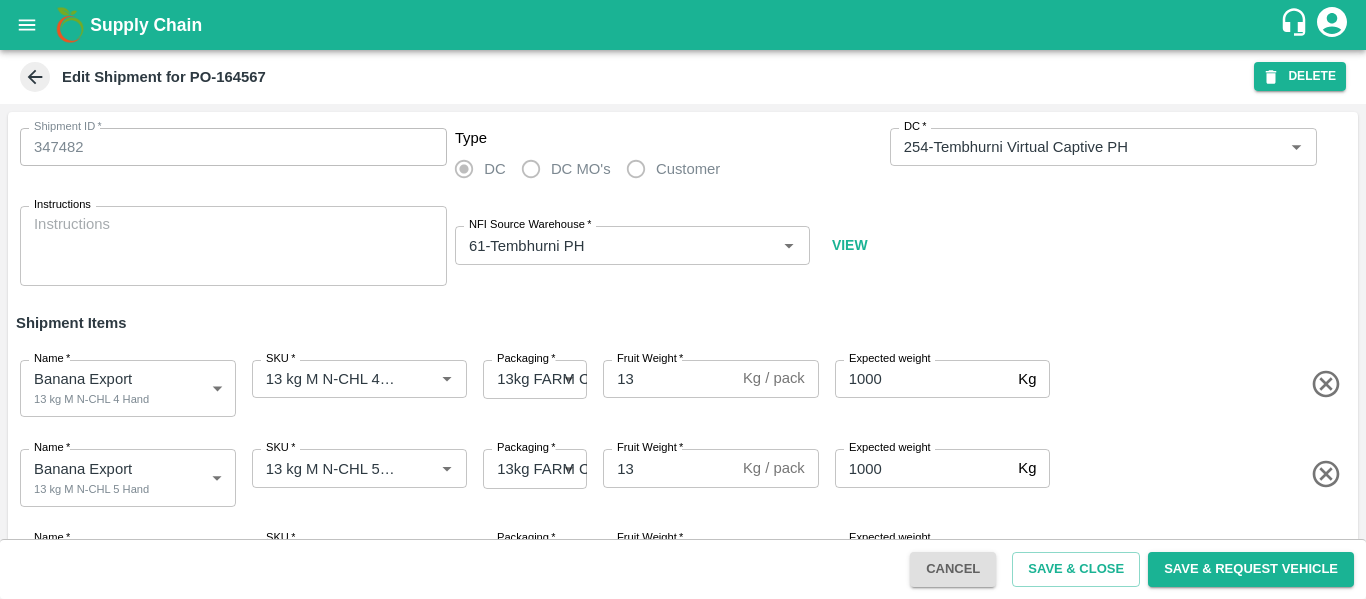 click at bounding box center (27, 25) 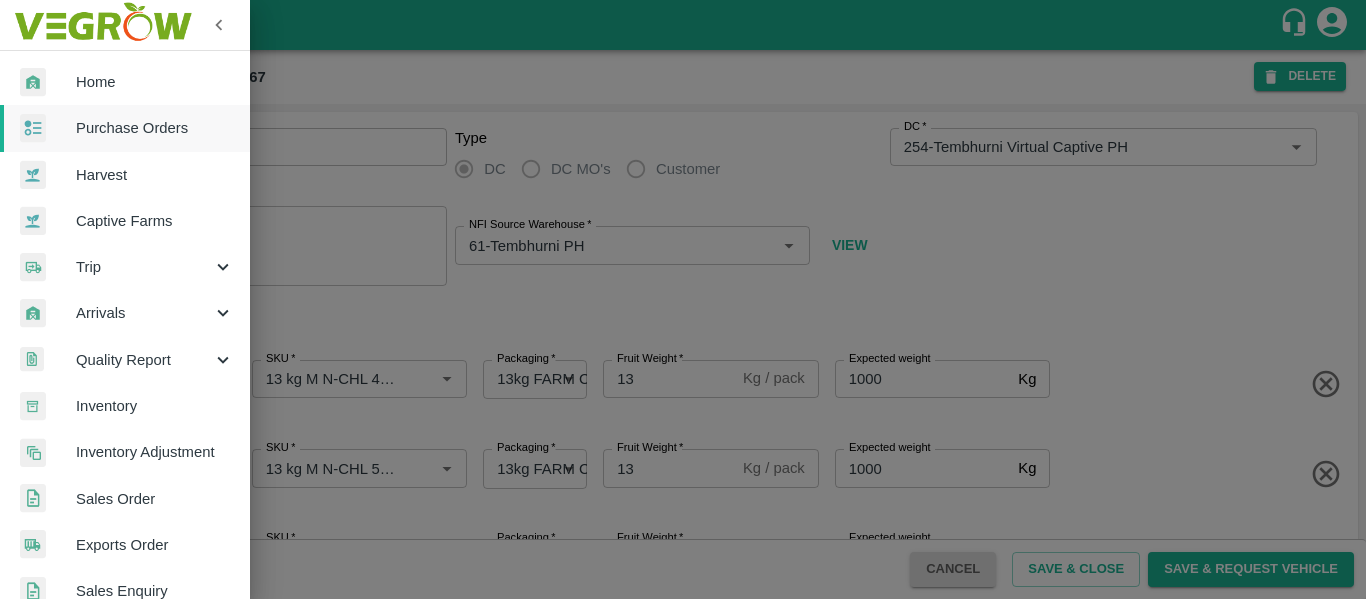 click on "Purchase Orders" at bounding box center (155, 128) 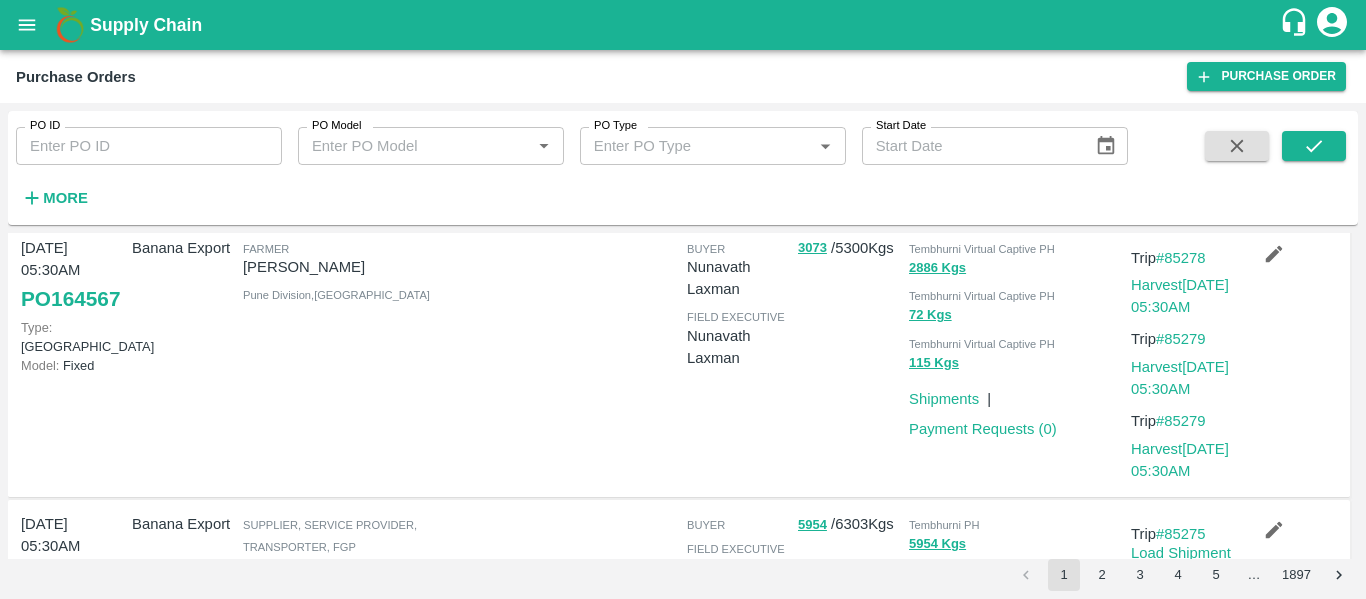 scroll, scrollTop: 413, scrollLeft: 0, axis: vertical 